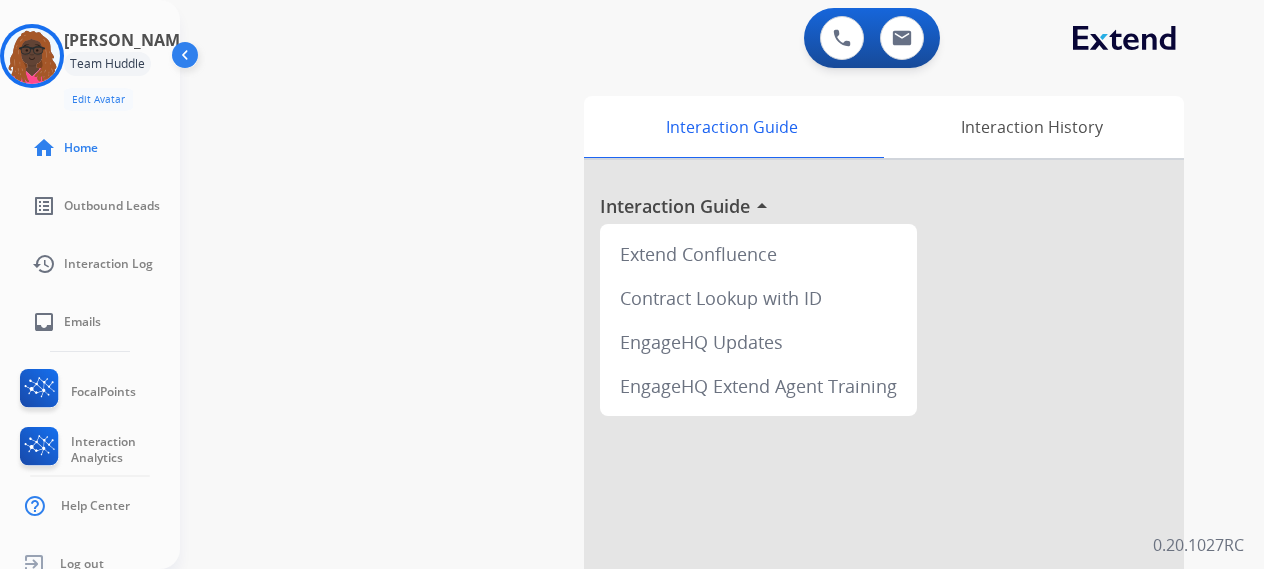 scroll, scrollTop: 0, scrollLeft: 0, axis: both 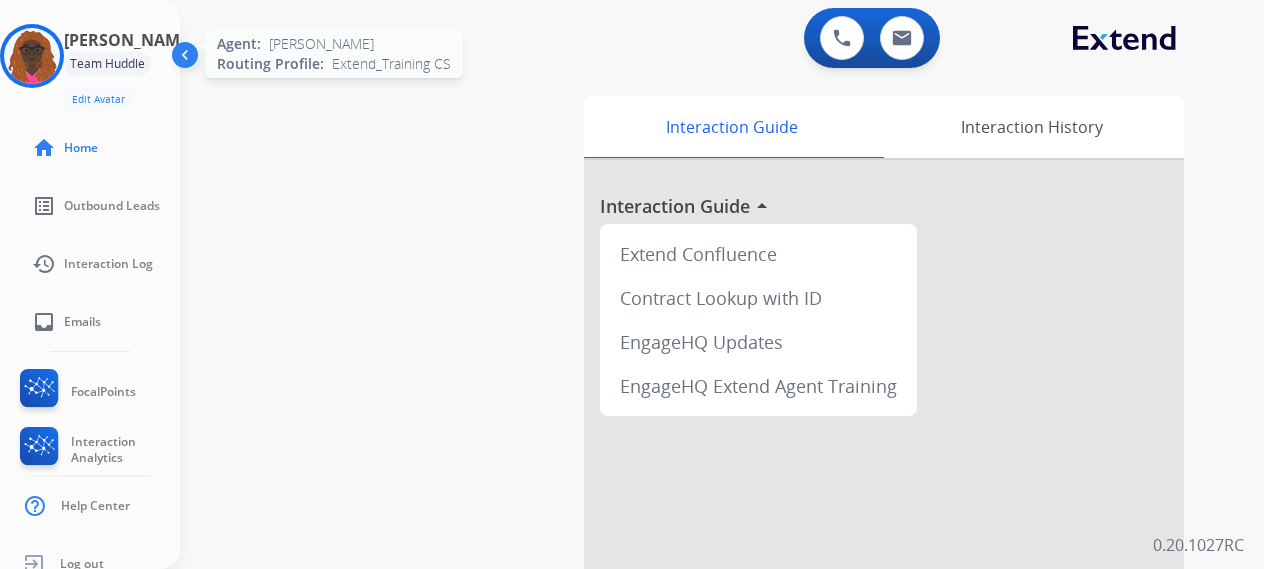 click at bounding box center [32, 56] 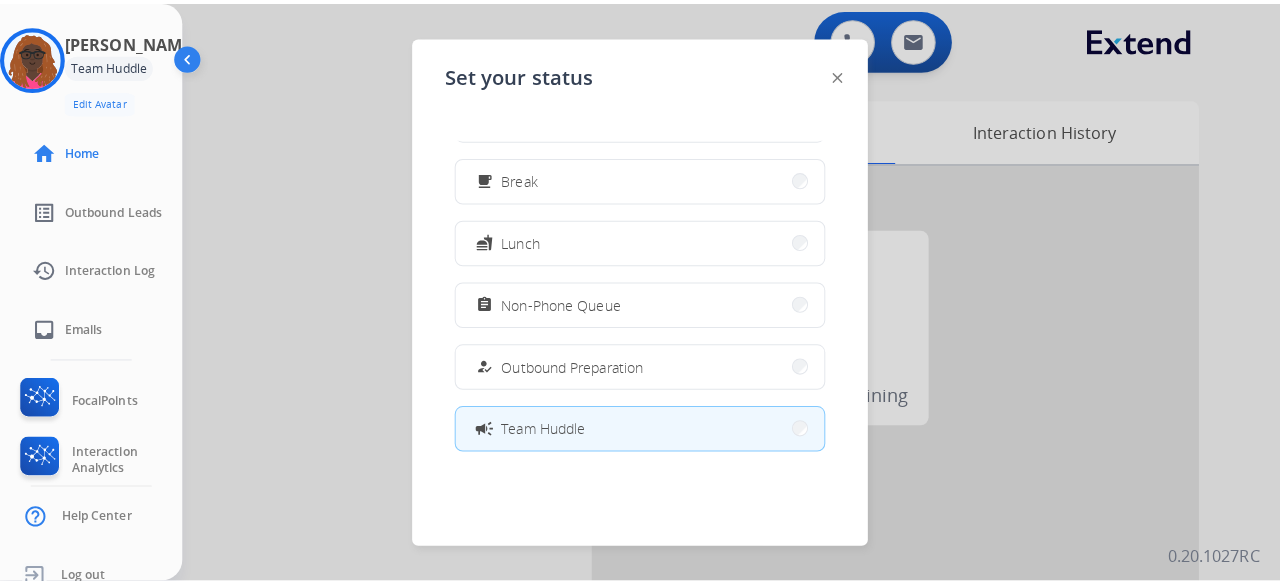 scroll, scrollTop: 100, scrollLeft: 0, axis: vertical 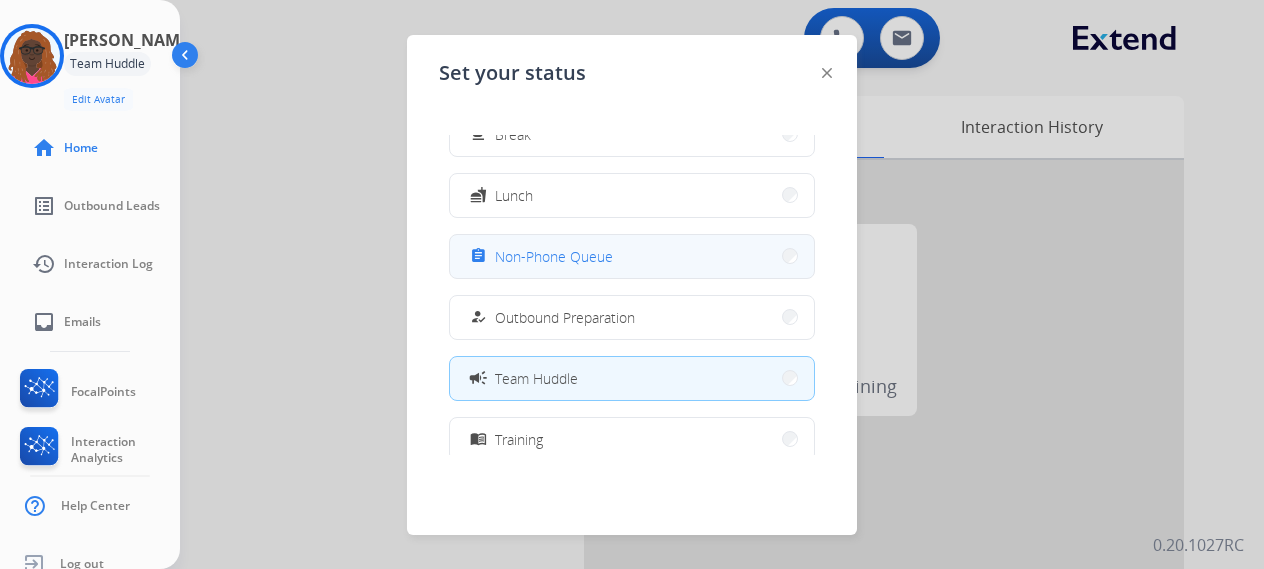 click on "assignment Non-Phone Queue" at bounding box center (632, 256) 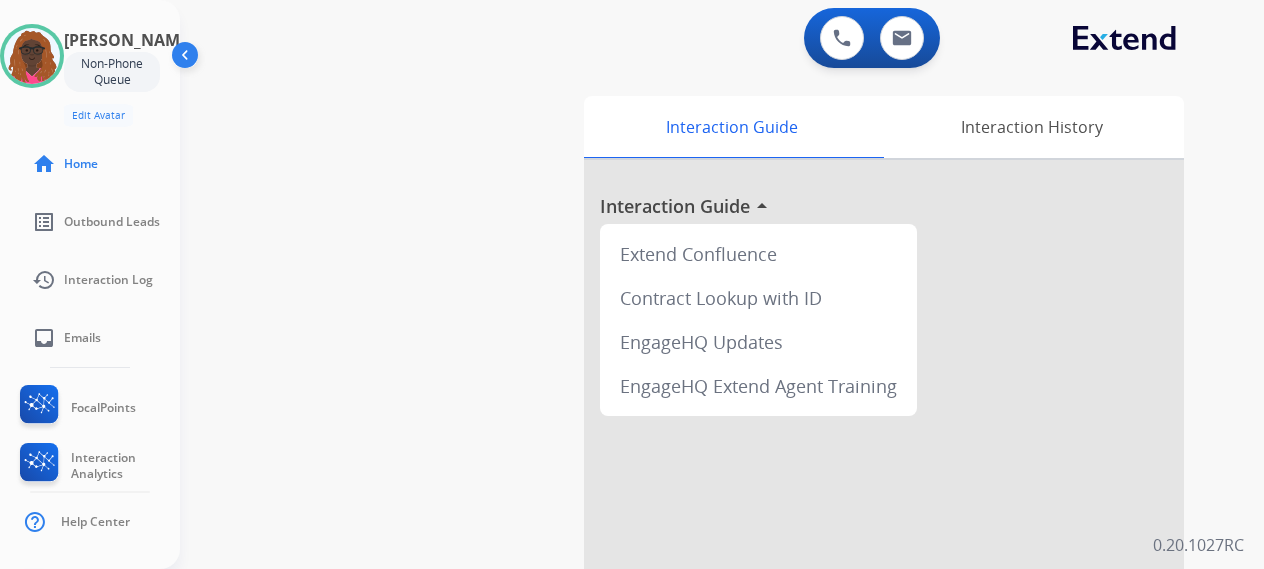 click on "swap_horiz Break voice bridge close_fullscreen Connect 3-Way Call merge_type Separate 3-Way Call  Interaction Guide   Interaction History  Interaction Guide arrow_drop_up  Extend Confluence   Contract Lookup with ID   EngageHQ Updates   EngageHQ Extend Agent Training" at bounding box center [698, 489] 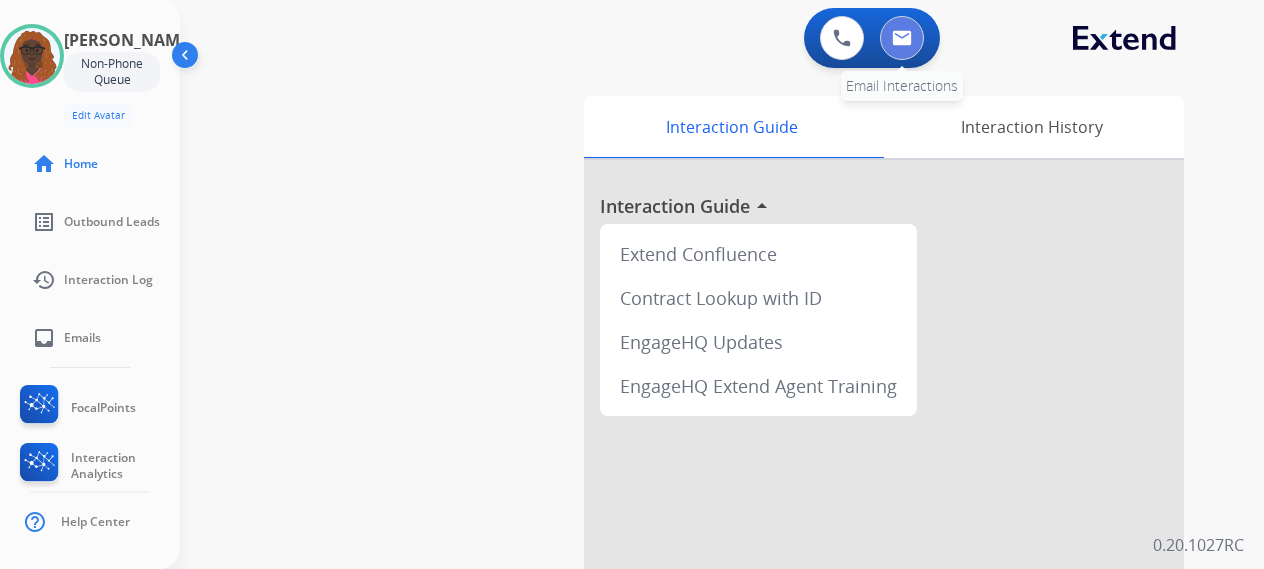 click at bounding box center (902, 38) 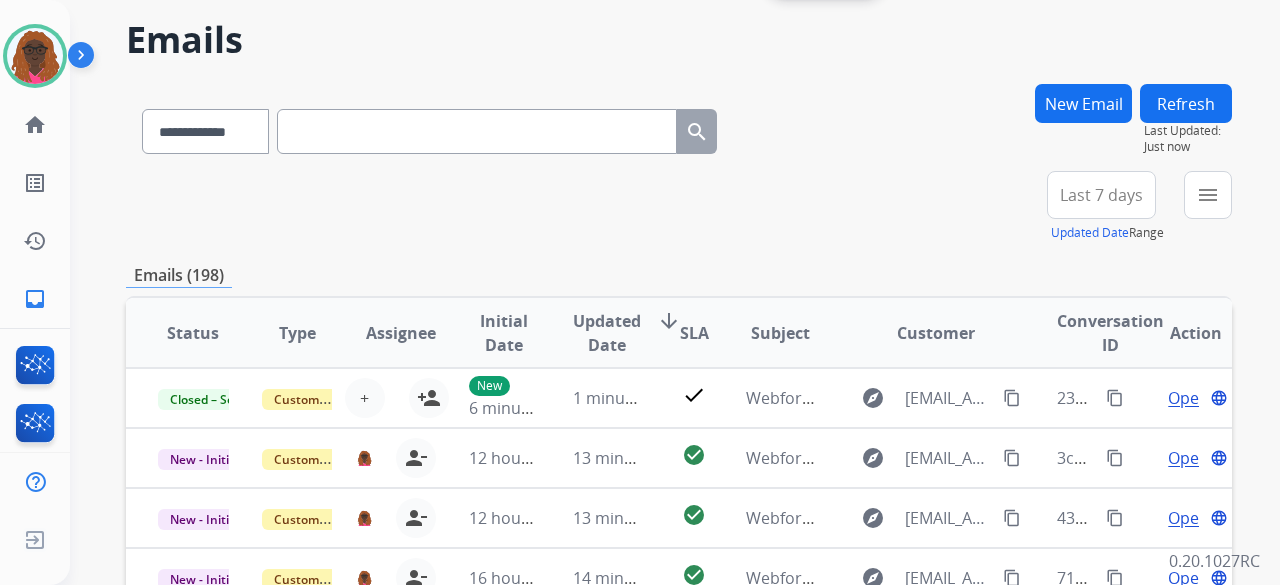 scroll, scrollTop: 100, scrollLeft: 0, axis: vertical 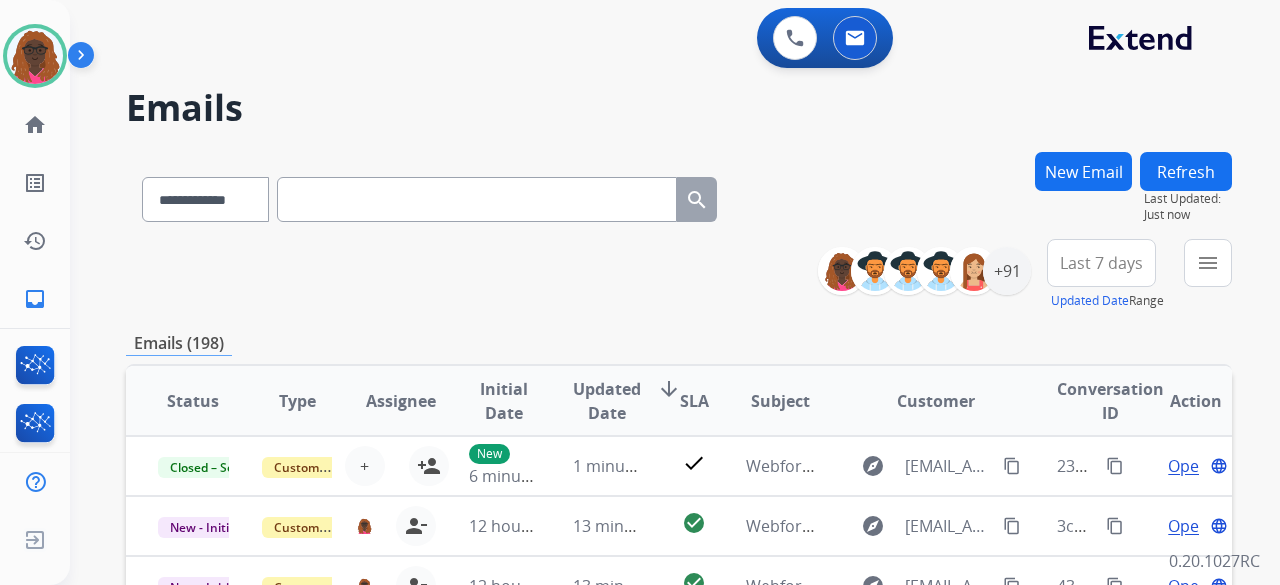 click on "Last 7 days" at bounding box center [1101, 263] 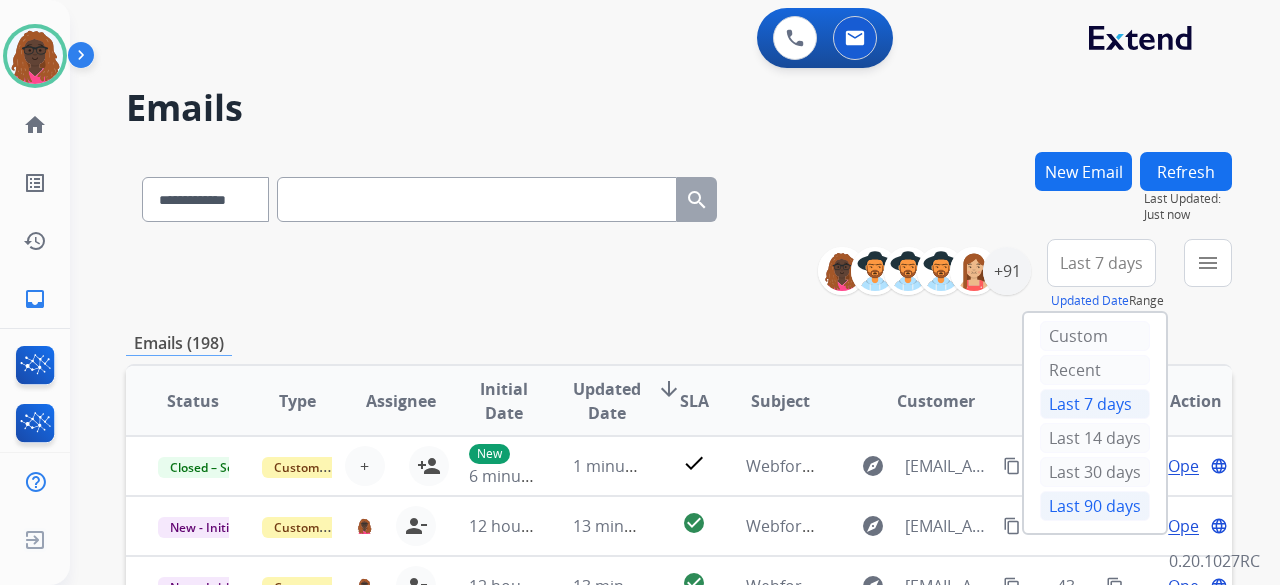 click on "Last 90 days" at bounding box center (1095, 506) 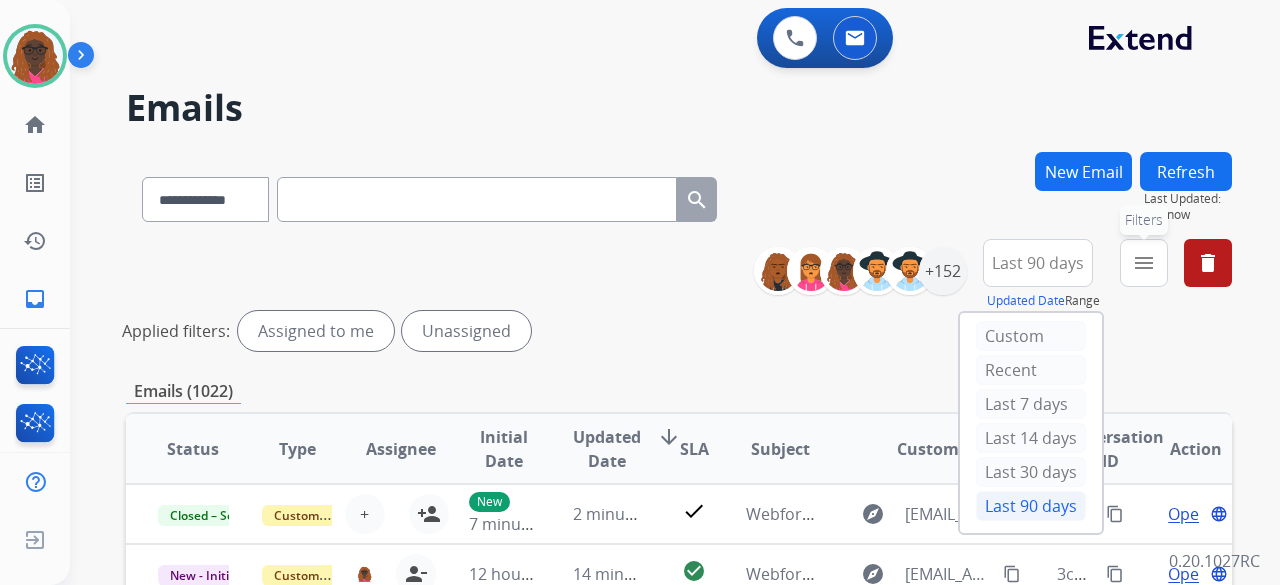 click on "menu" at bounding box center (1144, 263) 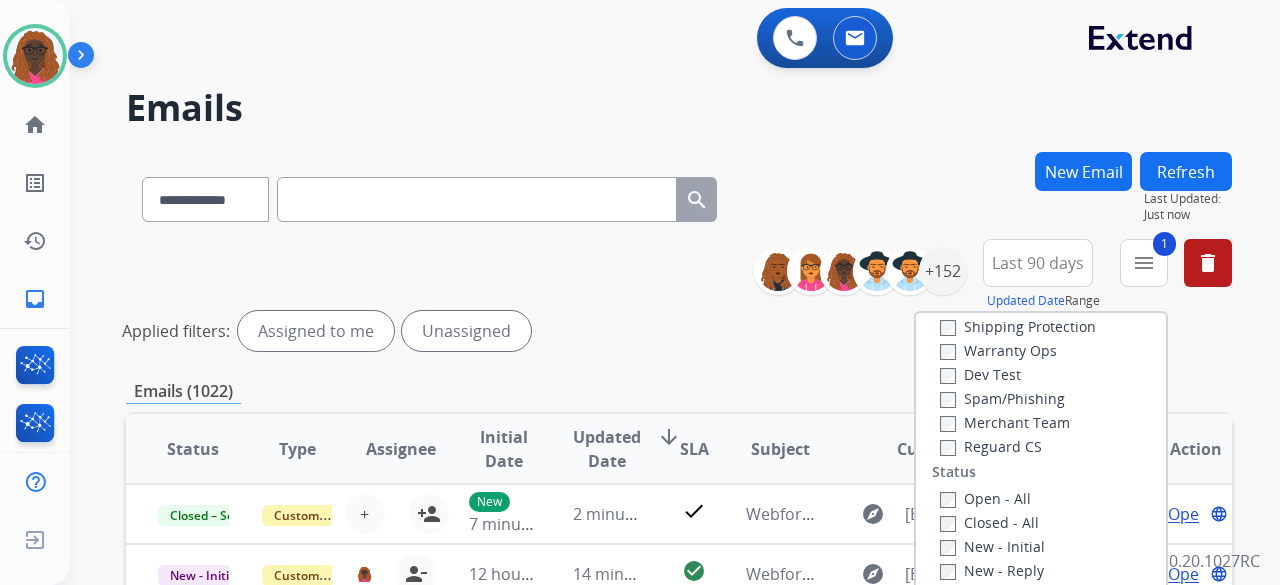 scroll, scrollTop: 100, scrollLeft: 0, axis: vertical 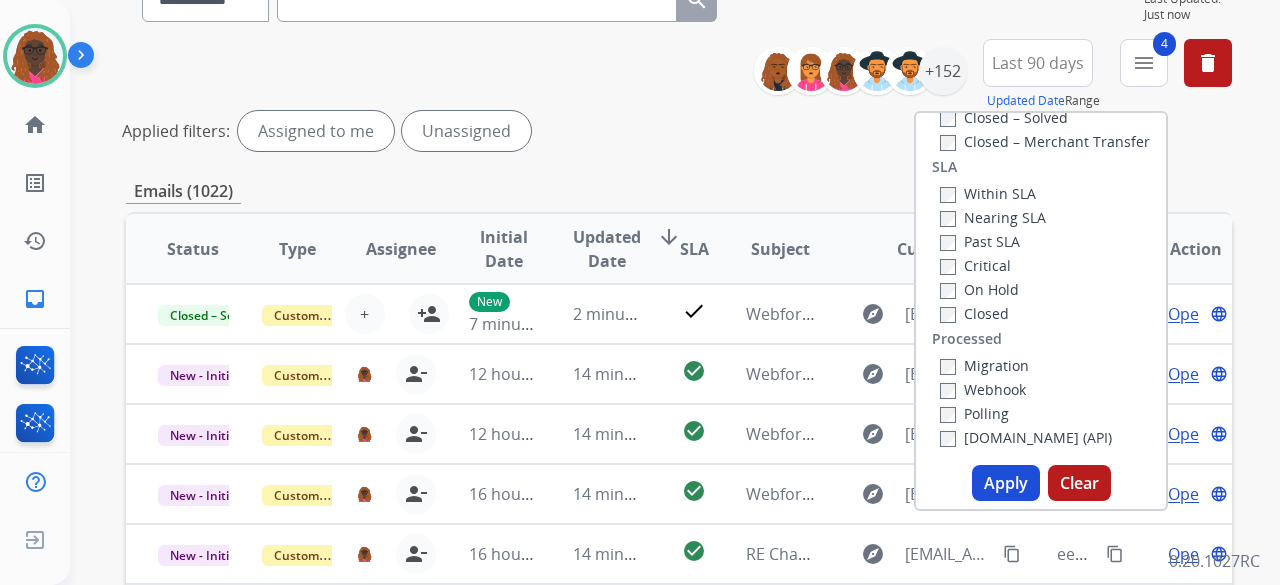 click on "Apply" at bounding box center [1006, 483] 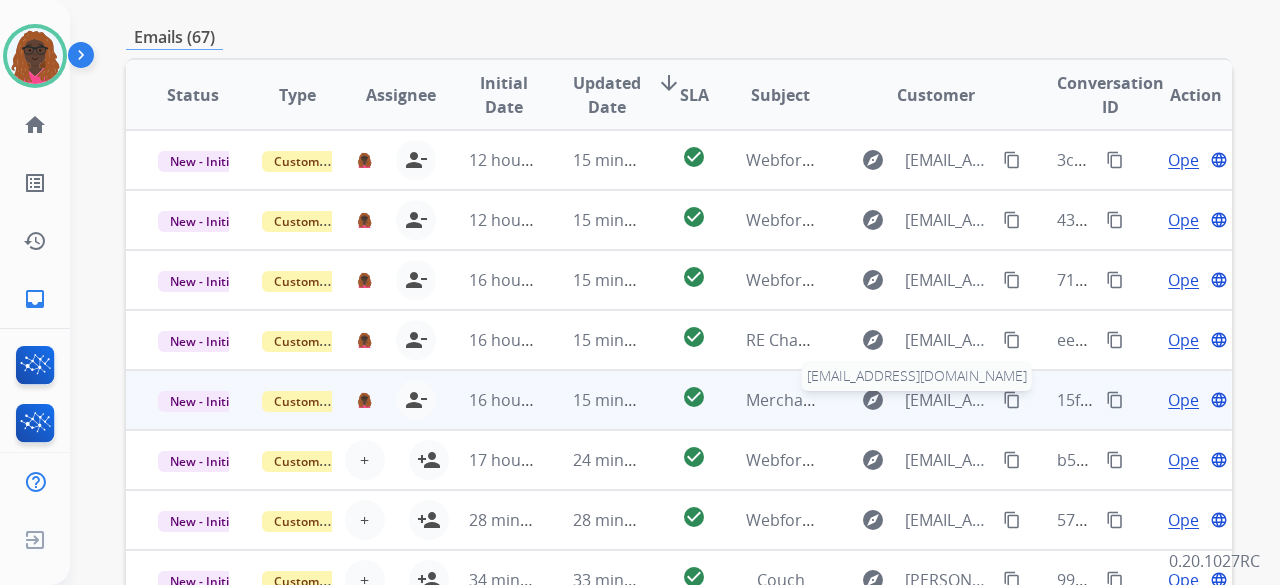 scroll, scrollTop: 500, scrollLeft: 0, axis: vertical 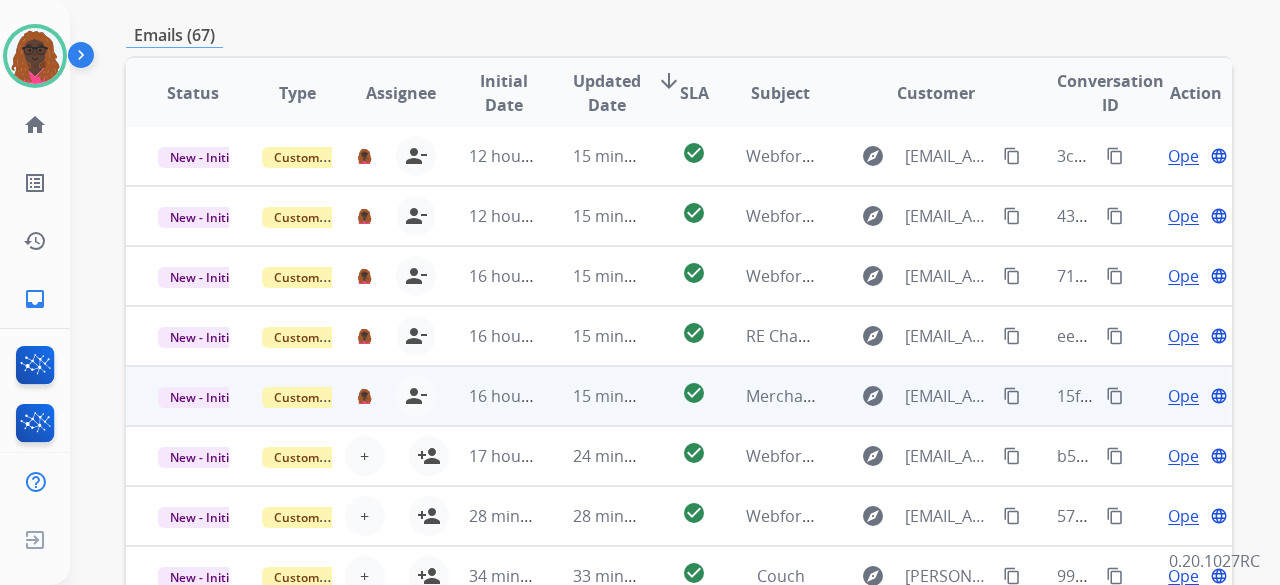 click on "Open" at bounding box center (1188, 396) 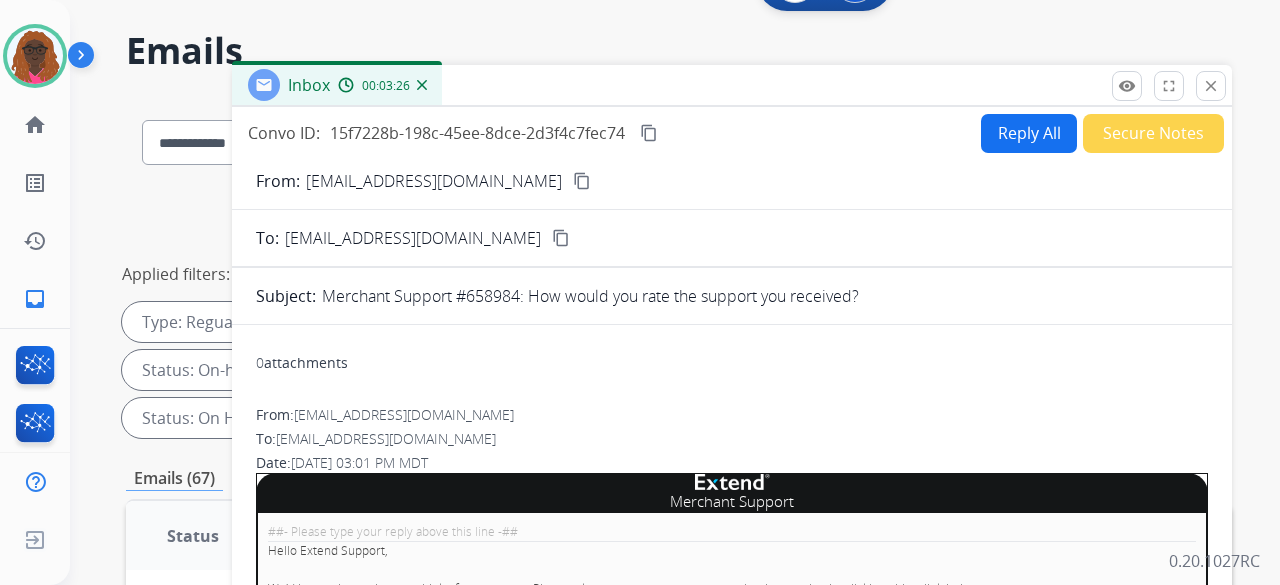 scroll, scrollTop: 0, scrollLeft: 0, axis: both 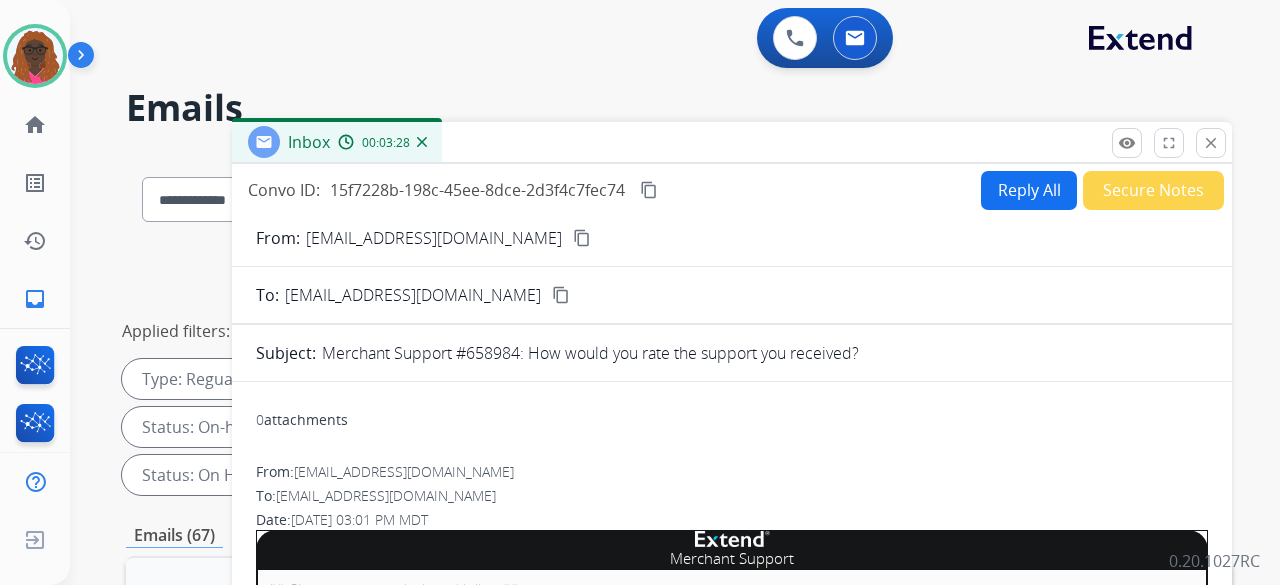 click on "Secure Notes" at bounding box center (1153, 190) 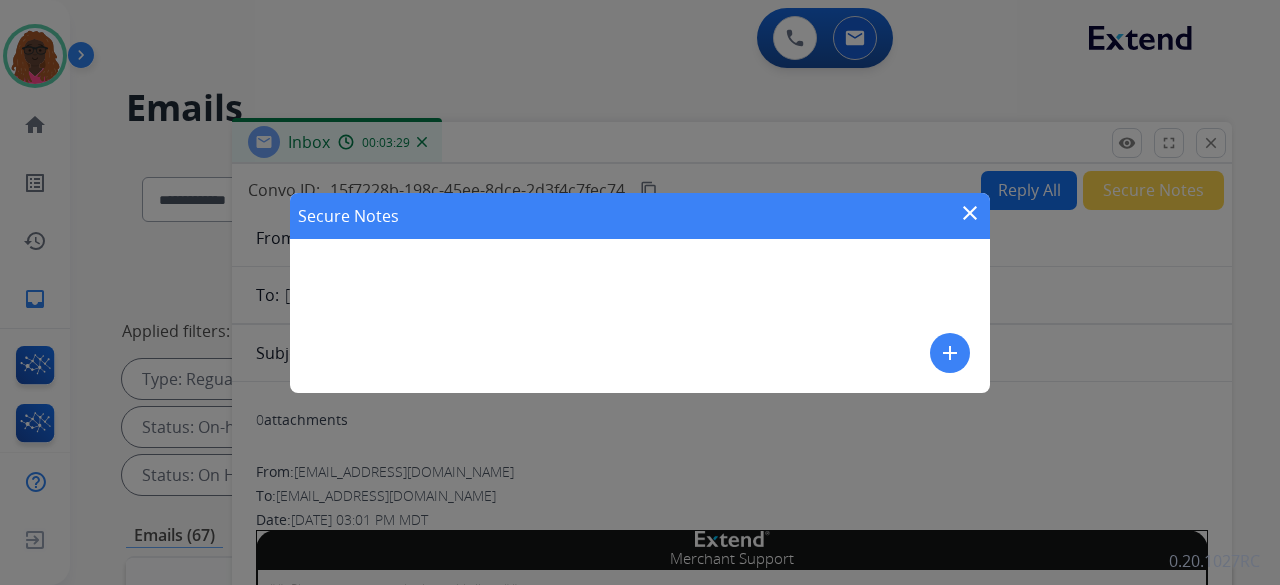 click on "Secure Notes close add" at bounding box center [640, 293] 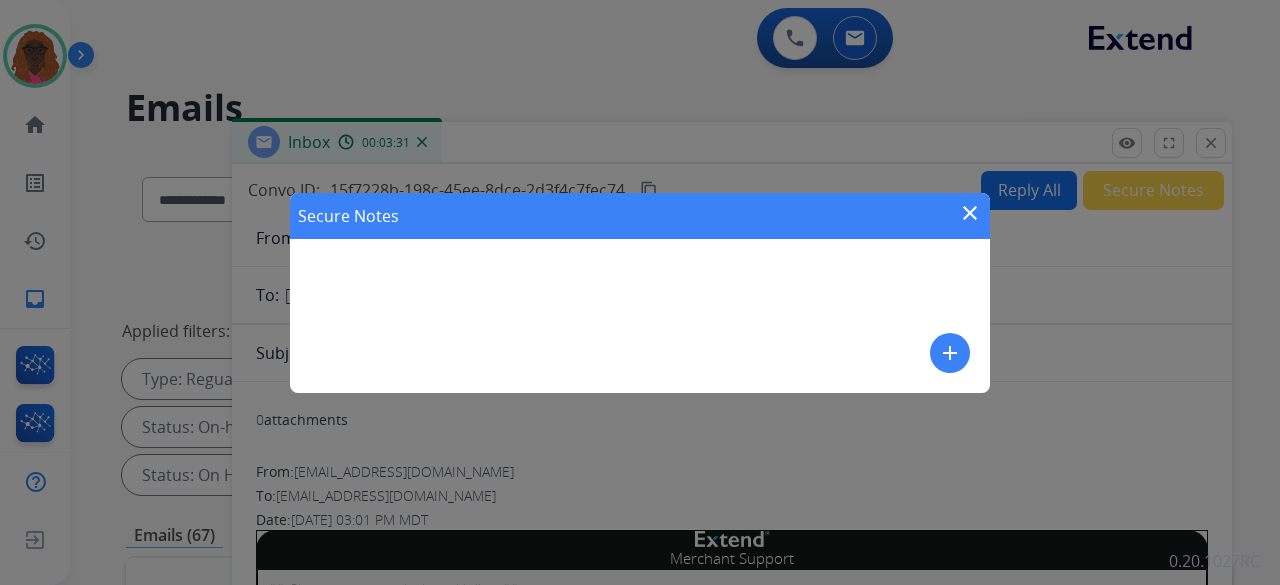 click on "add" at bounding box center [950, 353] 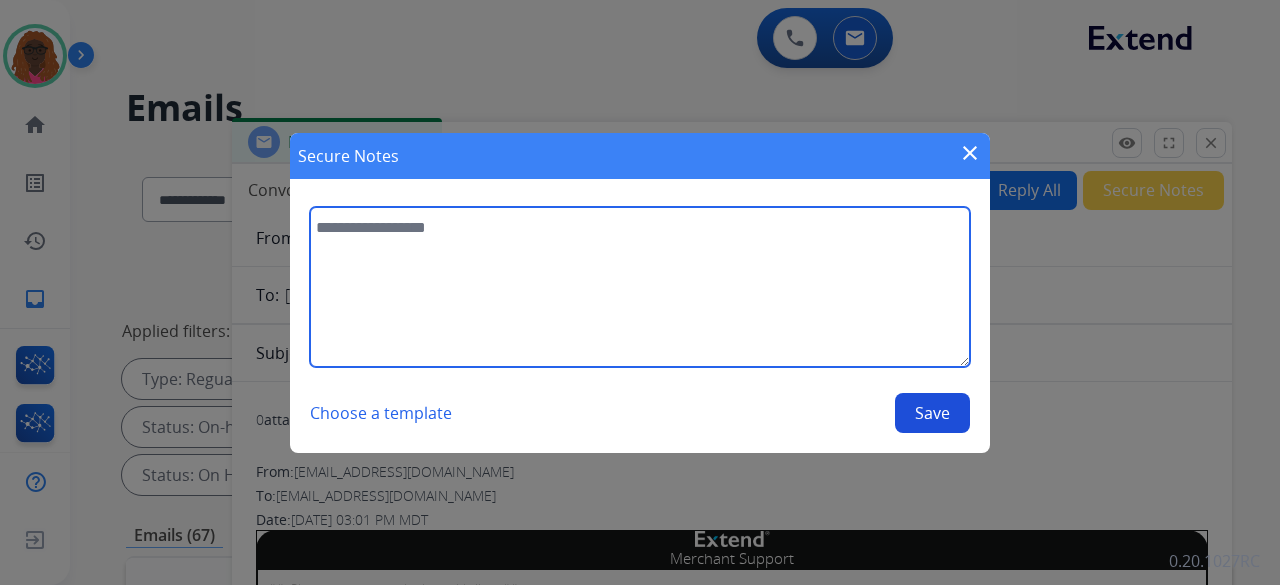 click at bounding box center [640, 287] 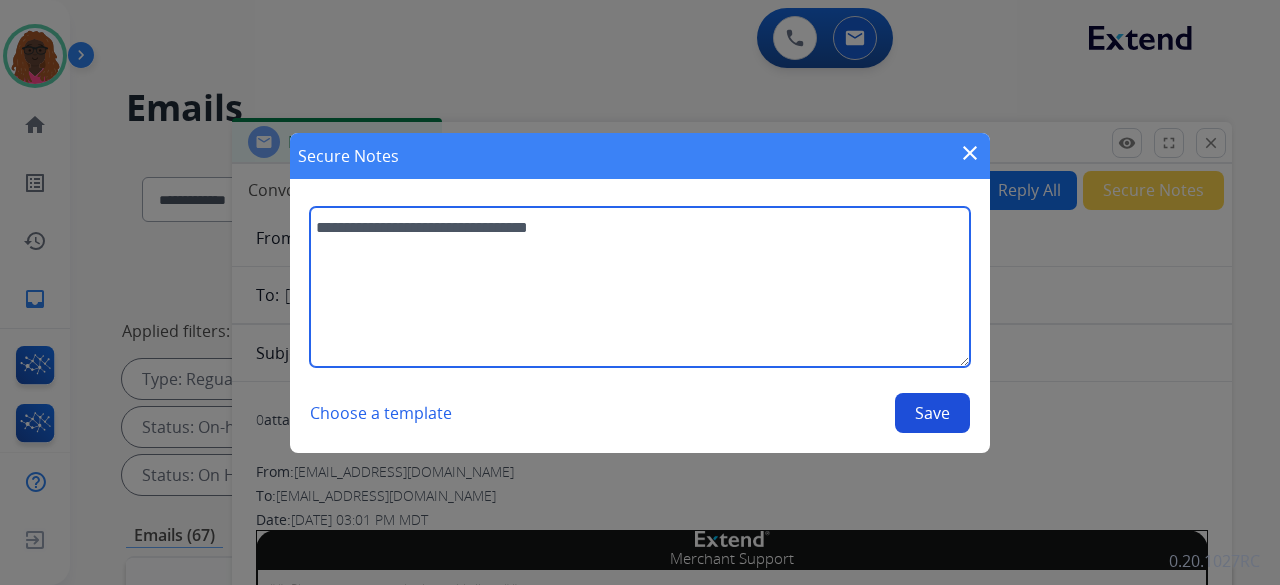 type on "**********" 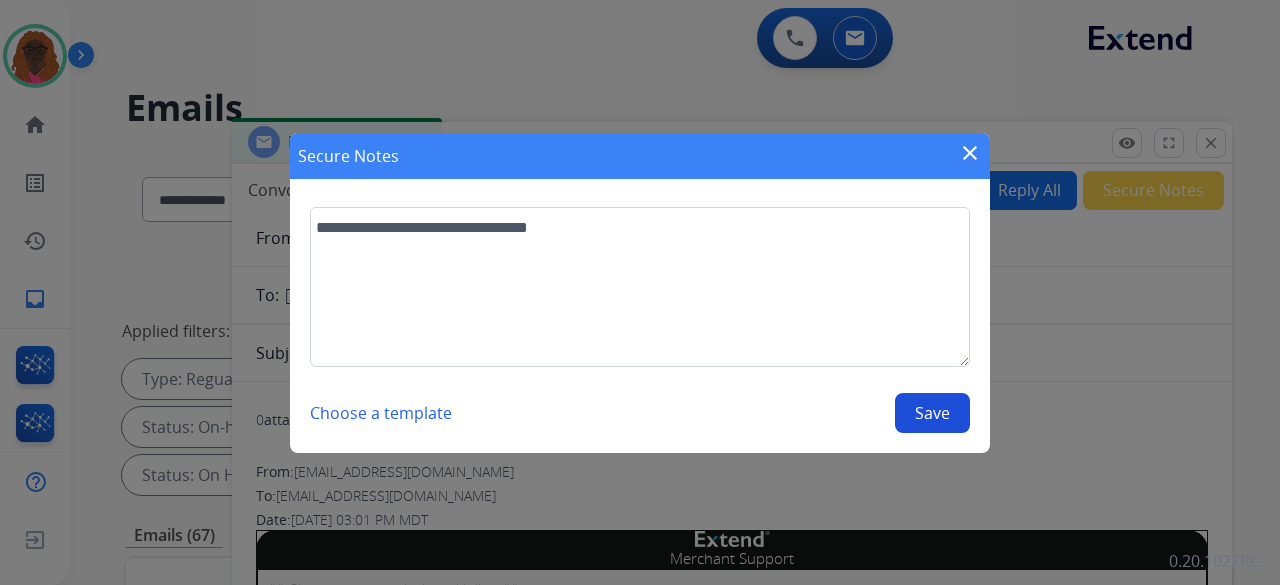click on "Save" at bounding box center [932, 413] 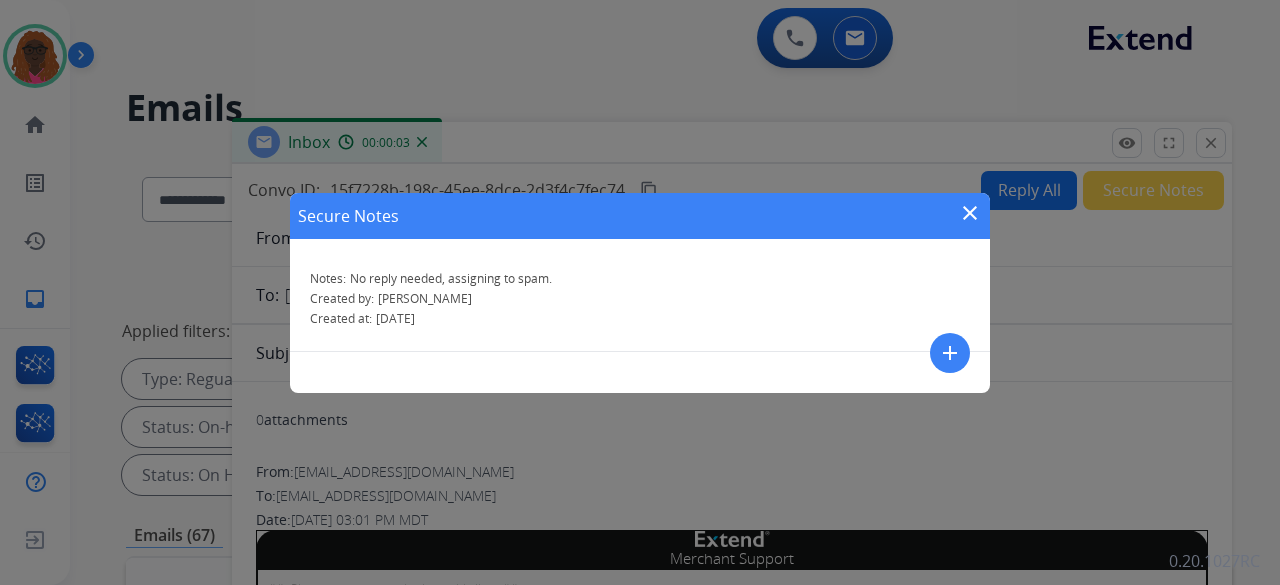 click on "close" at bounding box center [970, 213] 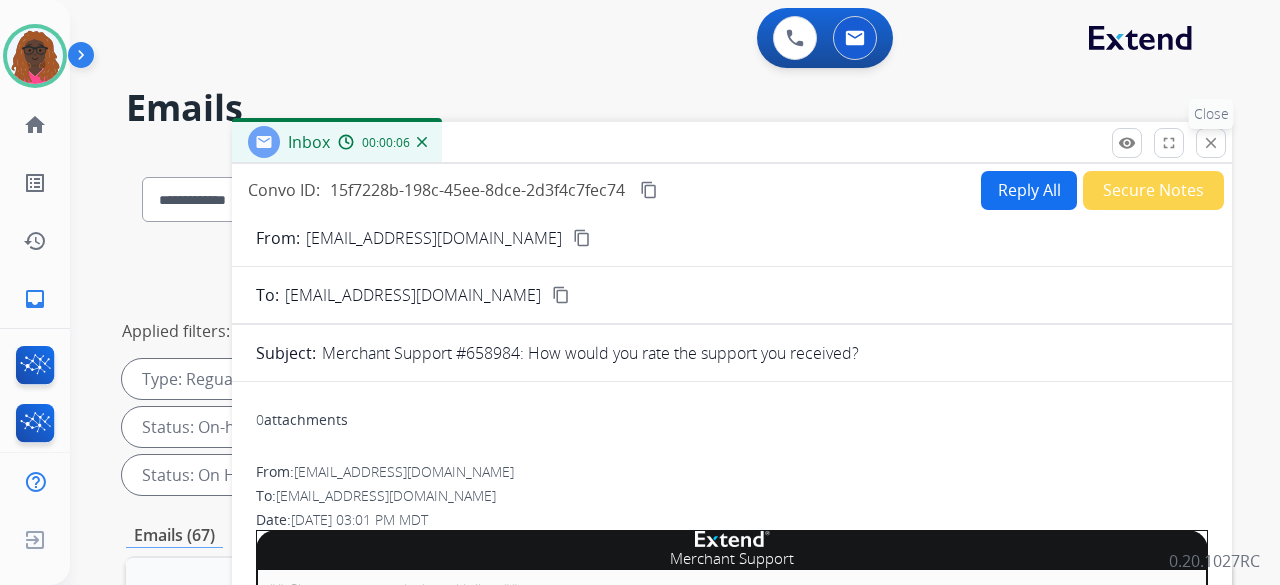 click on "close" at bounding box center [1211, 143] 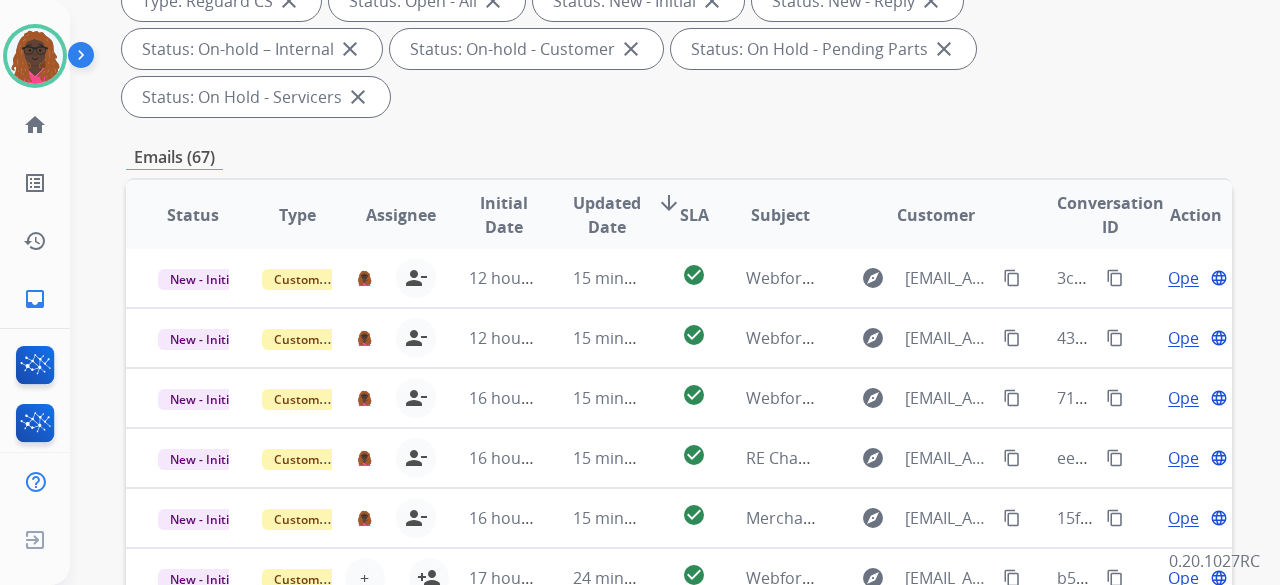 scroll, scrollTop: 377, scrollLeft: 0, axis: vertical 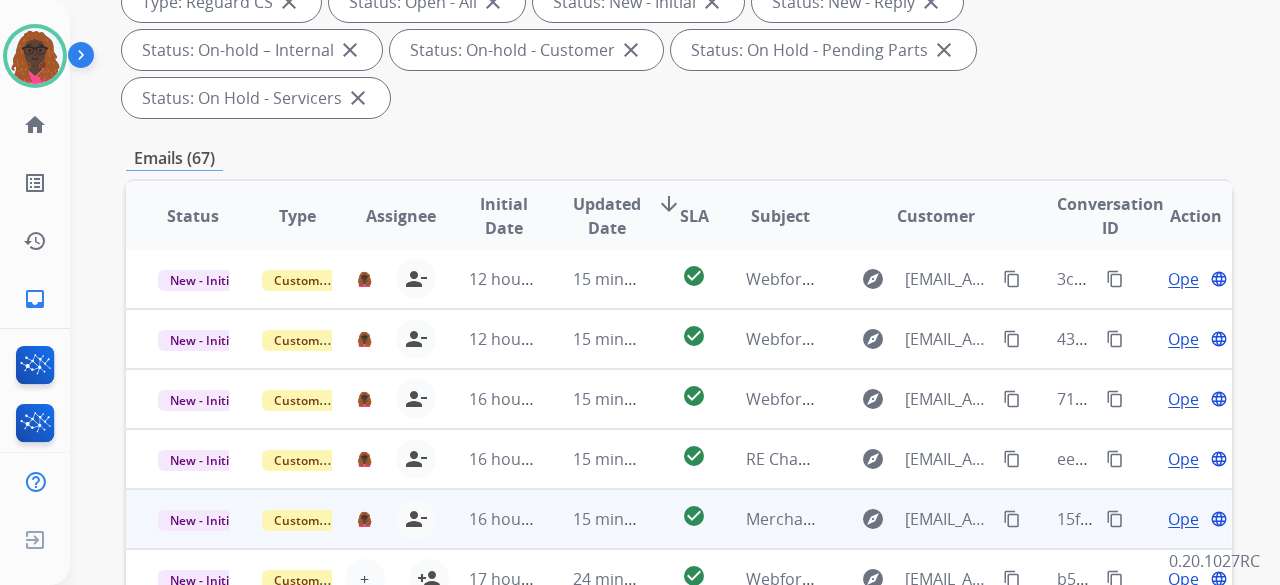 click on "Customer Support" at bounding box center (327, 520) 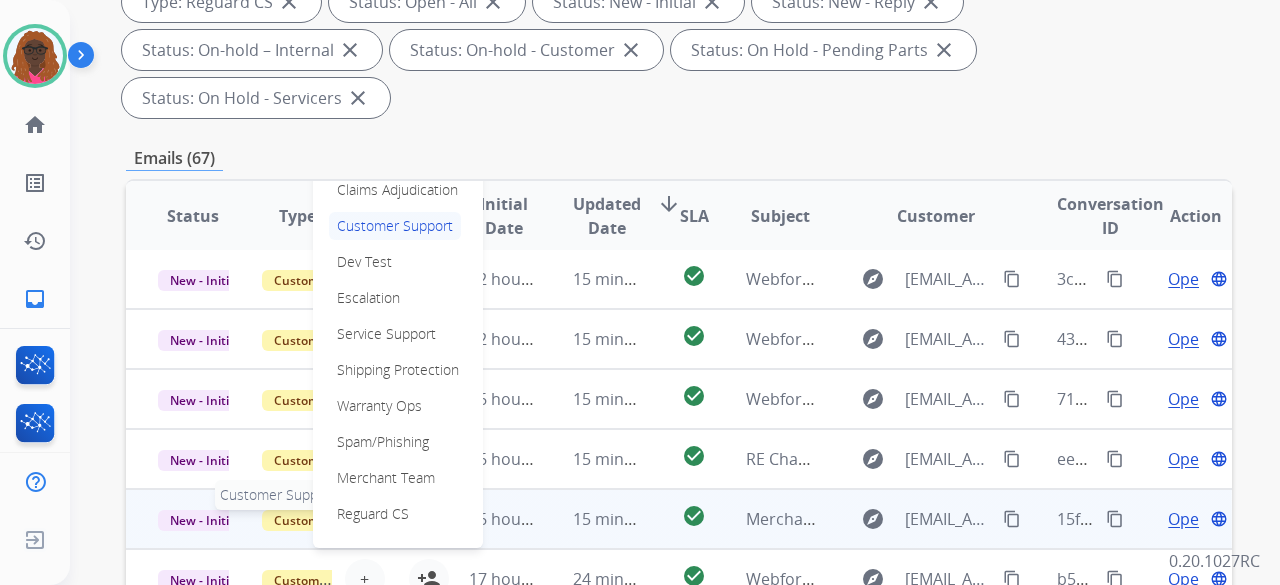 click on "Claims Adjudication   Customer Support   Dev Test   Escalation   Service Support   Shipping Protection   Warranty Ops   Spam/Phishing   Merchant Team   Reguard CS" at bounding box center (398, 352) 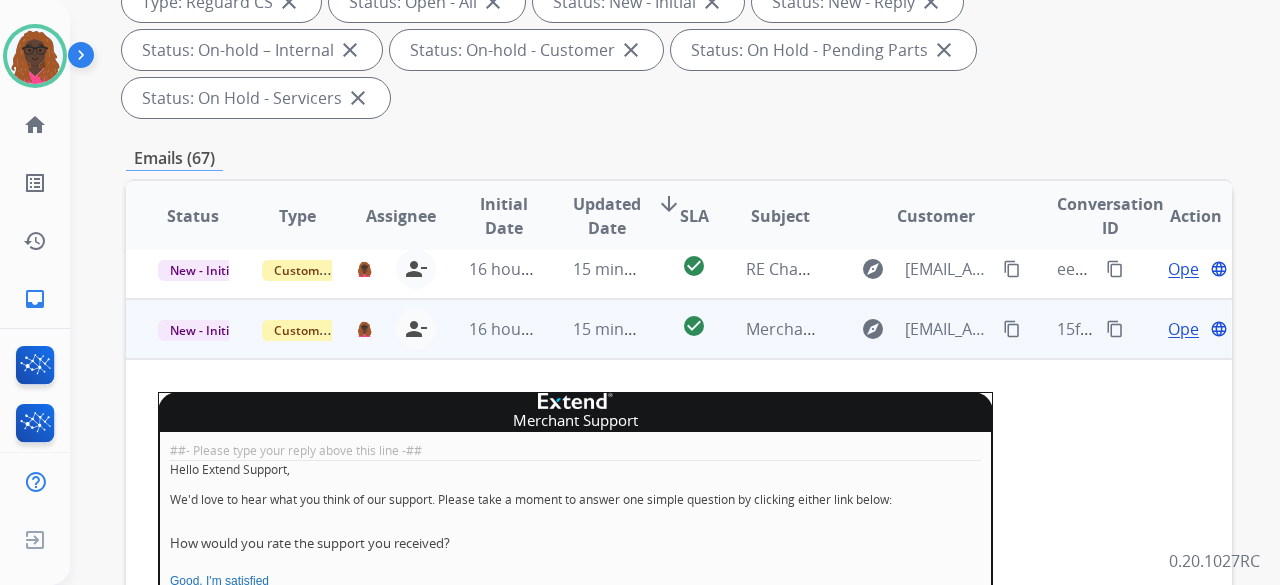 scroll, scrollTop: 240, scrollLeft: 0, axis: vertical 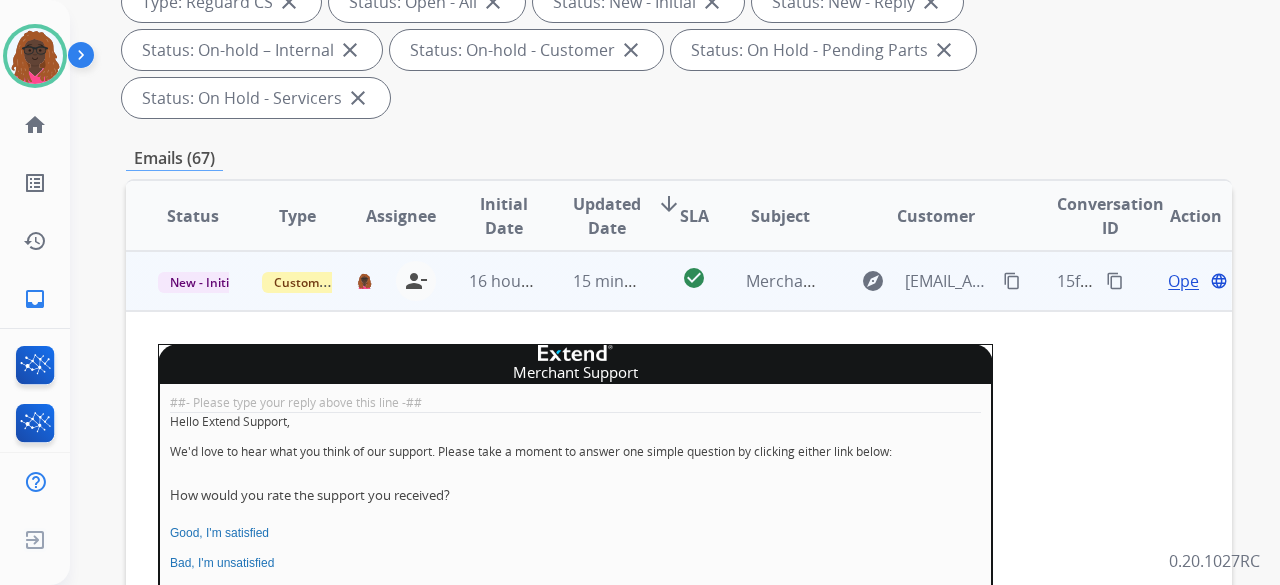 click on "New - Initial" at bounding box center [204, 282] 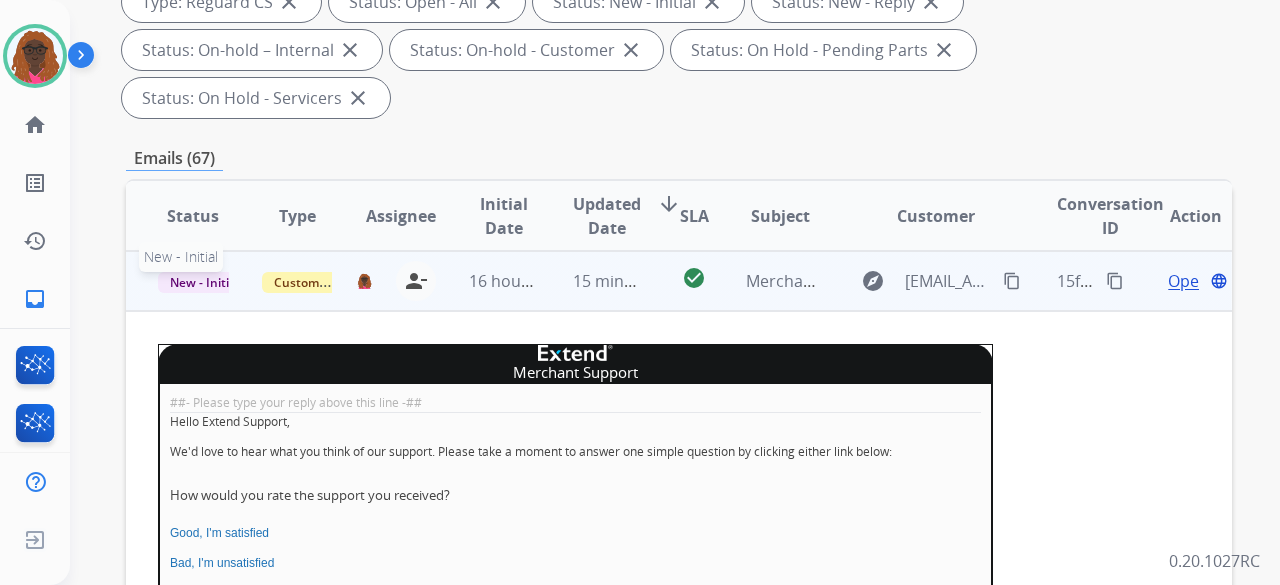 click on "New - Initial" at bounding box center [204, 282] 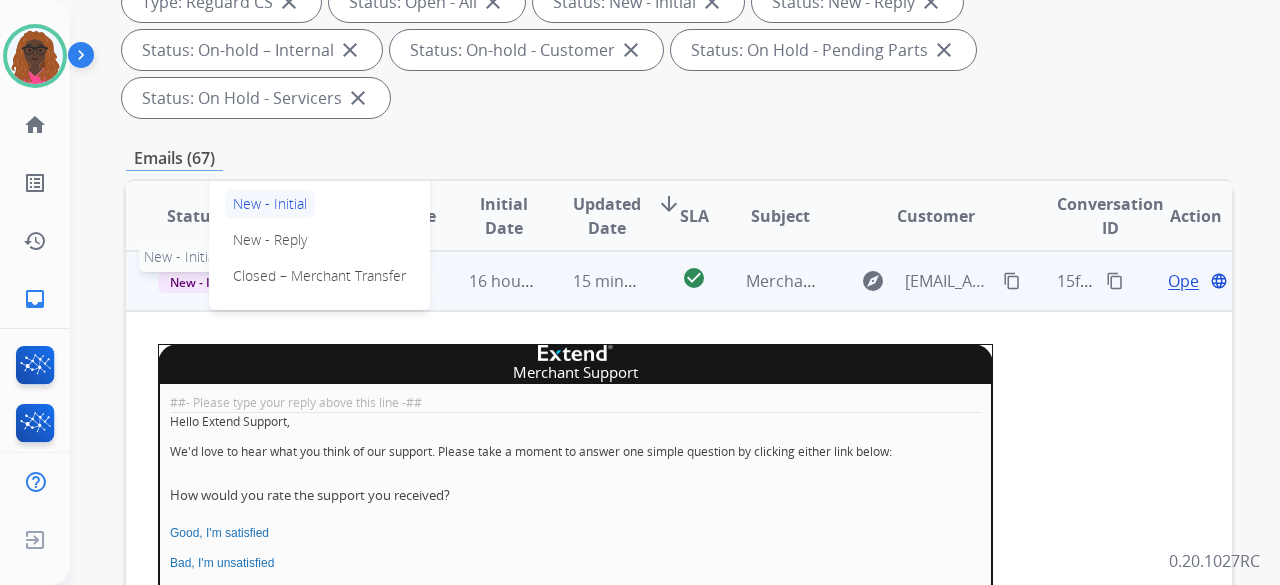 click on "New - Initial" at bounding box center [204, 282] 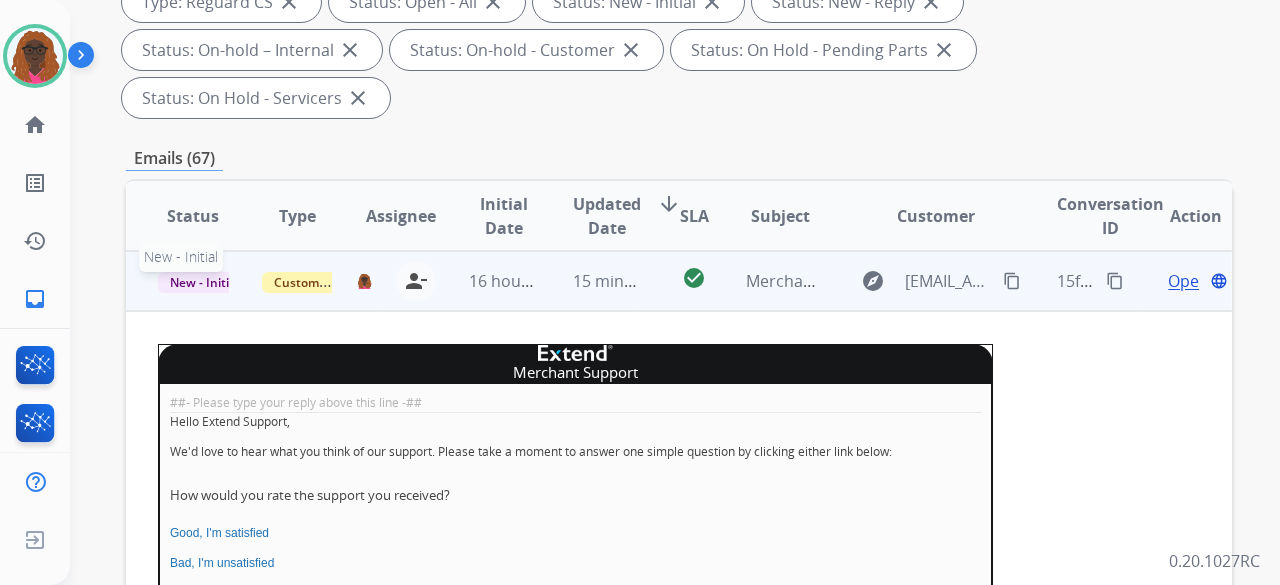 click on "New - Initial" at bounding box center (204, 282) 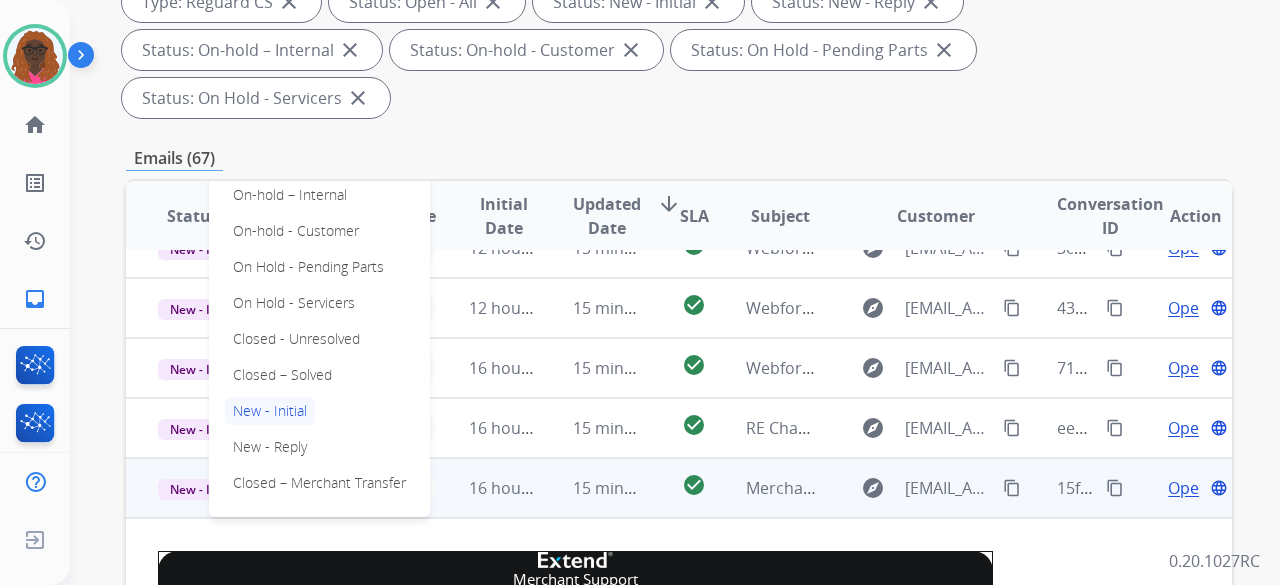 scroll, scrollTop: 0, scrollLeft: 0, axis: both 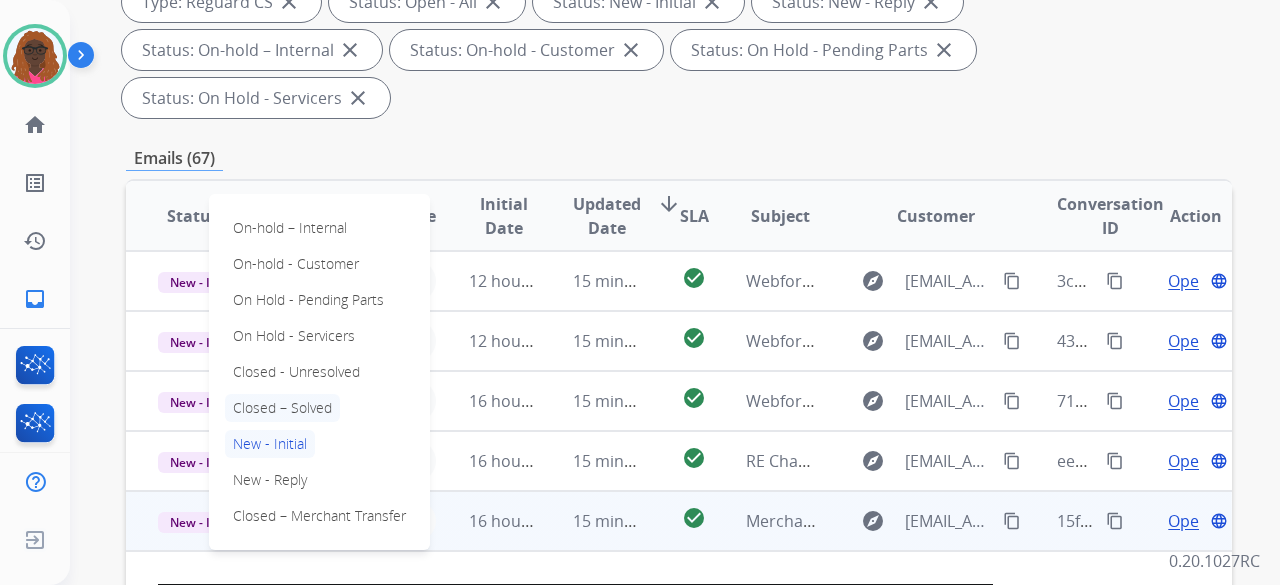 click on "Closed – Solved" at bounding box center (282, 408) 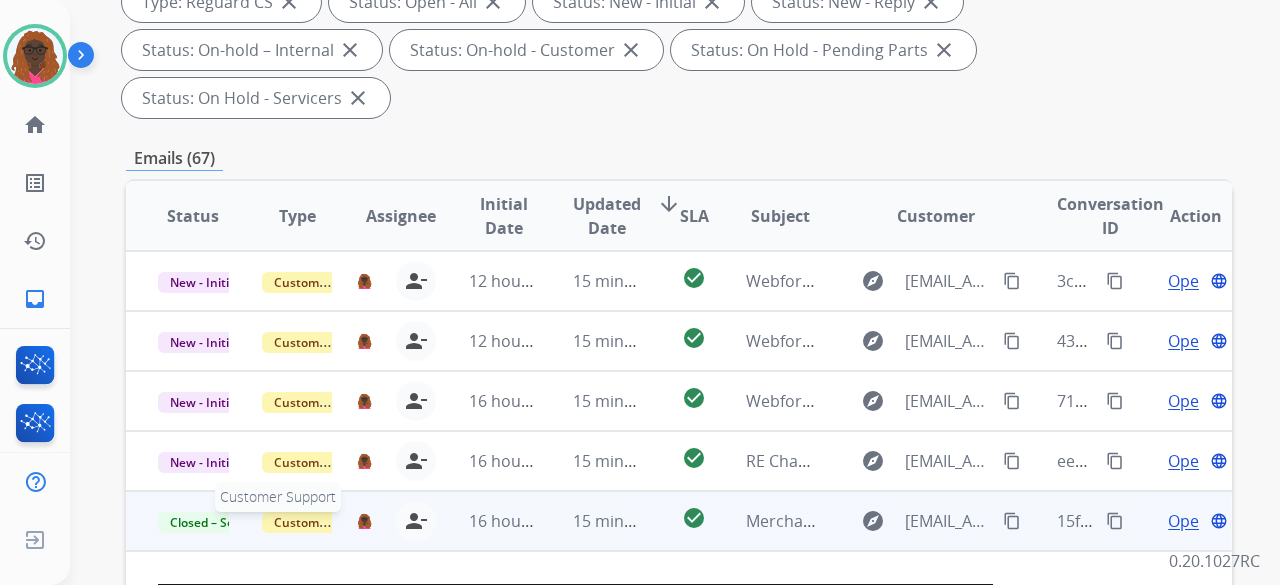 click on "Customer Support" at bounding box center [327, 522] 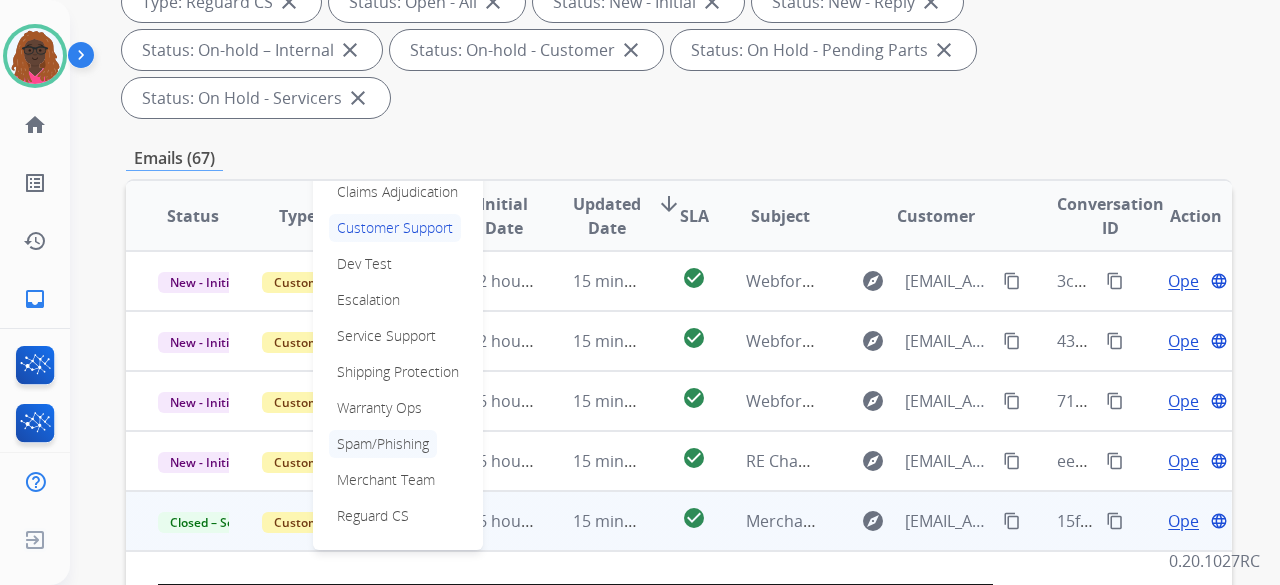 click on "Spam/Phishing" at bounding box center (383, 444) 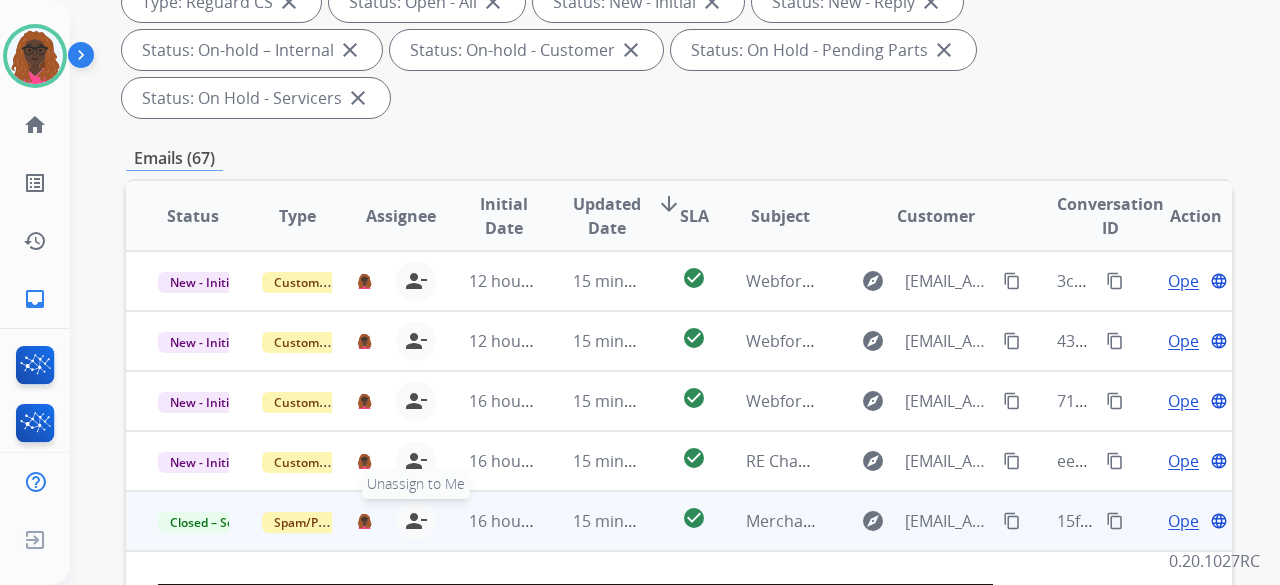 click on "person_remove" at bounding box center (416, 521) 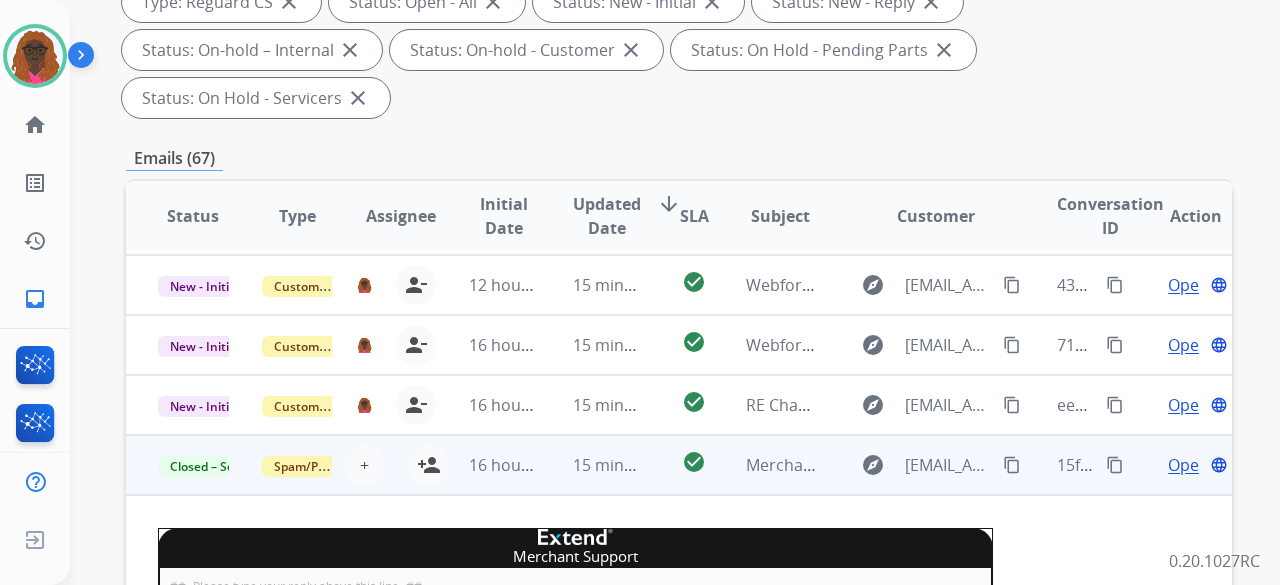 scroll, scrollTop: 56, scrollLeft: 0, axis: vertical 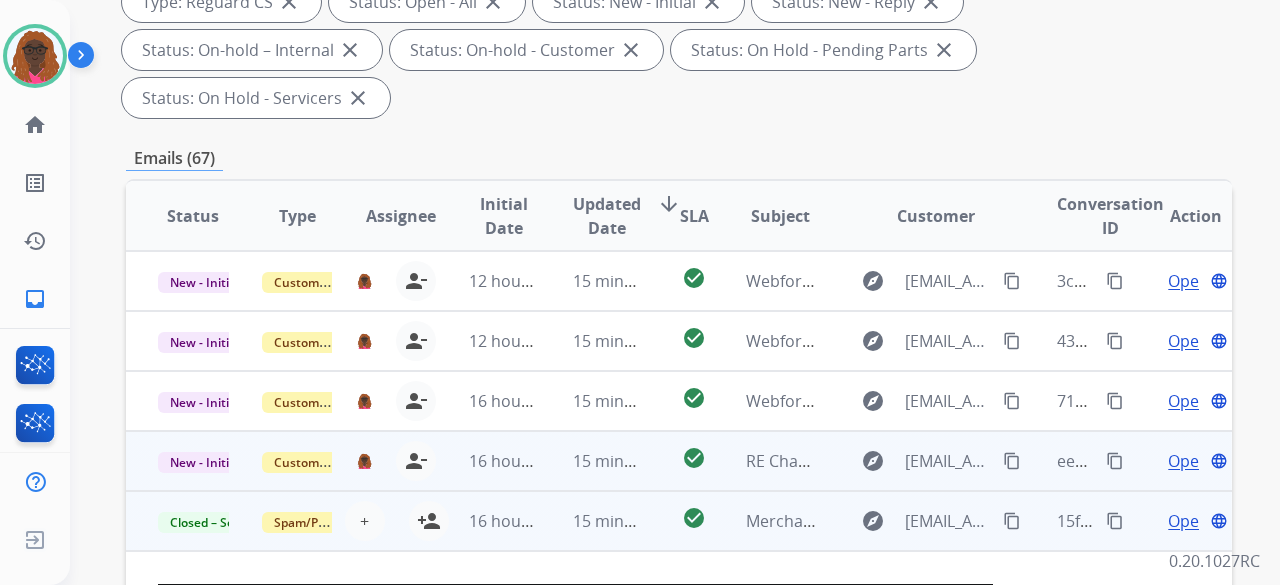 click on "Open" at bounding box center [1188, 461] 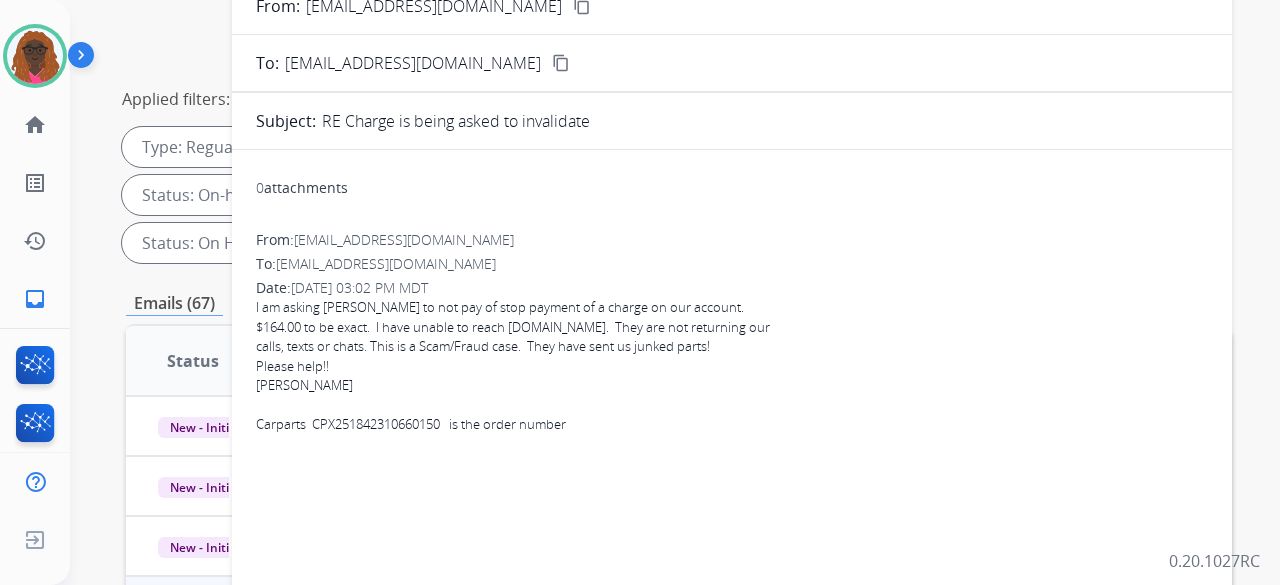 scroll, scrollTop: 232, scrollLeft: 0, axis: vertical 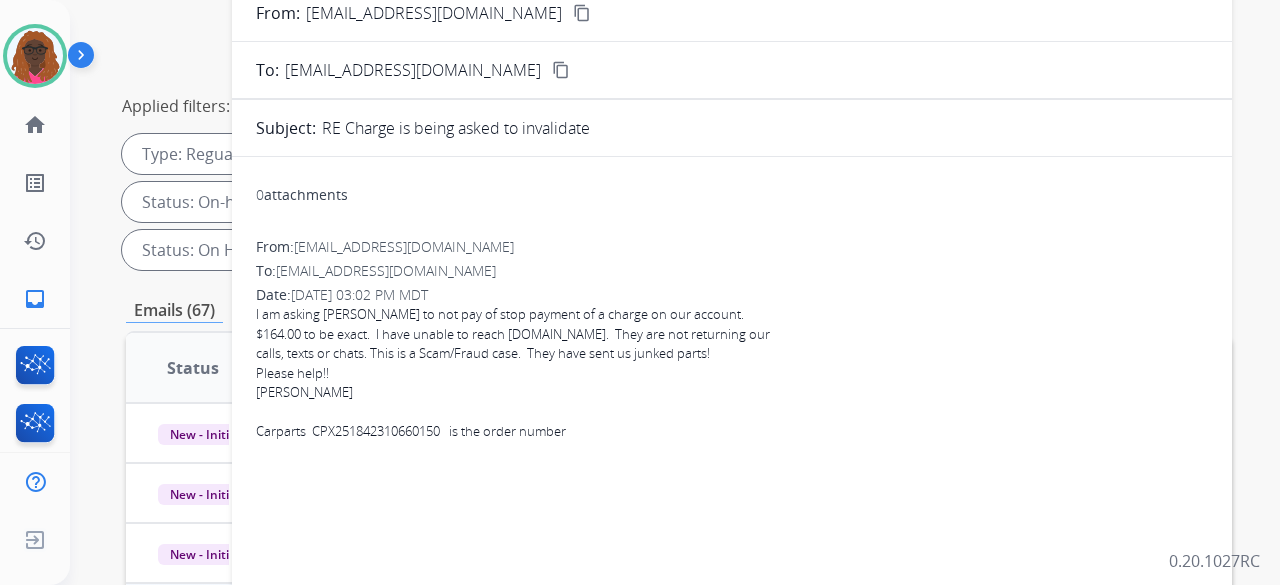 click on "content_copy" at bounding box center (582, 13) 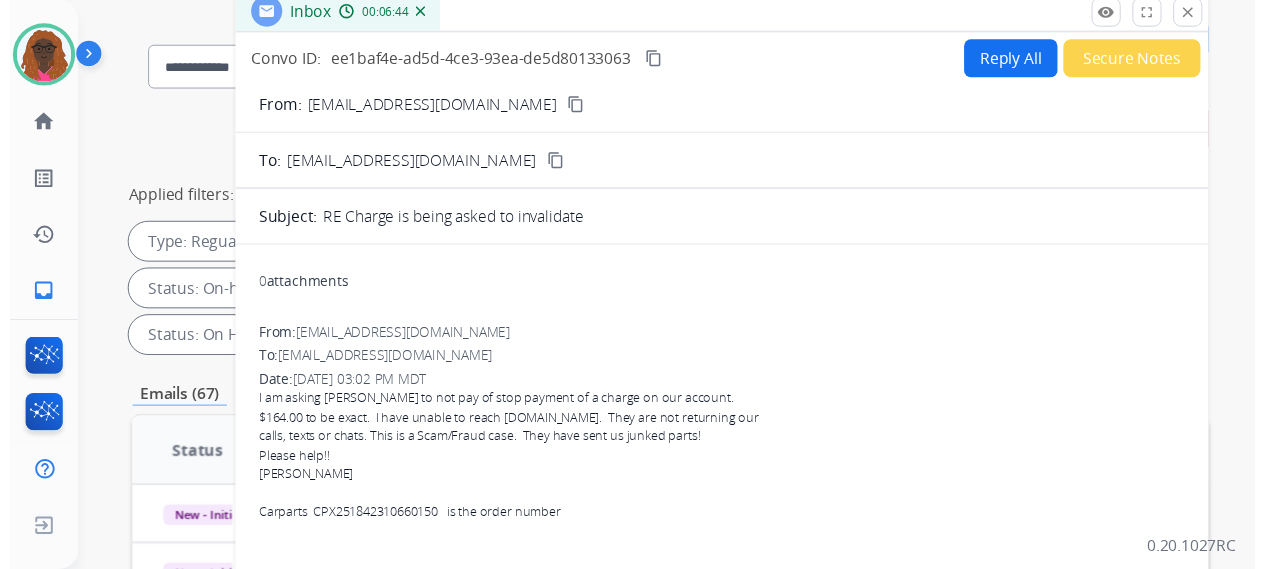 scroll, scrollTop: 133, scrollLeft: 0, axis: vertical 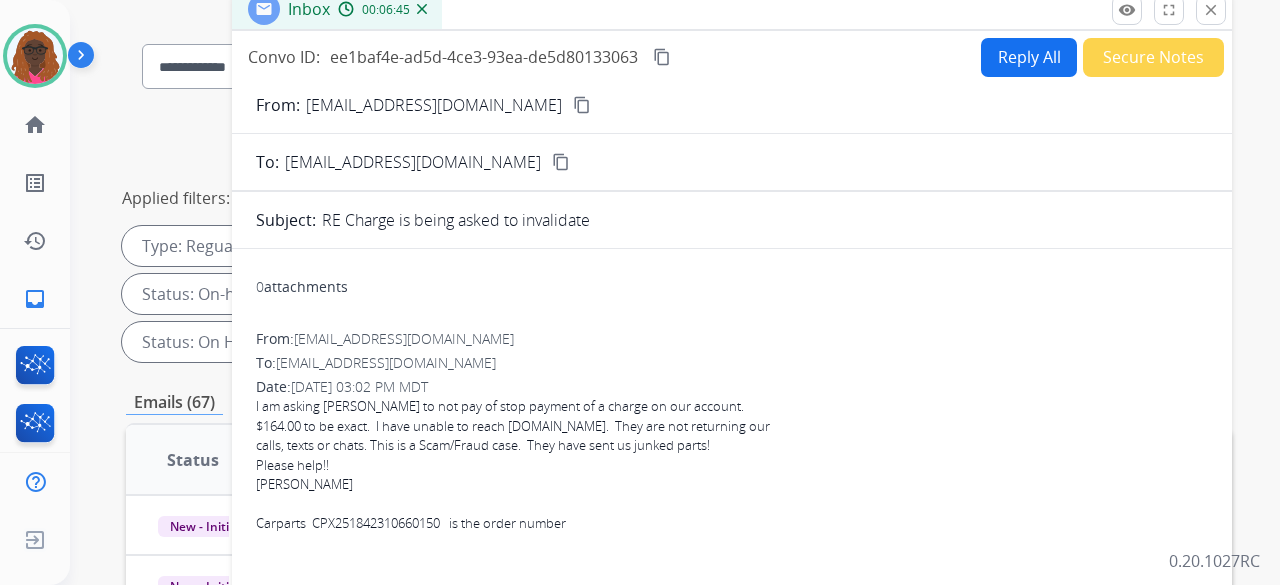 click on "Reply All" at bounding box center [1029, 57] 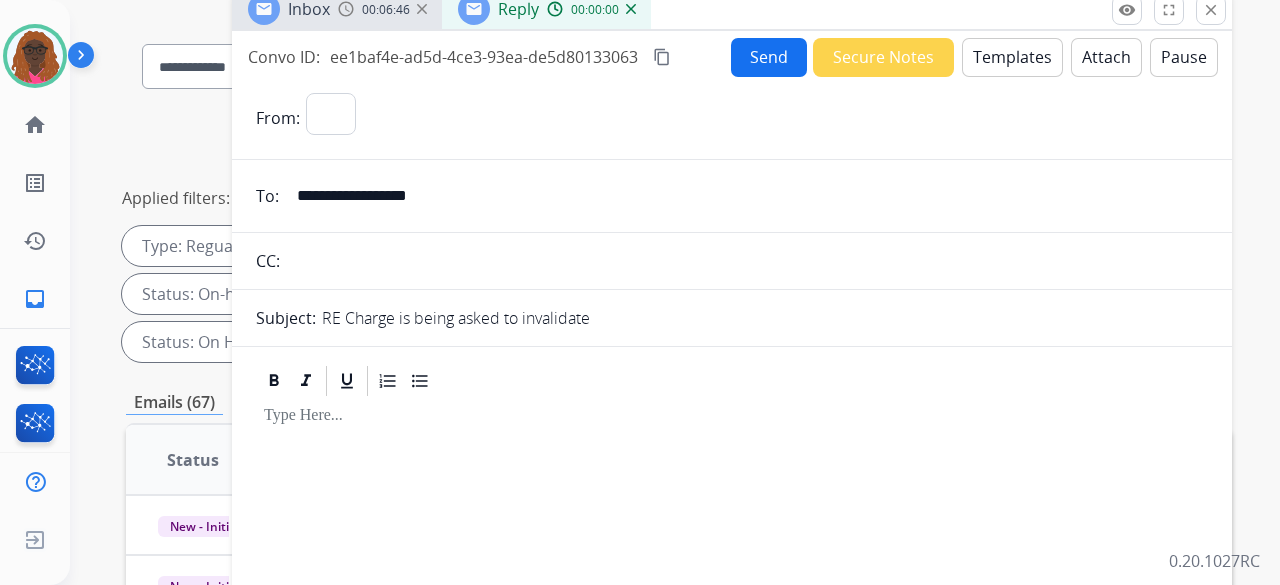 select on "**********" 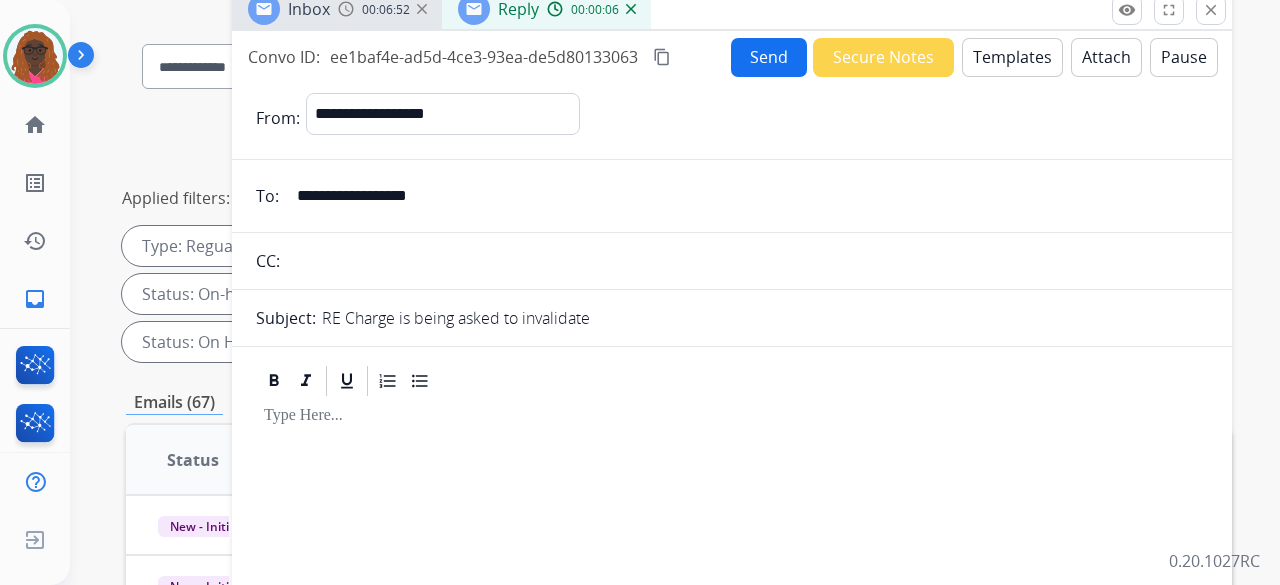 click on "Templates" at bounding box center [1012, 57] 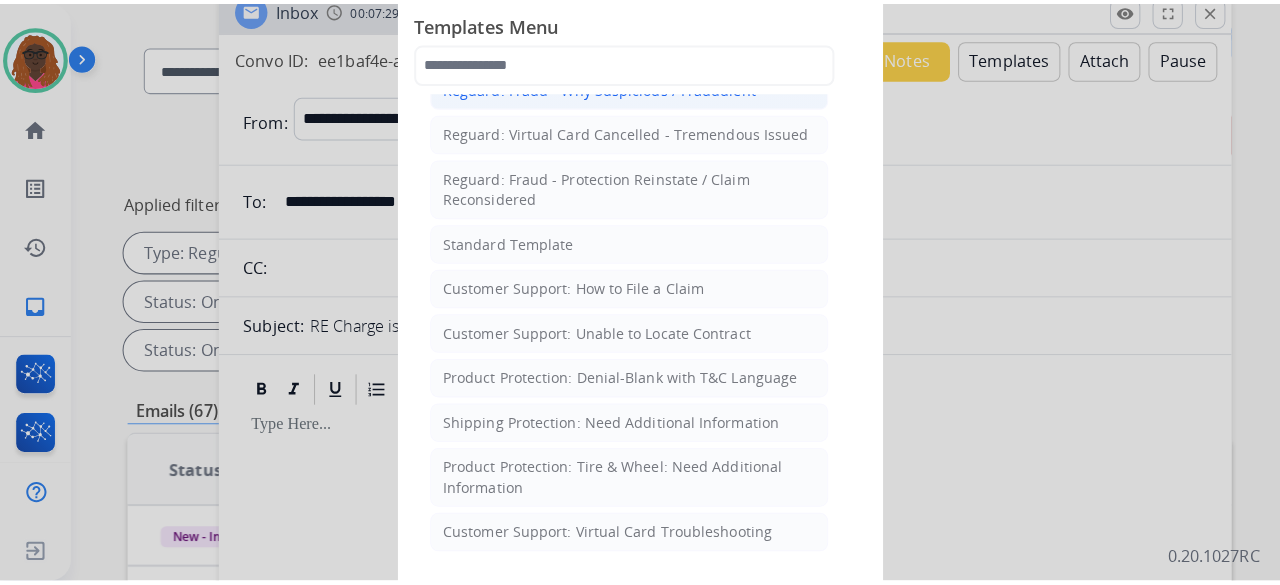 scroll, scrollTop: 207, scrollLeft: 0, axis: vertical 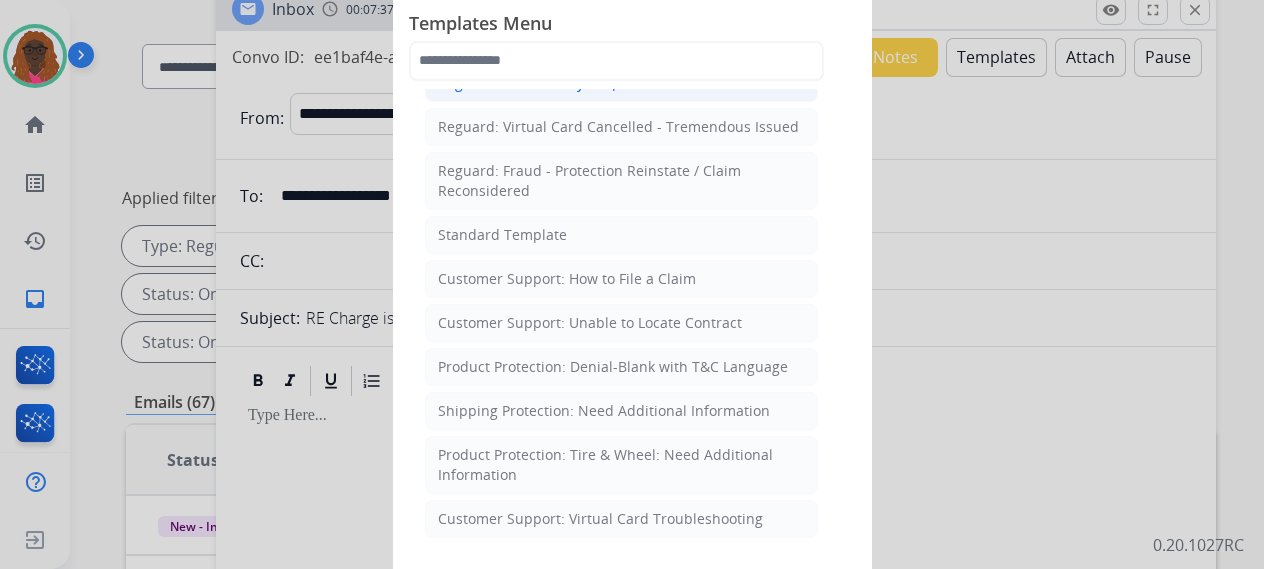 click on "Customer Support: Unable to Locate Contract" 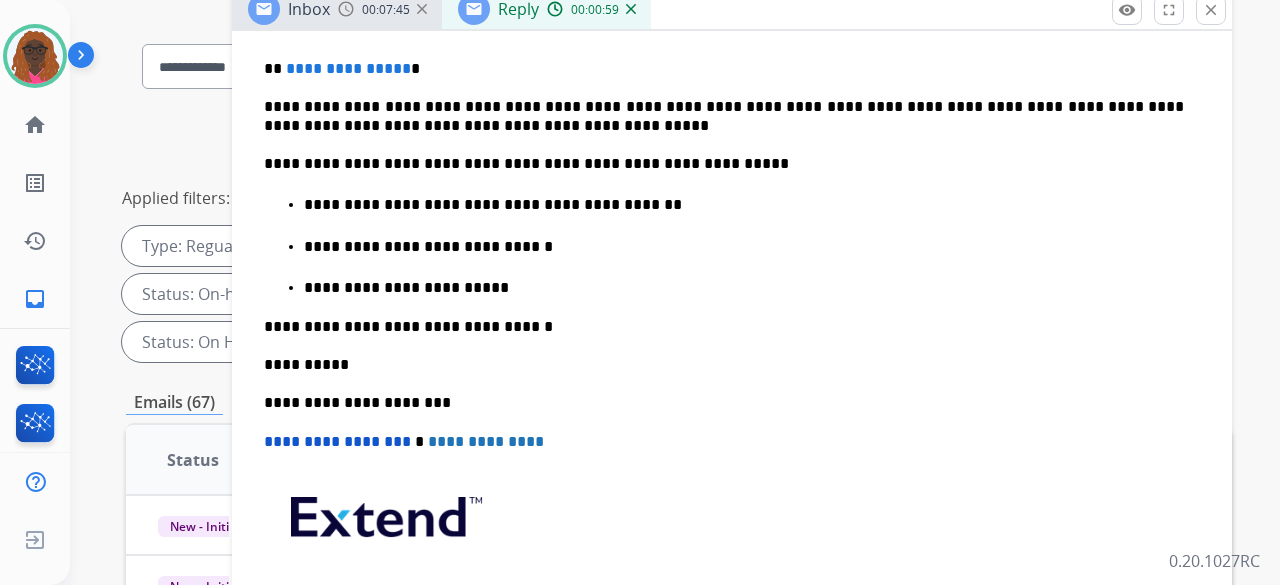 scroll, scrollTop: 636, scrollLeft: 0, axis: vertical 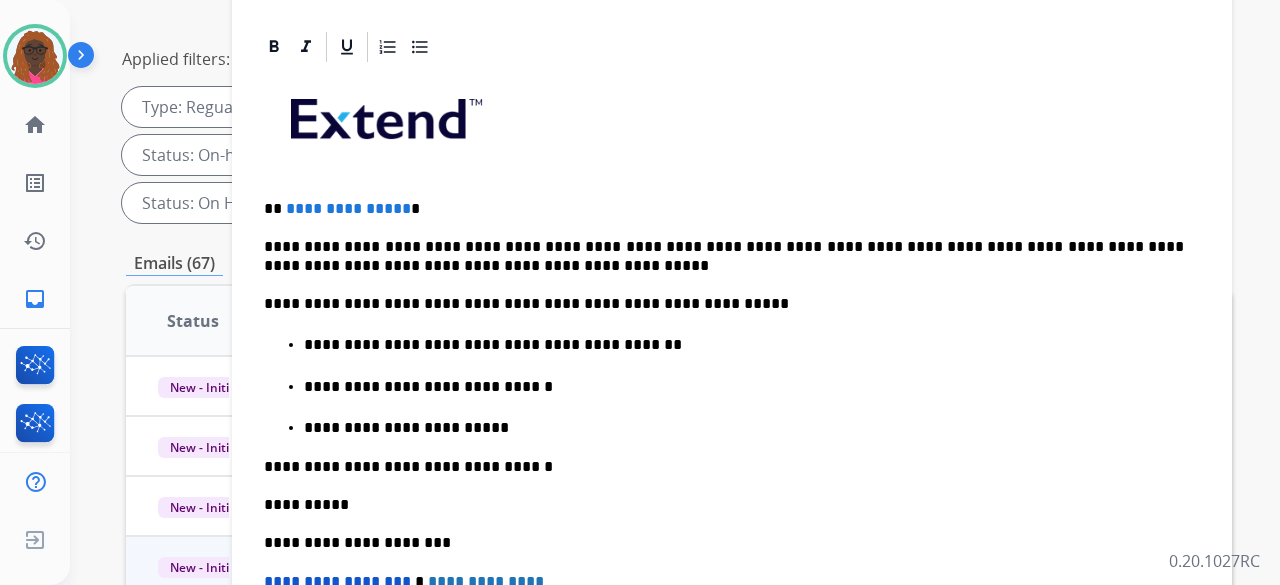 click on "**********" at bounding box center (348, 208) 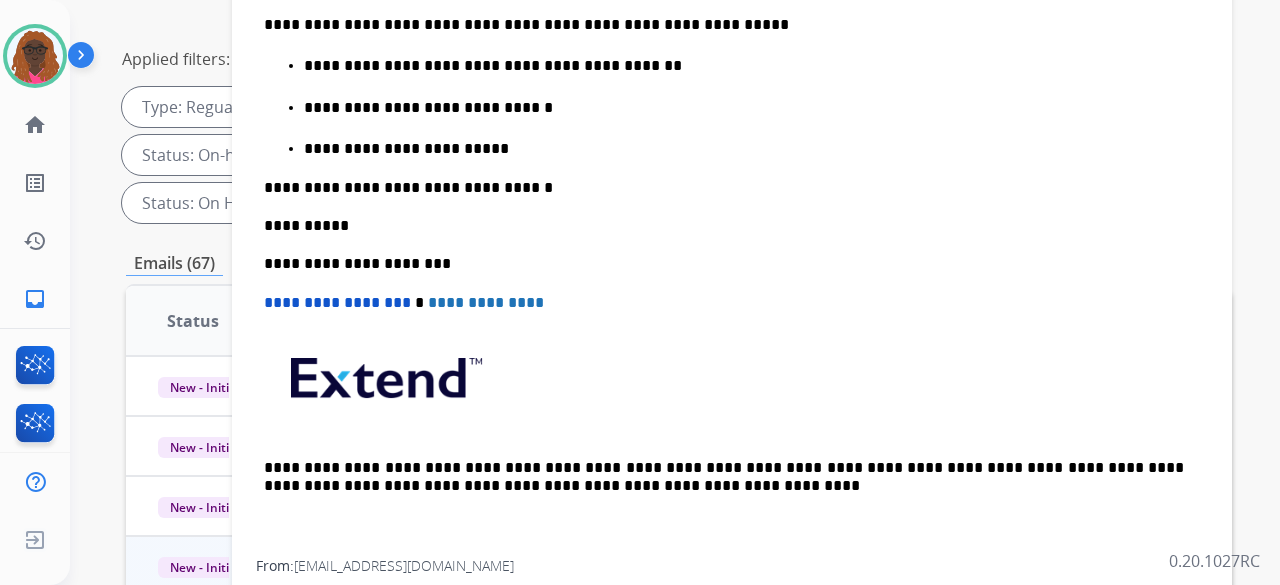 scroll, scrollTop: 636, scrollLeft: 0, axis: vertical 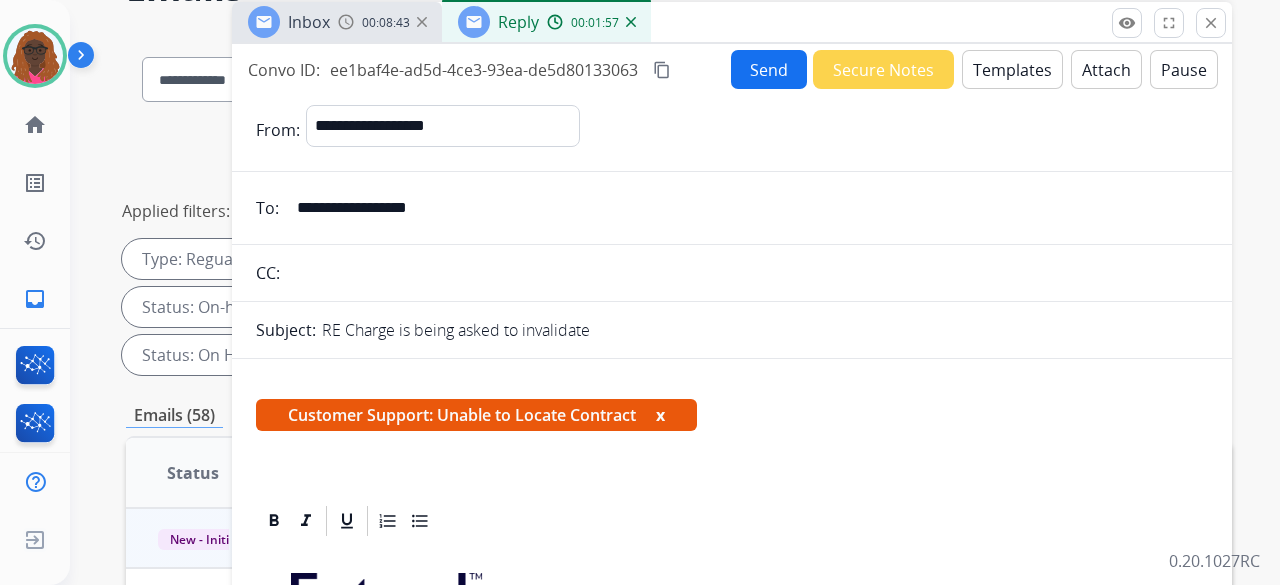 click on "Send" at bounding box center [769, 69] 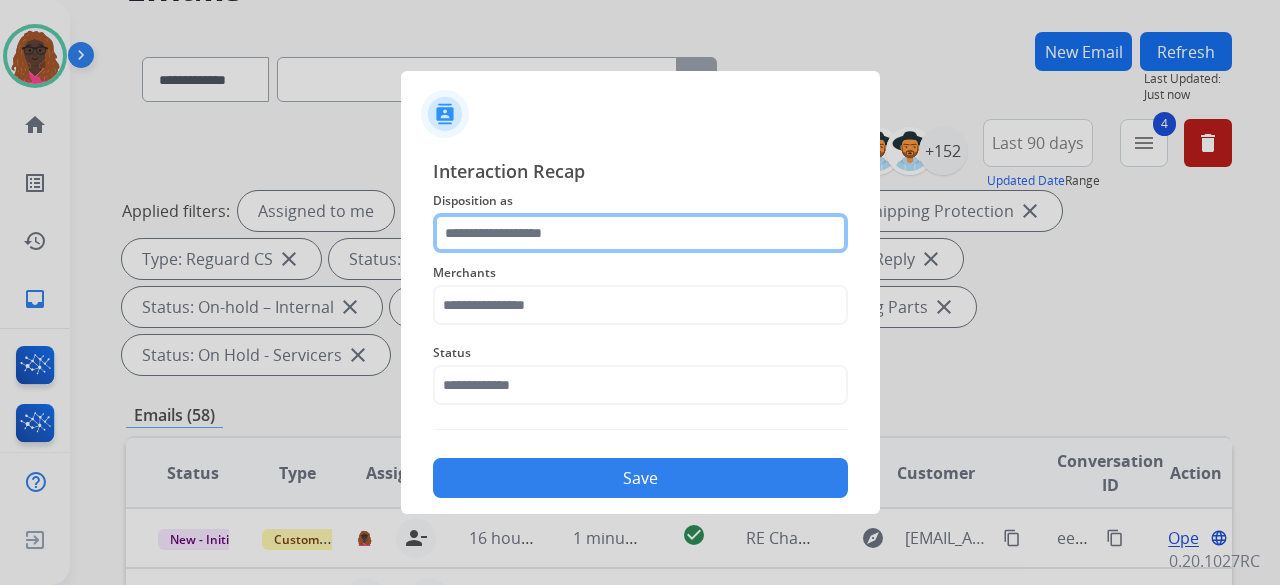 click 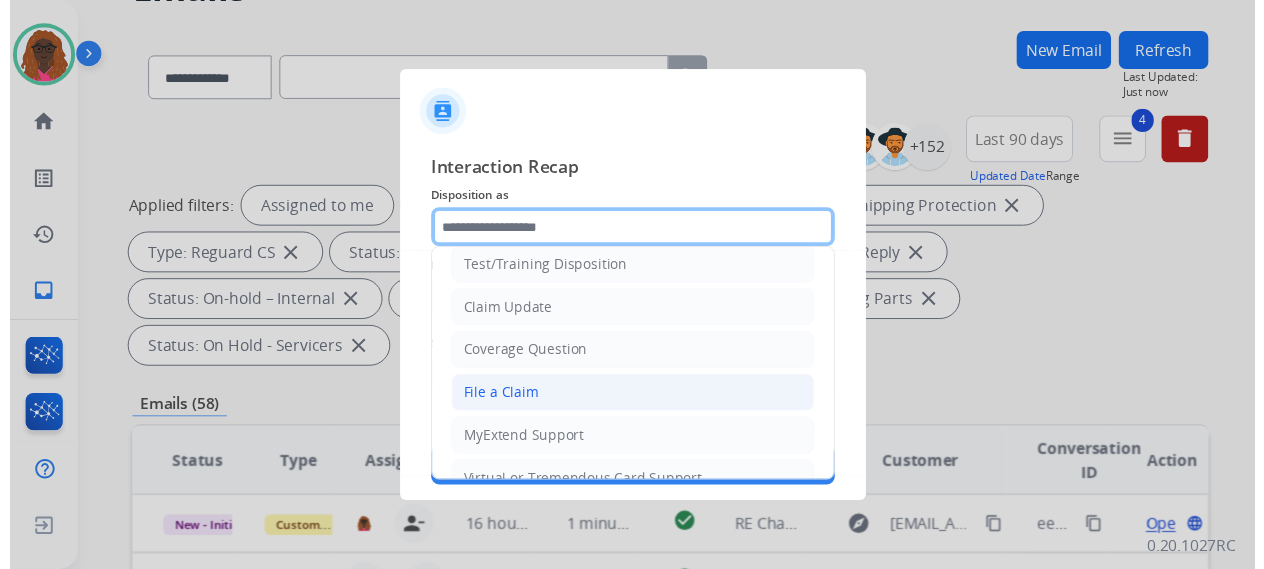 scroll, scrollTop: 57, scrollLeft: 0, axis: vertical 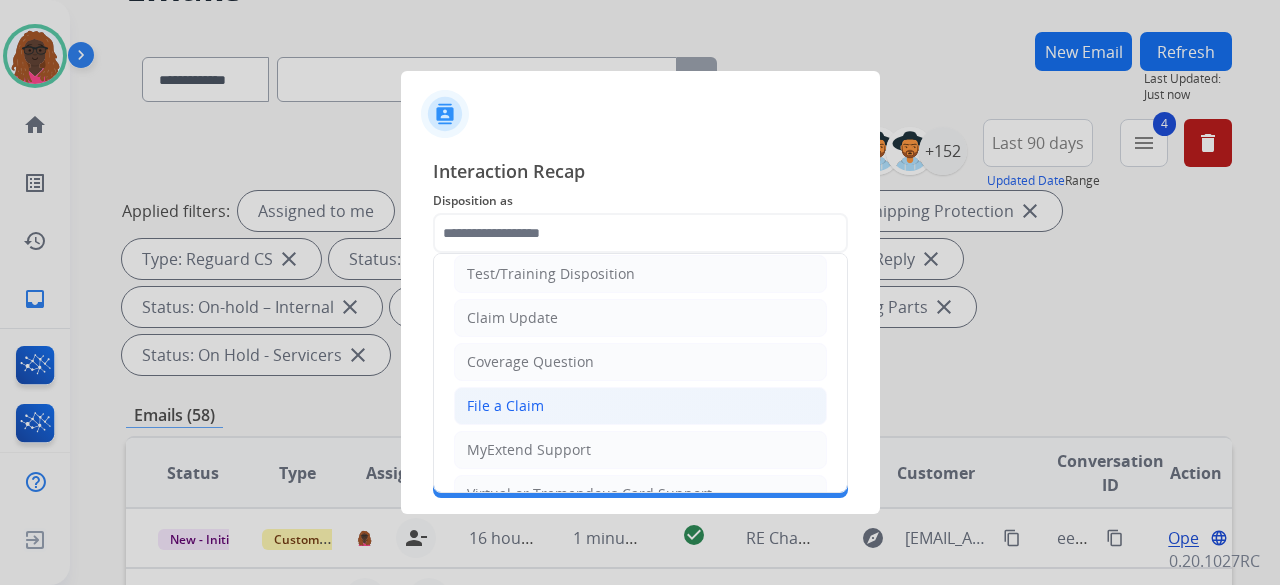 click on "File a Claim" 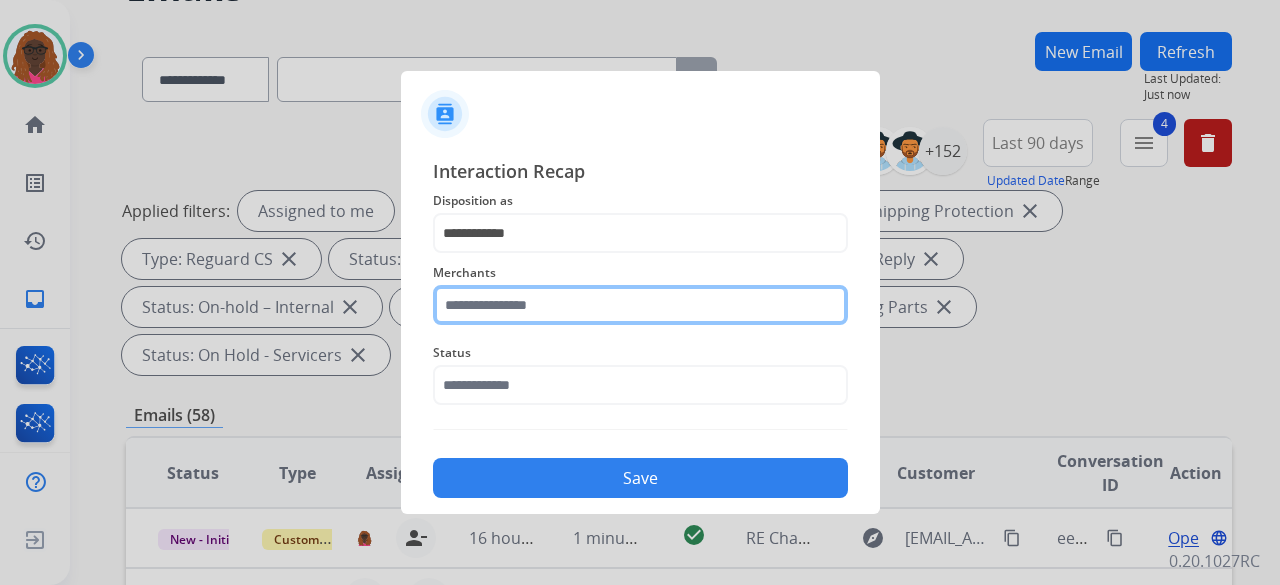 click 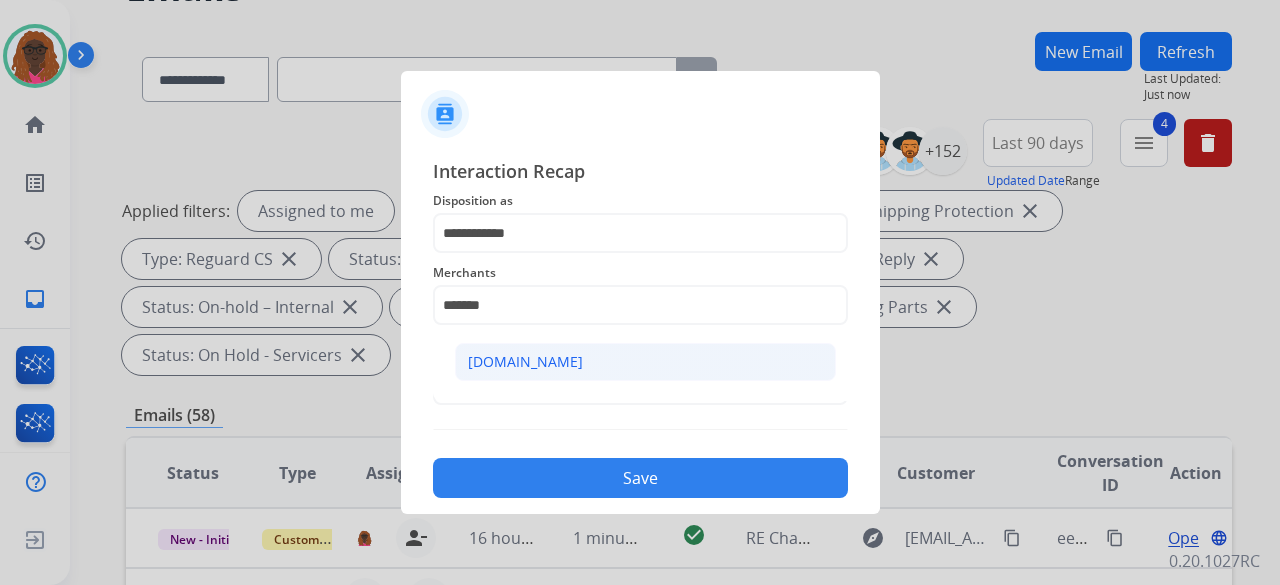 click on "[DOMAIN_NAME]" 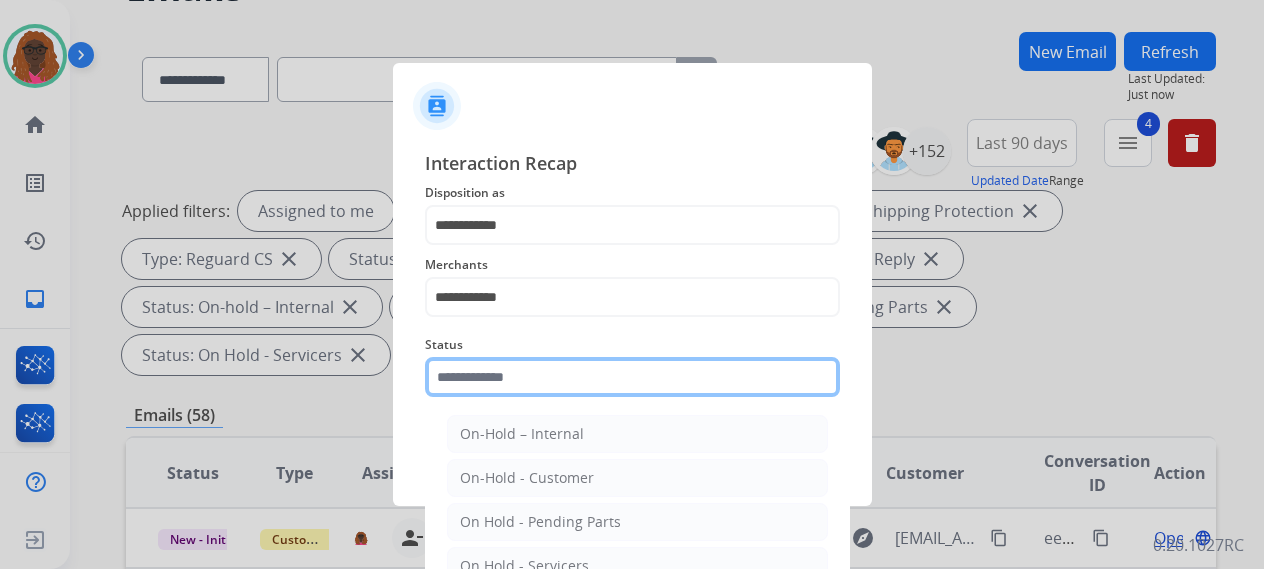 click 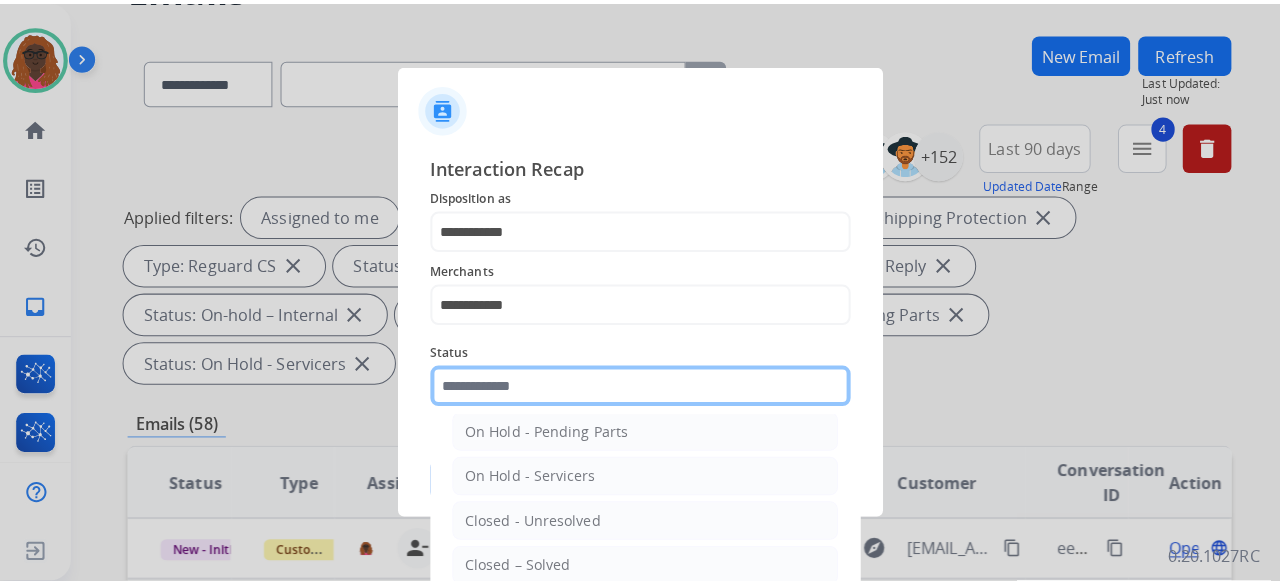 scroll, scrollTop: 114, scrollLeft: 0, axis: vertical 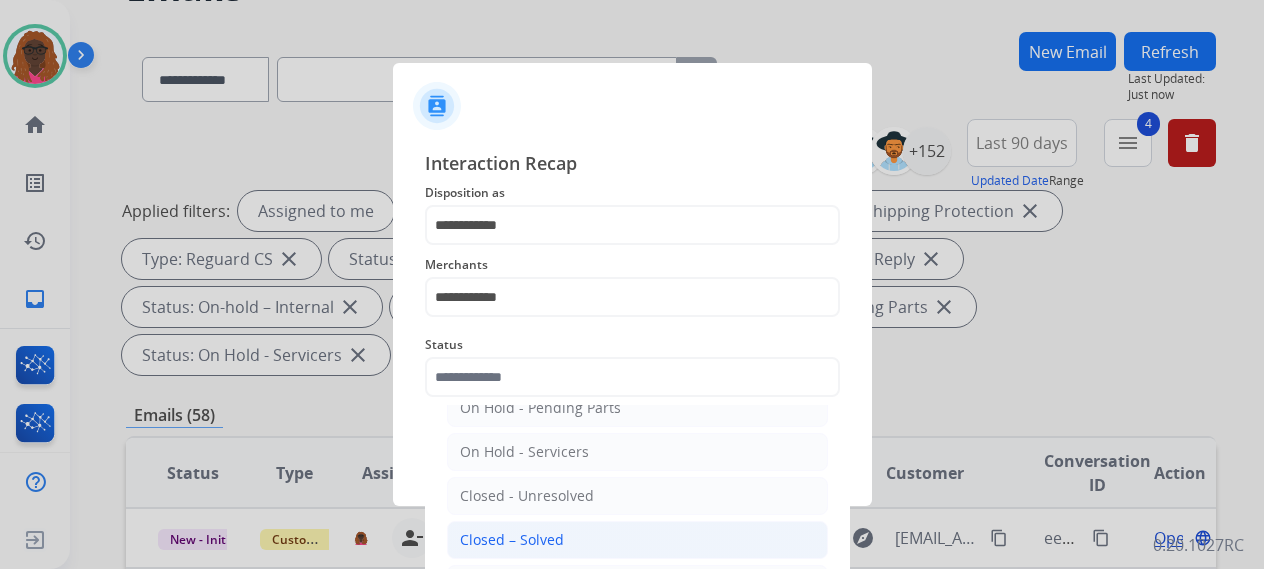 click on "Closed – Solved" 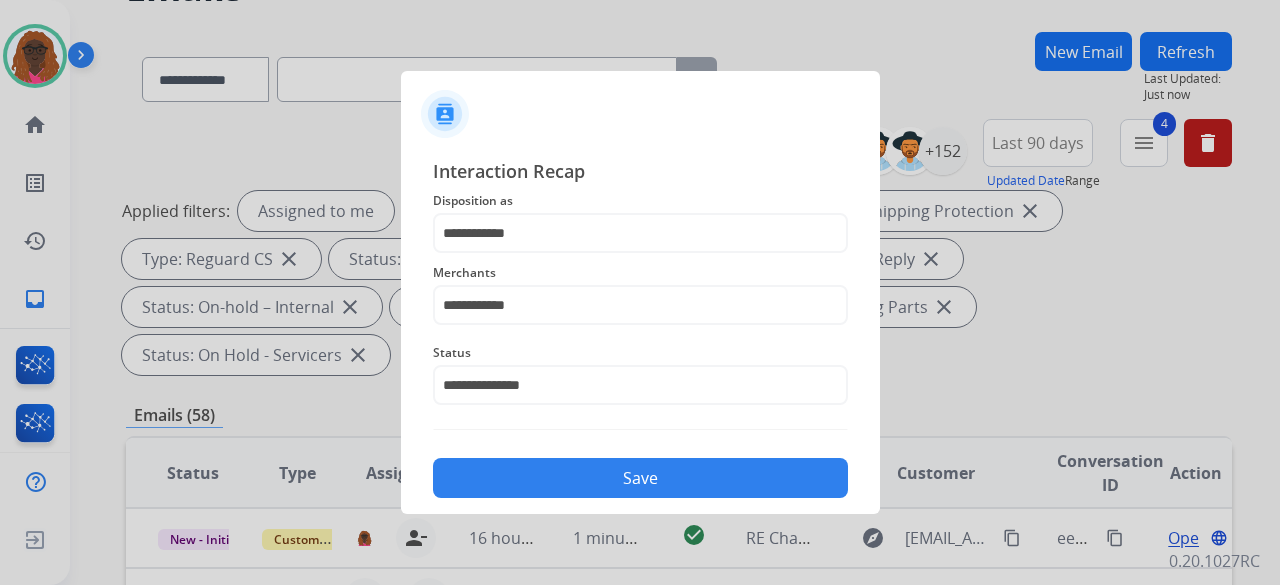 click on "Save" 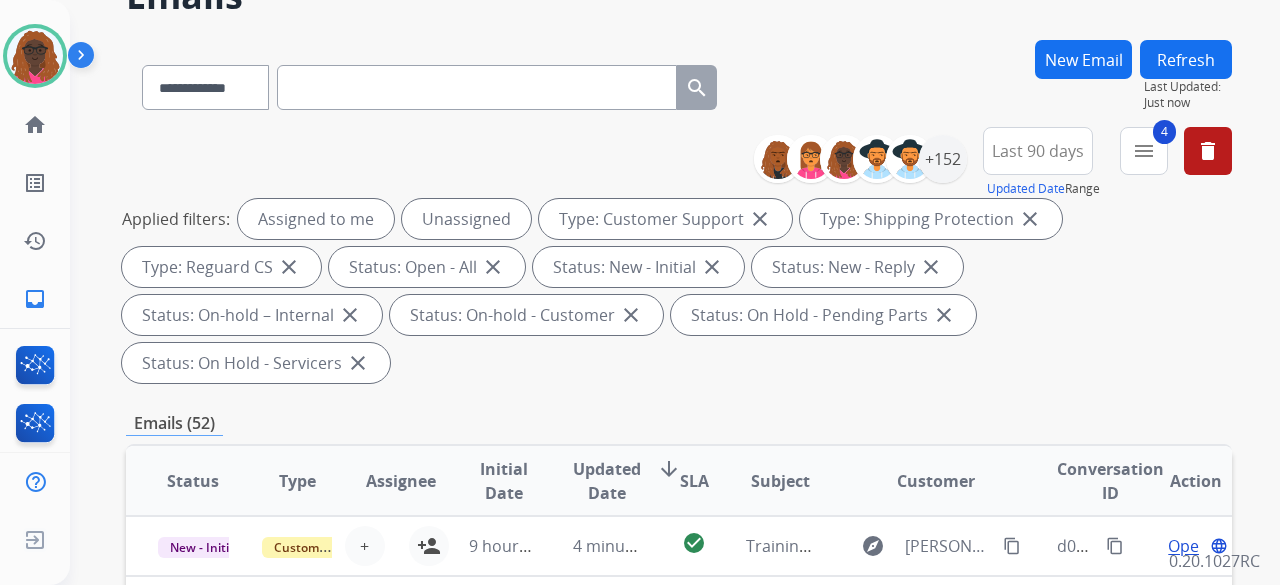 scroll, scrollTop: 136, scrollLeft: 0, axis: vertical 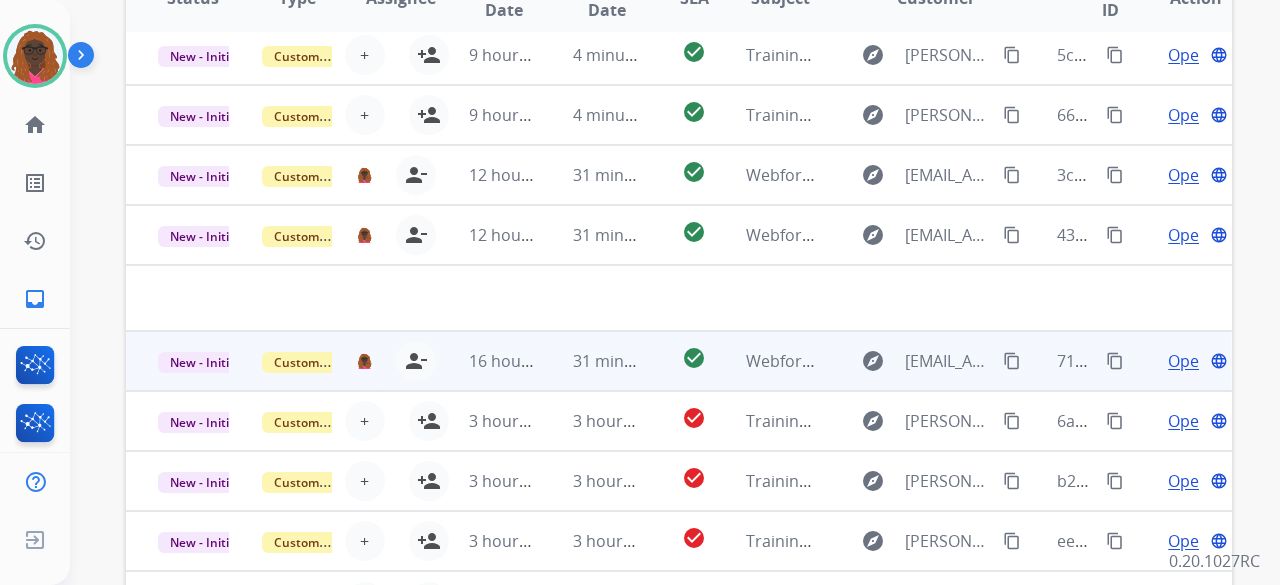 click on "Open" at bounding box center (1188, 361) 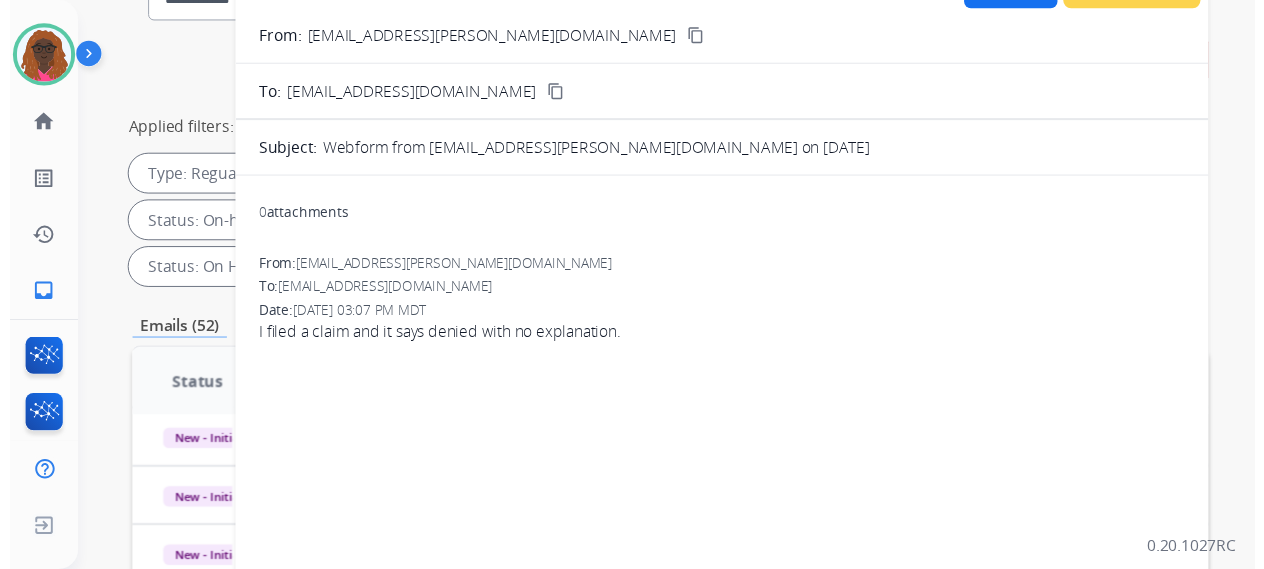 scroll, scrollTop: 164, scrollLeft: 0, axis: vertical 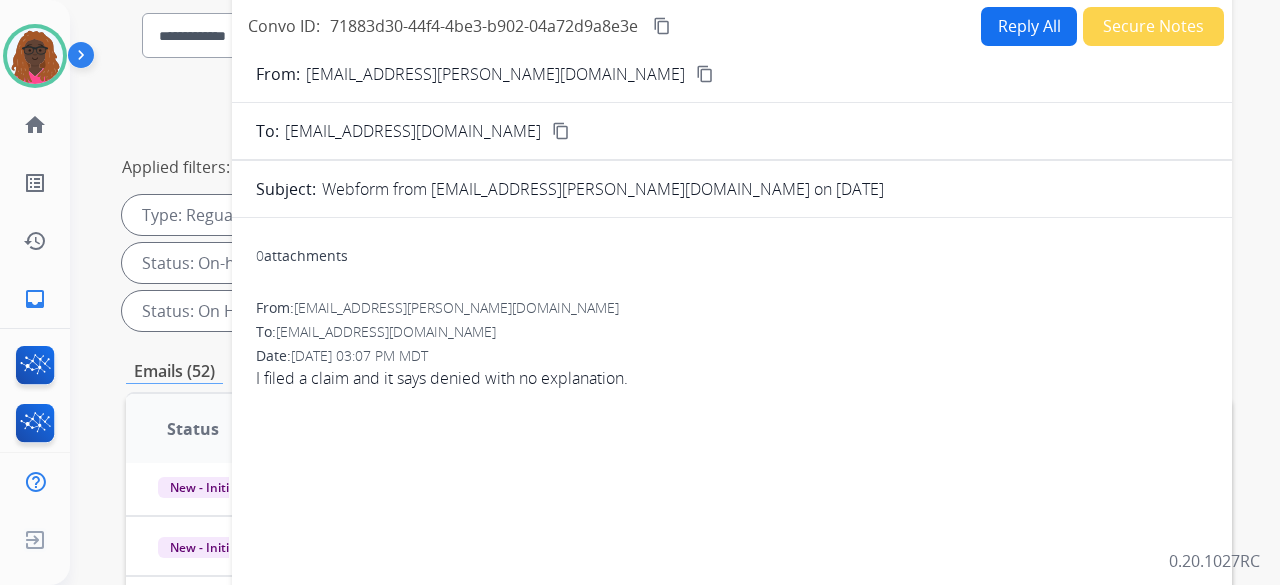 click on "content_copy" at bounding box center [705, 74] 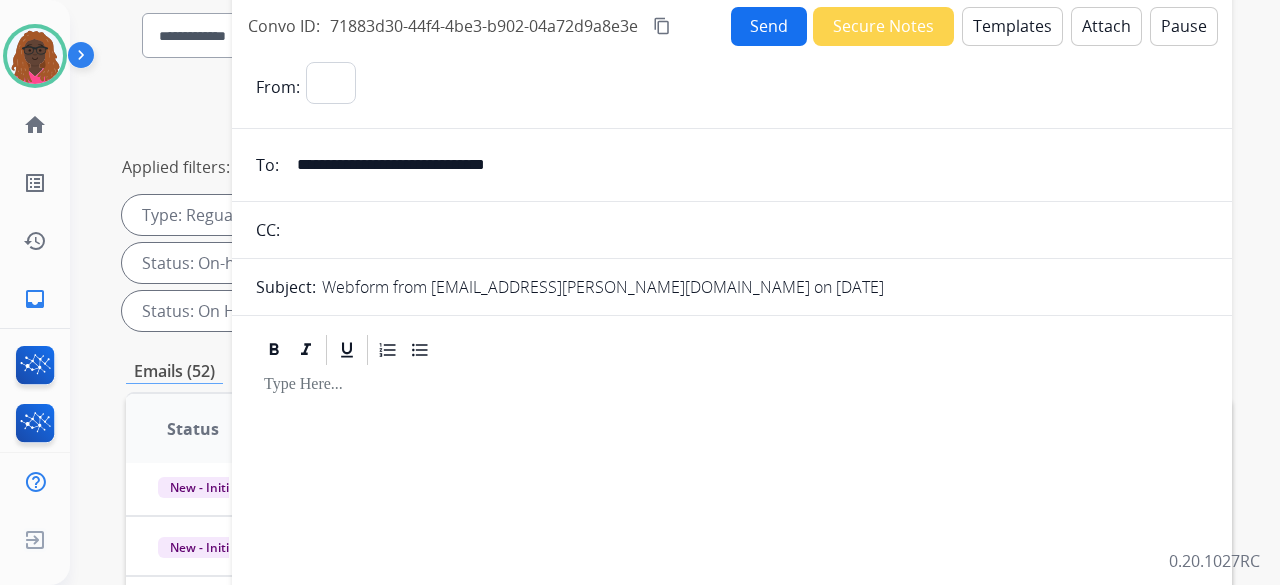 select on "**********" 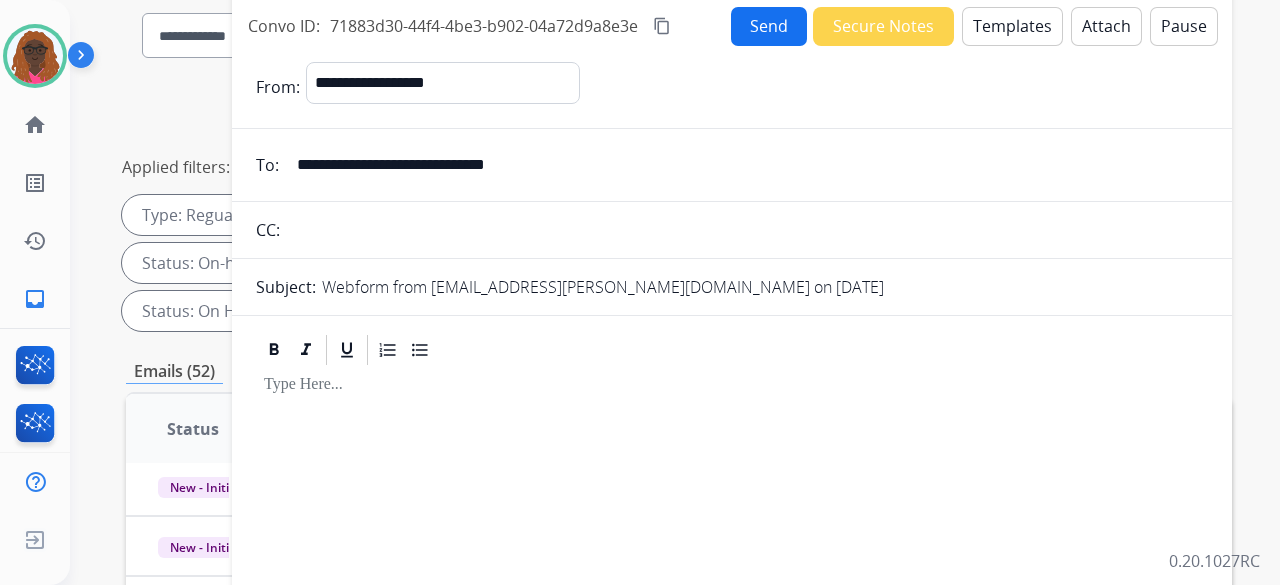 click on "Templates" at bounding box center (1012, 26) 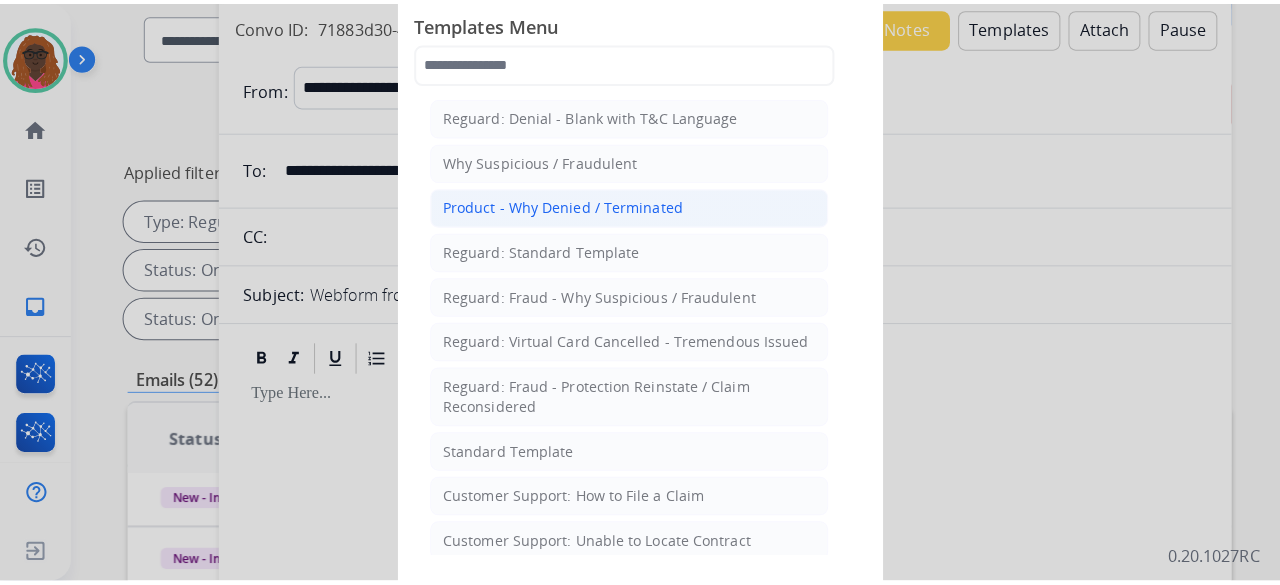 scroll, scrollTop: 0, scrollLeft: 0, axis: both 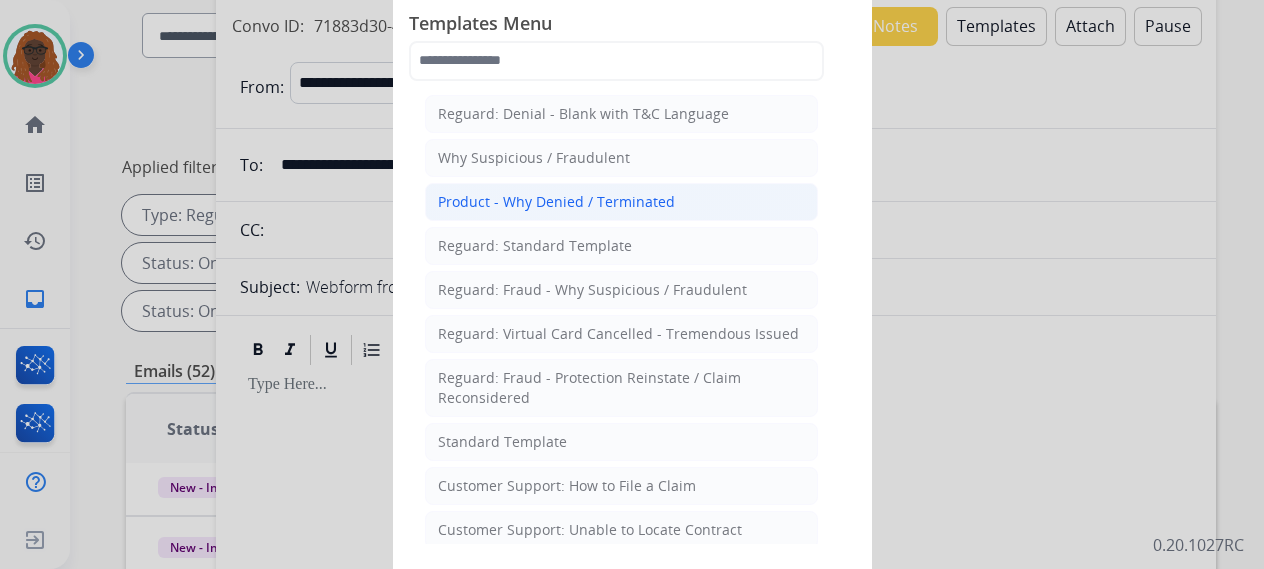 click on "Product - Why Denied / Terminated" 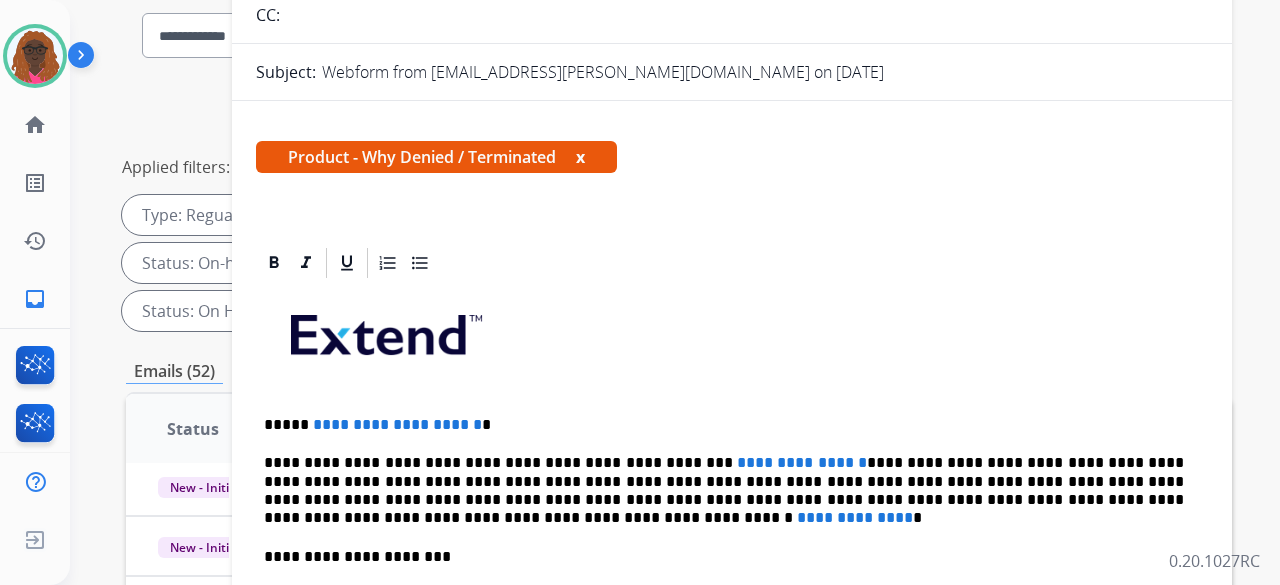 scroll, scrollTop: 320, scrollLeft: 0, axis: vertical 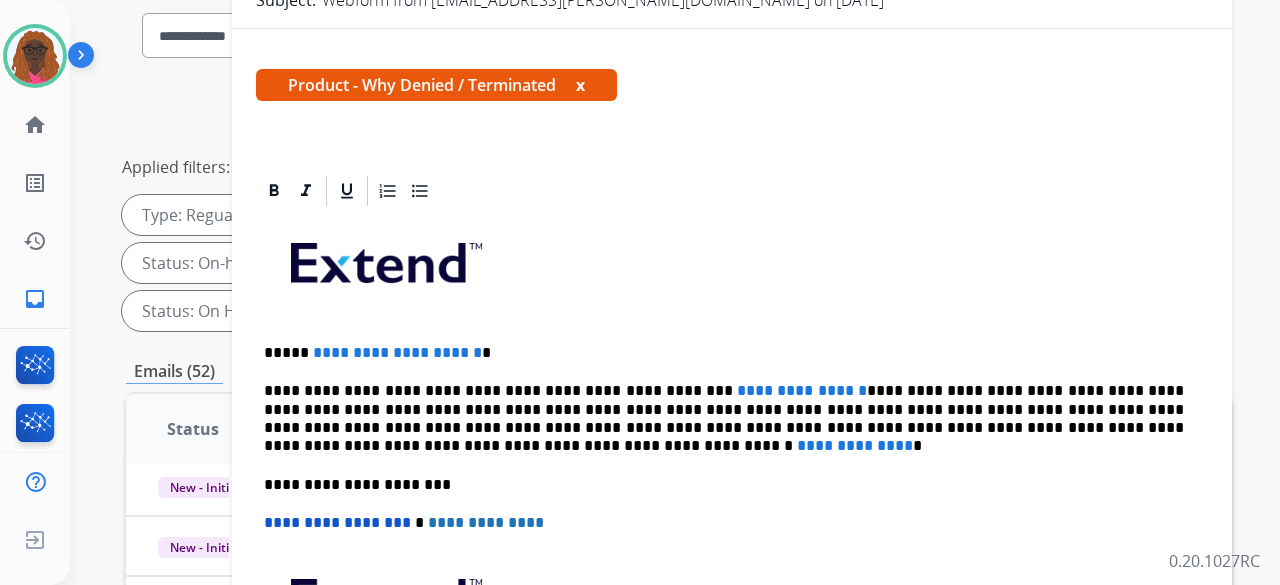 click on "**********" at bounding box center (724, 353) 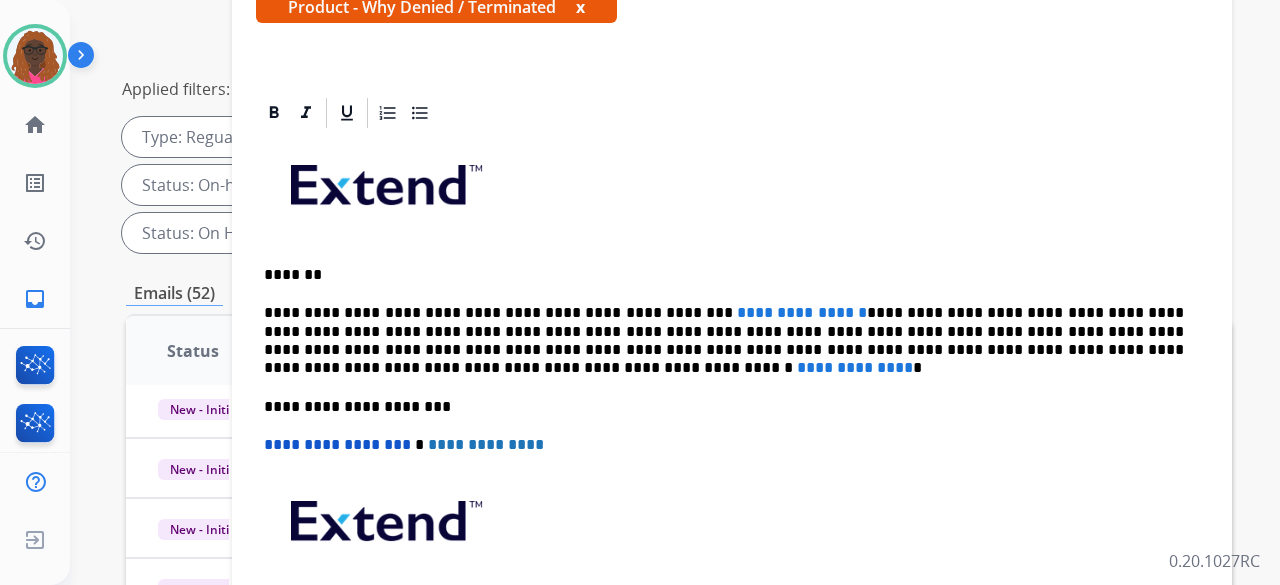 scroll, scrollTop: 240, scrollLeft: 0, axis: vertical 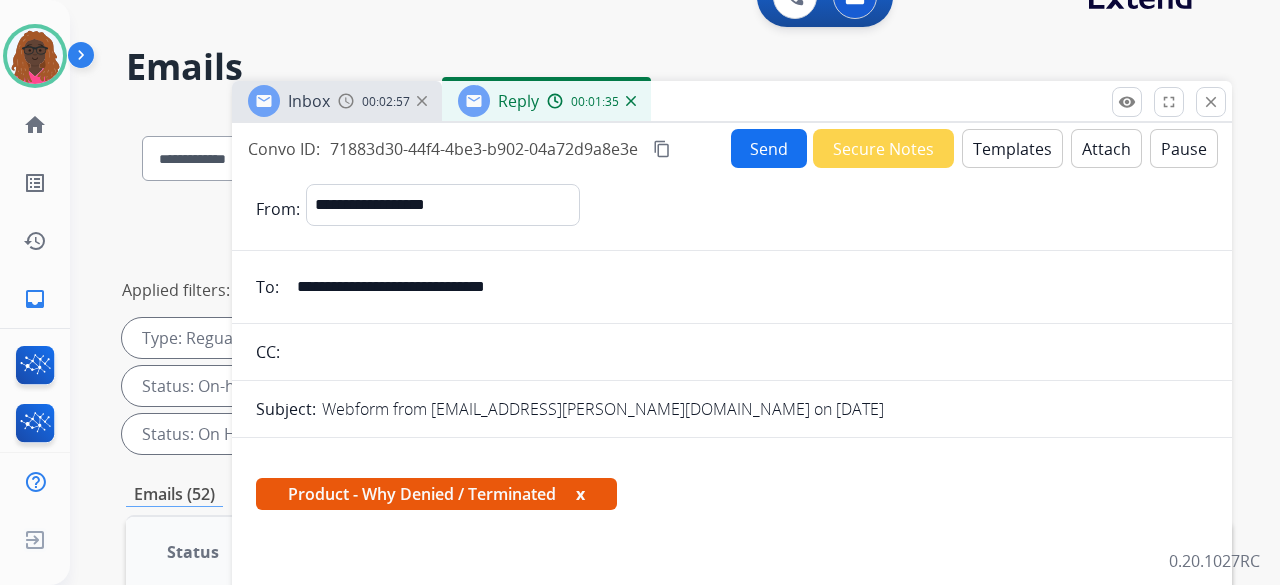 click on "Templates" at bounding box center (1012, 148) 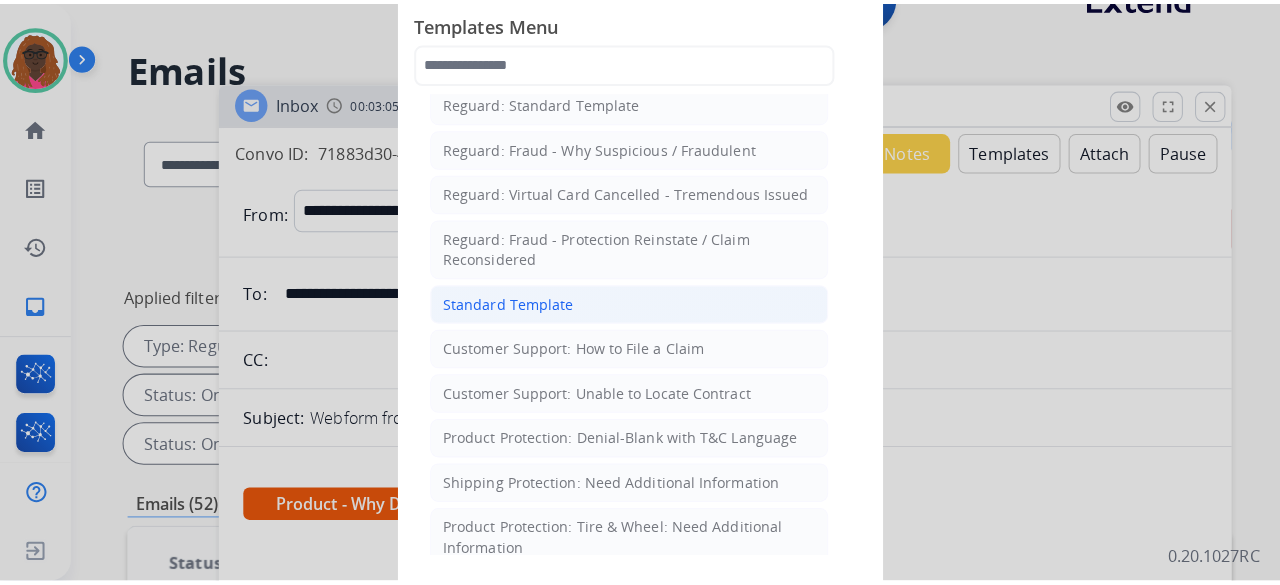 scroll, scrollTop: 148, scrollLeft: 0, axis: vertical 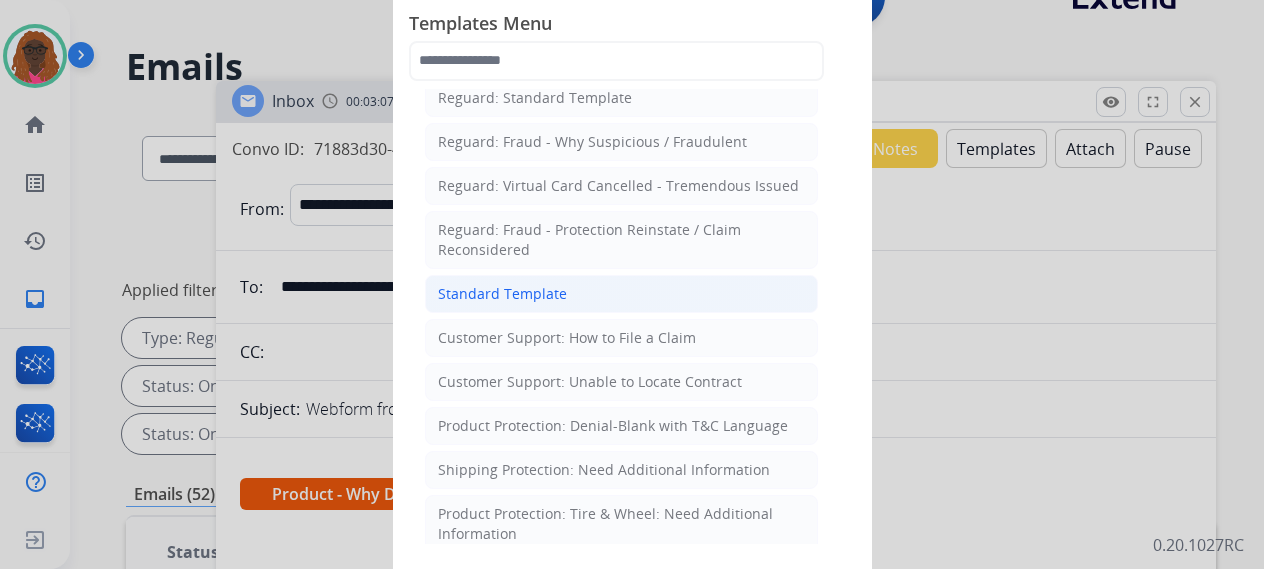 click on "Product Protection: Denial-Blank with T&C Language" 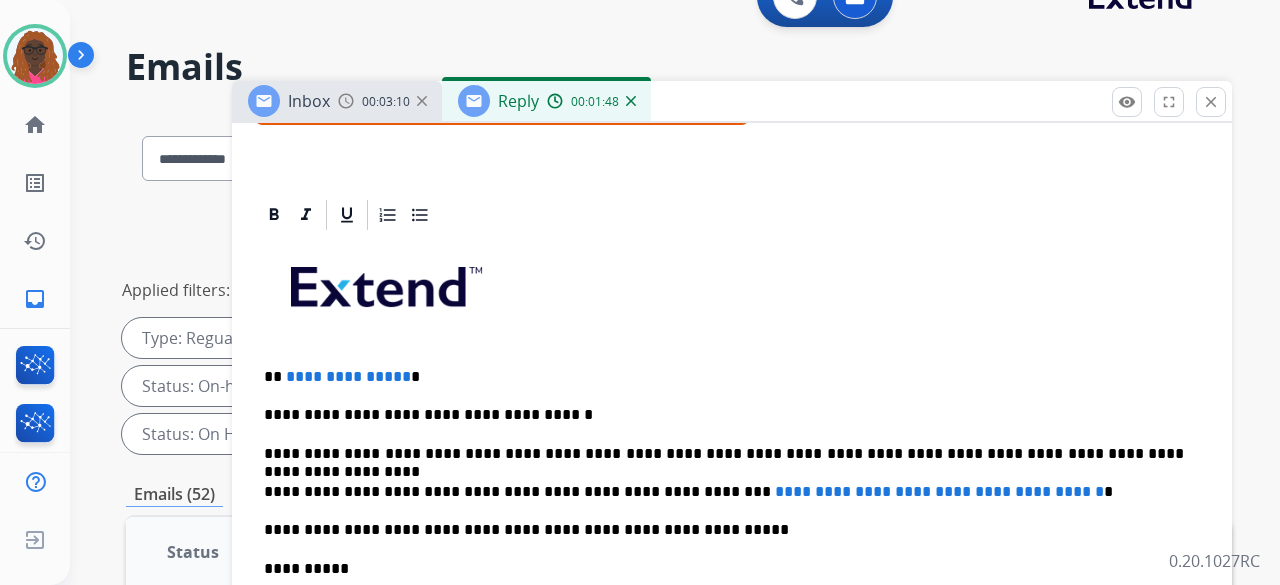 scroll, scrollTop: 418, scrollLeft: 0, axis: vertical 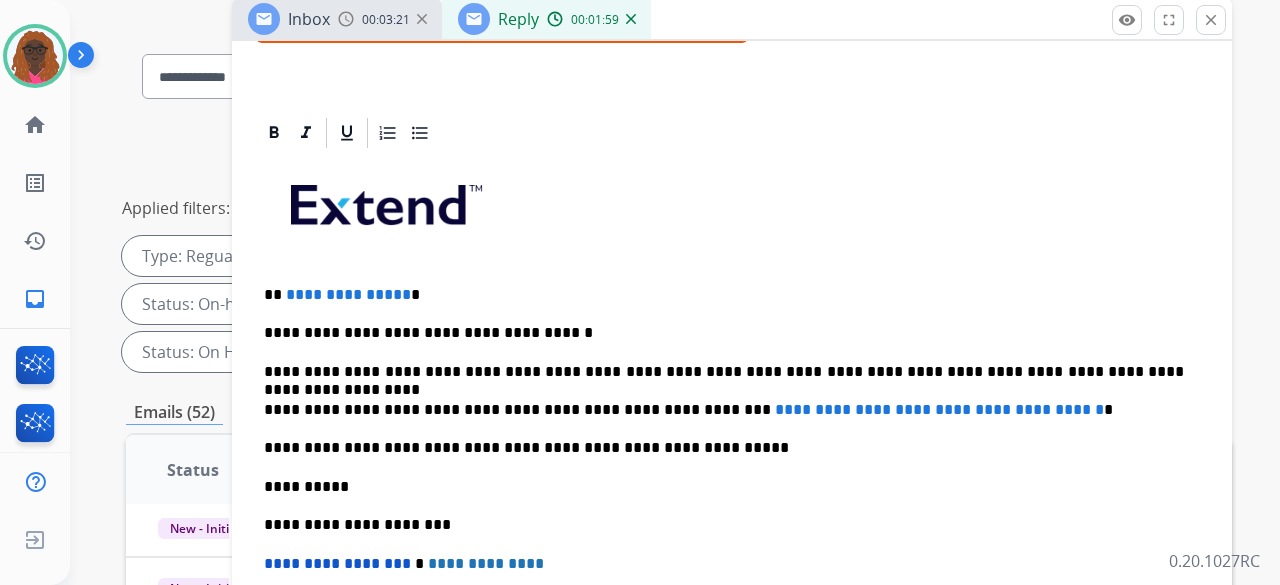 click on "**********" at bounding box center [348, 294] 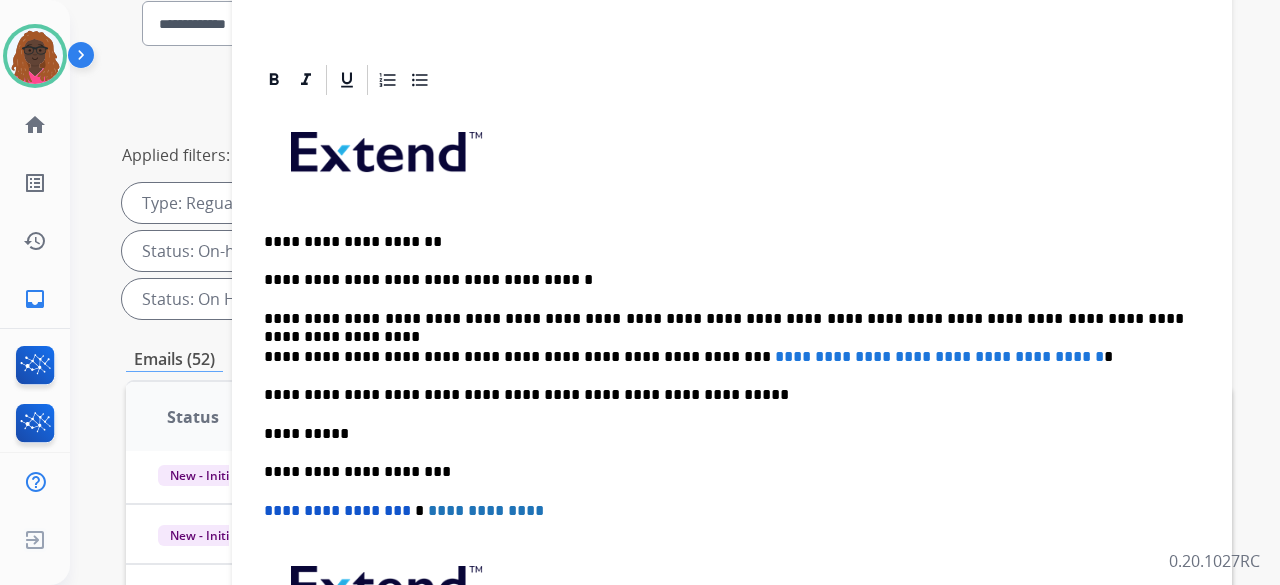 scroll, scrollTop: 177, scrollLeft: 0, axis: vertical 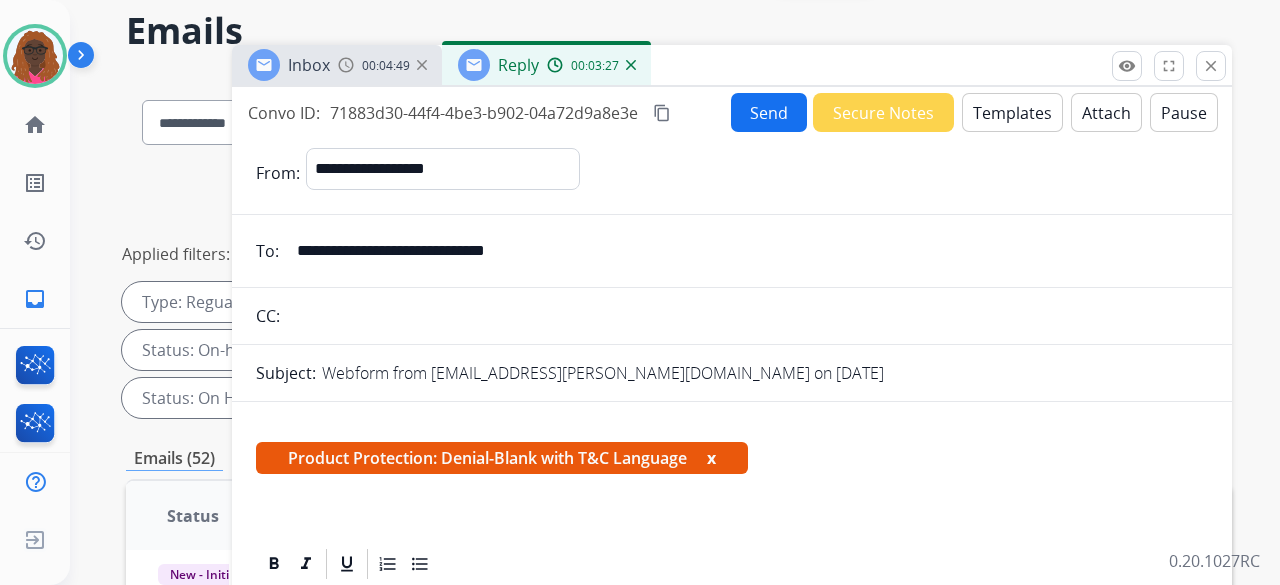 click on "Templates" at bounding box center (1012, 112) 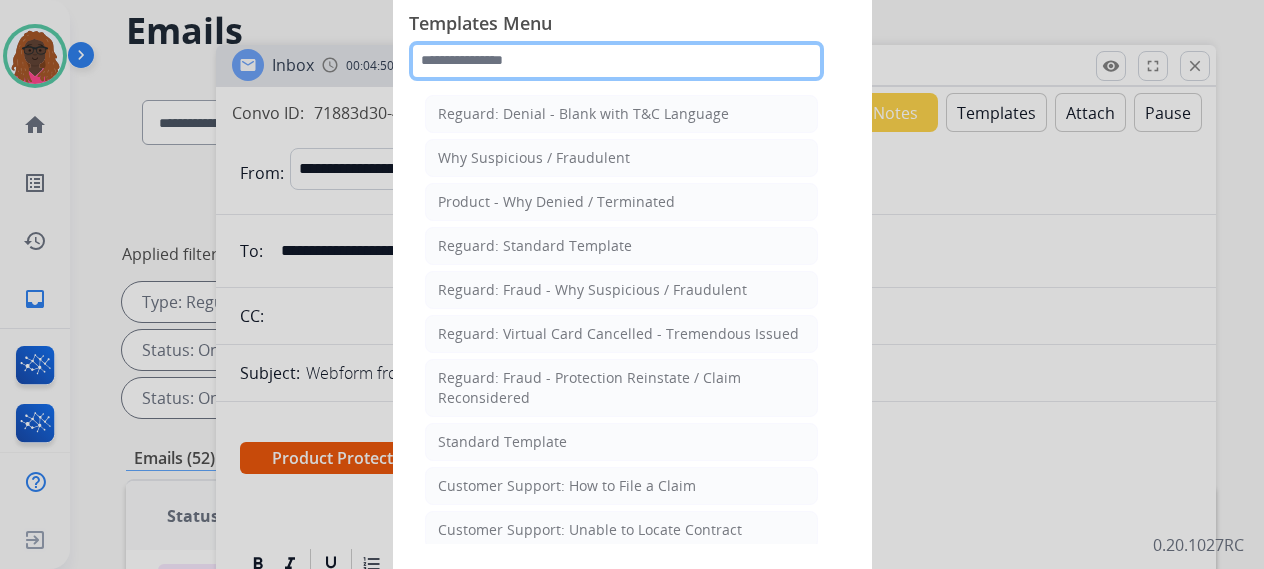 click 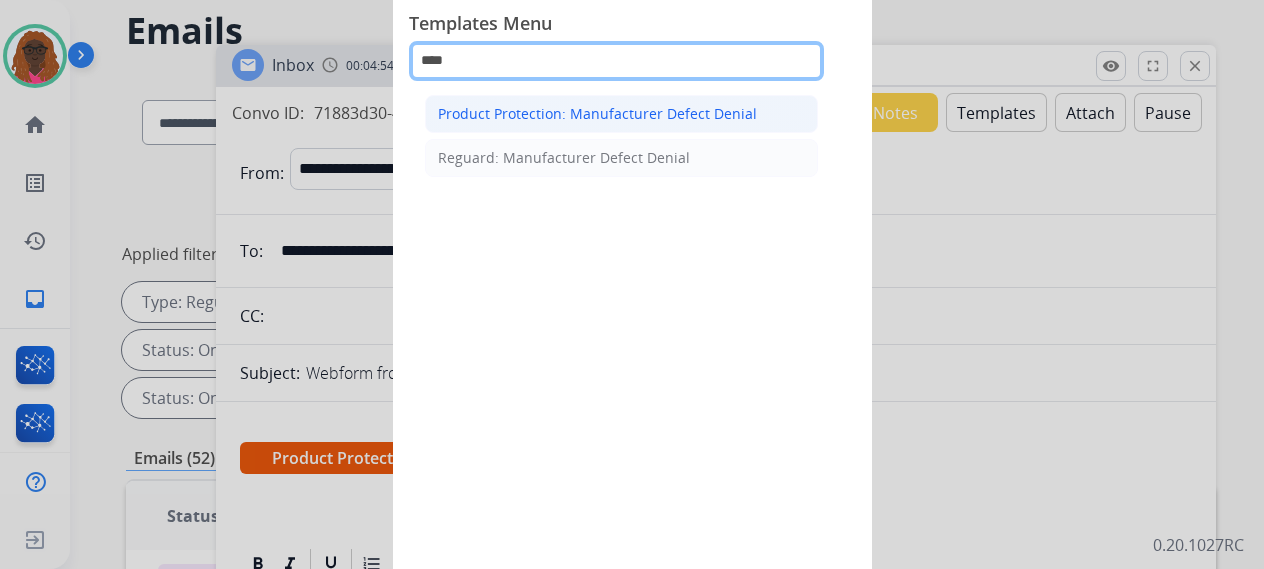 type on "****" 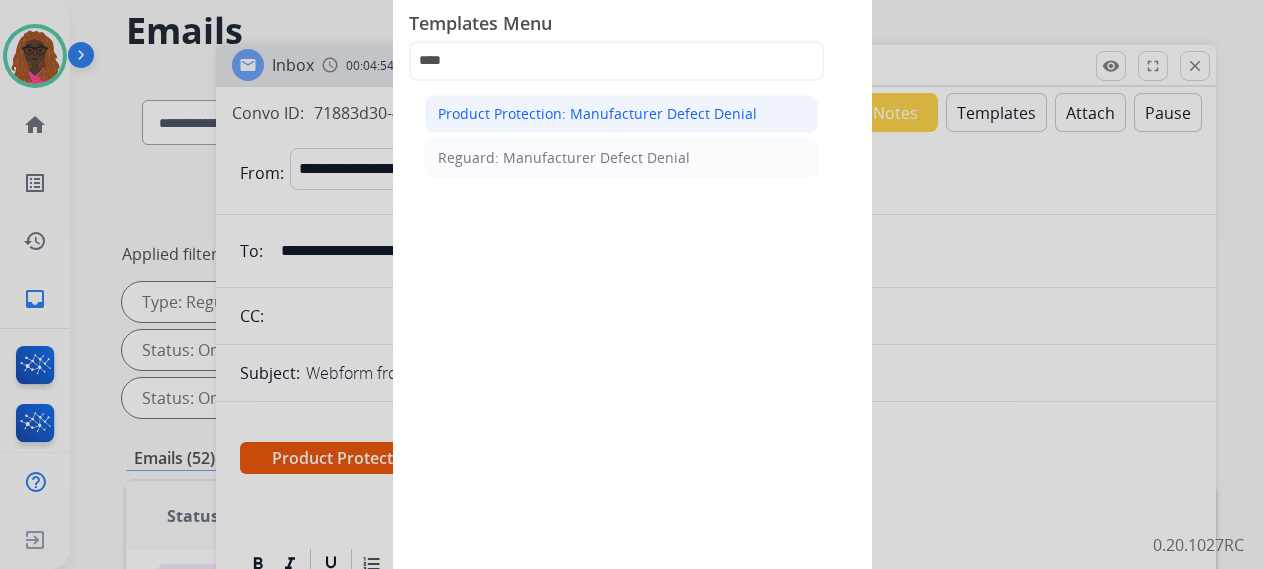 click on "Product Protection: Manufacturer Defect Denial" 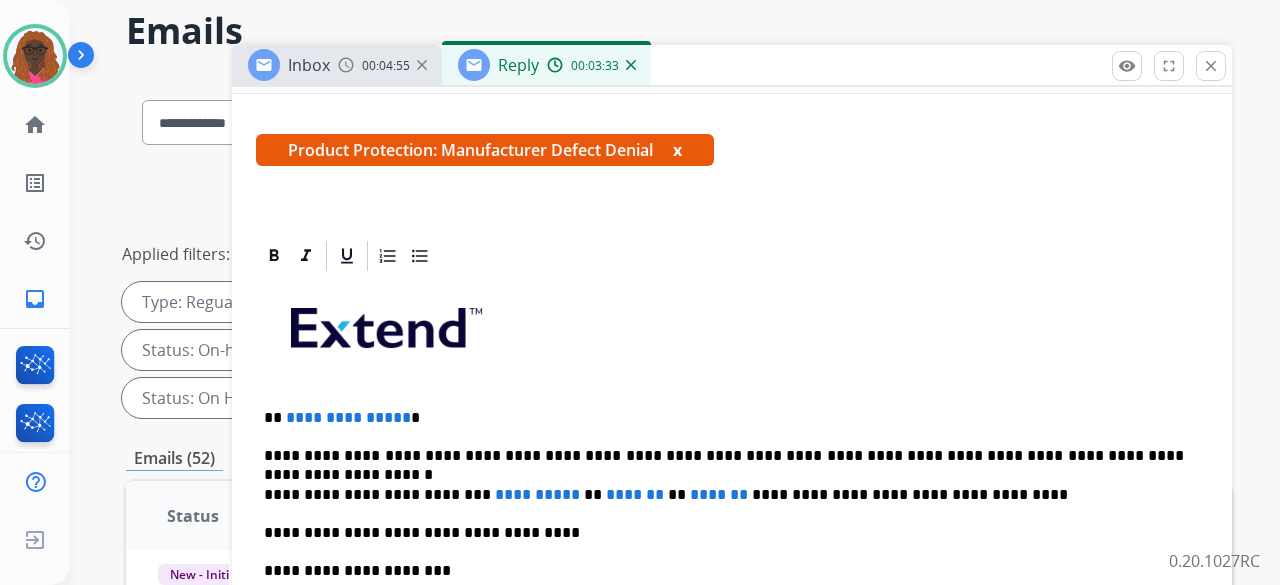 scroll, scrollTop: 342, scrollLeft: 0, axis: vertical 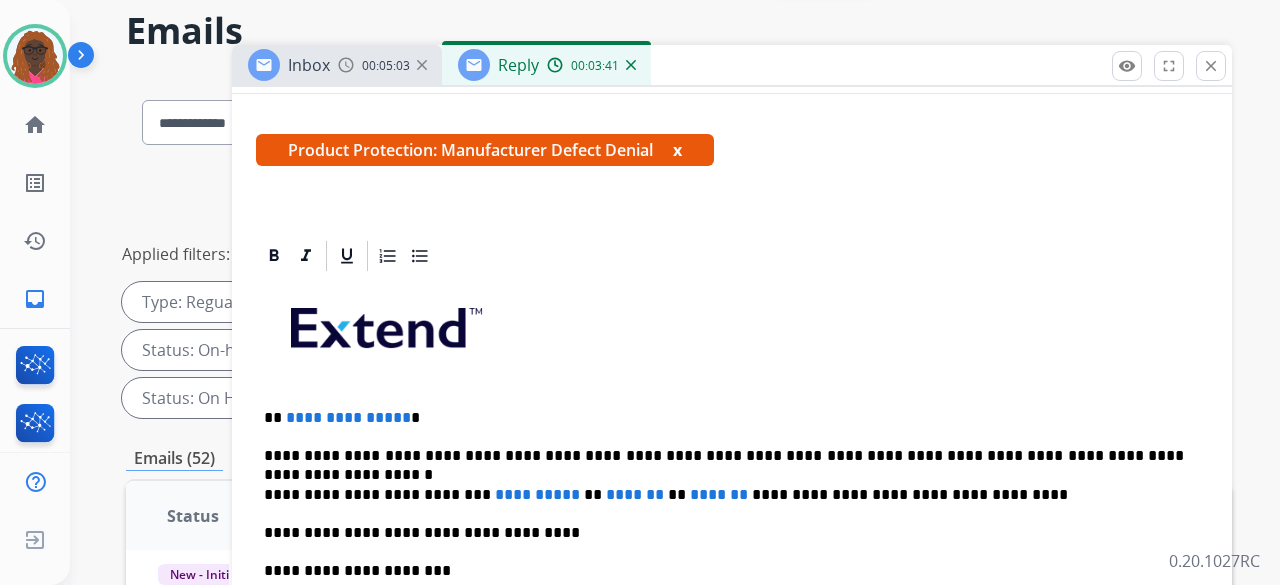 click on "**********" at bounding box center [724, 418] 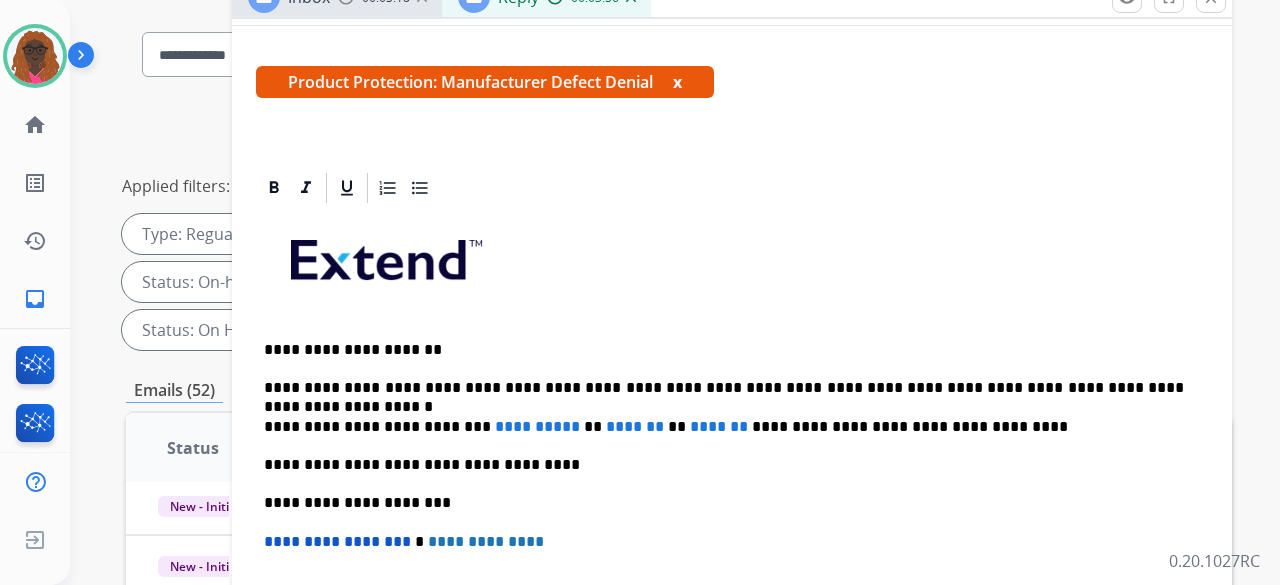 scroll, scrollTop: 177, scrollLeft: 0, axis: vertical 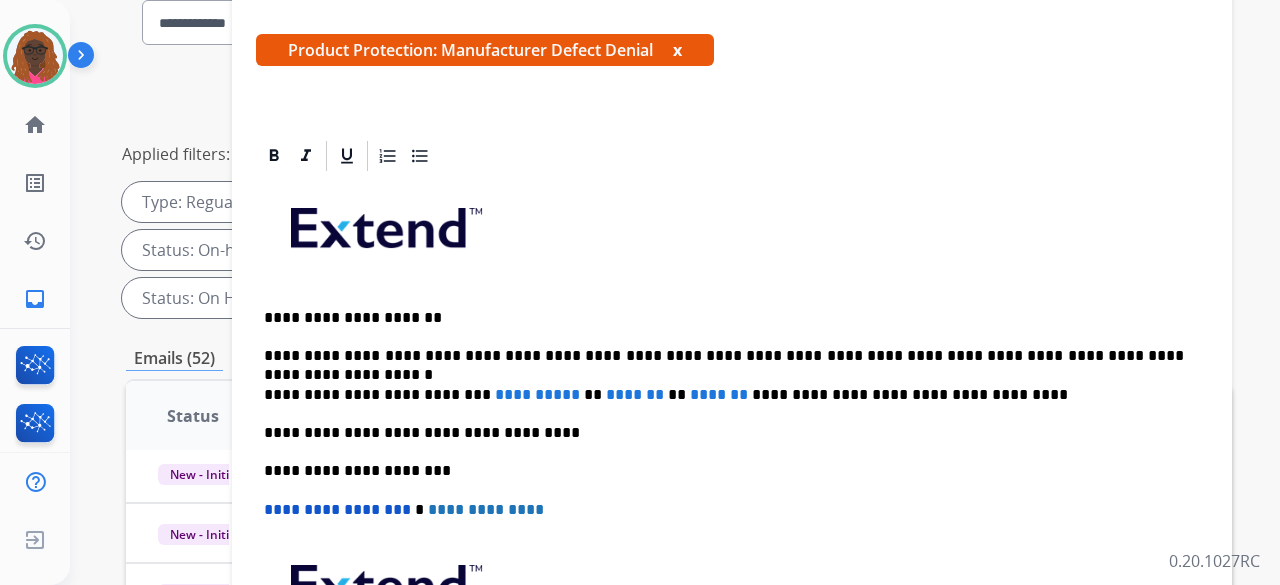 click on "**********" at bounding box center (724, 395) 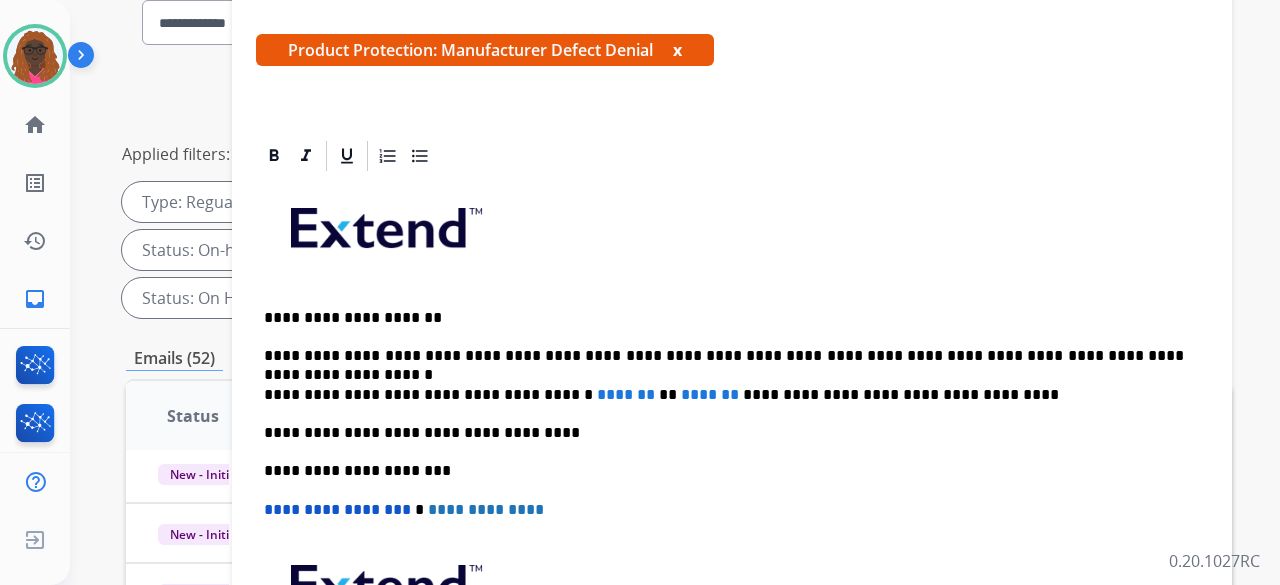click on "**********" at bounding box center [724, 395] 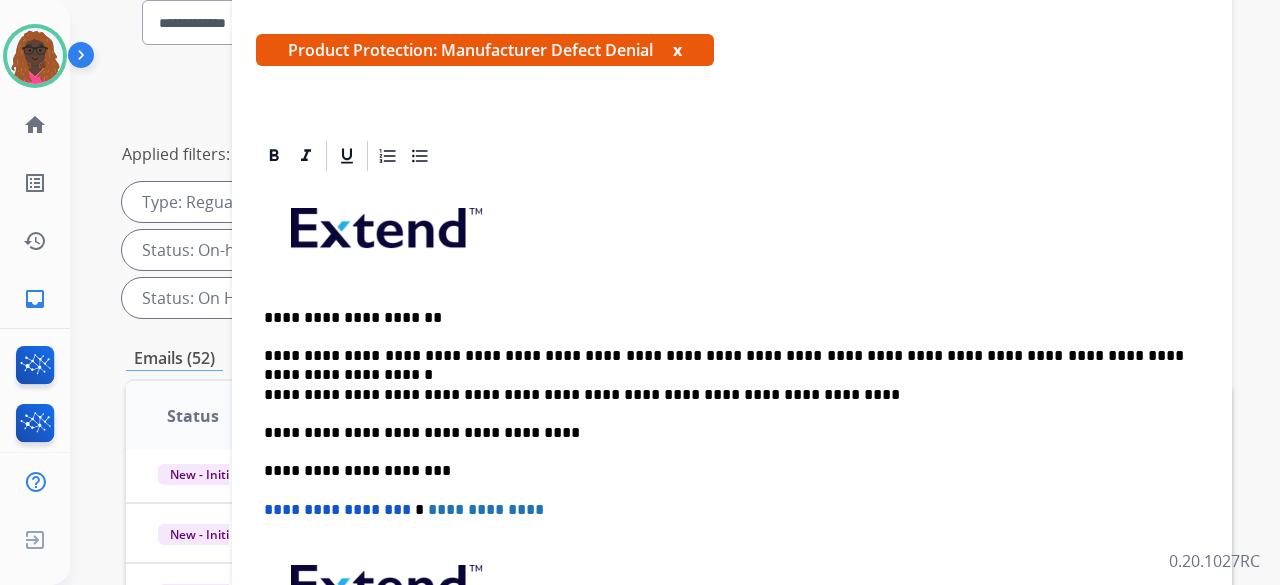click on "**********" at bounding box center (724, 471) 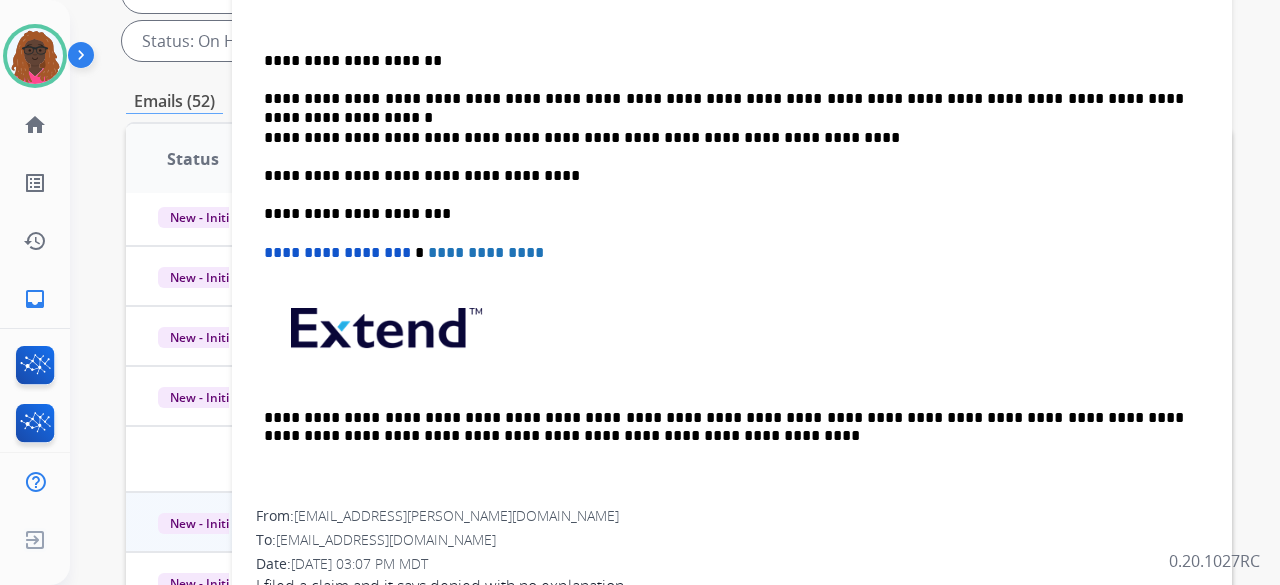 scroll, scrollTop: 462, scrollLeft: 0, axis: vertical 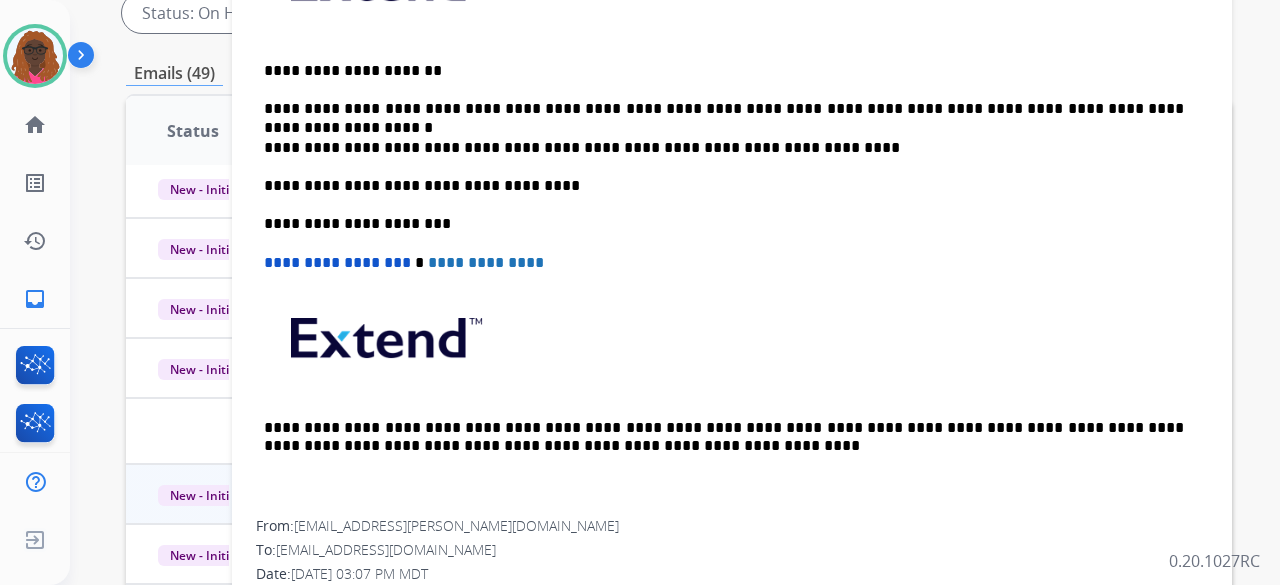 click on "**********" at bounding box center (724, 148) 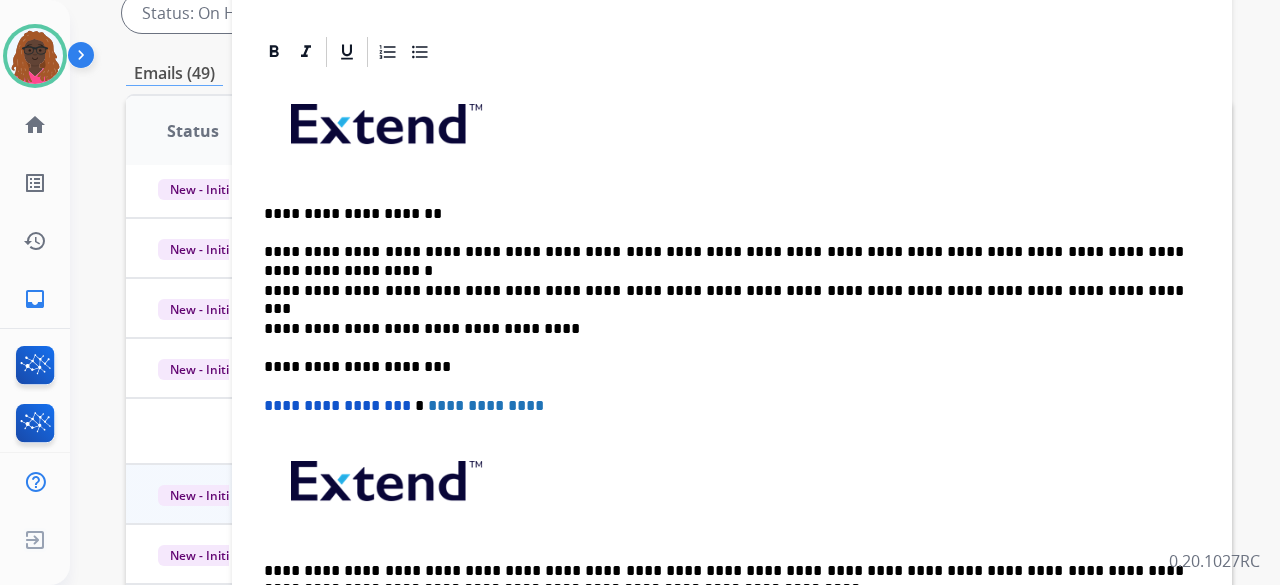 scroll, scrollTop: 0, scrollLeft: 0, axis: both 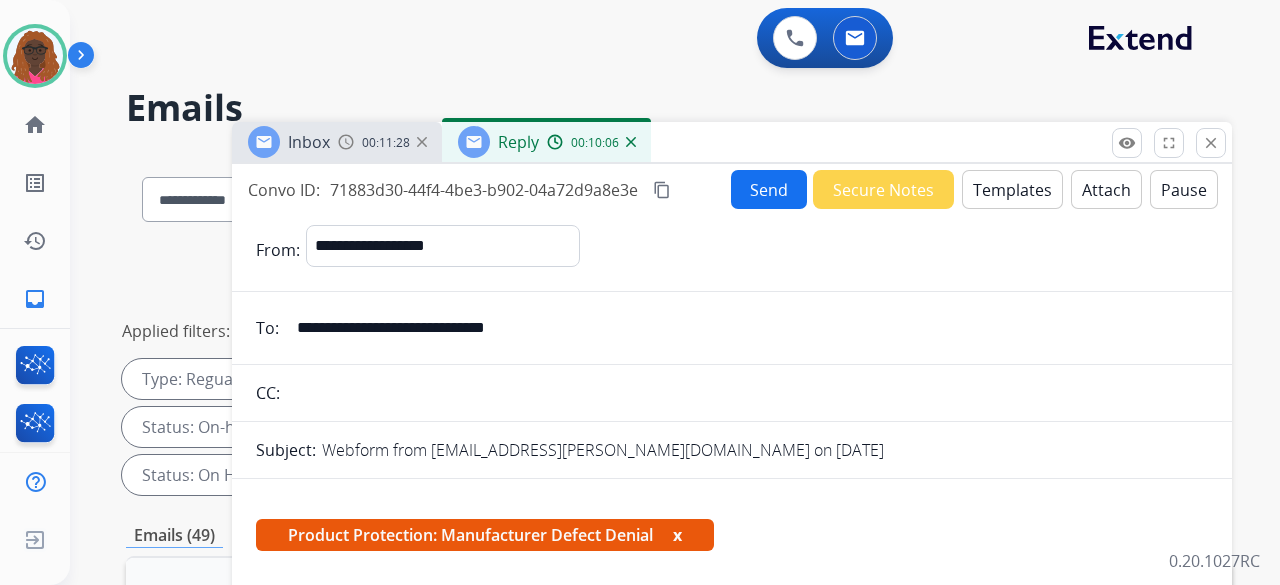 click on "Send" at bounding box center [769, 189] 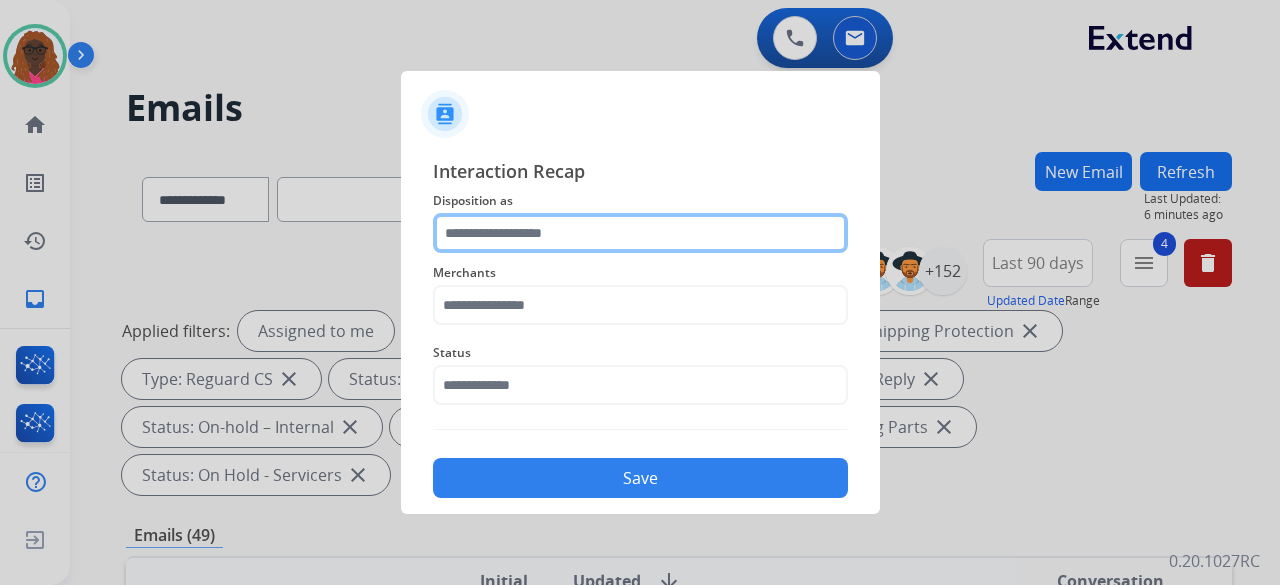 click 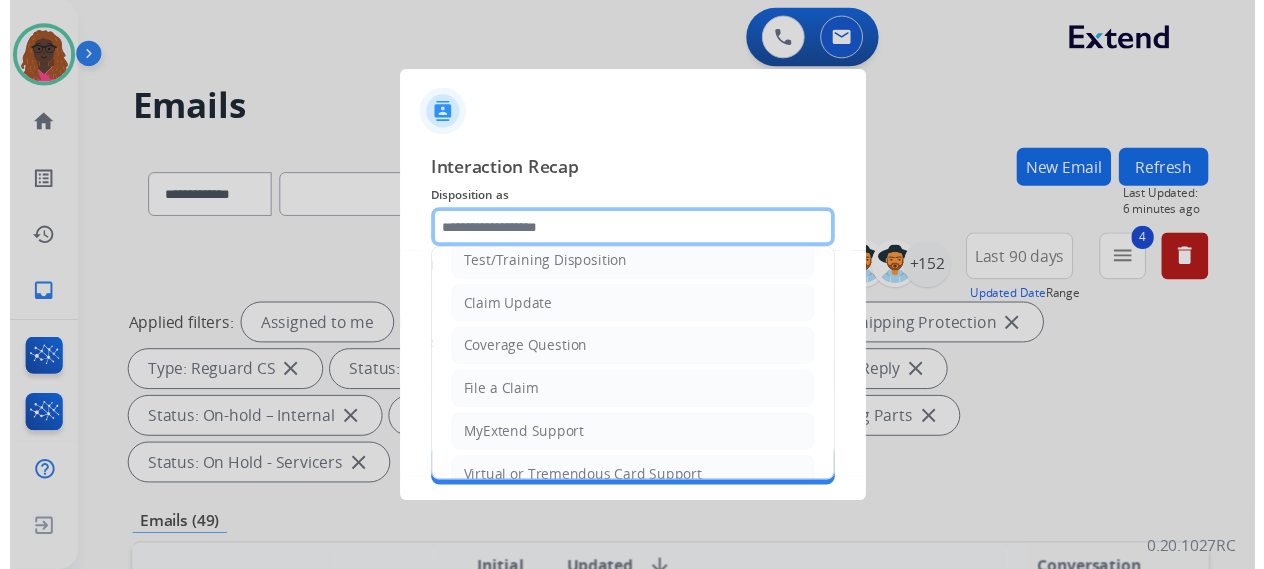 scroll, scrollTop: 66, scrollLeft: 0, axis: vertical 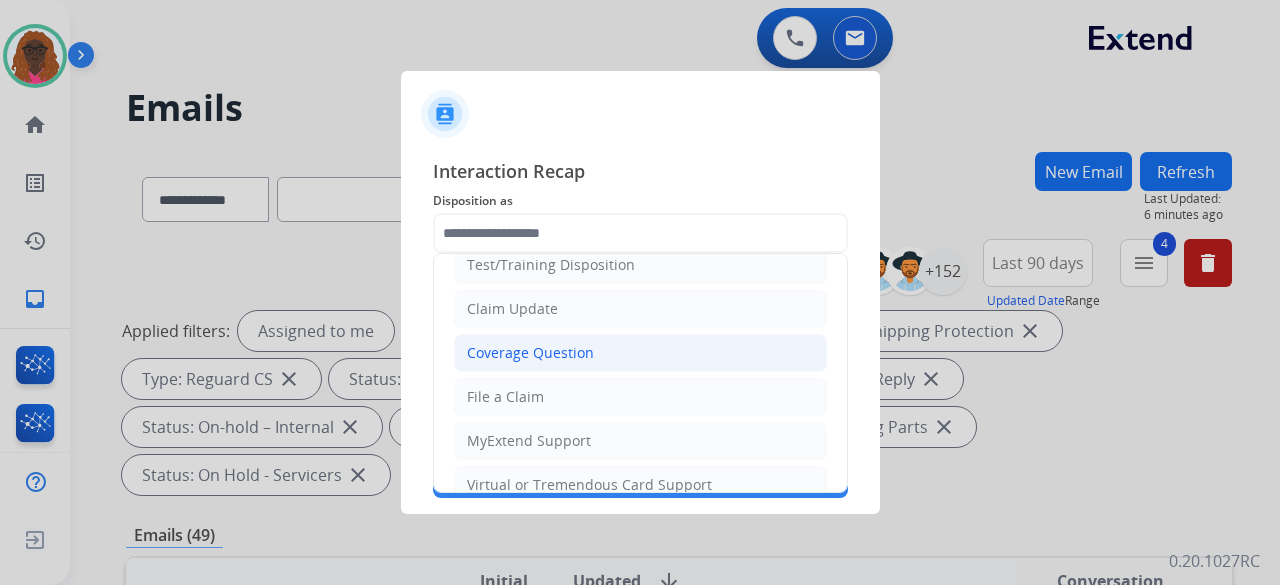 click on "Coverage Question" 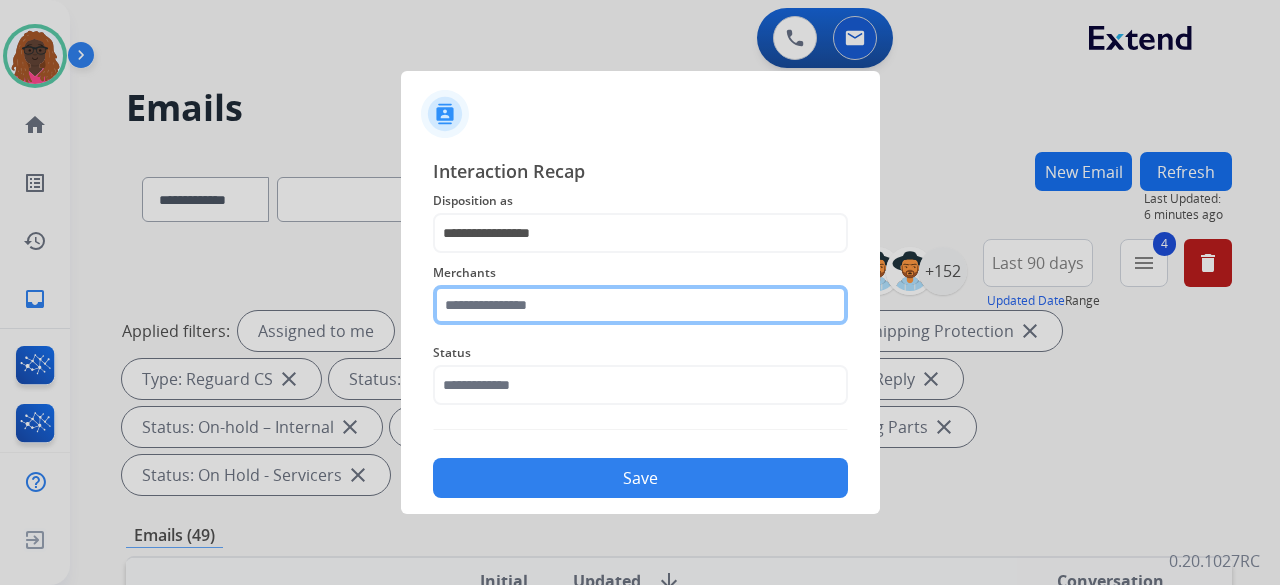 click 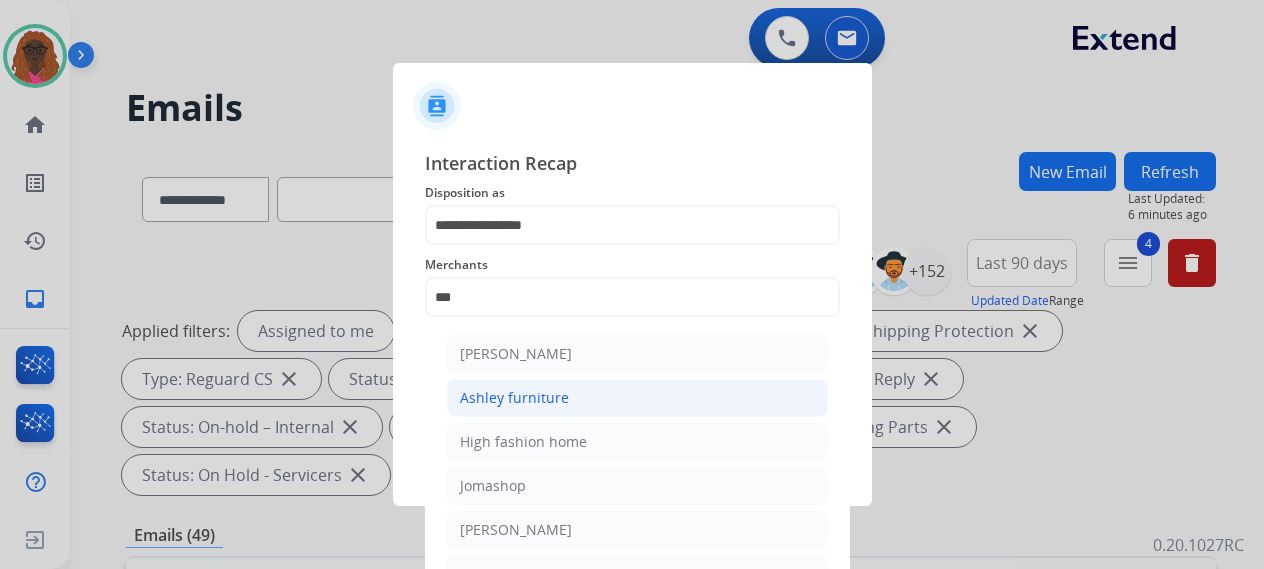 click on "Ashley furniture" 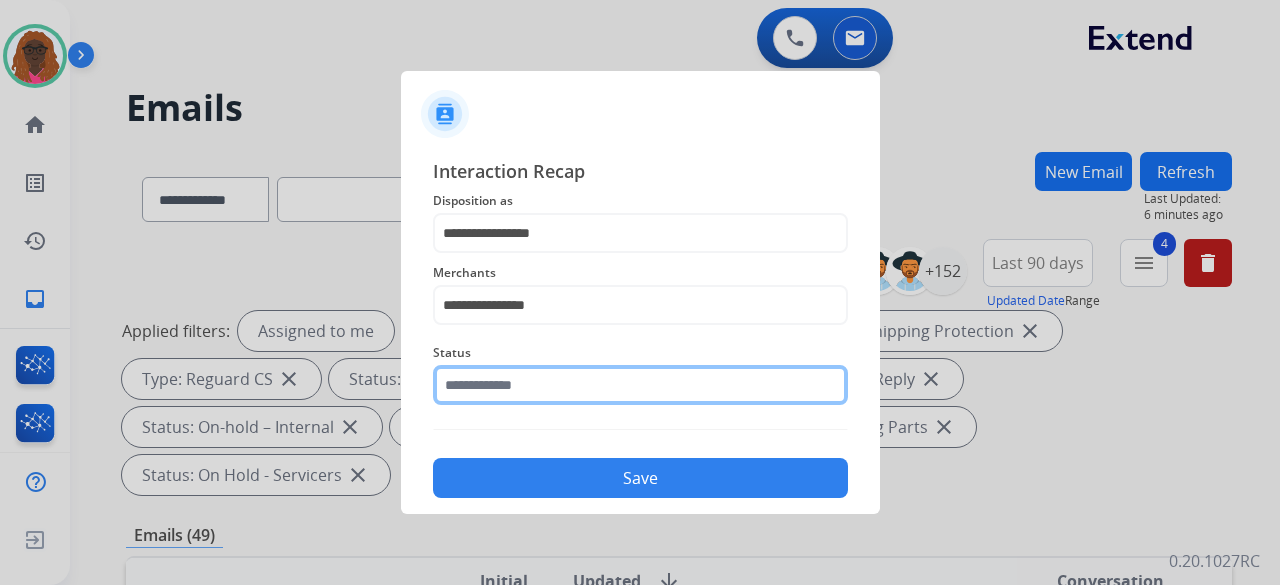 click 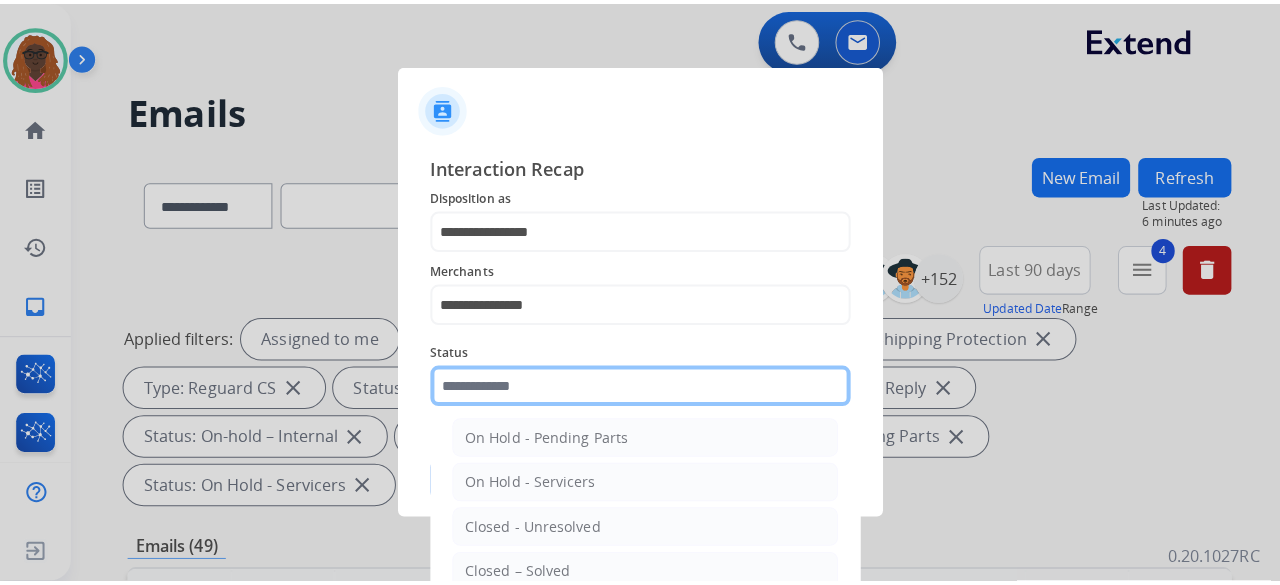 scroll, scrollTop: 114, scrollLeft: 0, axis: vertical 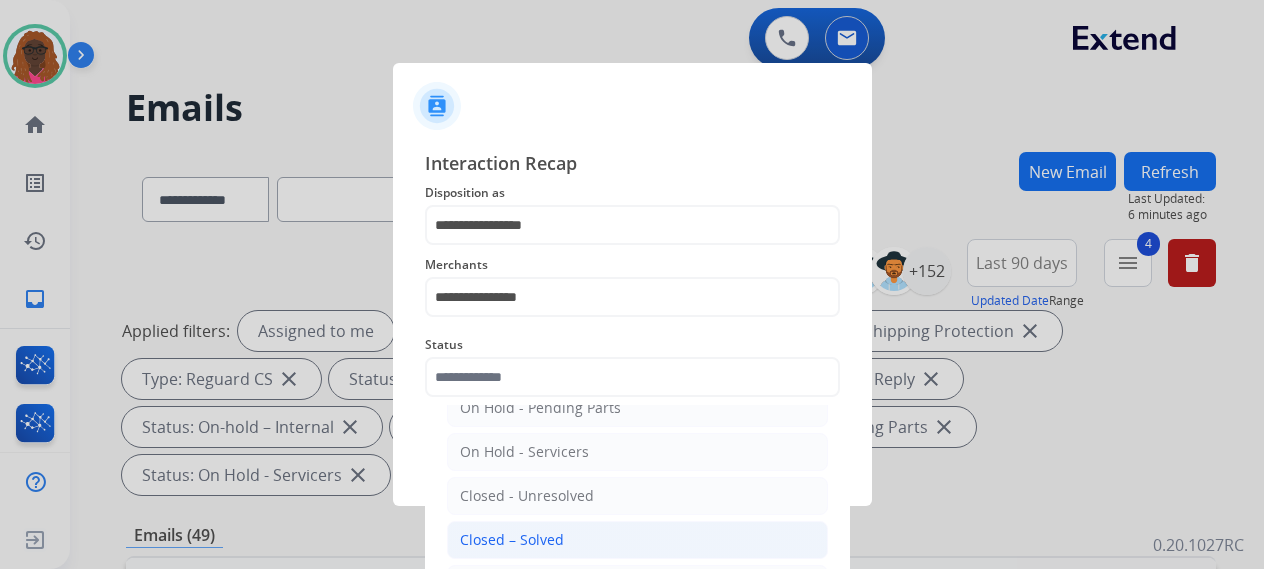 click on "Closed – Solved" 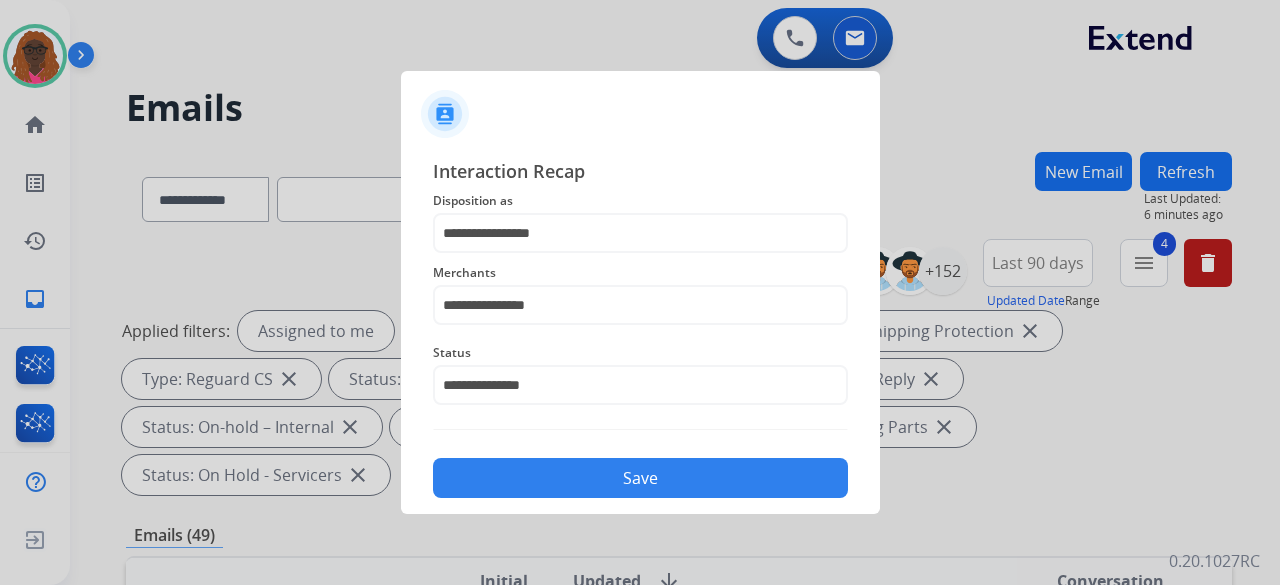 click on "Save" 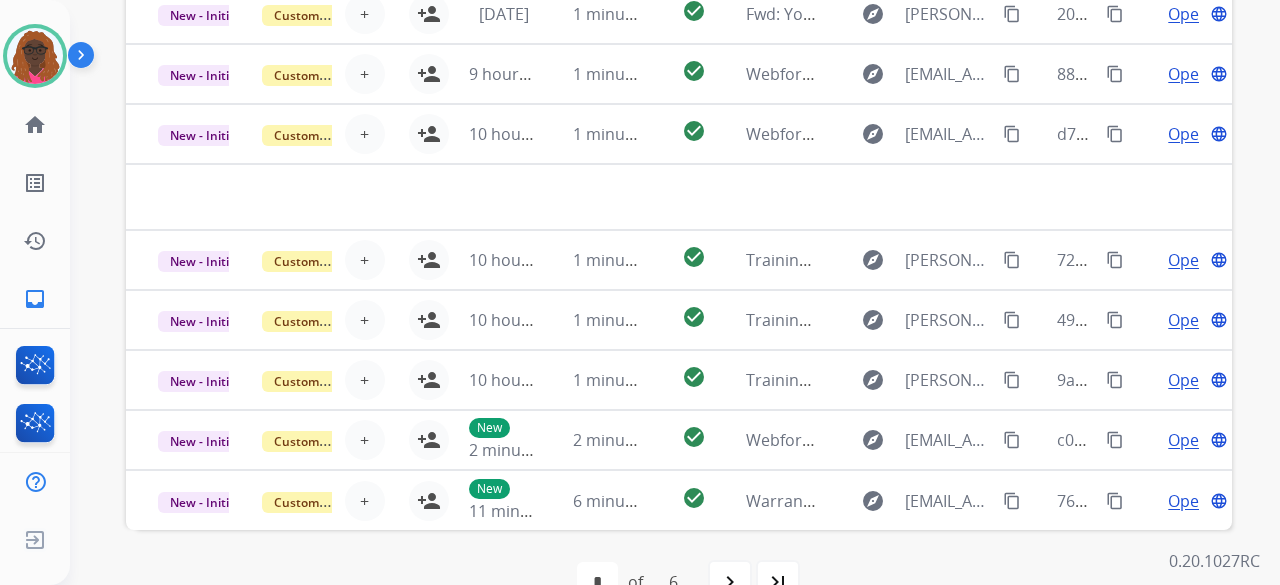 scroll, scrollTop: 696, scrollLeft: 0, axis: vertical 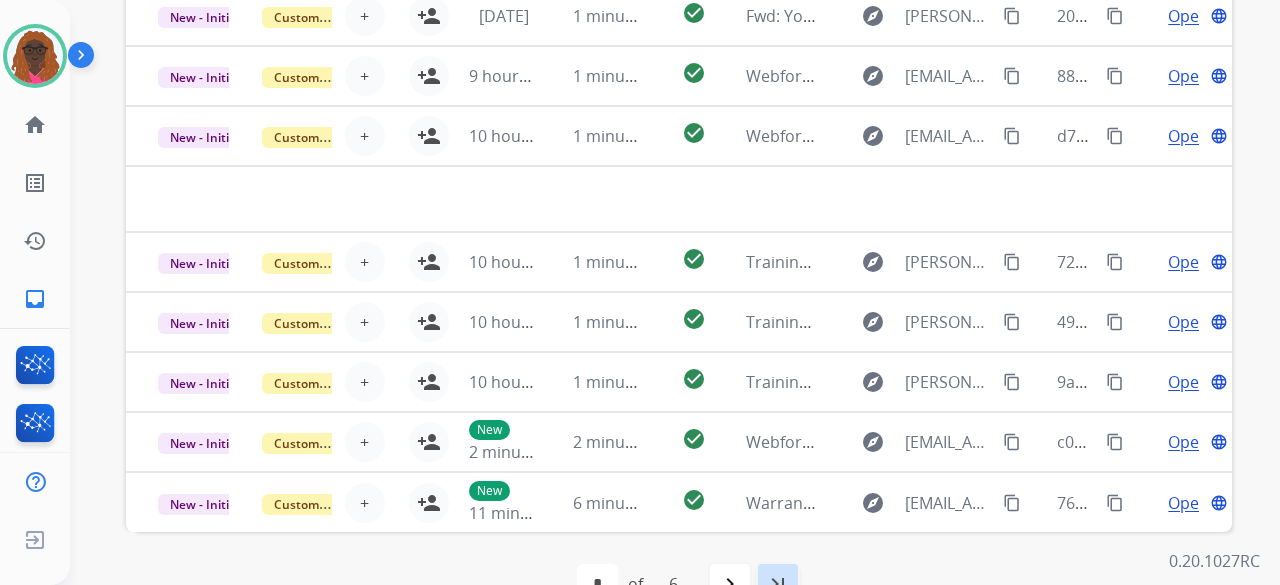 click on "last_page" at bounding box center [778, 584] 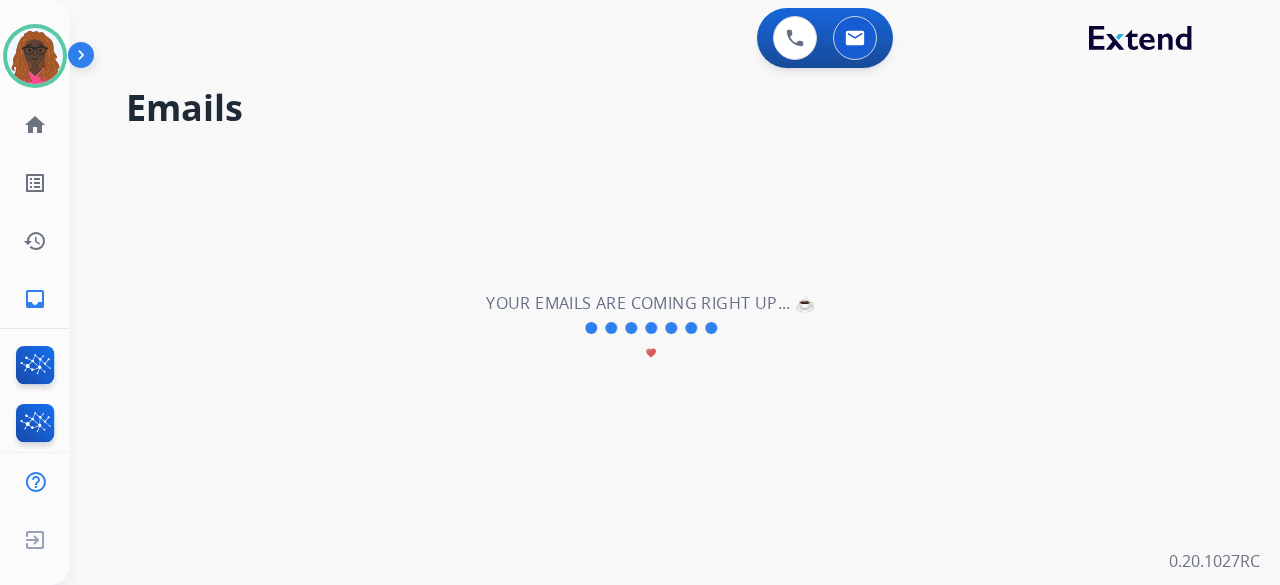 scroll, scrollTop: 8, scrollLeft: 0, axis: vertical 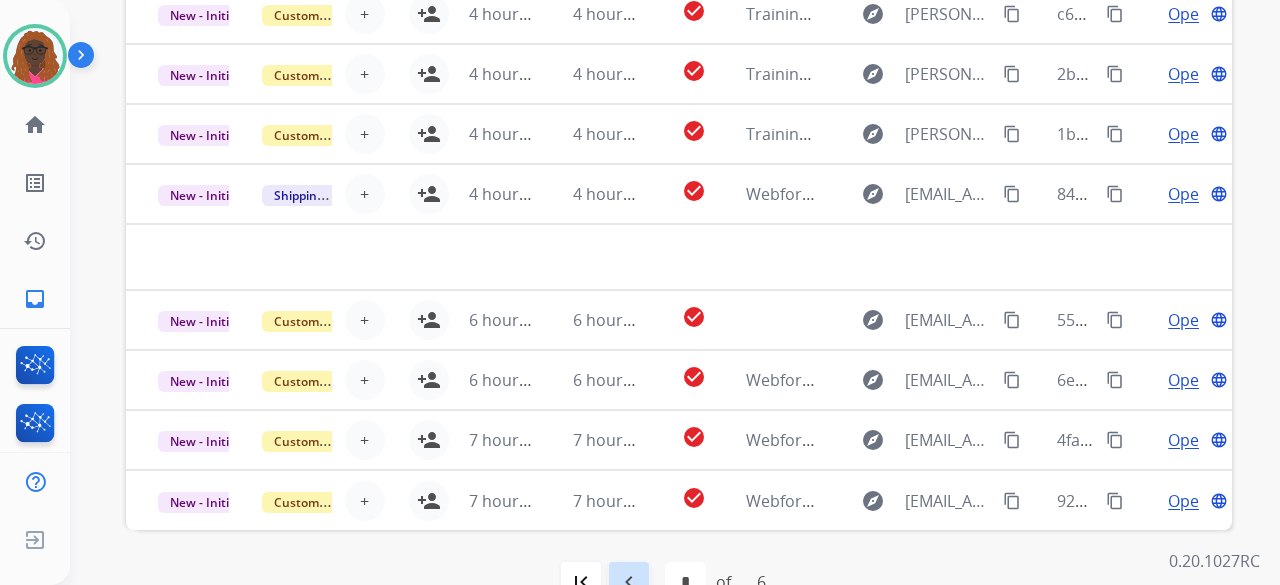 click on "navigate_before" at bounding box center (629, 582) 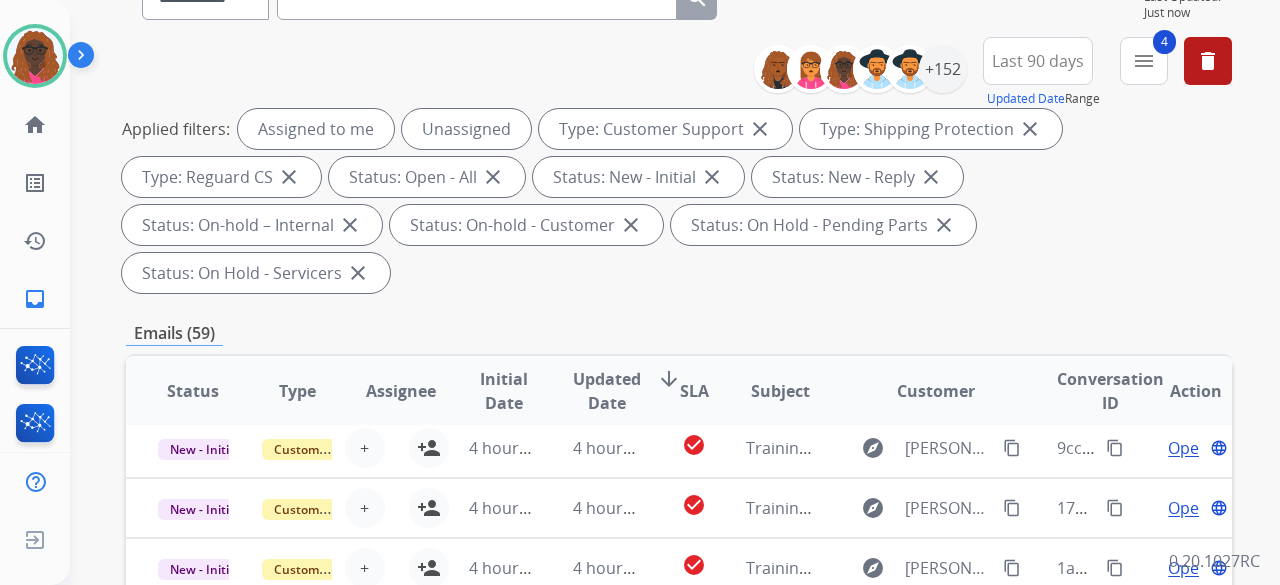 scroll, scrollTop: 208, scrollLeft: 0, axis: vertical 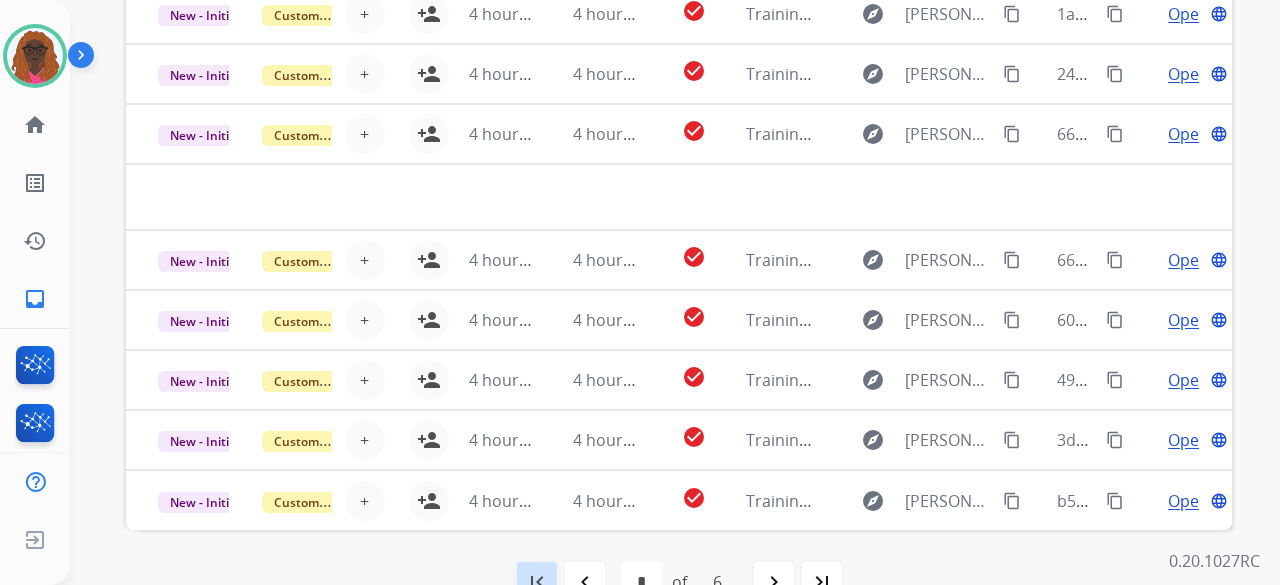 click on "first_page" at bounding box center [537, 582] 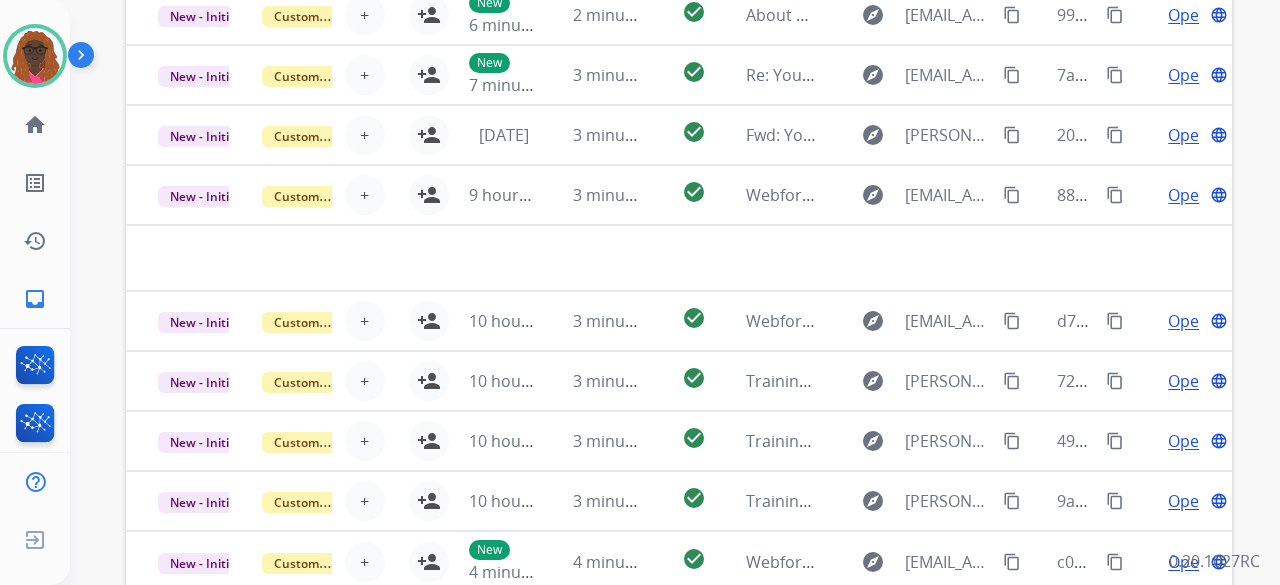 scroll, scrollTop: 696, scrollLeft: 0, axis: vertical 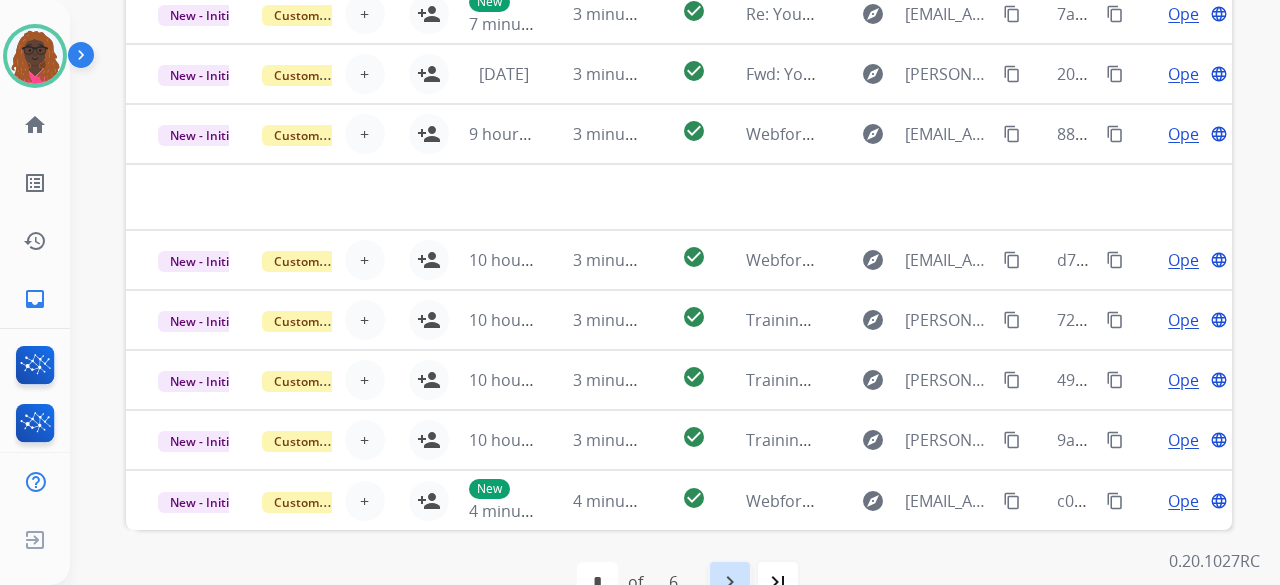 click on "navigate_next" at bounding box center [730, 582] 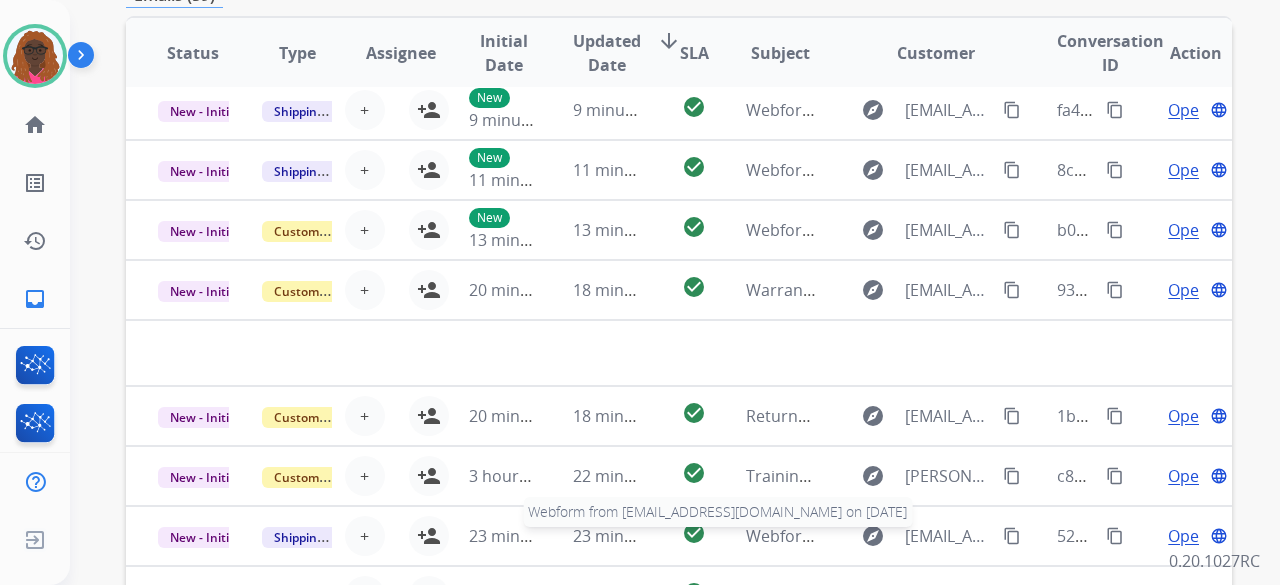 scroll, scrollTop: 532, scrollLeft: 0, axis: vertical 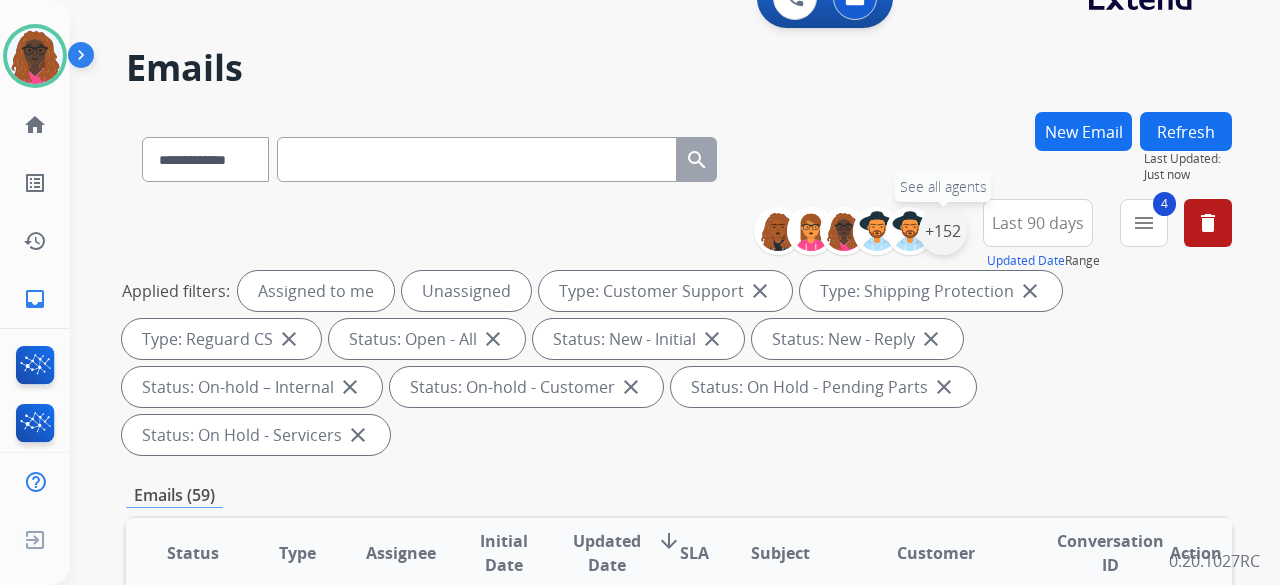 click on "+152" at bounding box center [943, 231] 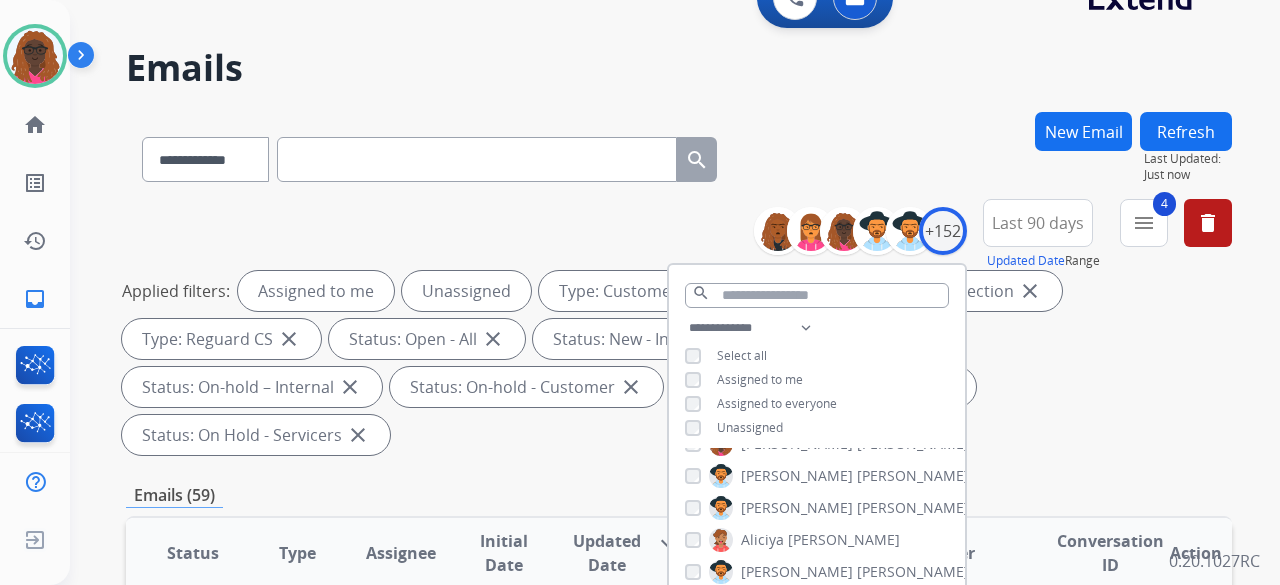 scroll, scrollTop: 69, scrollLeft: 0, axis: vertical 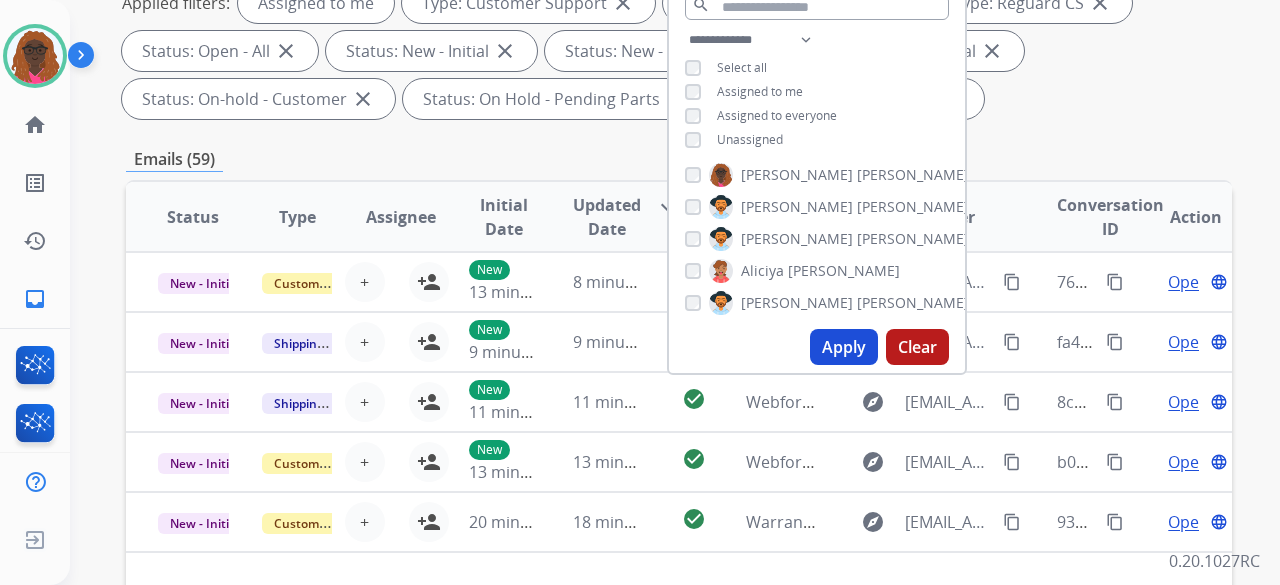 click on "Apply" at bounding box center [844, 347] 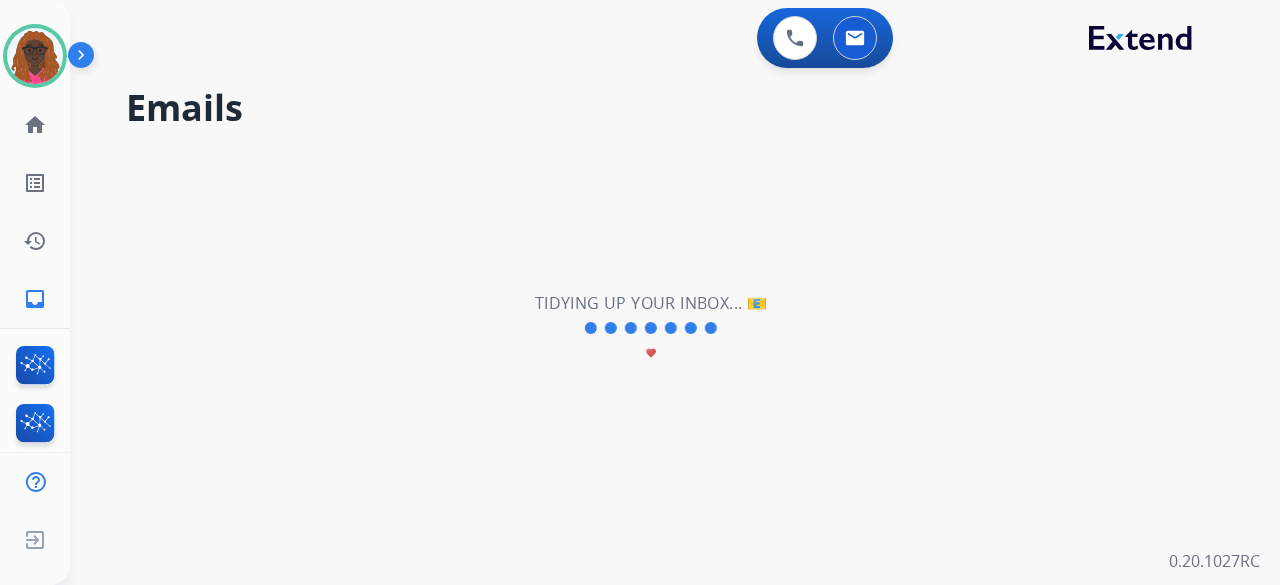 scroll, scrollTop: 0, scrollLeft: 0, axis: both 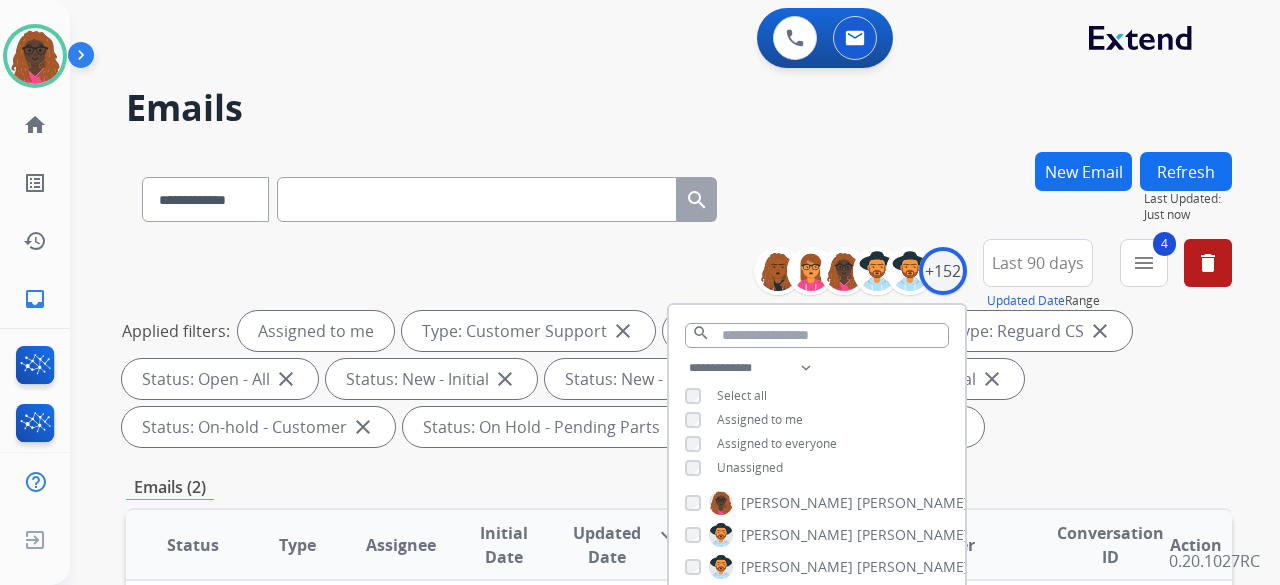 click on "Applied filters: Assigned to me  Type: Customer Support  close  Type: Shipping Protection  close  Type: Reguard CS  close  Status: Open - All  close  Status: New - Initial  close  Status: New - Reply  close  Status: On-hold – Internal  close  Status: On-hold - Customer  close  Status: On Hold - Pending Parts  close  Status: On Hold - Servicers  close" at bounding box center (675, 379) 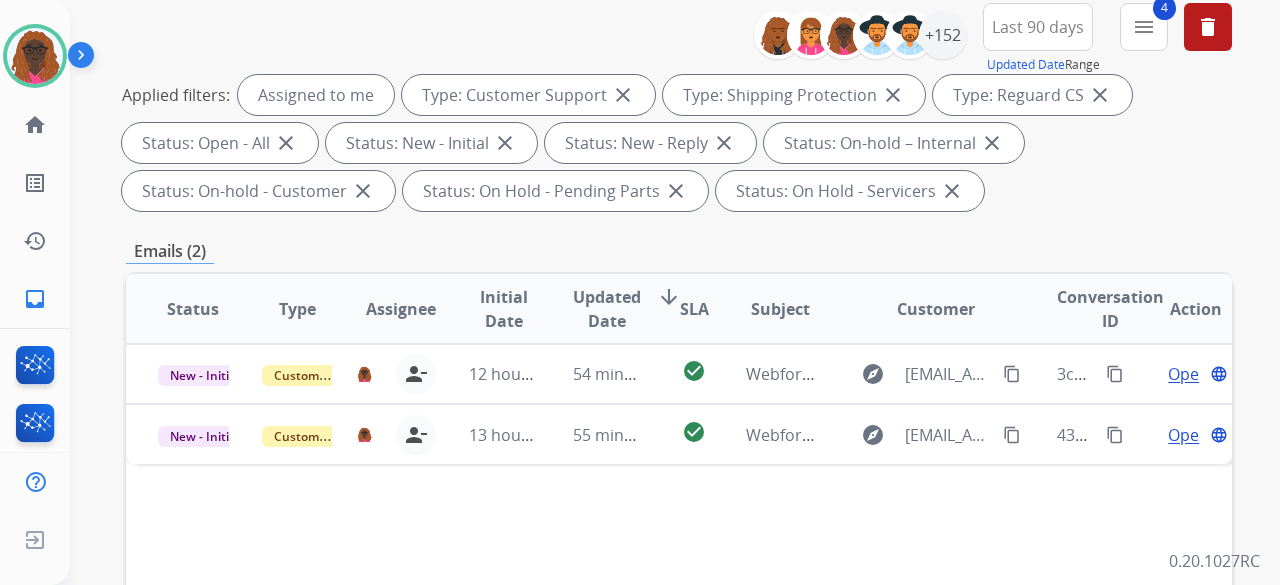 scroll, scrollTop: 136, scrollLeft: 0, axis: vertical 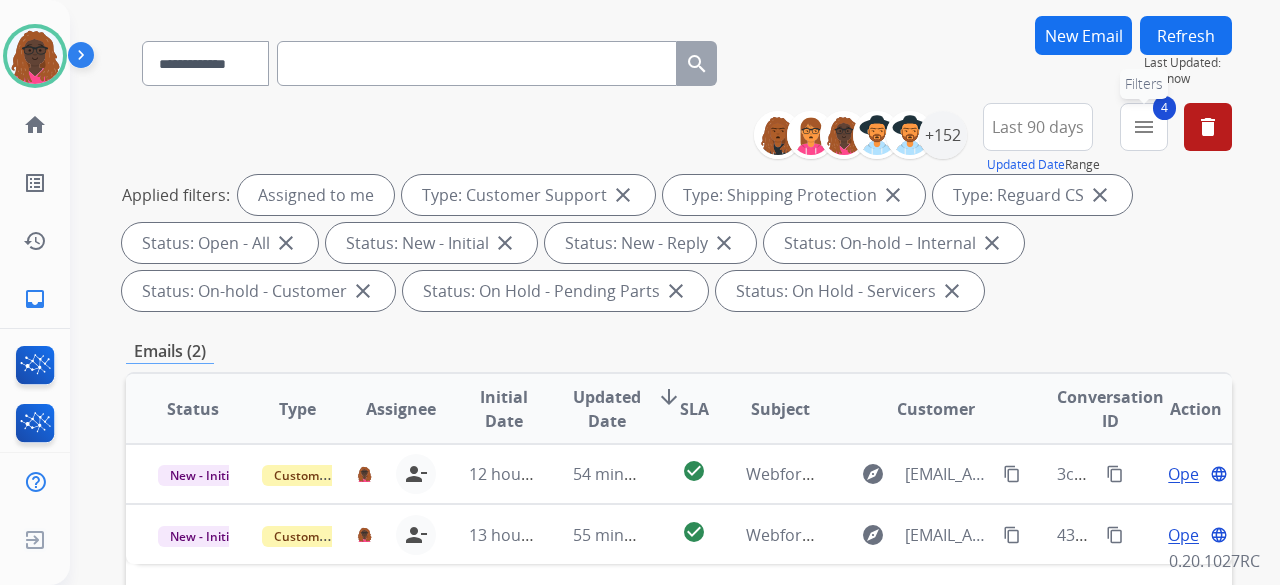 click on "4 menu  Filters" at bounding box center [1144, 127] 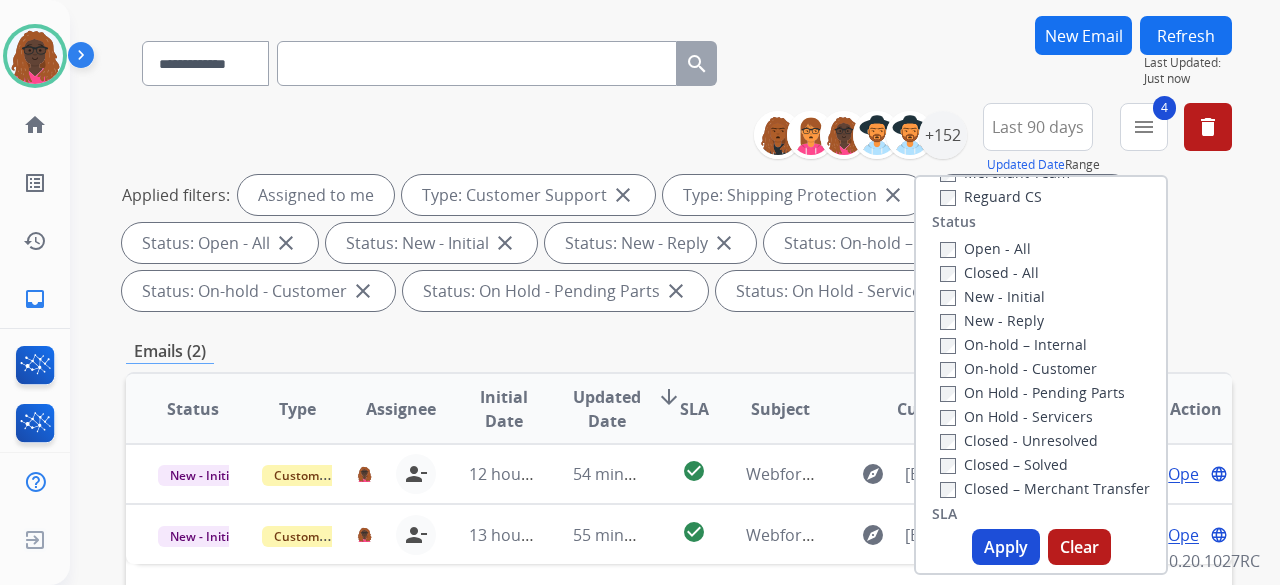 scroll, scrollTop: 246, scrollLeft: 0, axis: vertical 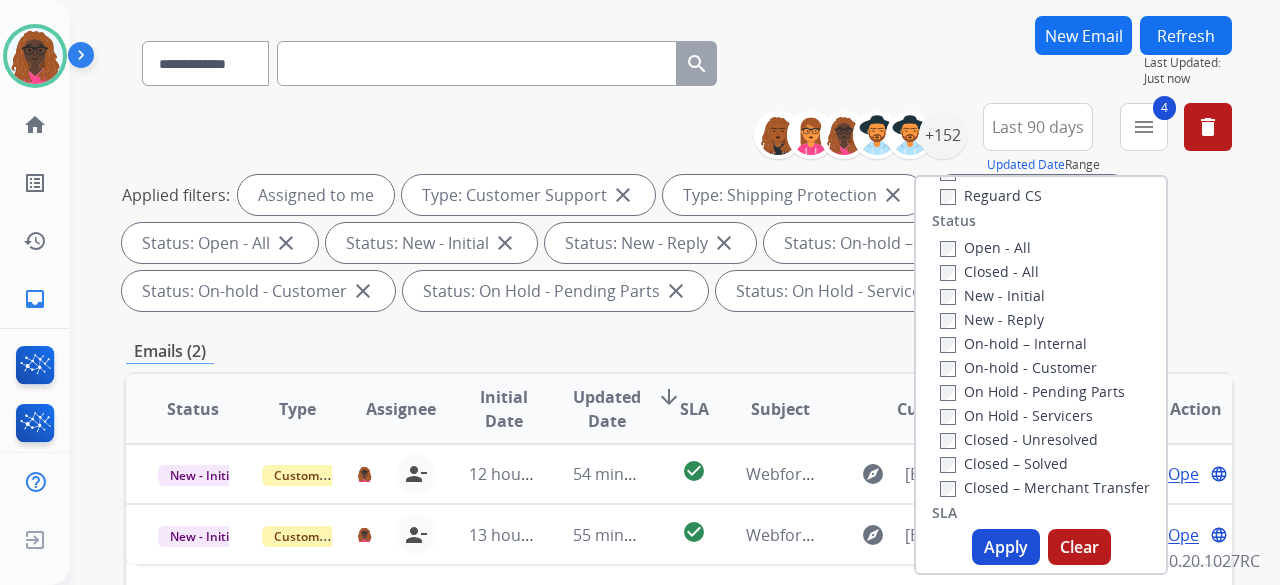 click on "Apply" at bounding box center [1006, 547] 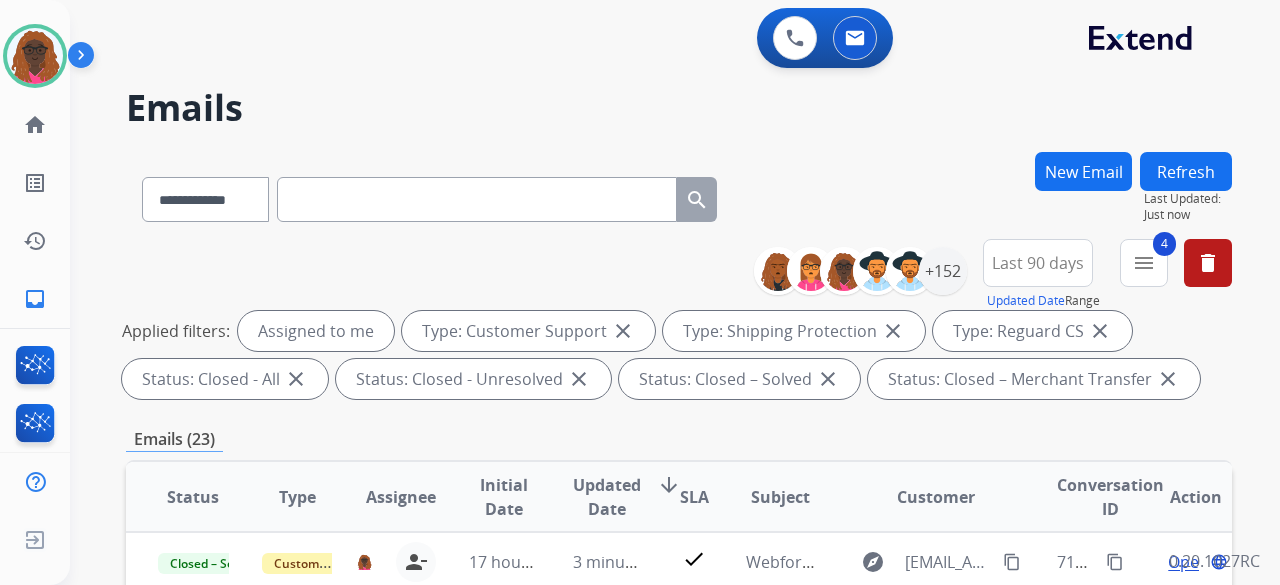 scroll, scrollTop: 255, scrollLeft: 0, axis: vertical 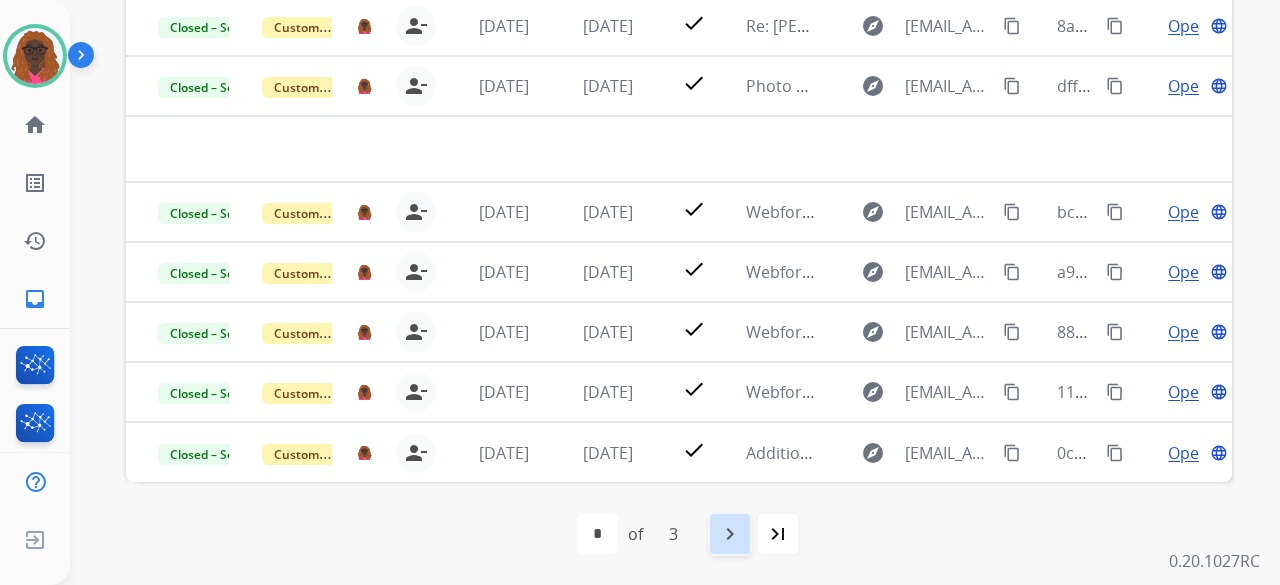 click on "navigate_next" at bounding box center [730, 534] 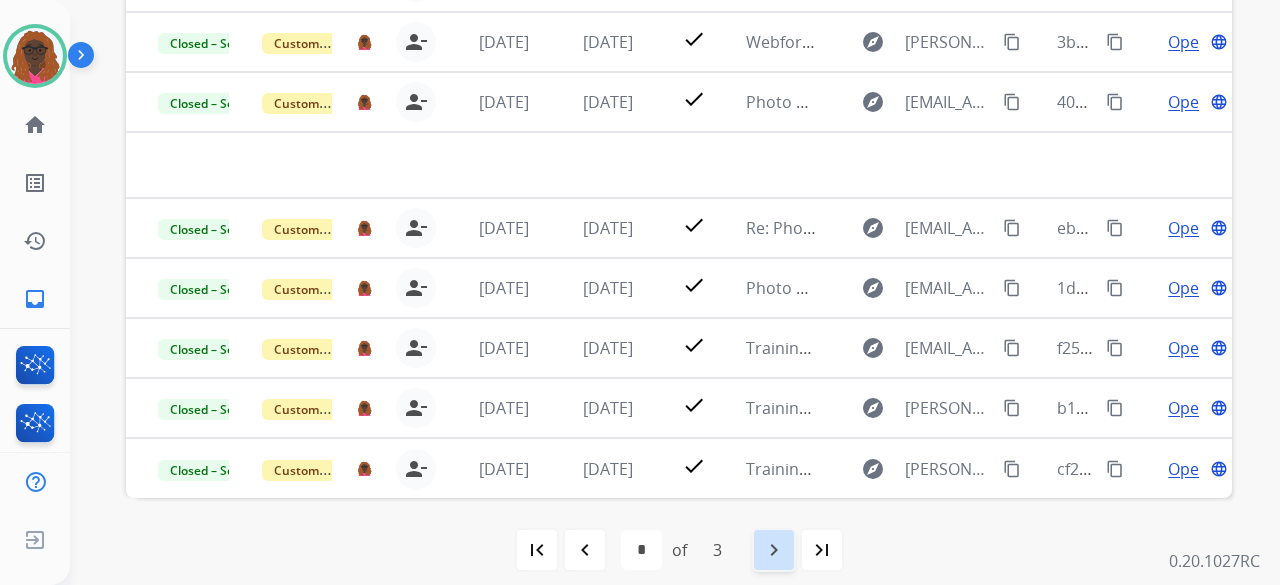 scroll, scrollTop: 648, scrollLeft: 0, axis: vertical 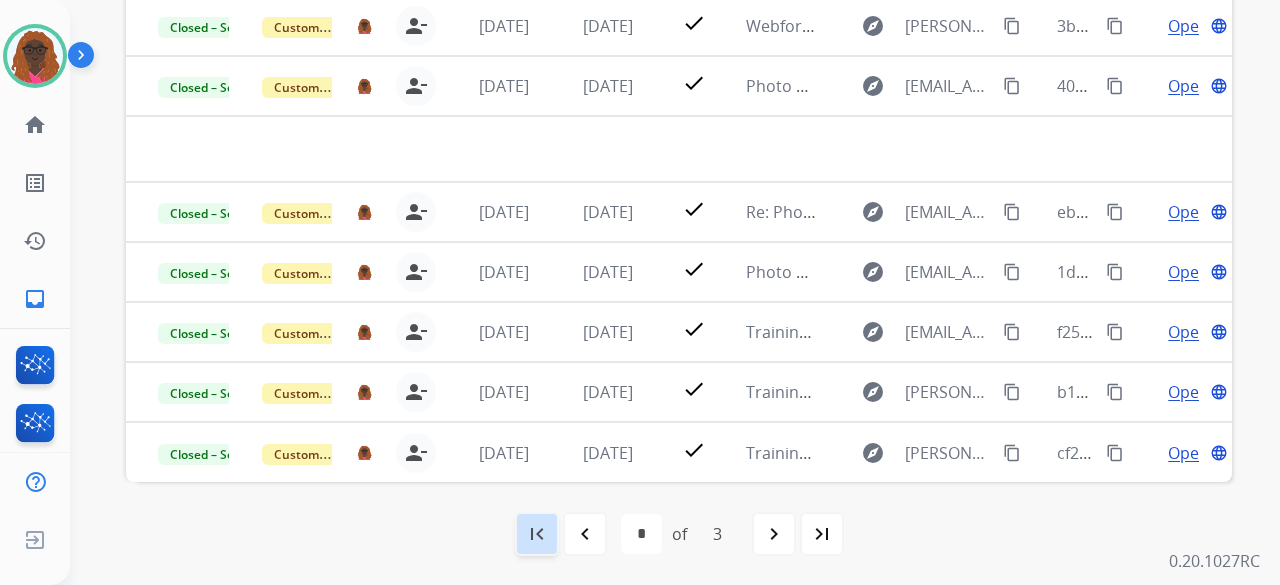 click on "first_page" at bounding box center (537, 534) 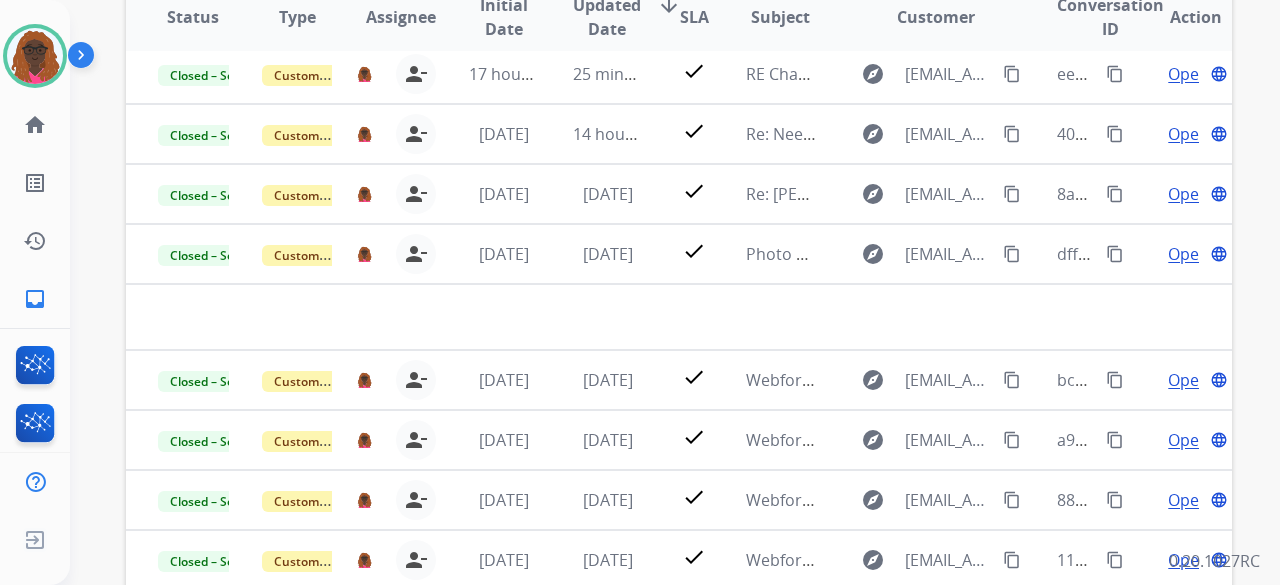 scroll, scrollTop: 466, scrollLeft: 0, axis: vertical 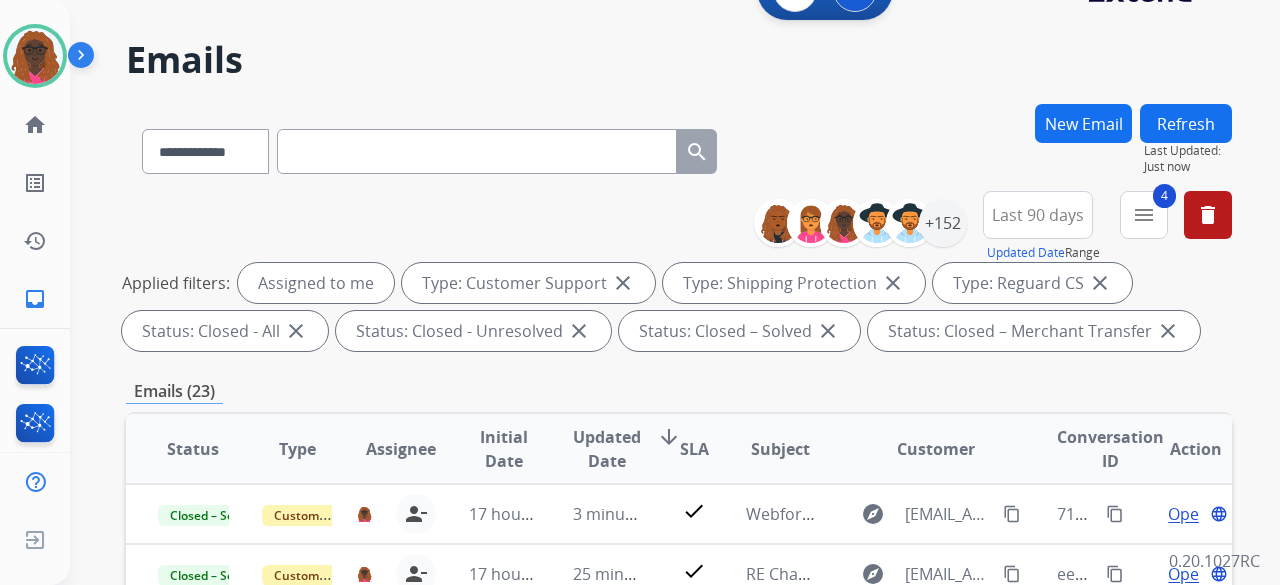 click at bounding box center [477, 151] 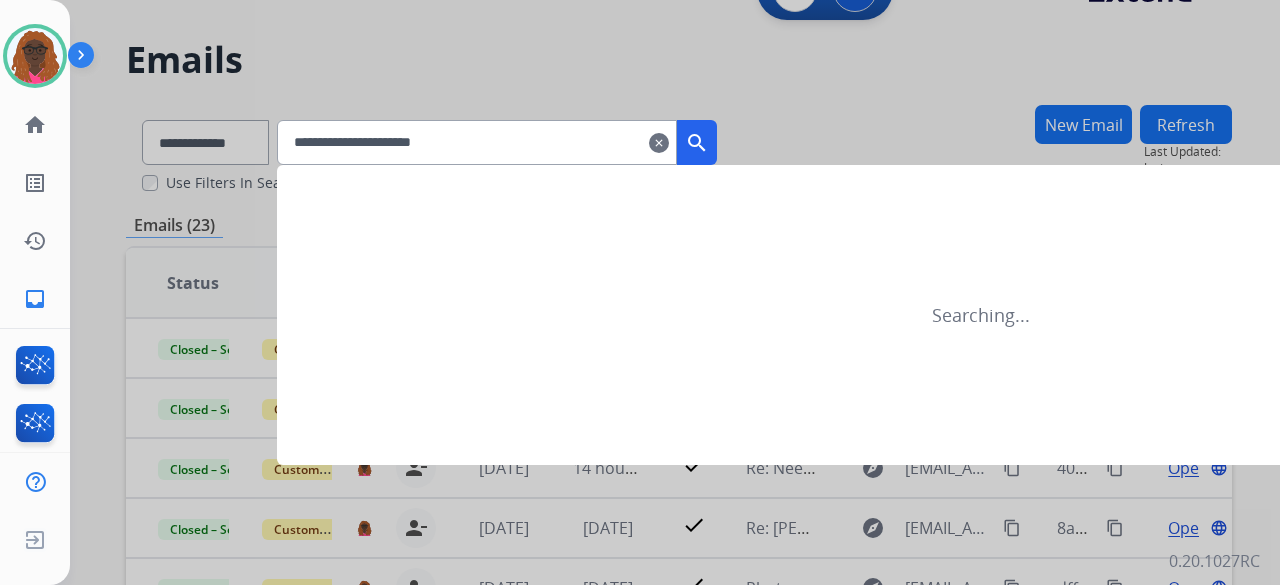 type on "**********" 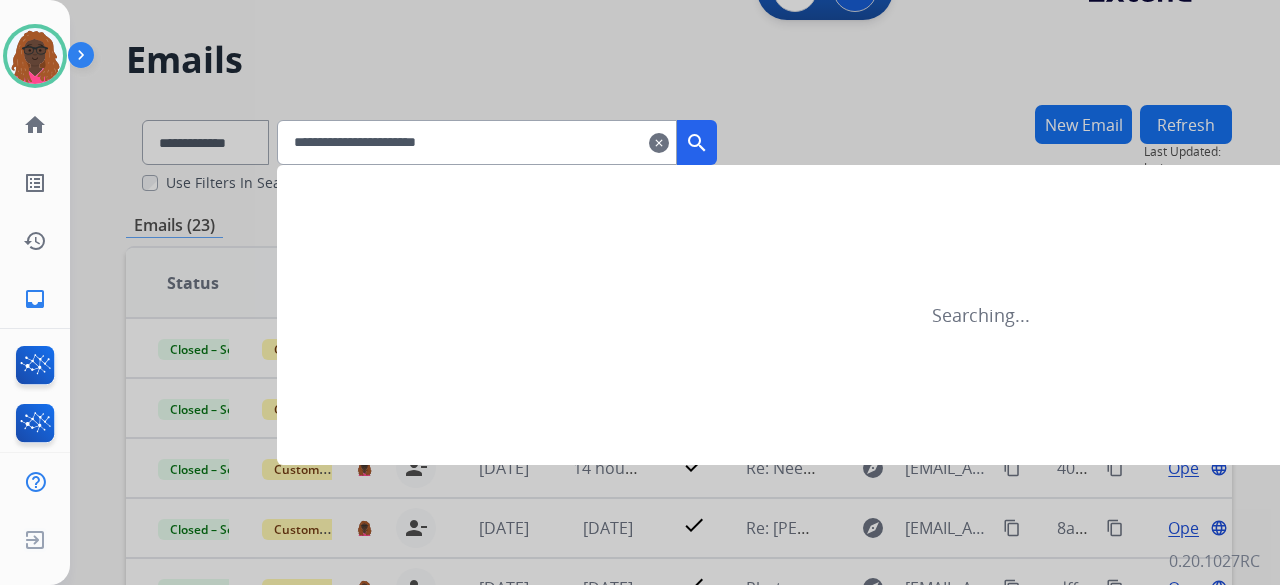 scroll, scrollTop: 0, scrollLeft: 0, axis: both 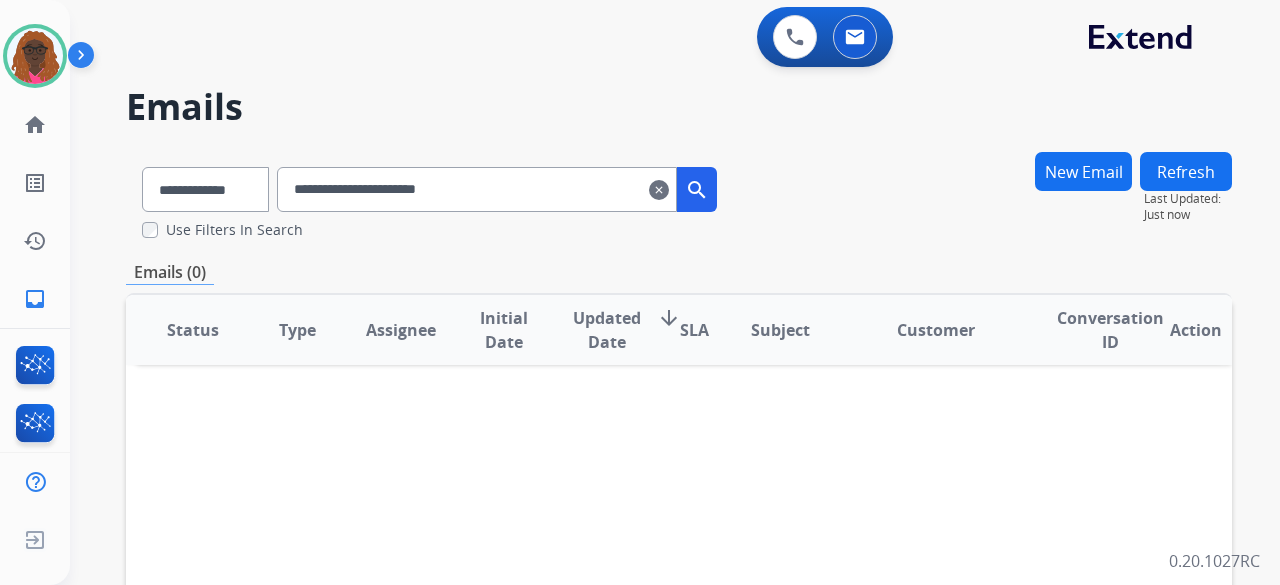click on "clear" at bounding box center (659, 190) 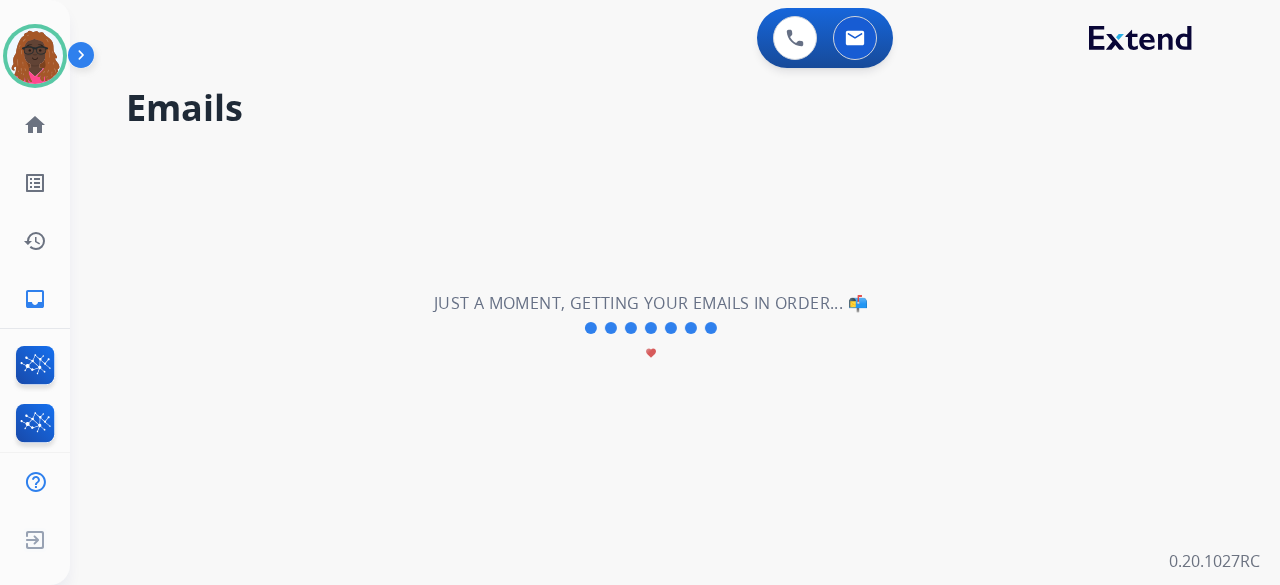 scroll, scrollTop: 0, scrollLeft: 0, axis: both 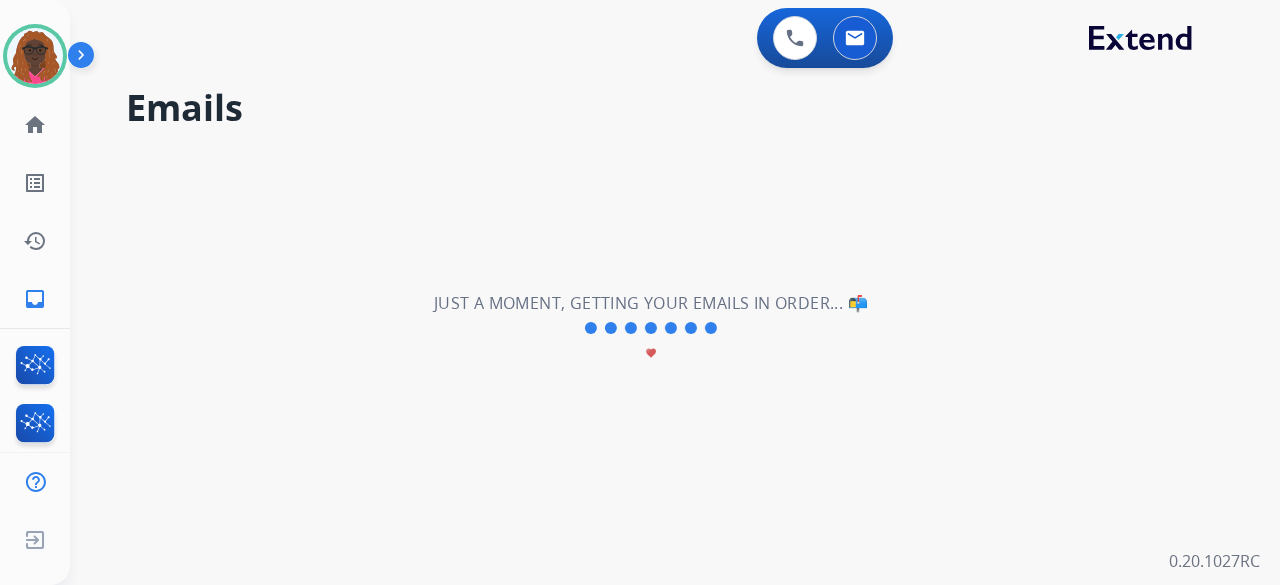 type 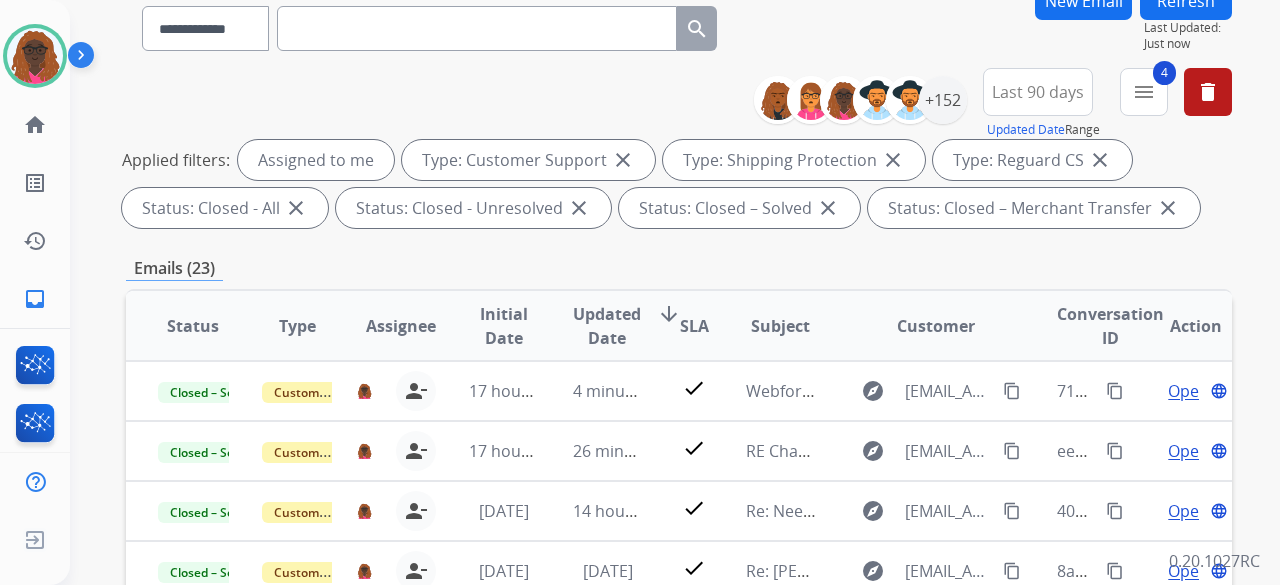 scroll, scrollTop: 172, scrollLeft: 0, axis: vertical 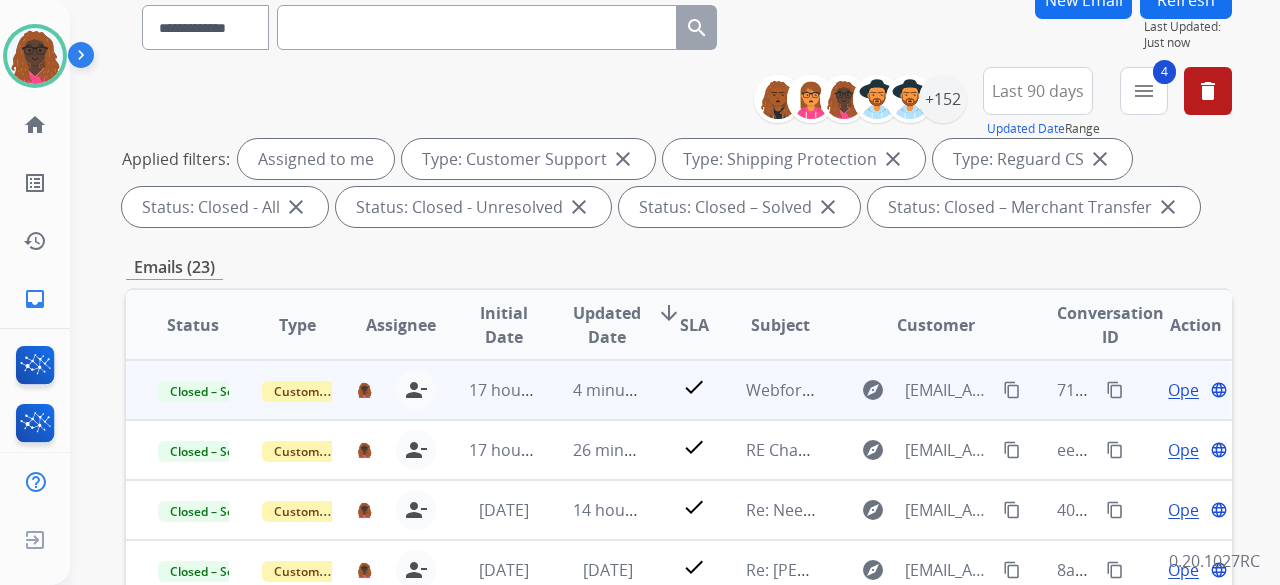 click on "content_copy" at bounding box center (1115, 390) 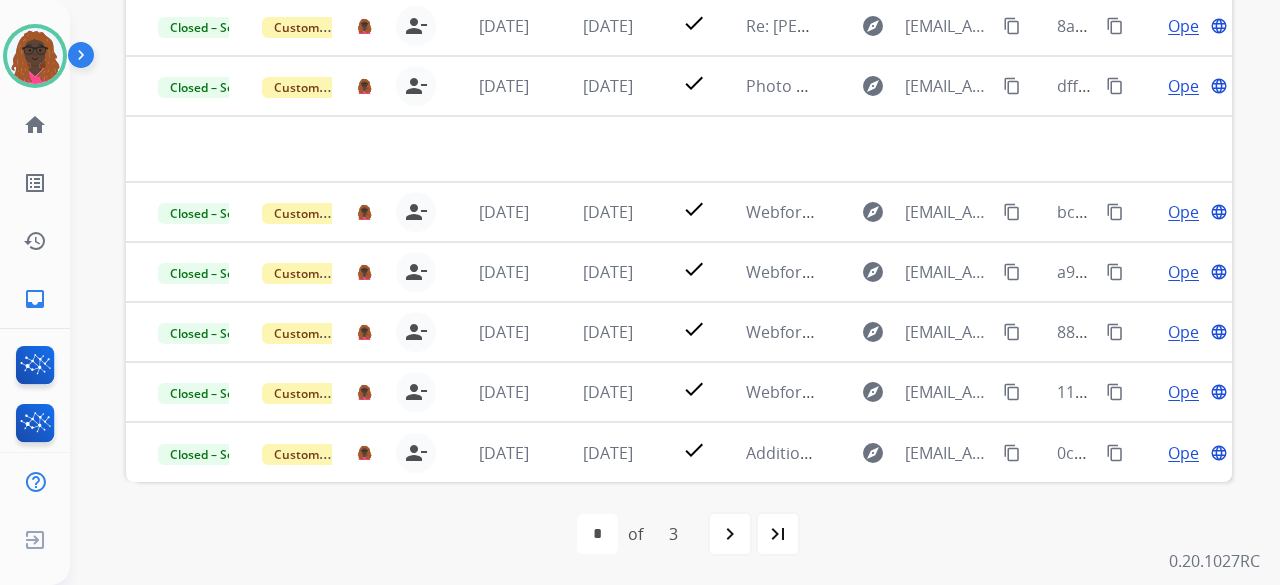 scroll, scrollTop: 424, scrollLeft: 0, axis: vertical 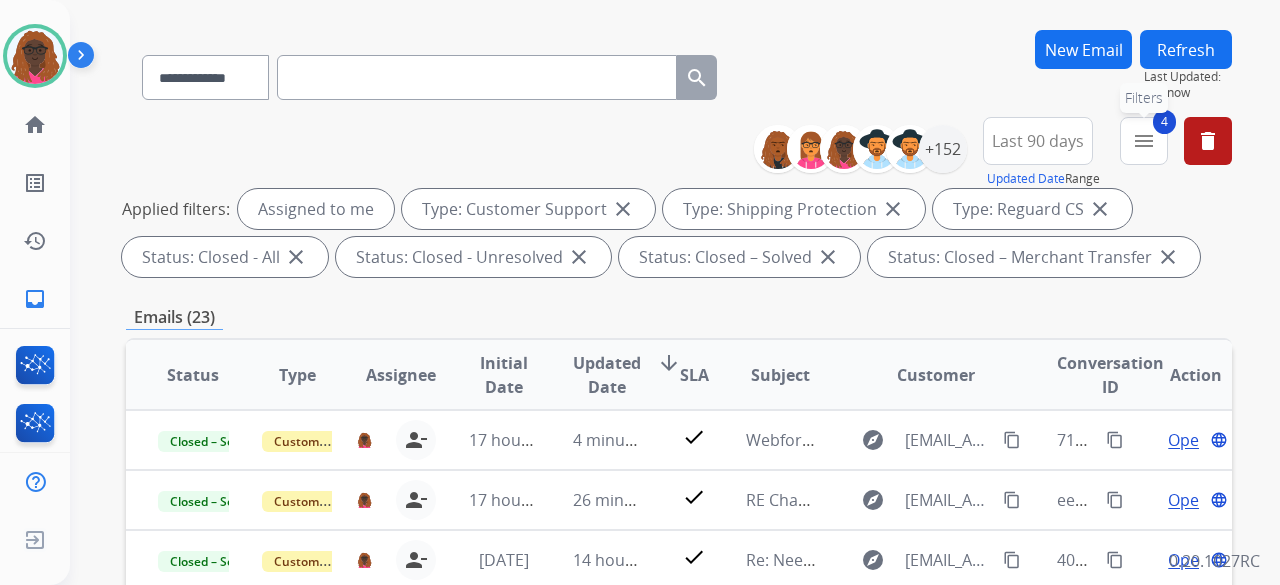 click on "menu" at bounding box center [1144, 141] 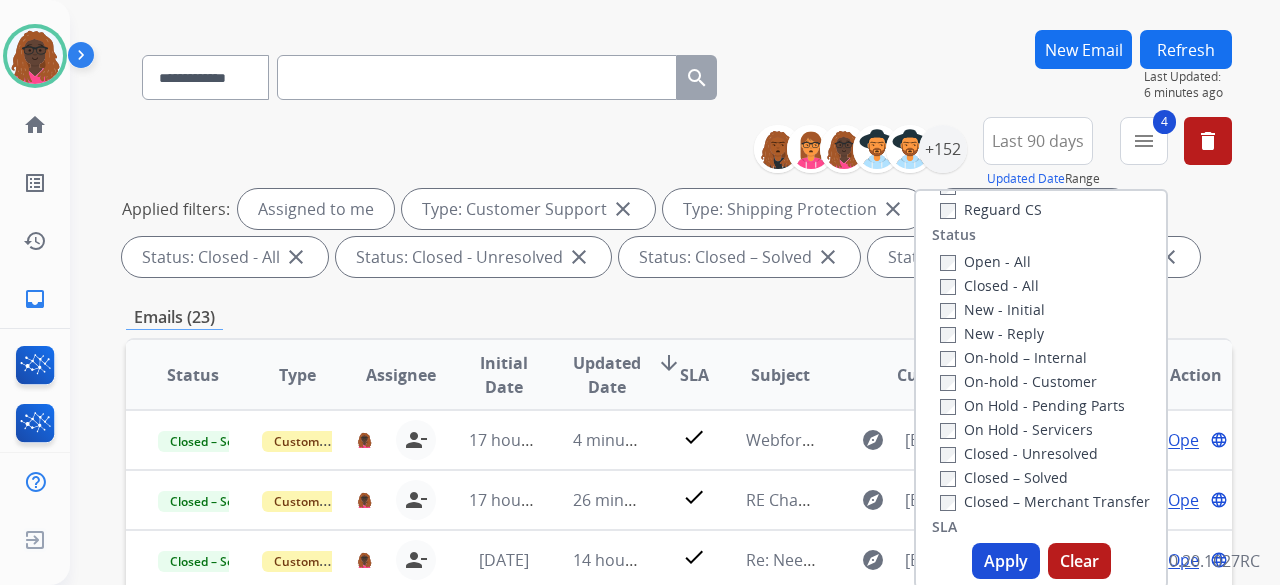 click on "Apply" at bounding box center (1006, 561) 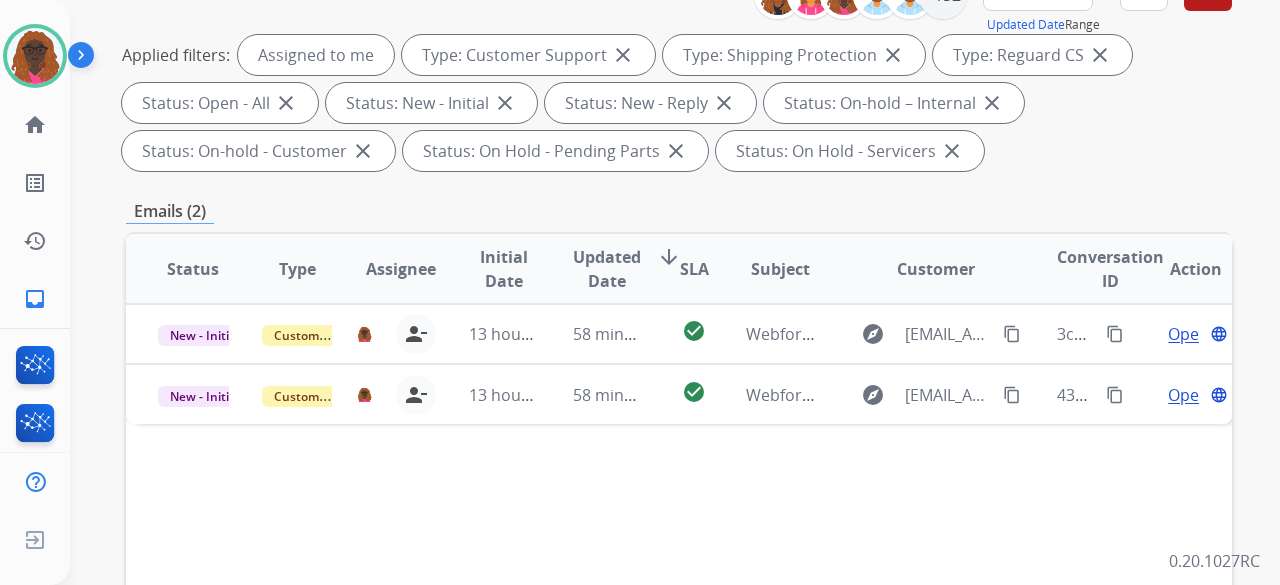 scroll, scrollTop: 273, scrollLeft: 0, axis: vertical 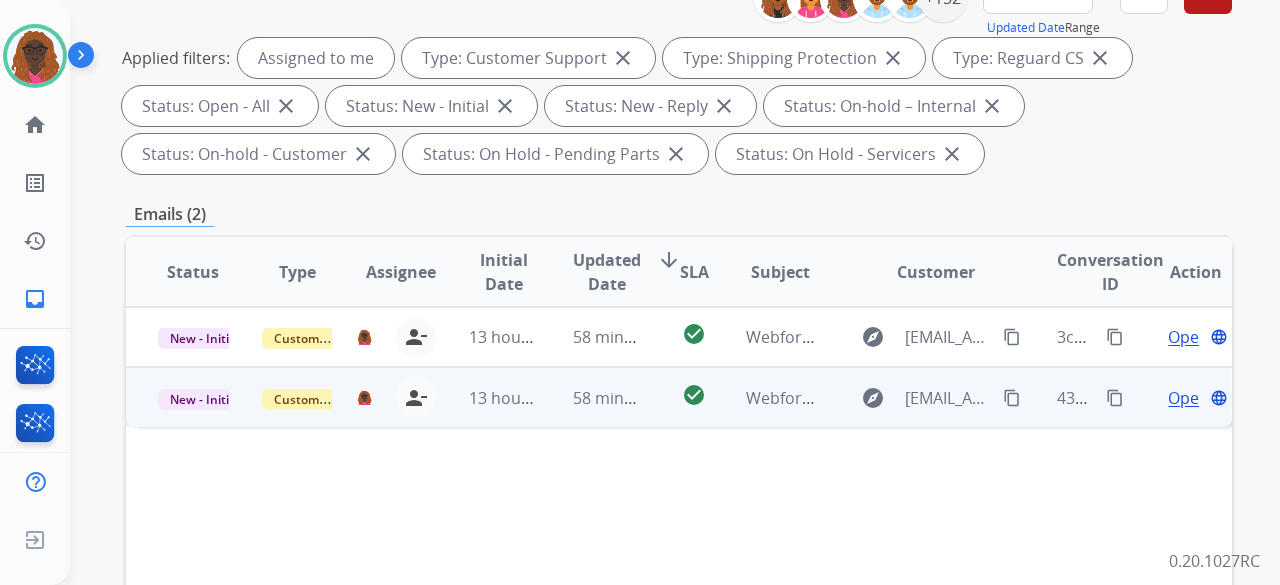 click on "Open" at bounding box center (1188, 398) 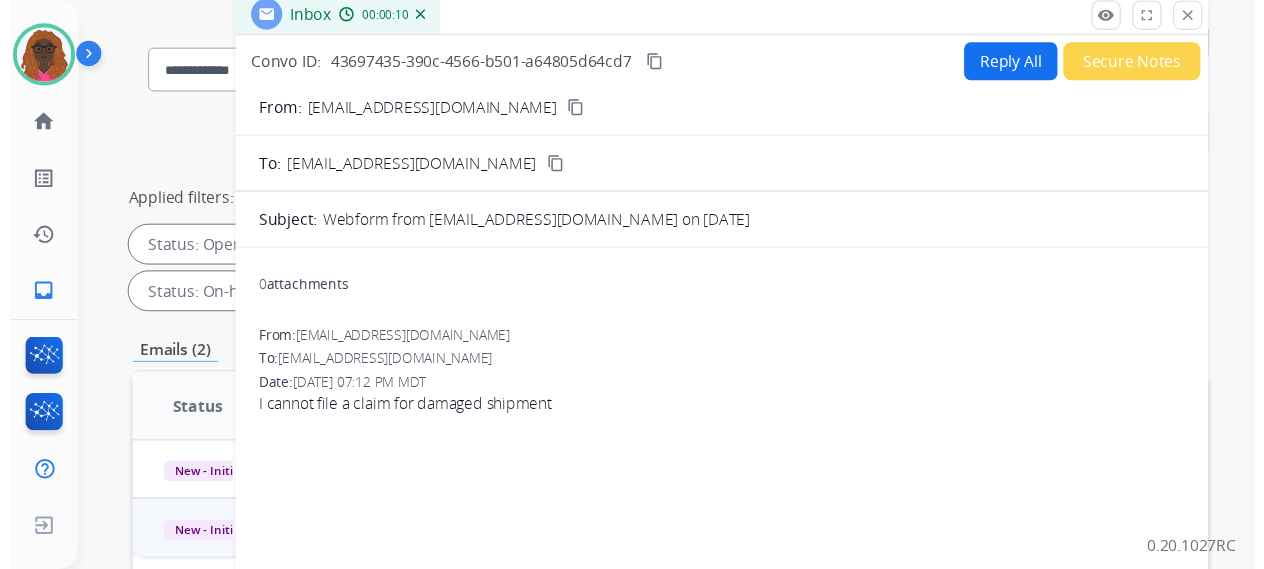 scroll, scrollTop: 130, scrollLeft: 0, axis: vertical 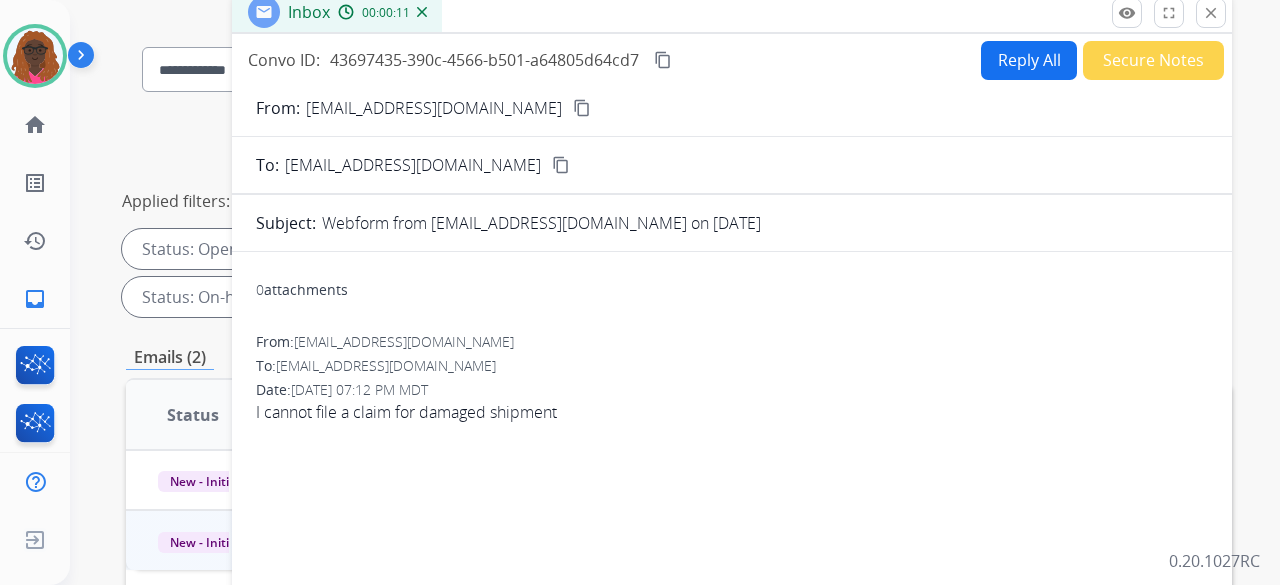 click on "content_copy" at bounding box center [582, 108] 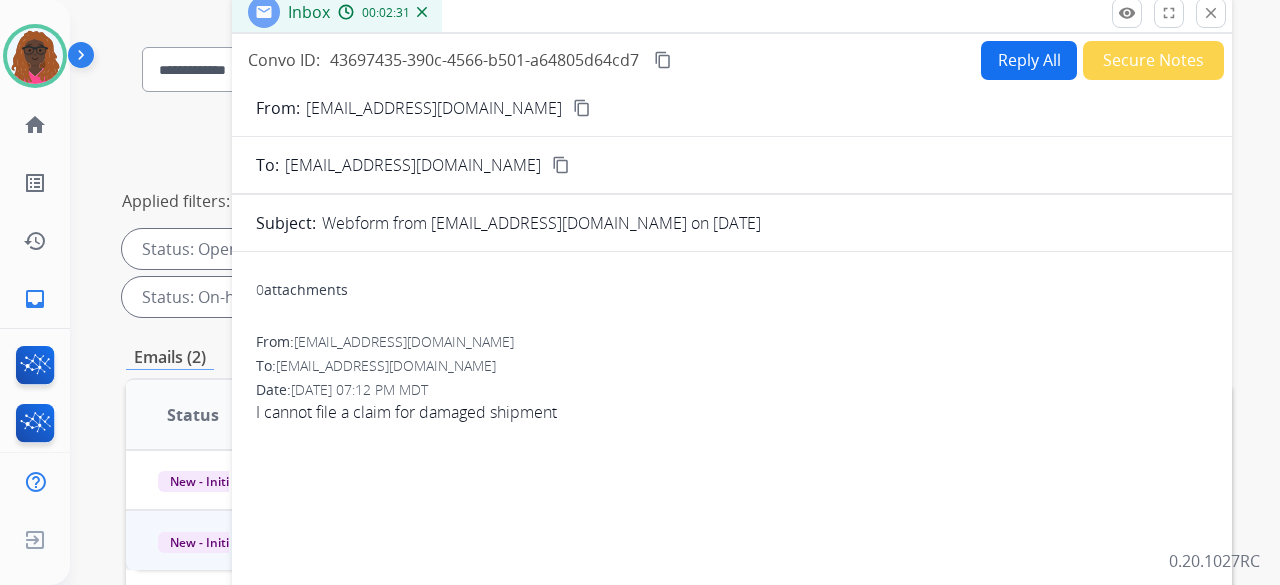 click on "Reply All" at bounding box center (1029, 60) 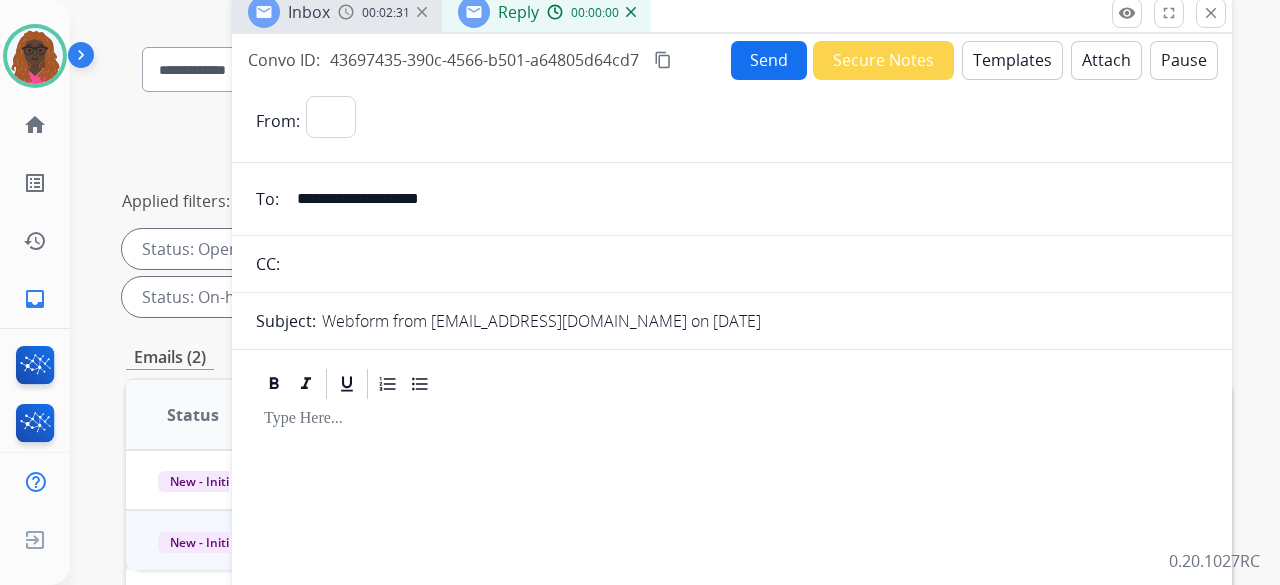 select on "**********" 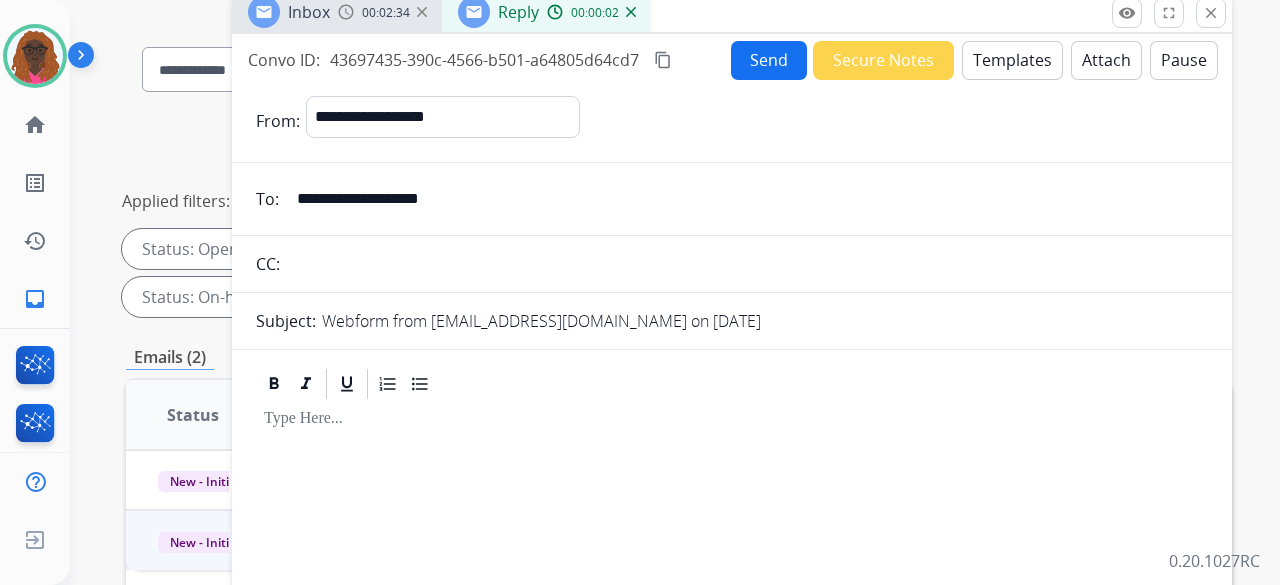 click on "Templates" at bounding box center [1012, 60] 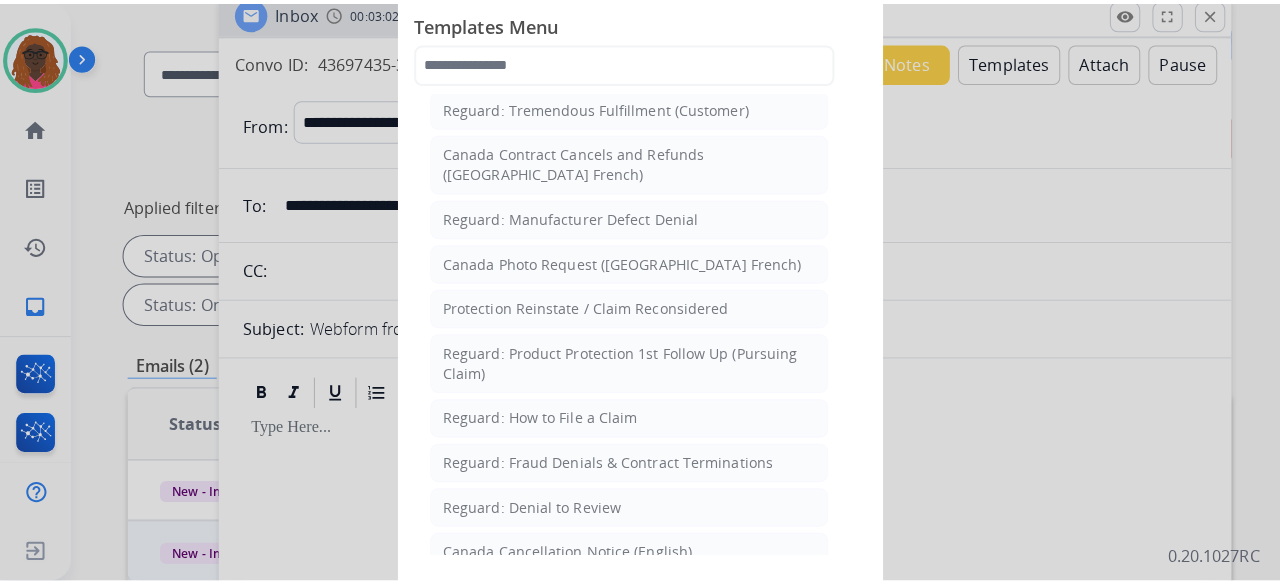 scroll, scrollTop: 1930, scrollLeft: 0, axis: vertical 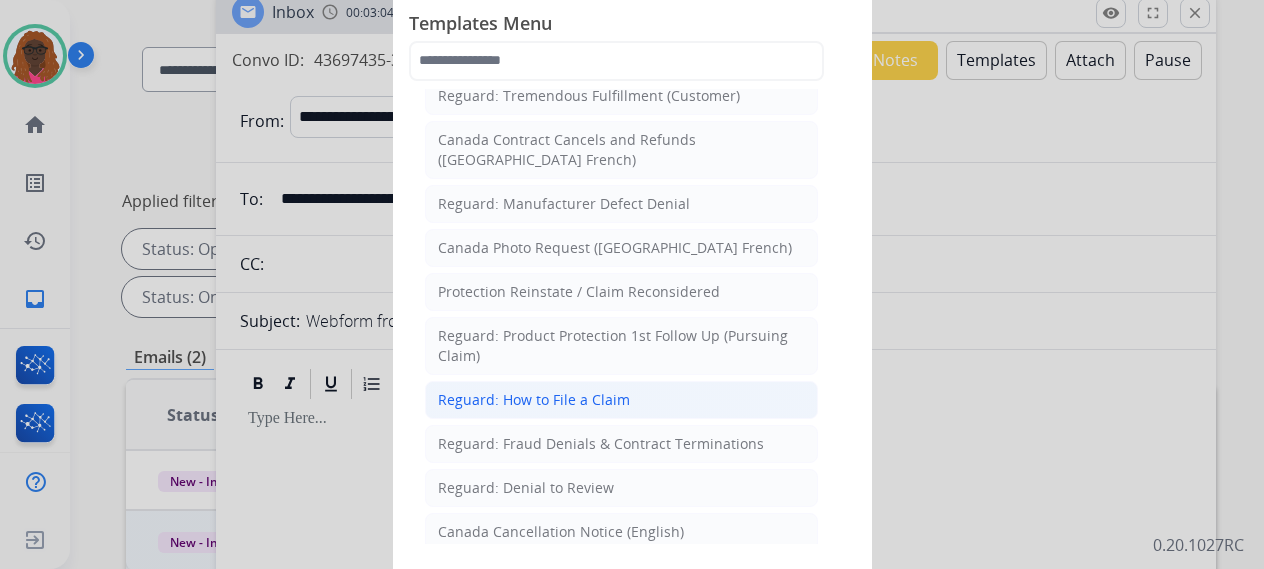 click on "Reguard: How to File a Claim" 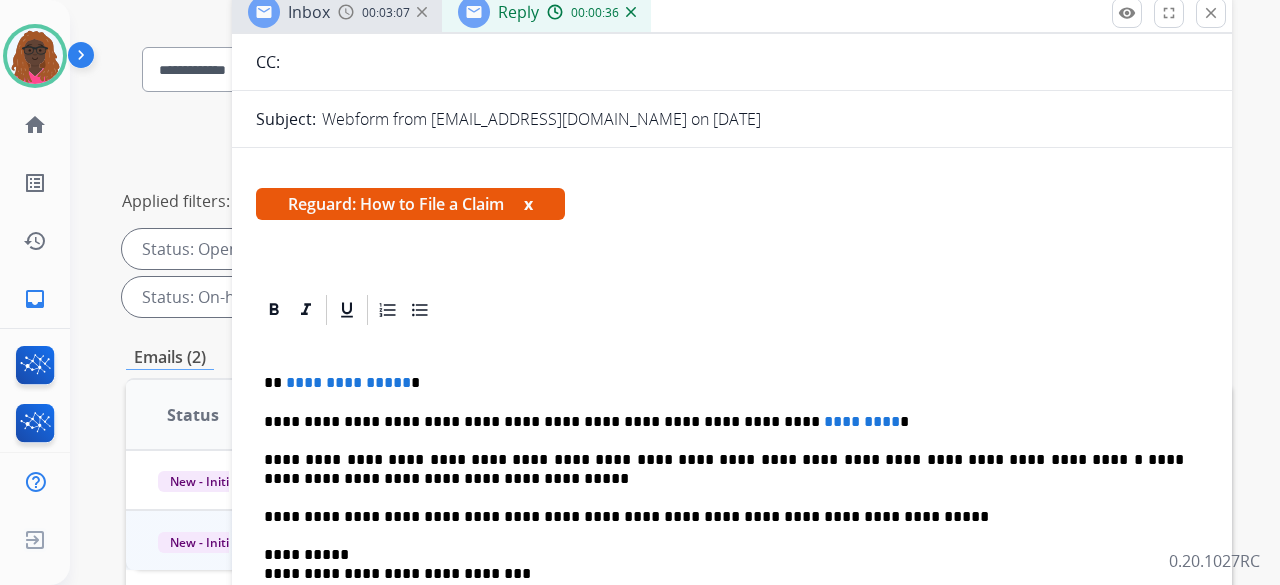 scroll, scrollTop: 202, scrollLeft: 0, axis: vertical 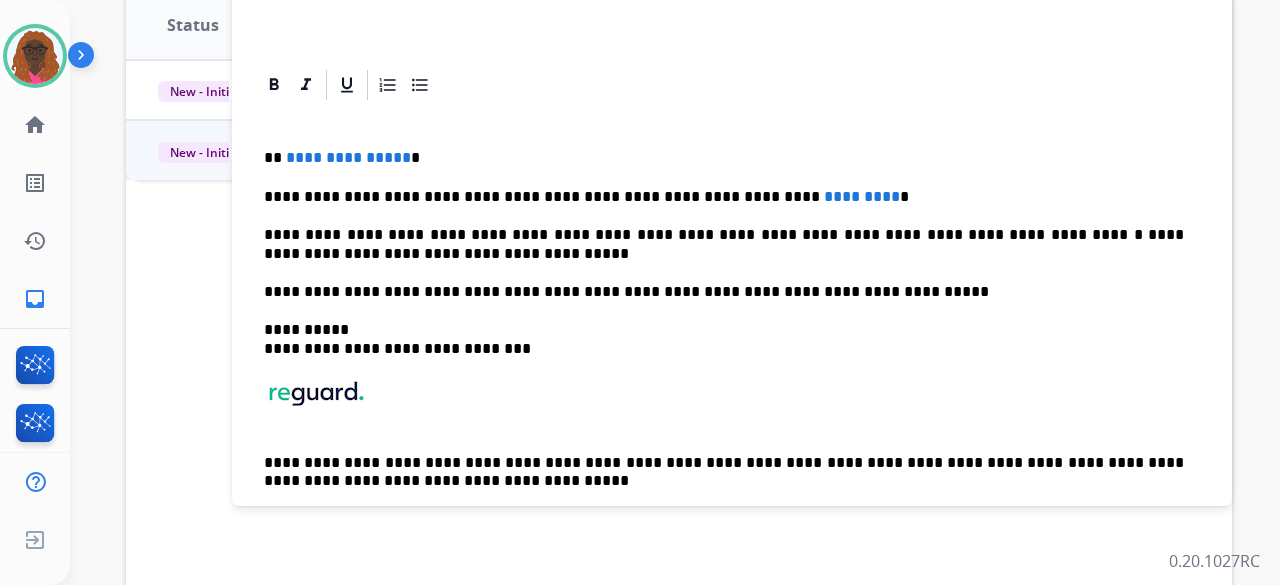 click on "**********" at bounding box center (348, 157) 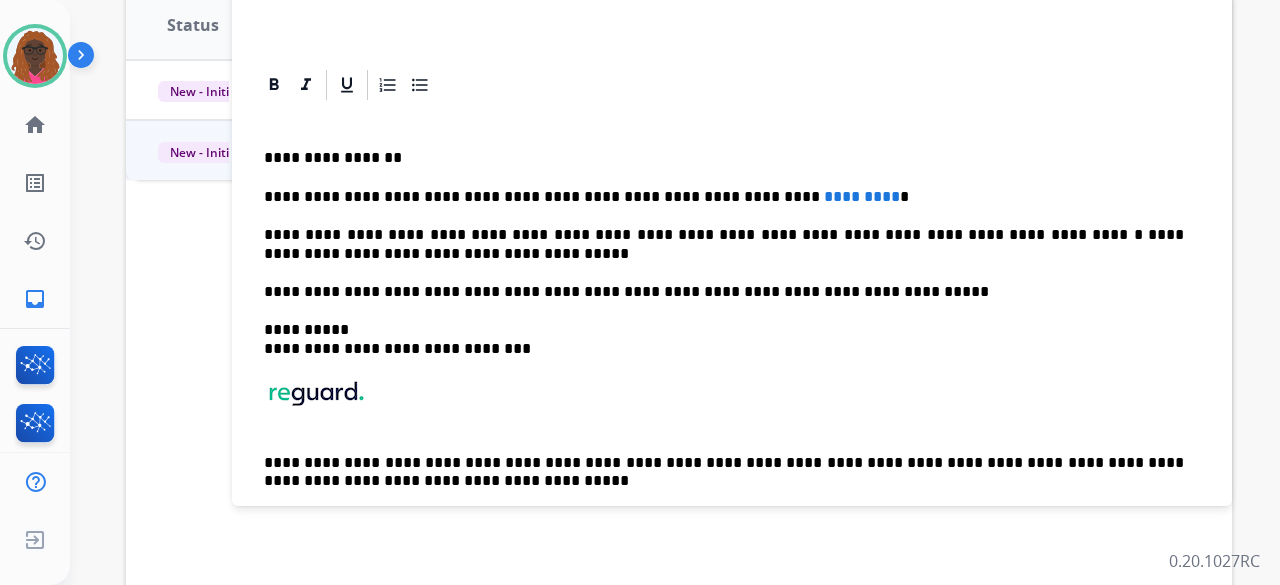 click on "*********" at bounding box center (862, 196) 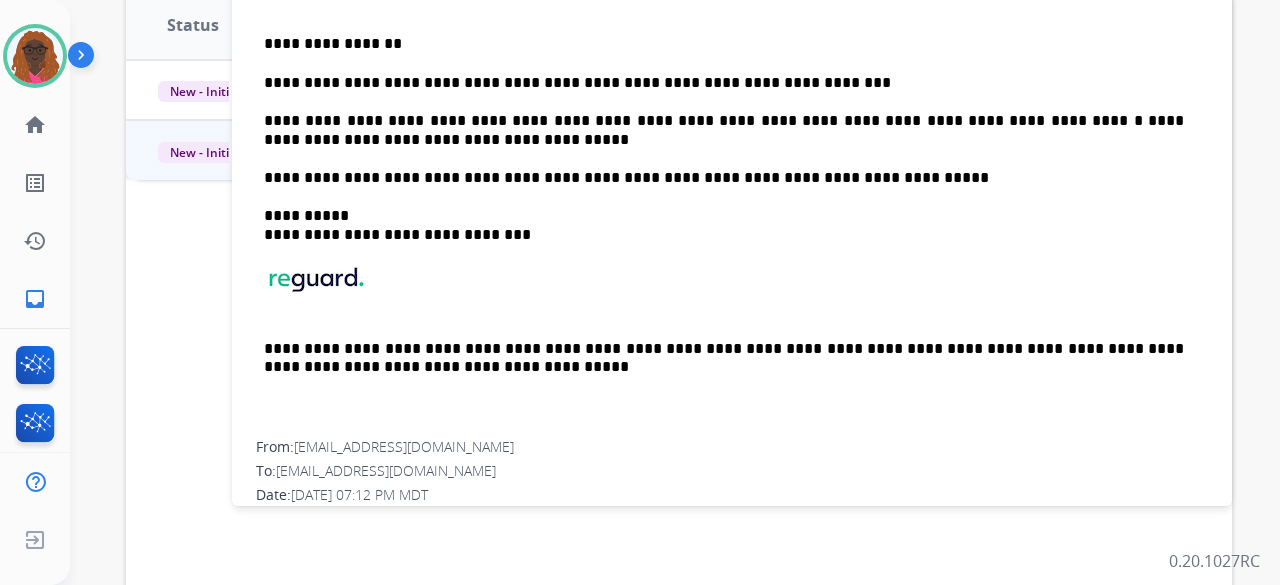 scroll, scrollTop: 0, scrollLeft: 0, axis: both 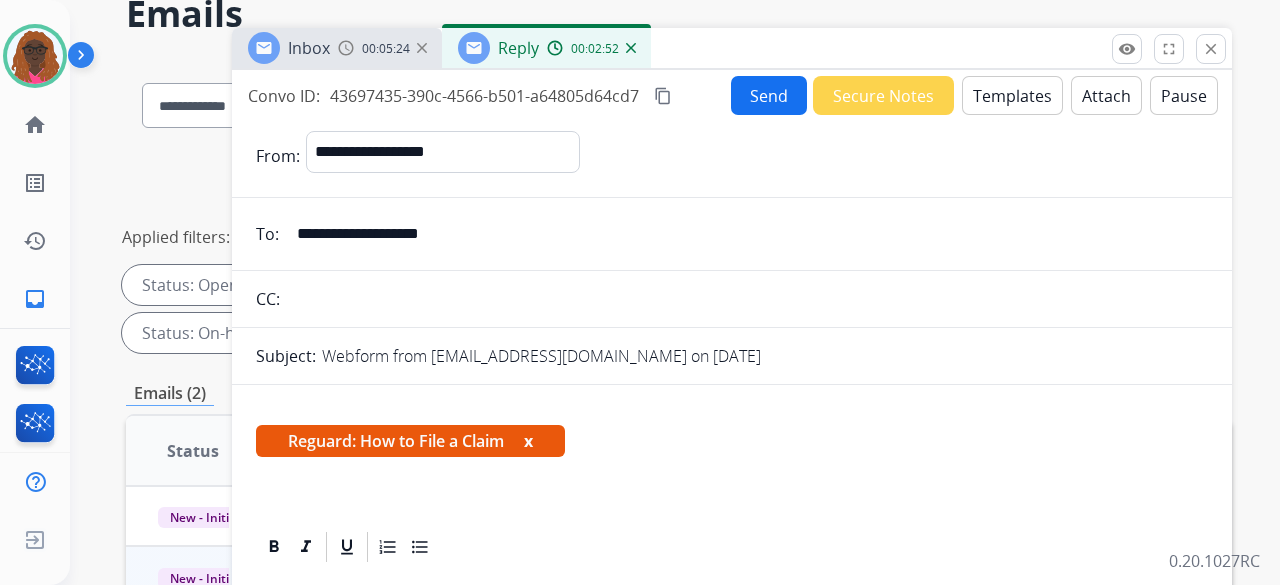 click on "Send" at bounding box center (769, 95) 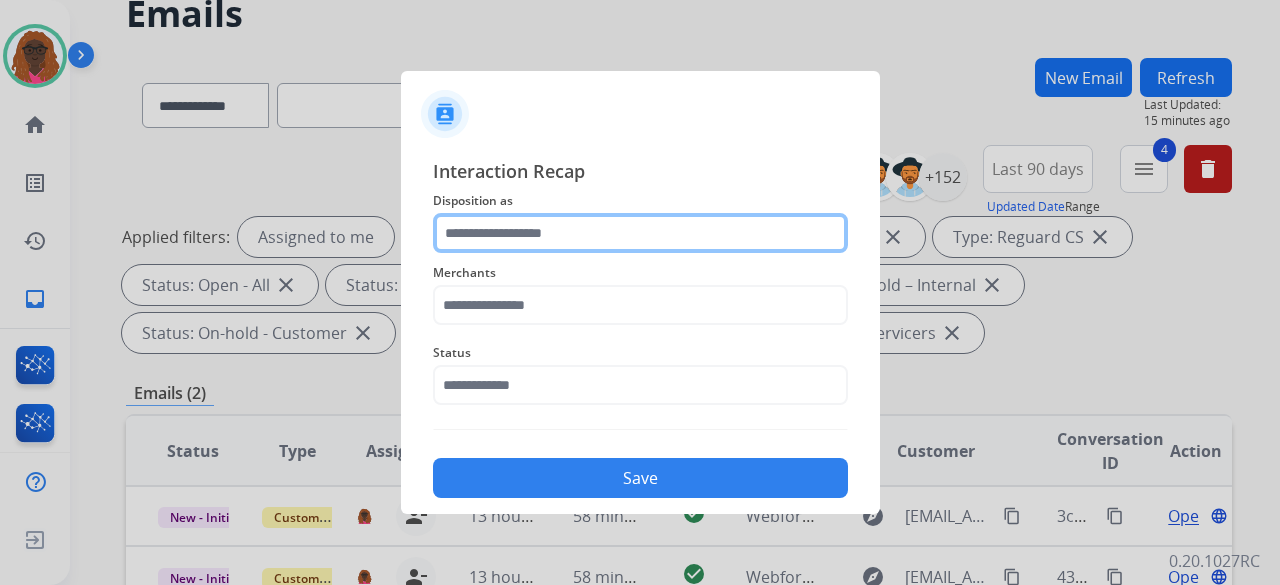 click 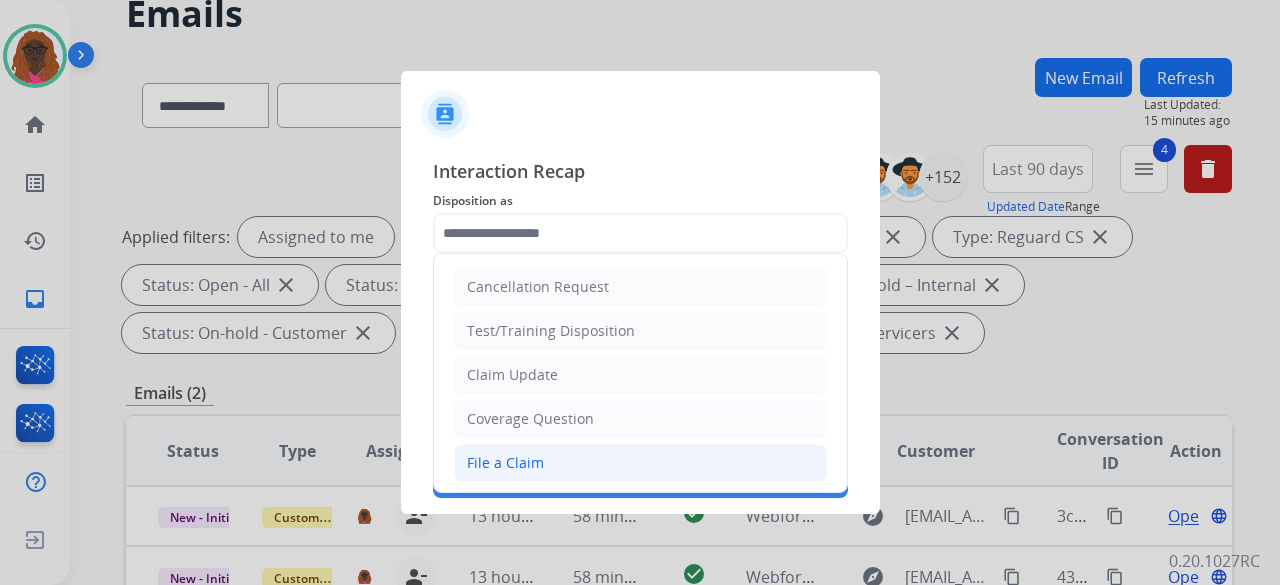 click on "File a Claim" 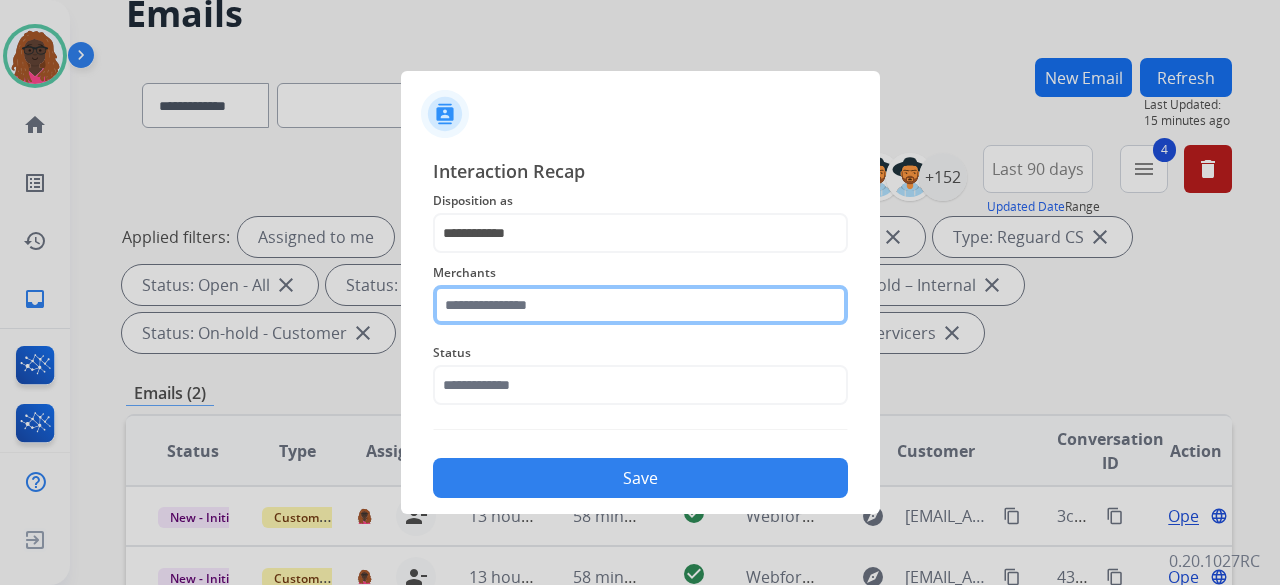 click 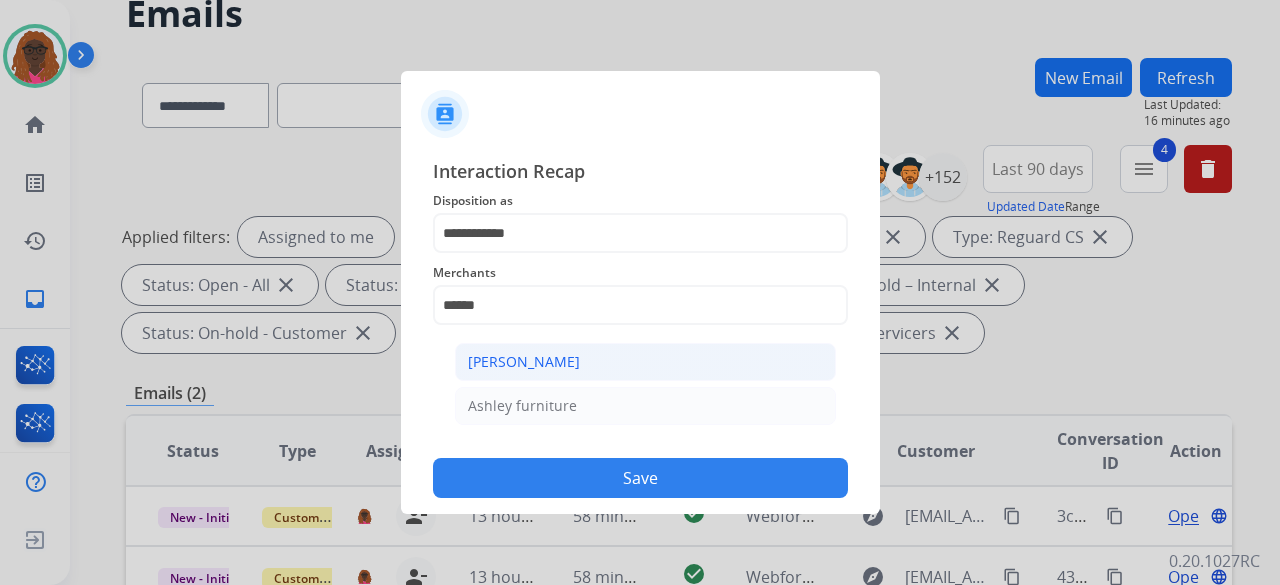 click on "[PERSON_NAME]" 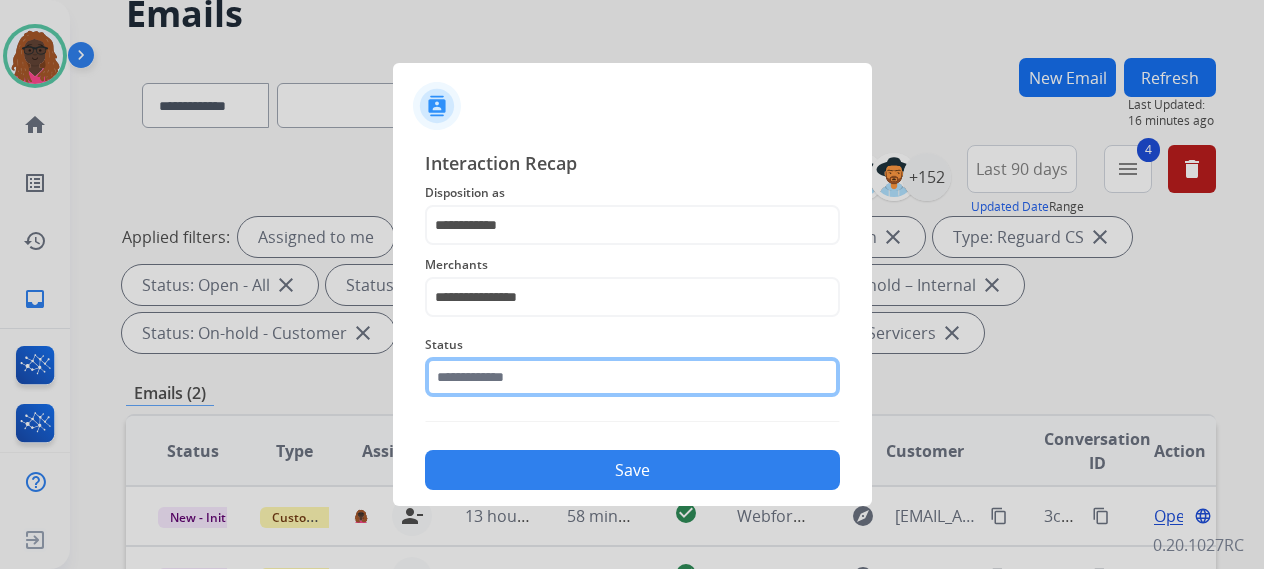 click 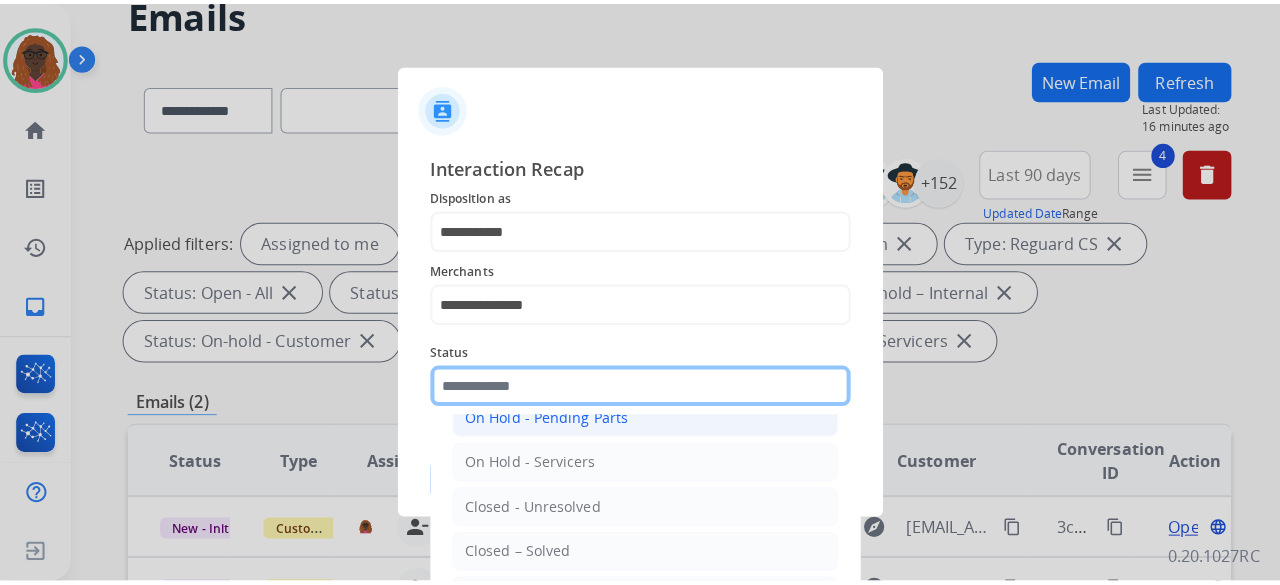 scroll, scrollTop: 113, scrollLeft: 0, axis: vertical 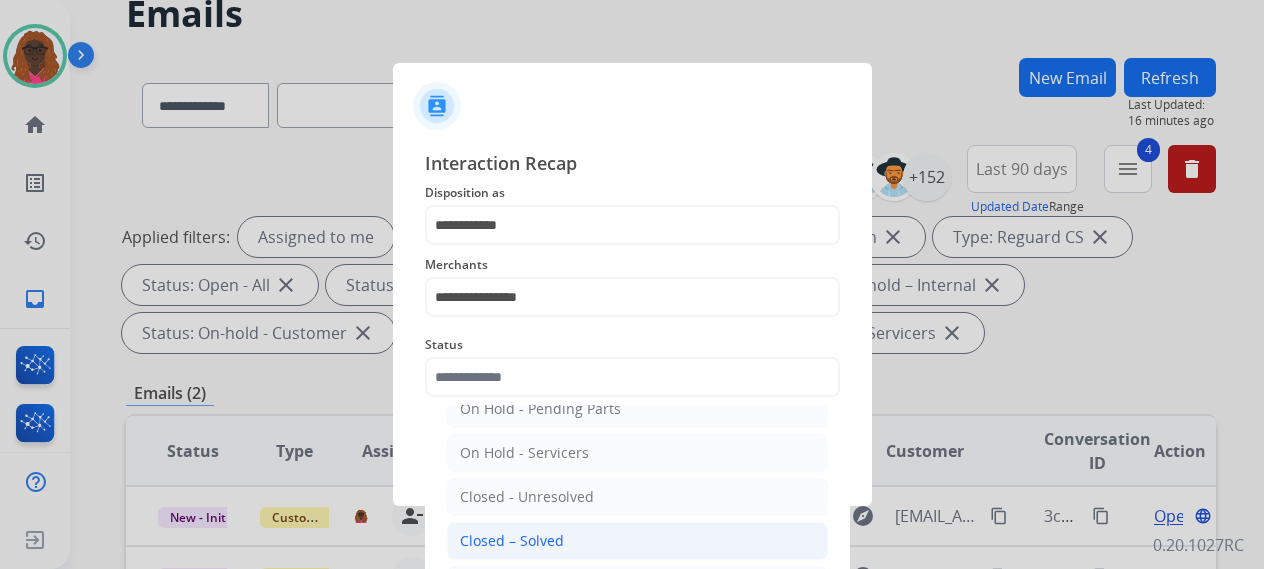 click on "Closed – Solved" 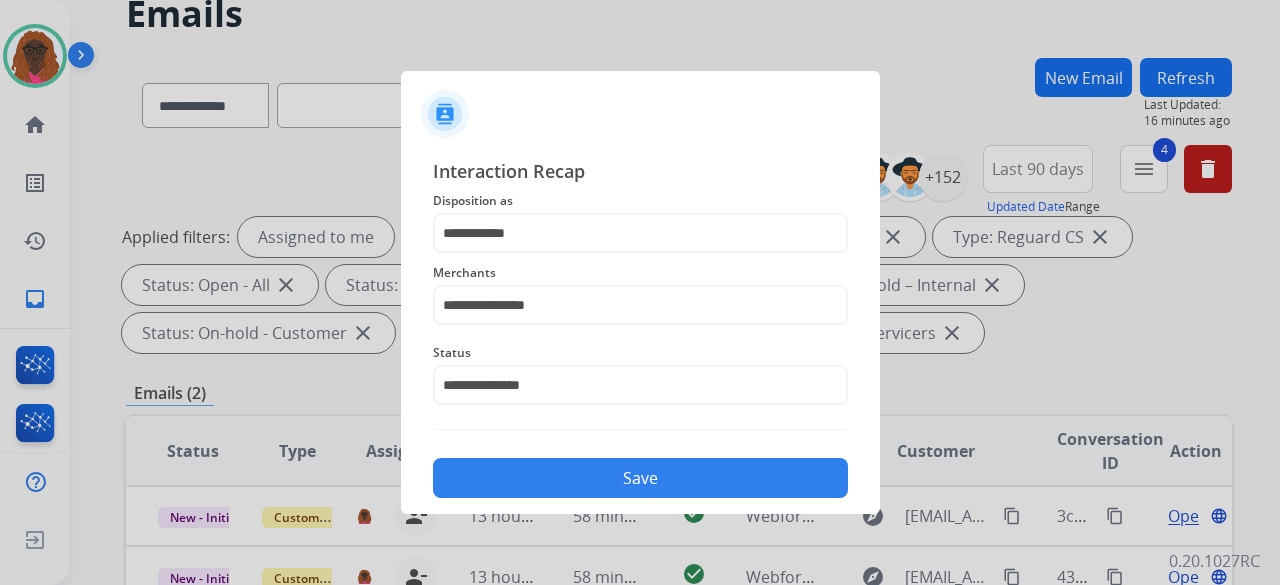 click on "Save" 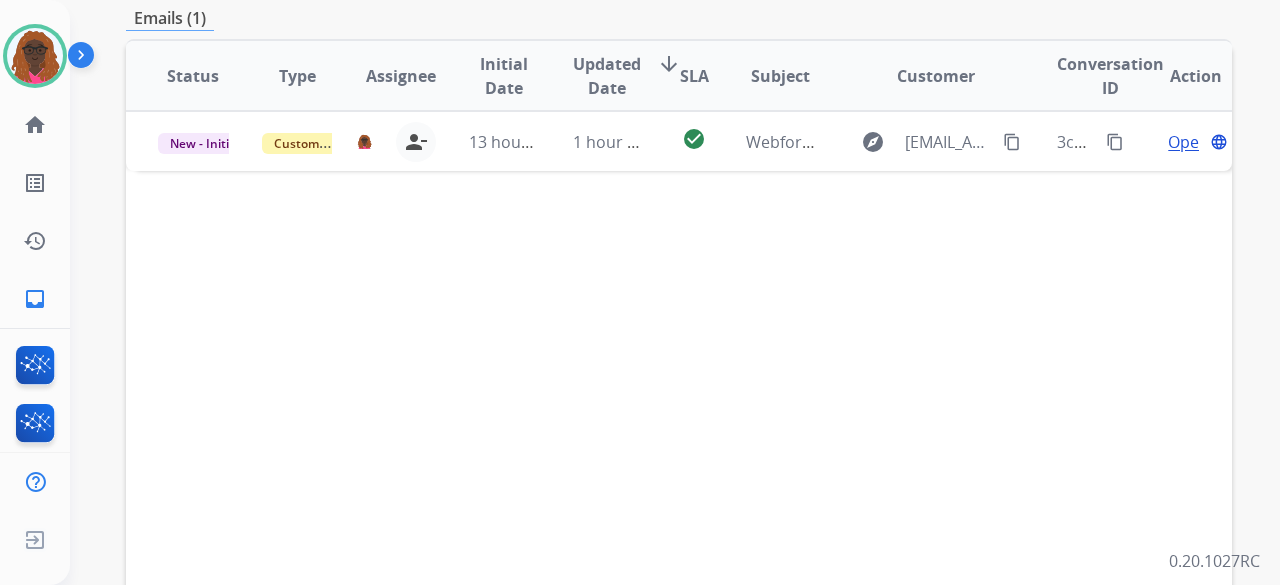 scroll, scrollTop: 466, scrollLeft: 0, axis: vertical 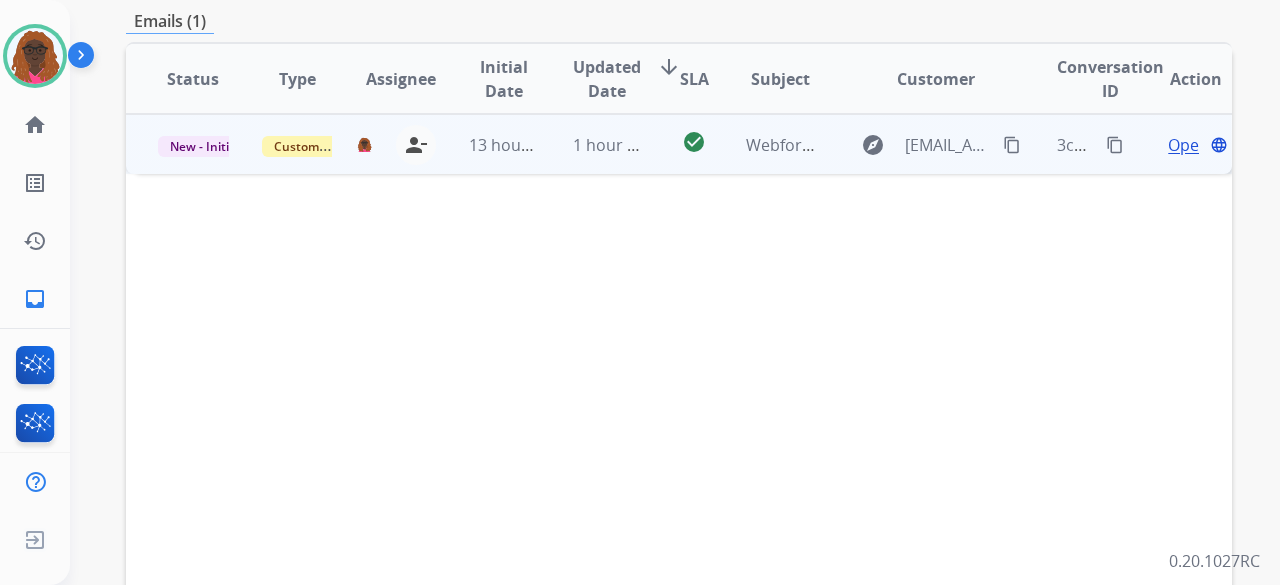 click on "Open" at bounding box center (1188, 145) 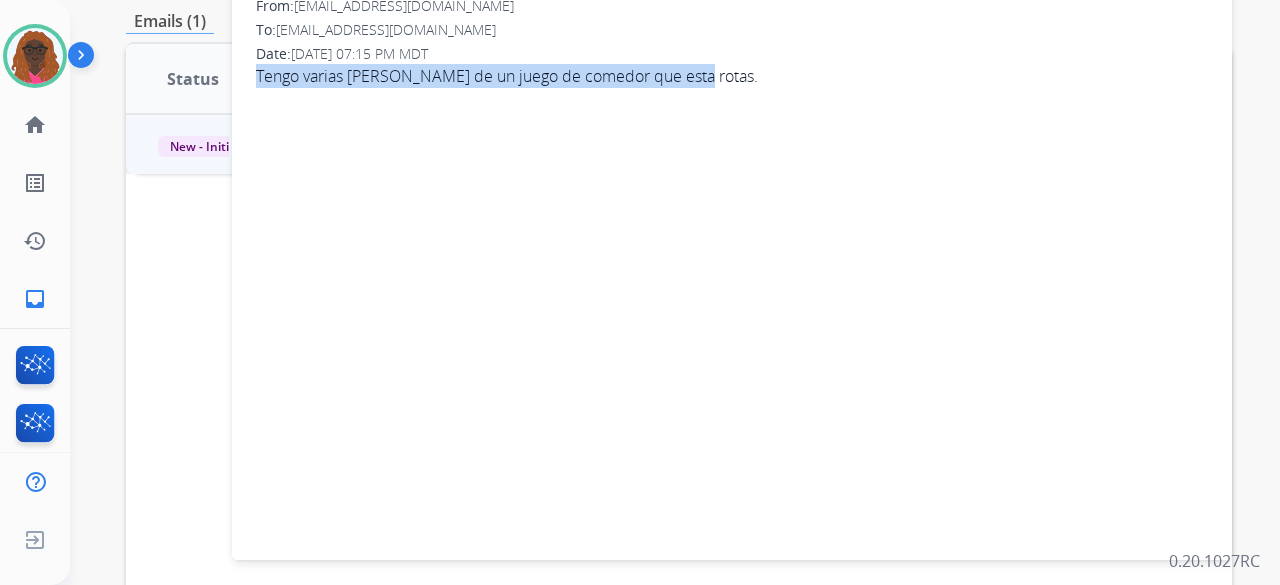 drag, startPoint x: 256, startPoint y: 76, endPoint x: 680, endPoint y: 76, distance: 424 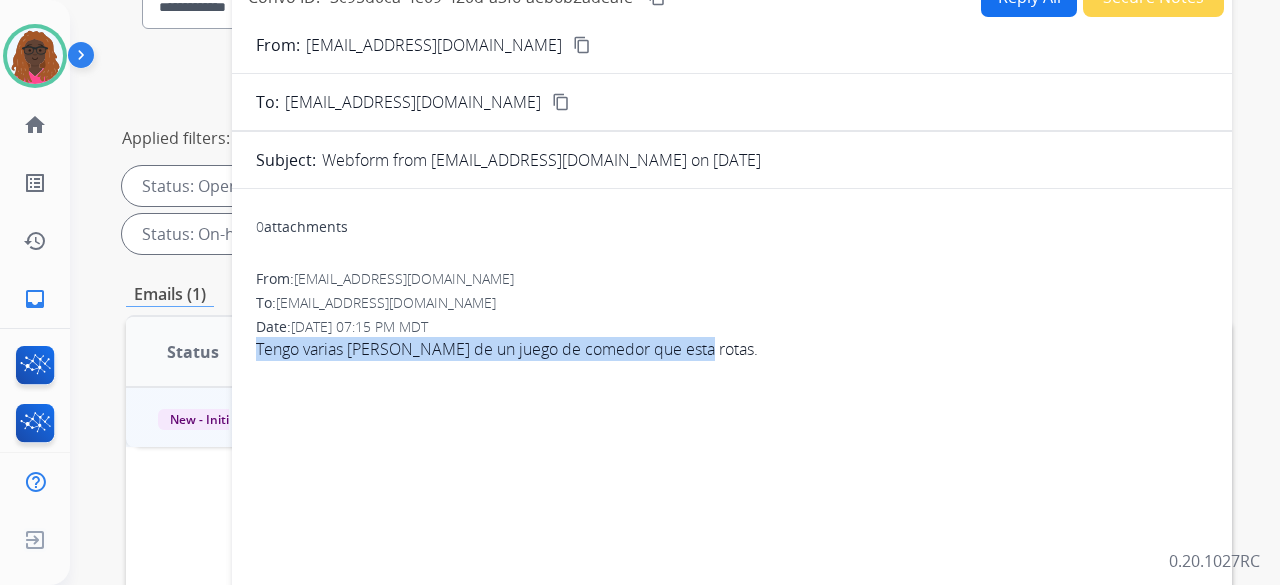 scroll, scrollTop: 145, scrollLeft: 0, axis: vertical 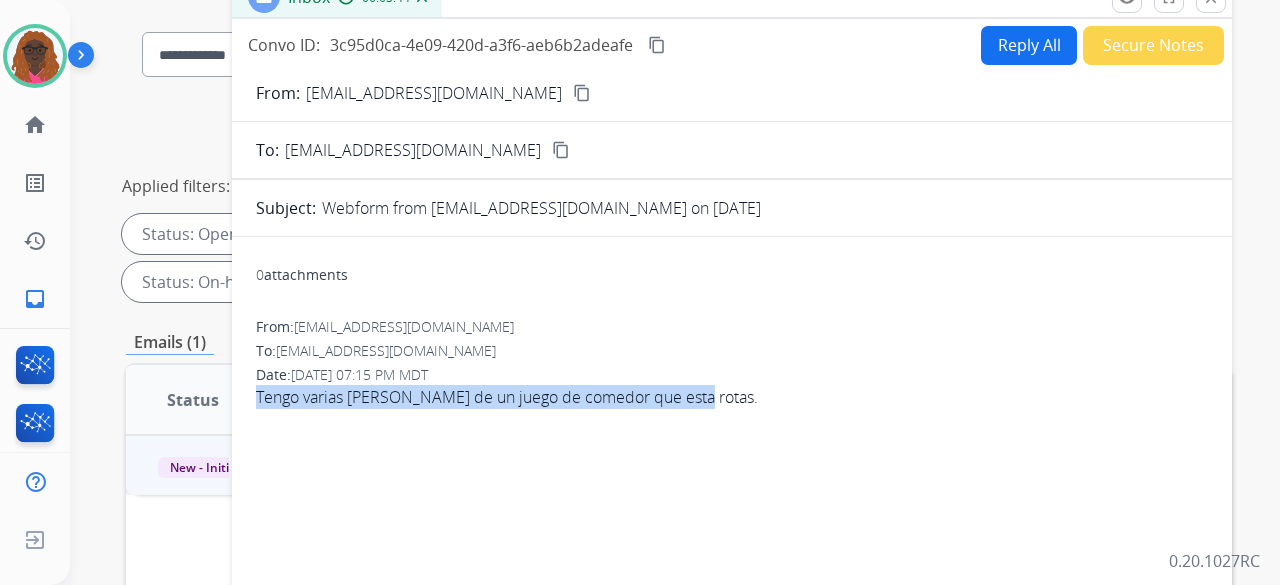 click on "content_copy" at bounding box center (582, 93) 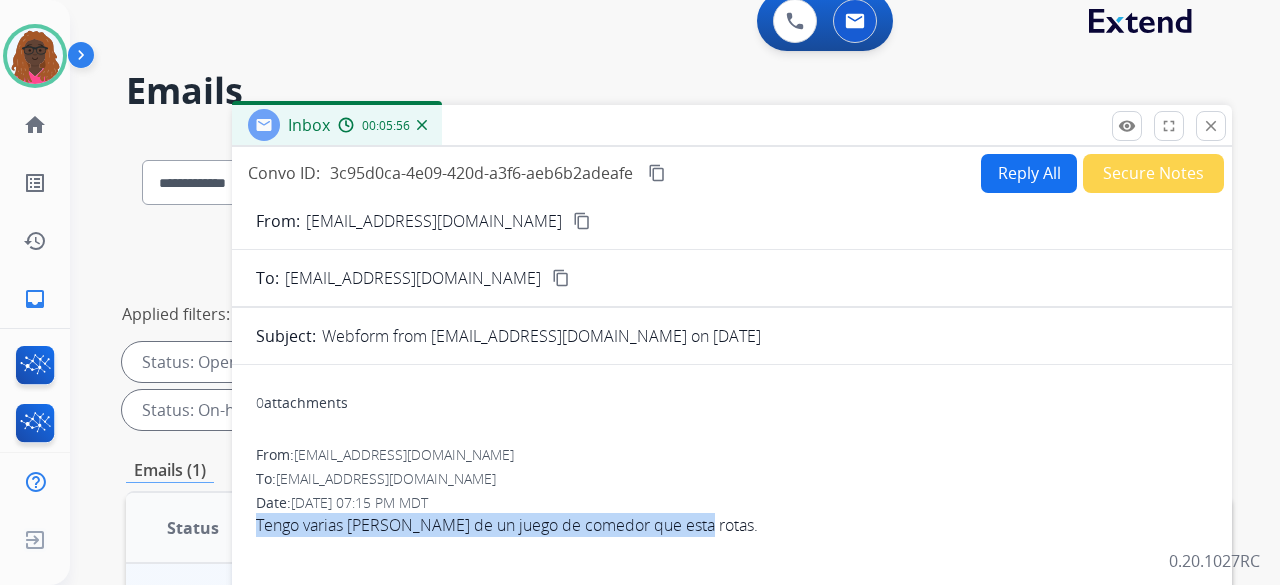 scroll, scrollTop: 16, scrollLeft: 0, axis: vertical 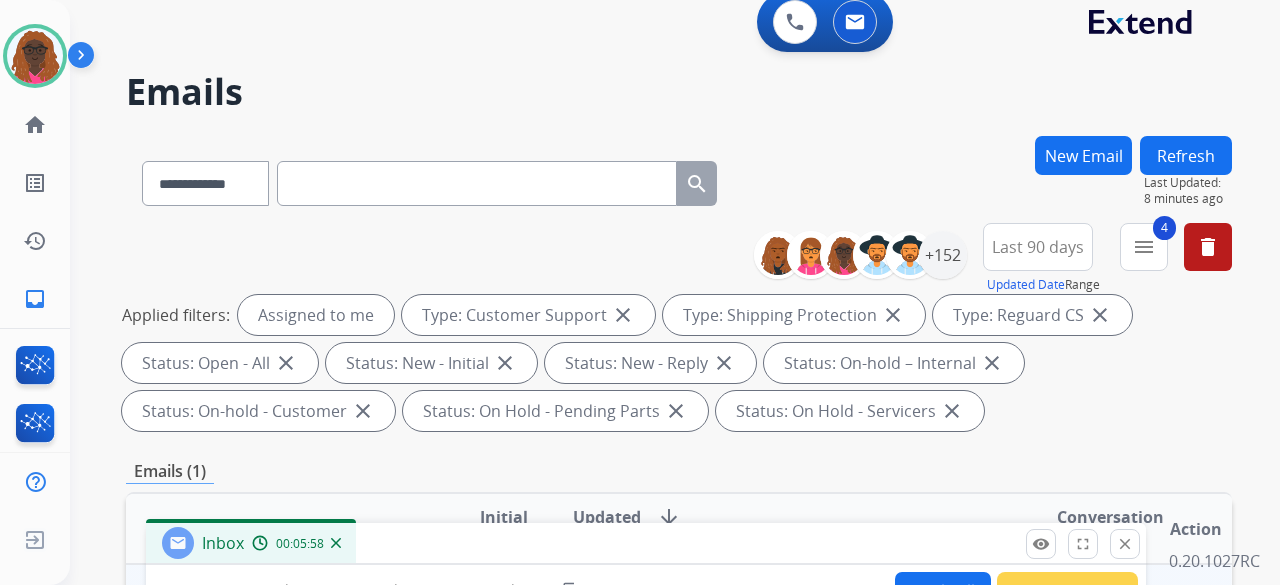 drag, startPoint x: 746, startPoint y: 121, endPoint x: 666, endPoint y: 547, distance: 433.44666 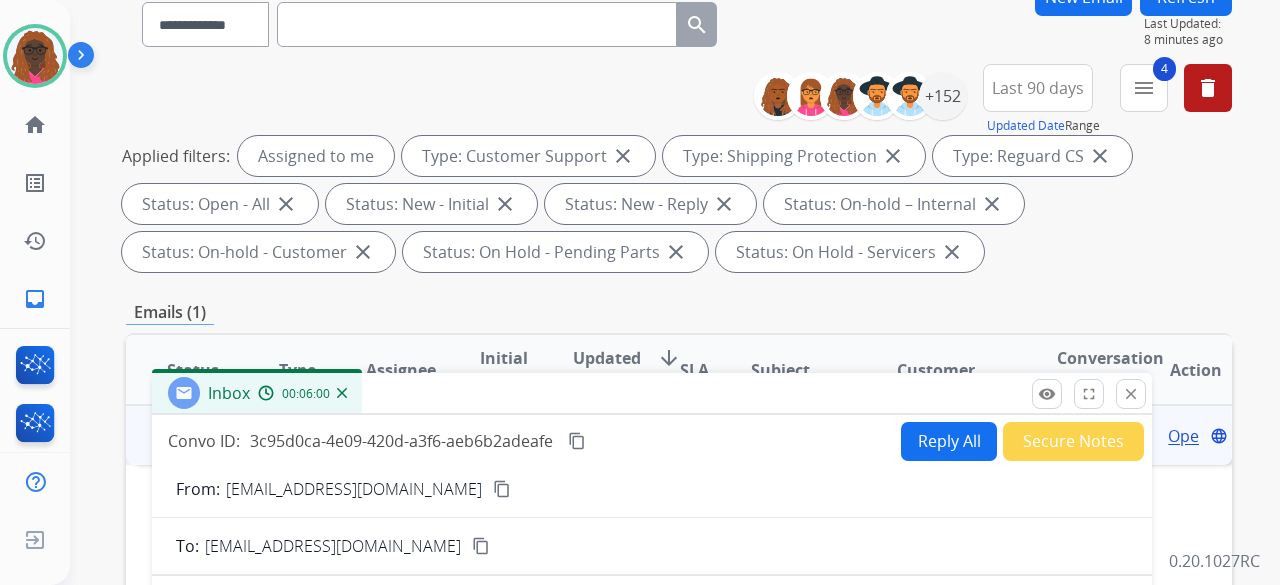 scroll, scrollTop: 183, scrollLeft: 0, axis: vertical 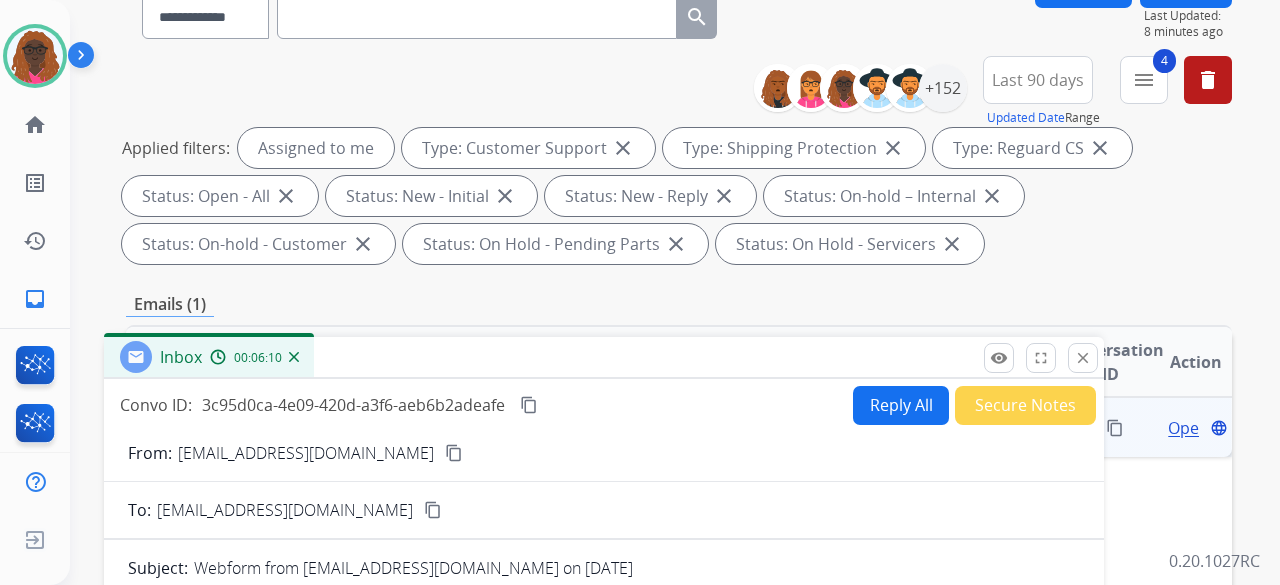 drag, startPoint x: 832, startPoint y: 397, endPoint x: 785, endPoint y: 368, distance: 55.226807 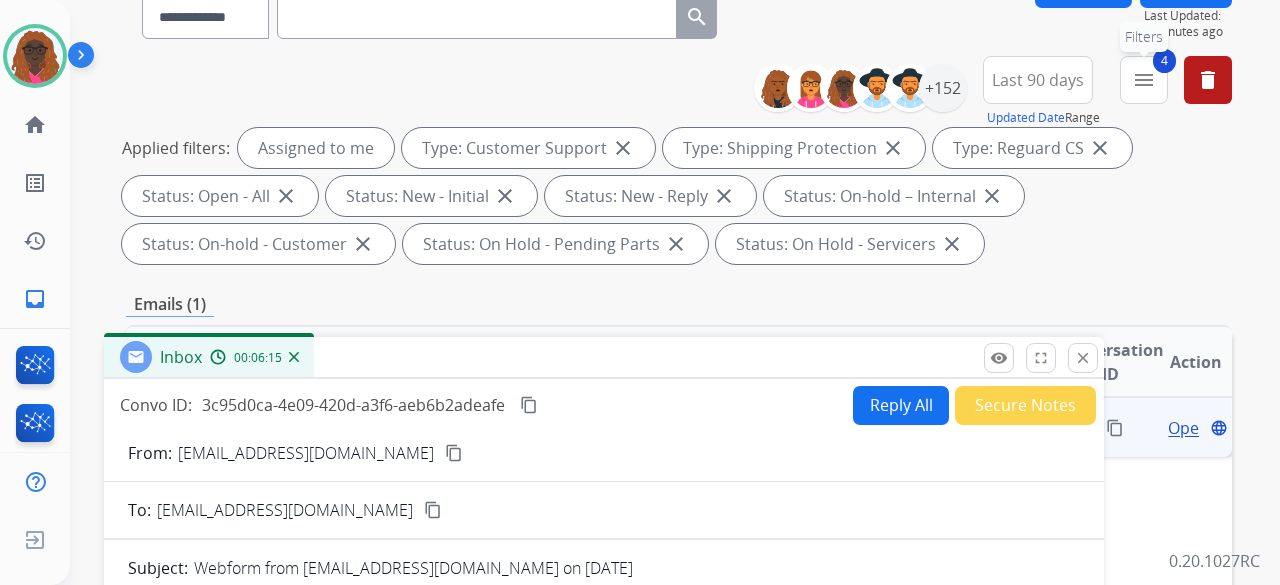 click on "menu" at bounding box center [1144, 80] 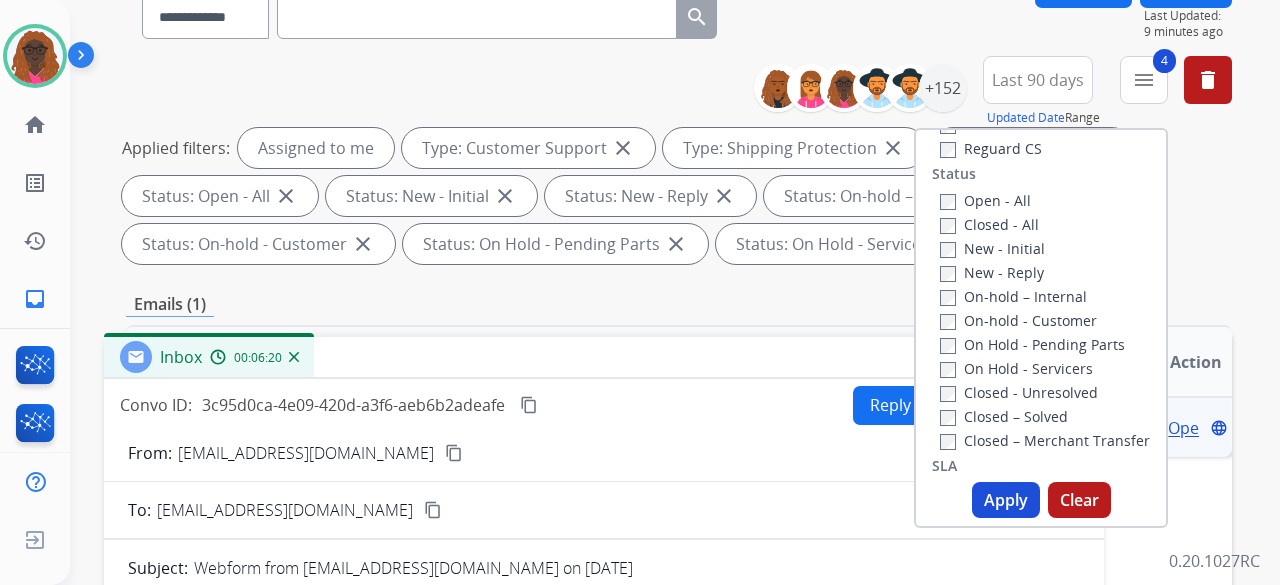 click on "Apply" at bounding box center [1006, 500] 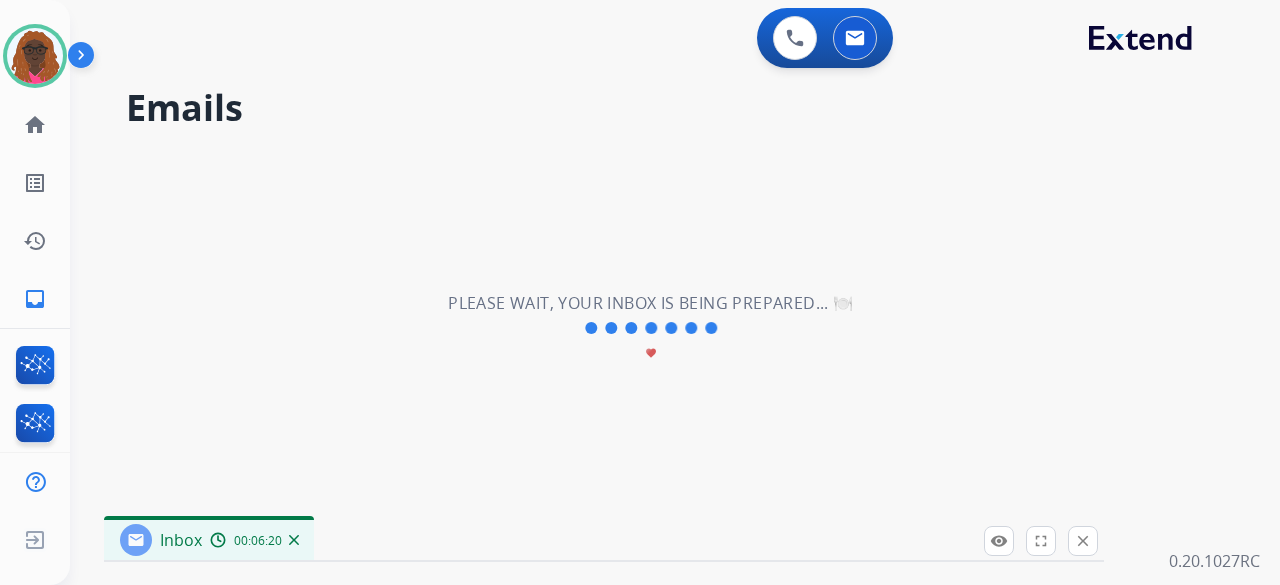 click on "**********" at bounding box center [651, 328] 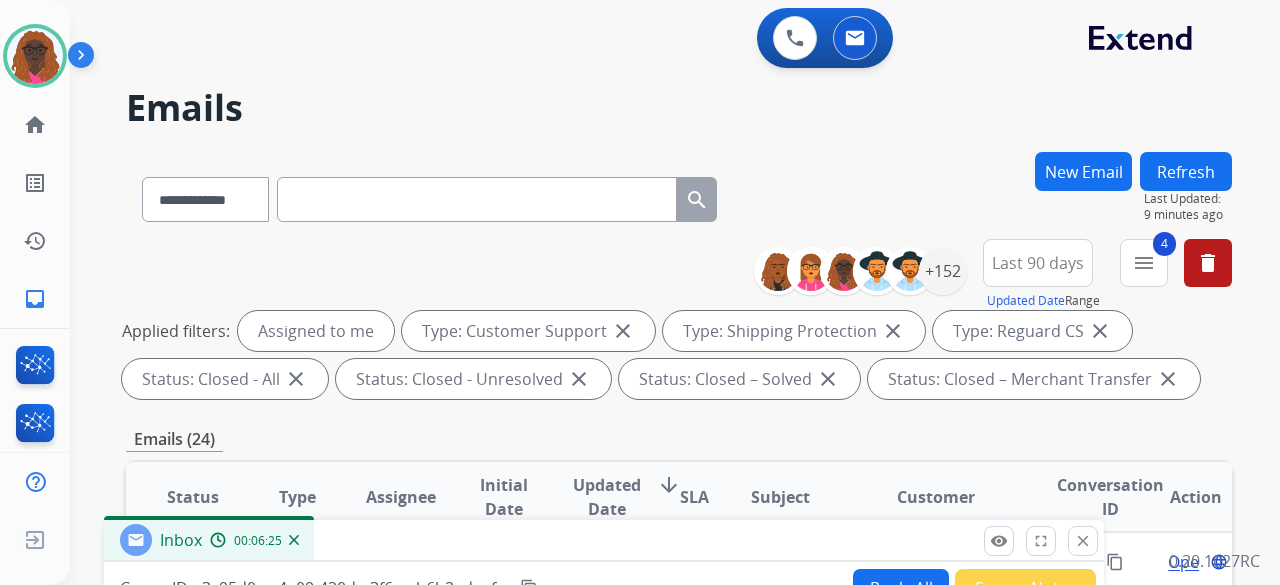 scroll, scrollTop: 68, scrollLeft: 0, axis: vertical 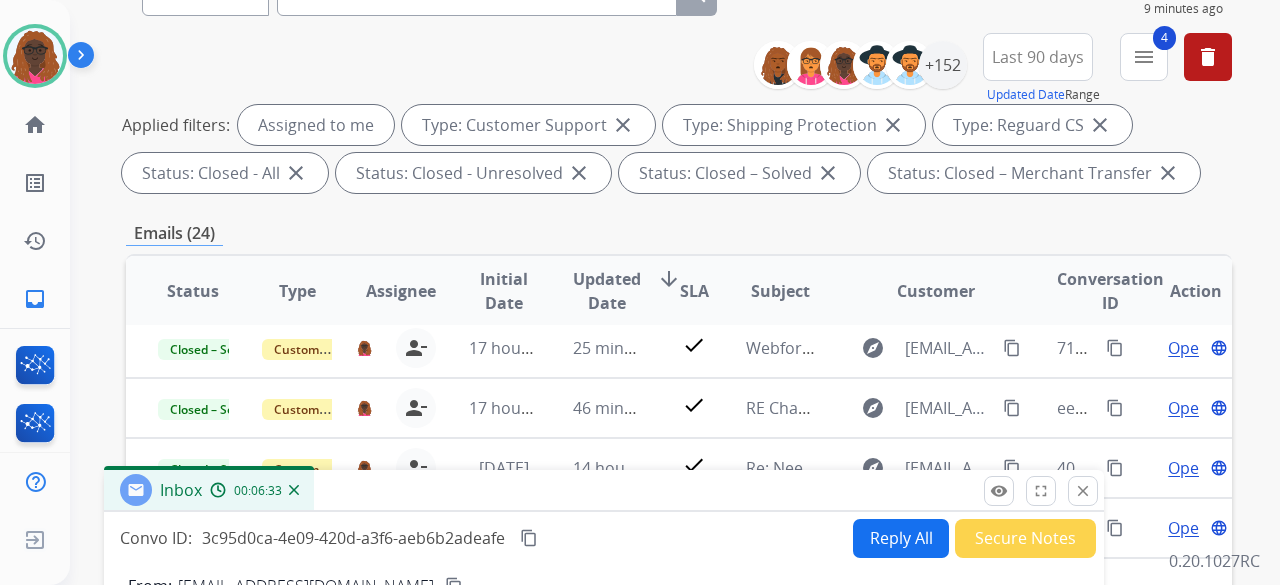 drag, startPoint x: 654, startPoint y: 349, endPoint x: 653, endPoint y: 523, distance: 174.00287 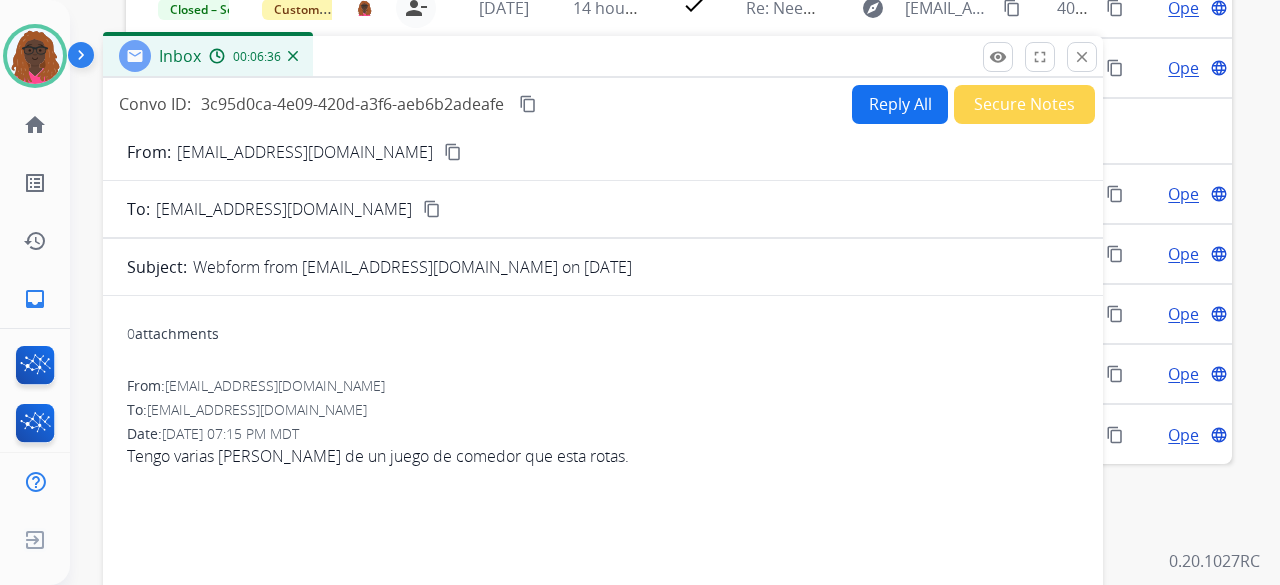 scroll, scrollTop: 666, scrollLeft: 0, axis: vertical 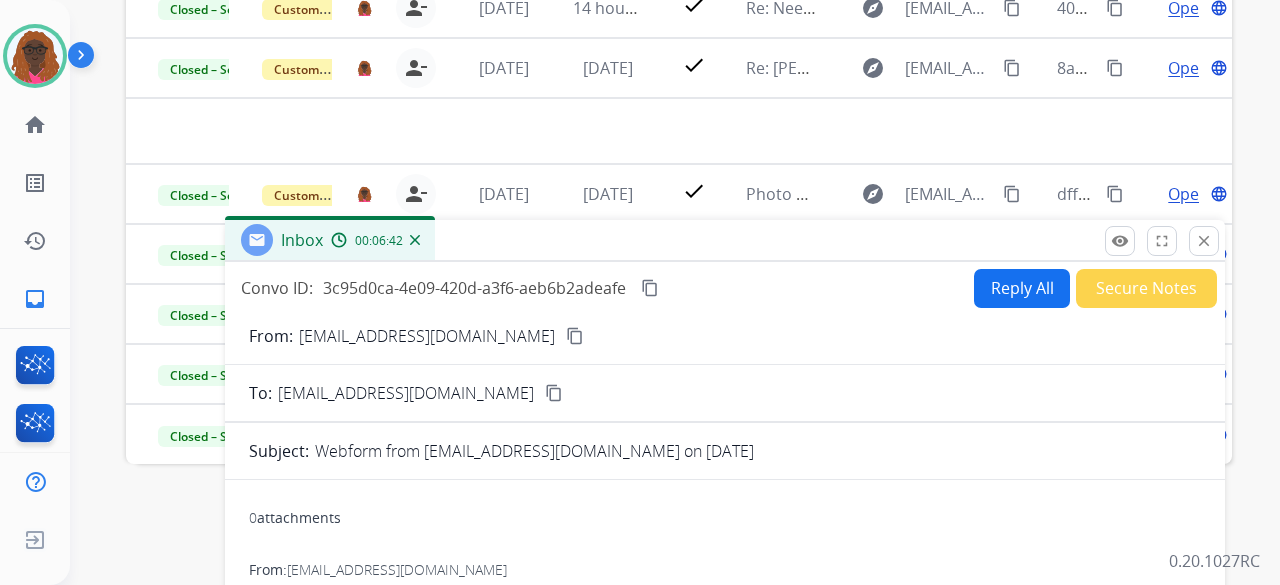 drag, startPoint x: 670, startPoint y: 62, endPoint x: 786, endPoint y: 235, distance: 208.29066 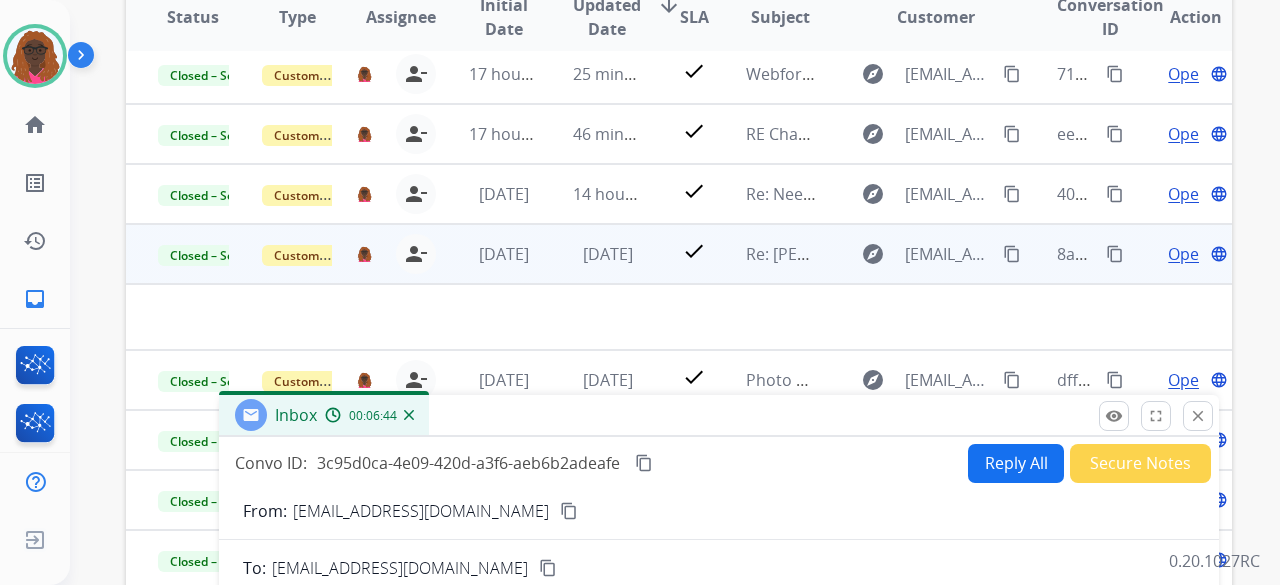 scroll, scrollTop: 476, scrollLeft: 0, axis: vertical 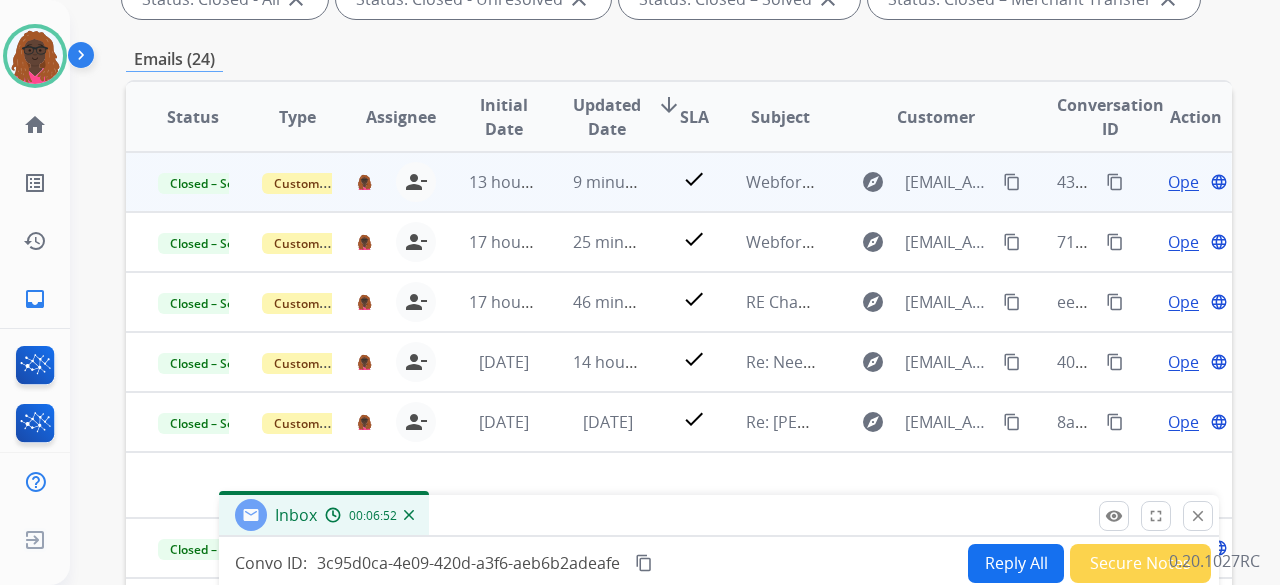 click on "content_copy" at bounding box center [1115, 182] 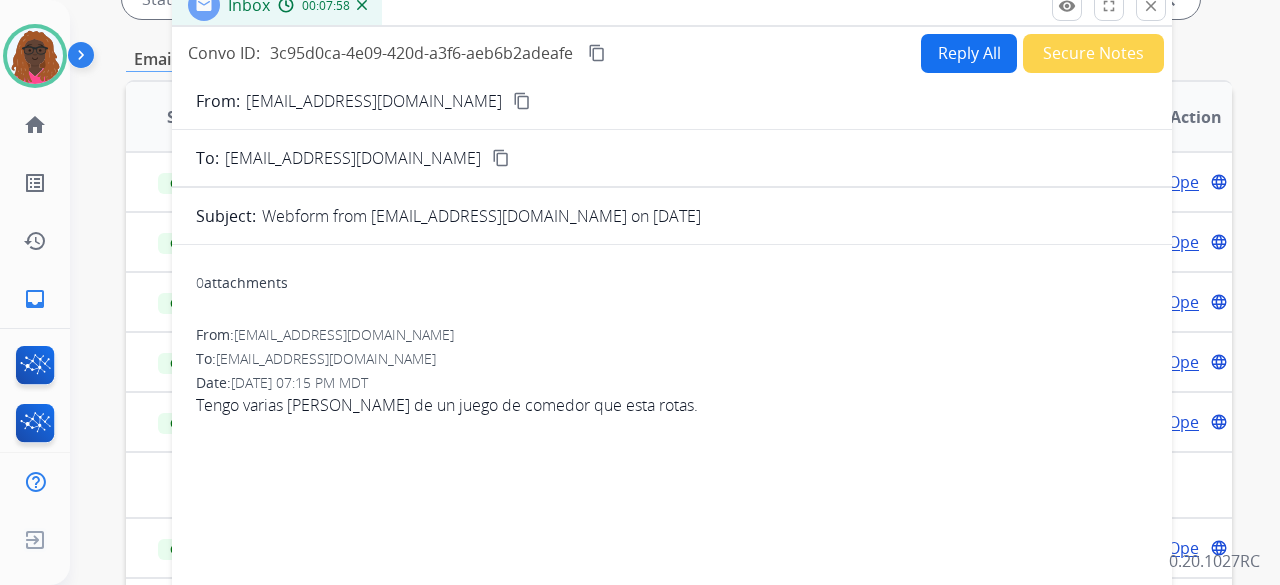 drag, startPoint x: 594, startPoint y: 507, endPoint x: 547, endPoint y: -3, distance: 512.16113 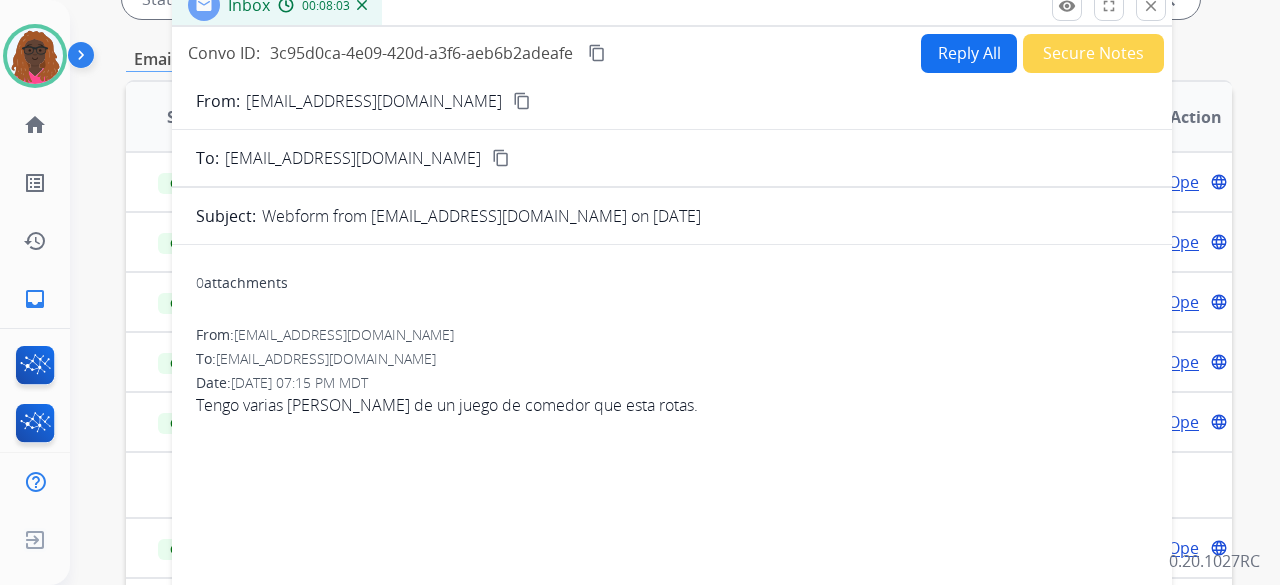 click on "content_copy" at bounding box center (522, 101) 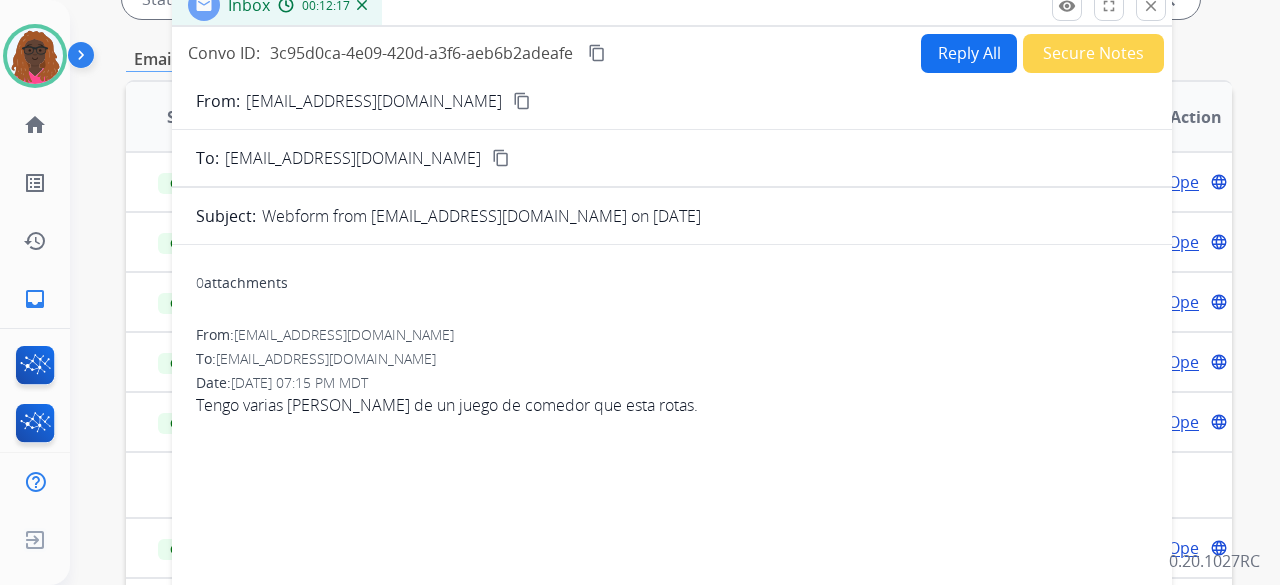 click on "content_copy" at bounding box center (597, 53) 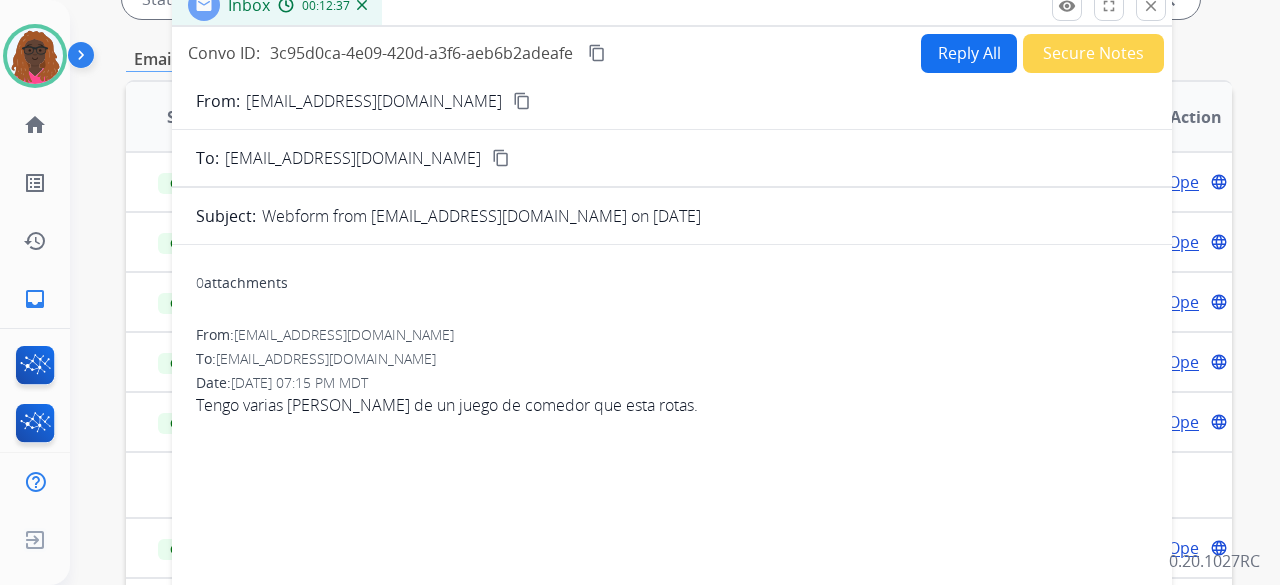 click on "Reply All" at bounding box center [969, 53] 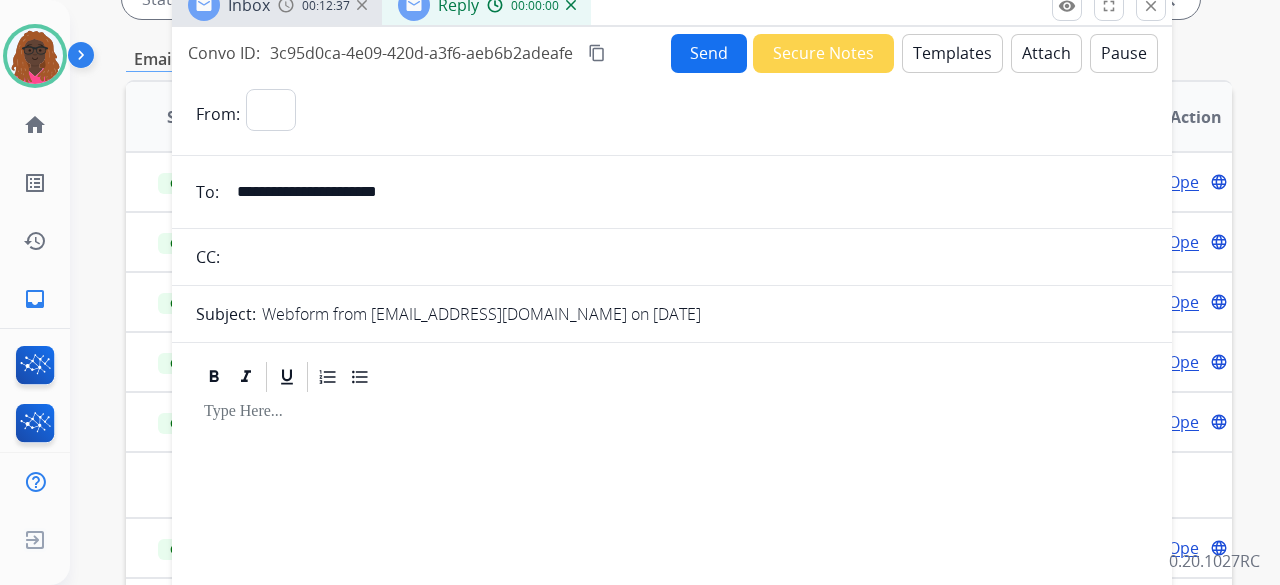 select on "**********" 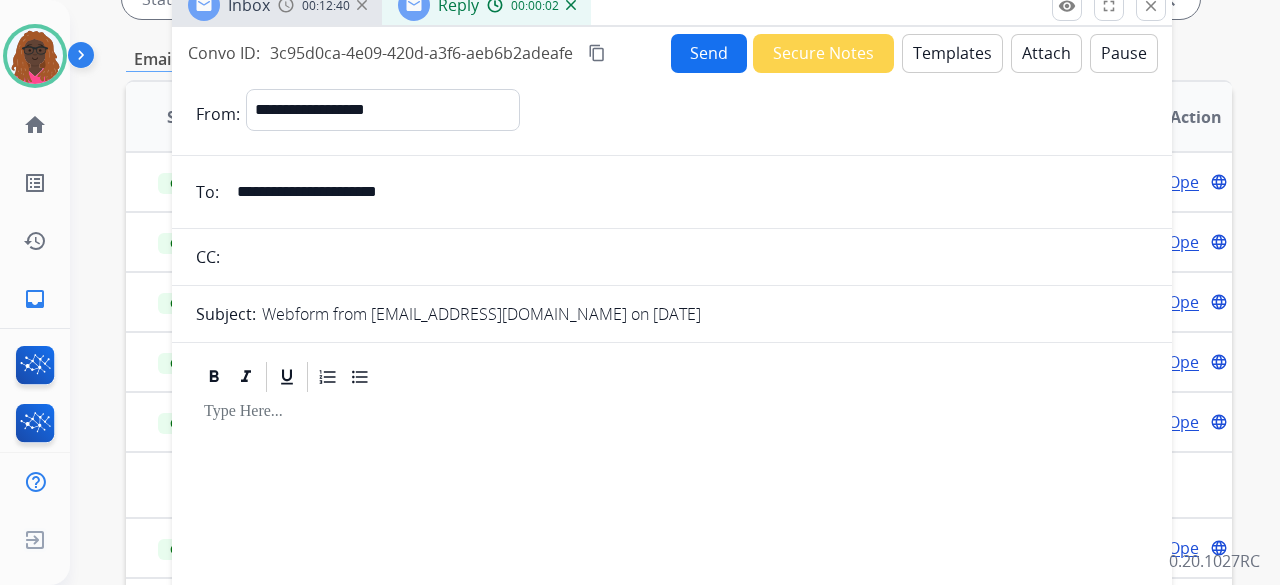 click on "Templates" at bounding box center (952, 53) 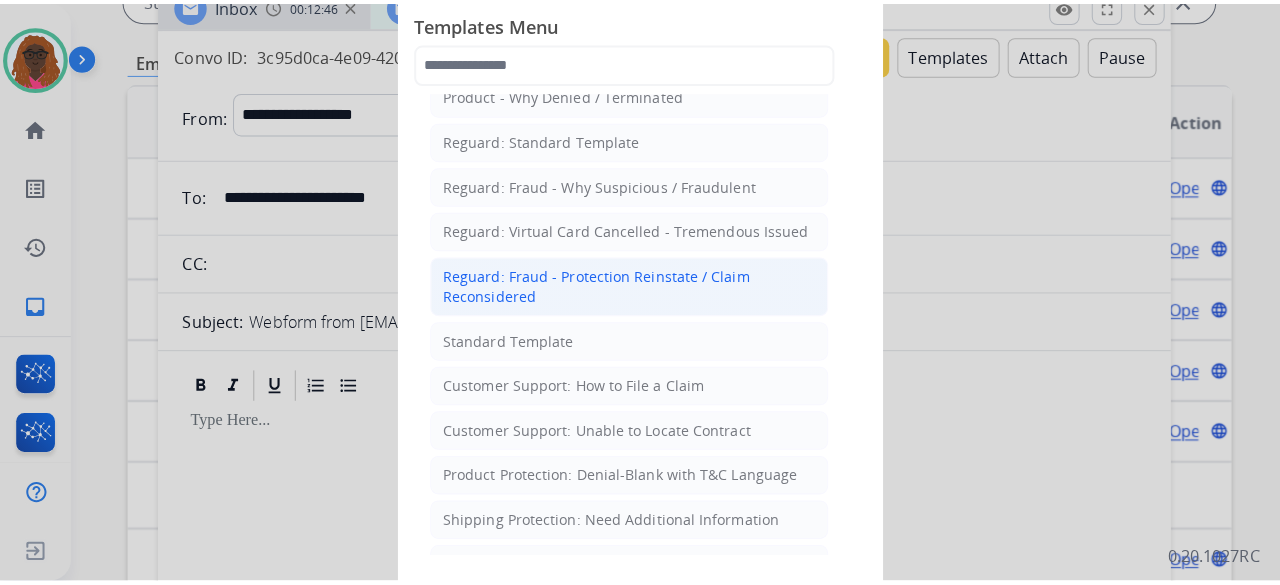 scroll, scrollTop: 110, scrollLeft: 0, axis: vertical 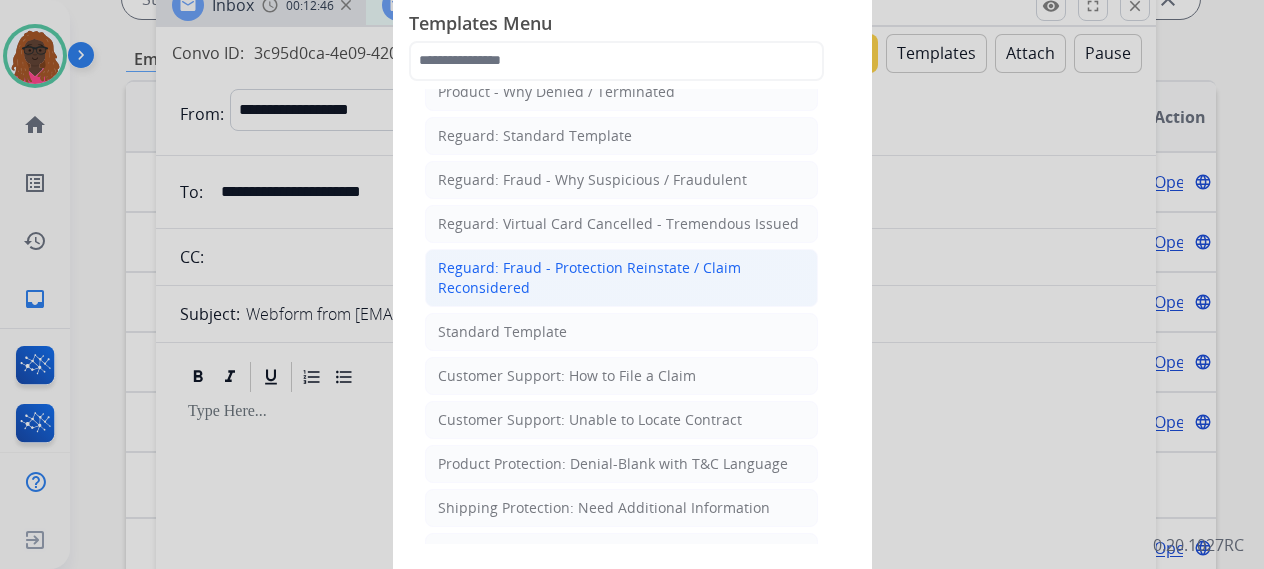 click on "Customer Support: How to File a Claim" 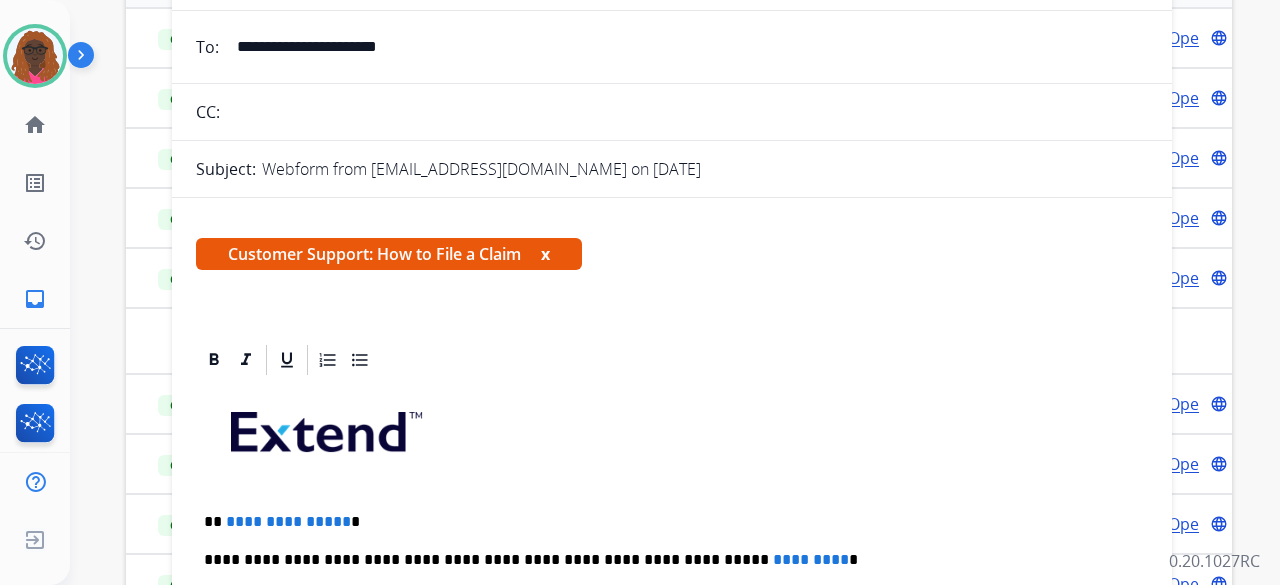 scroll, scrollTop: 529, scrollLeft: 0, axis: vertical 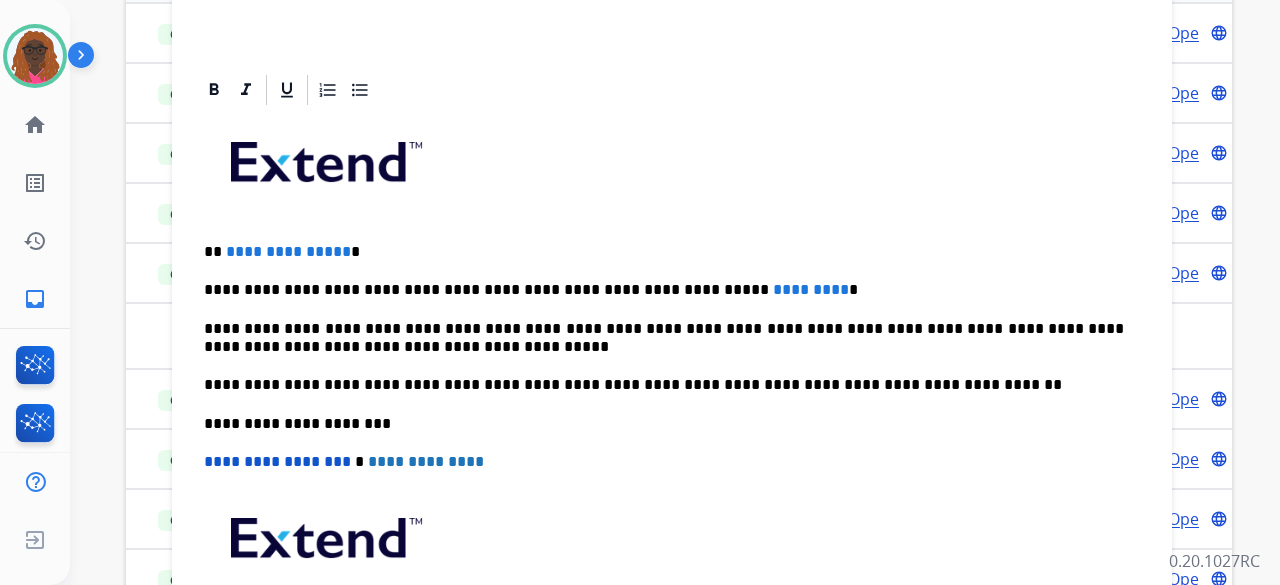 click on "**********" at bounding box center [288, 251] 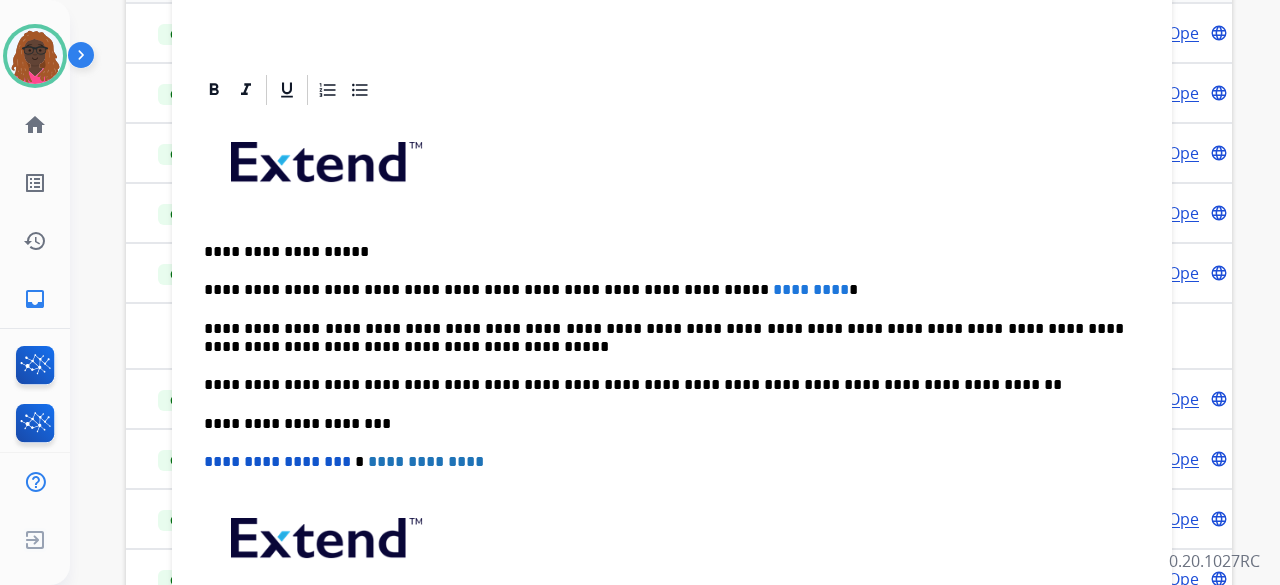 click on "**********" at bounding box center (664, 290) 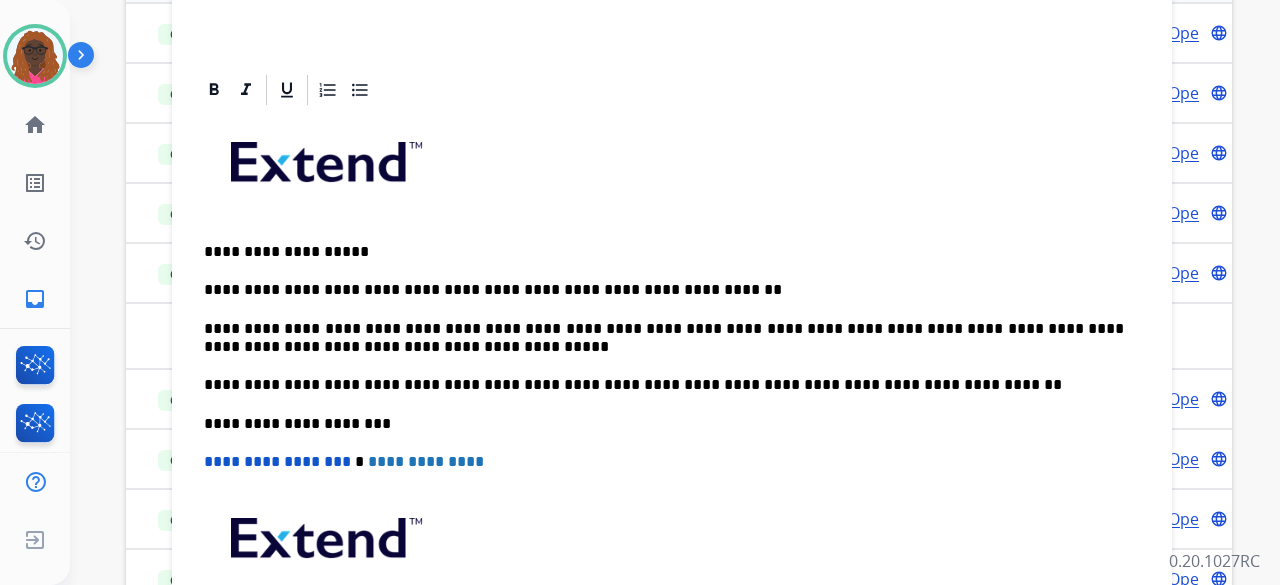 drag, startPoint x: 750, startPoint y: 284, endPoint x: 664, endPoint y: 291, distance: 86.28442 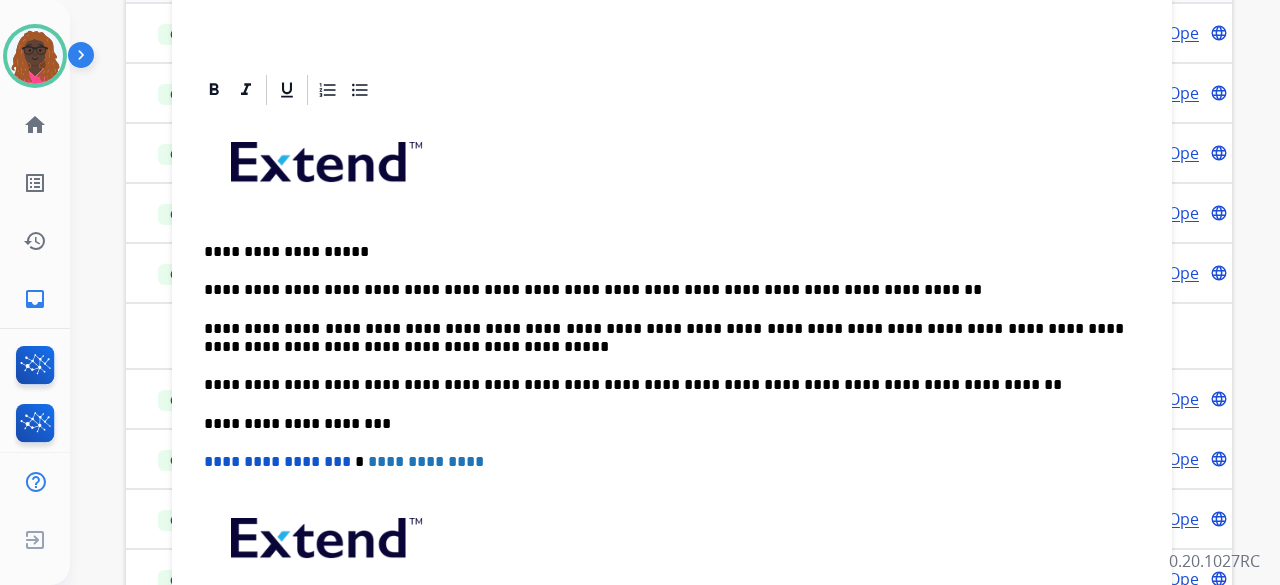 click on "**********" at bounding box center [664, 290] 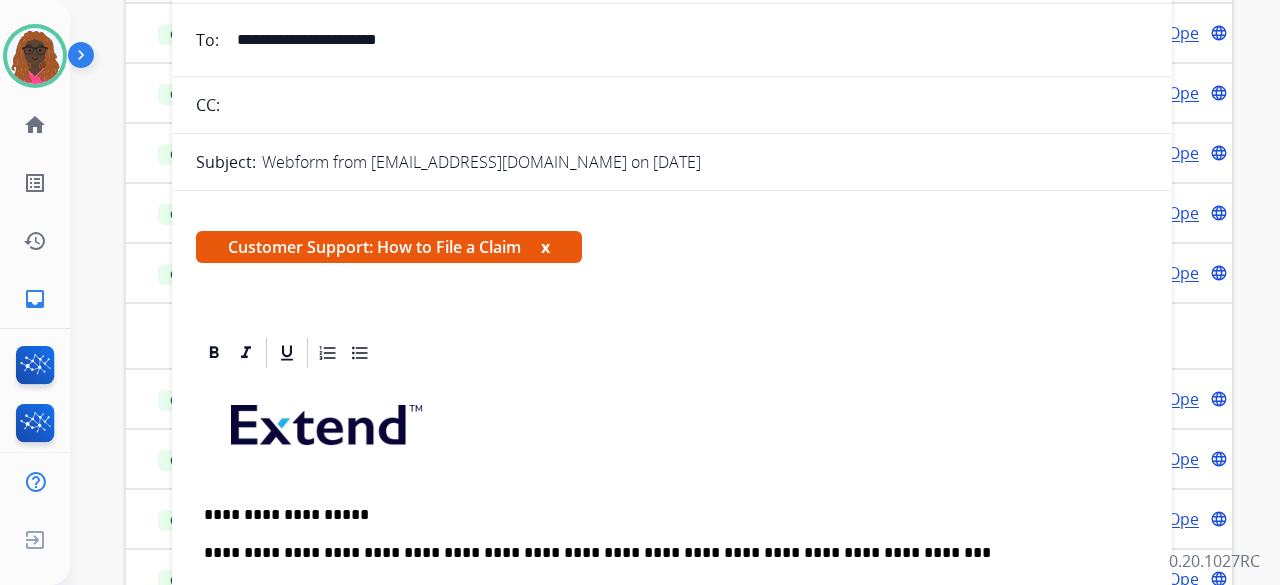 scroll, scrollTop: 0, scrollLeft: 0, axis: both 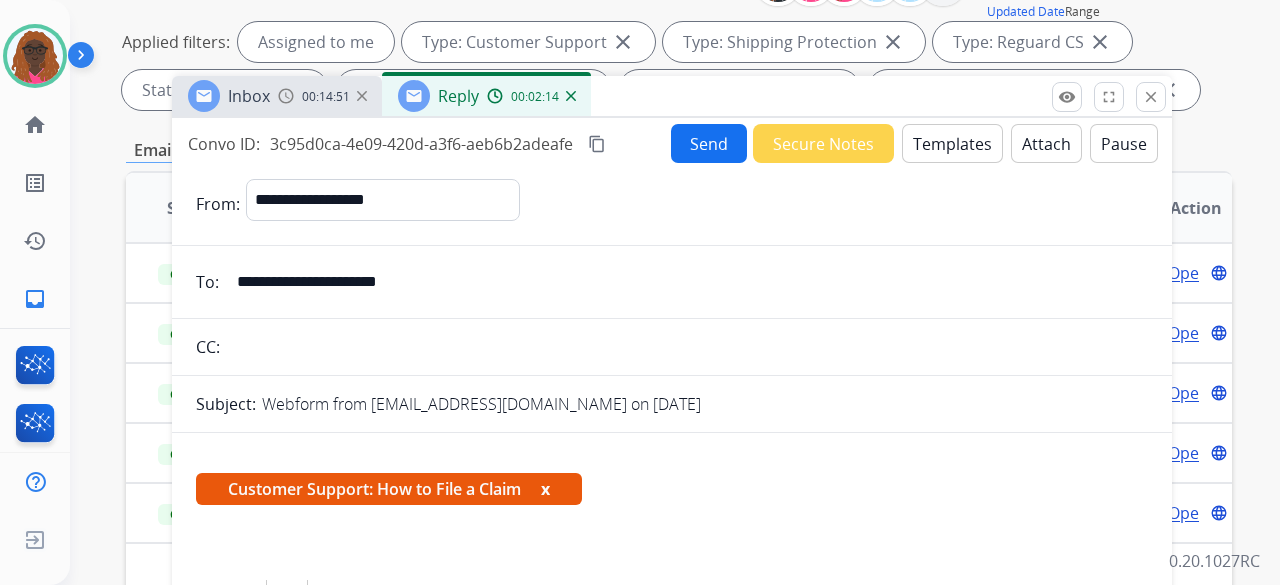 click on "Send" at bounding box center (709, 143) 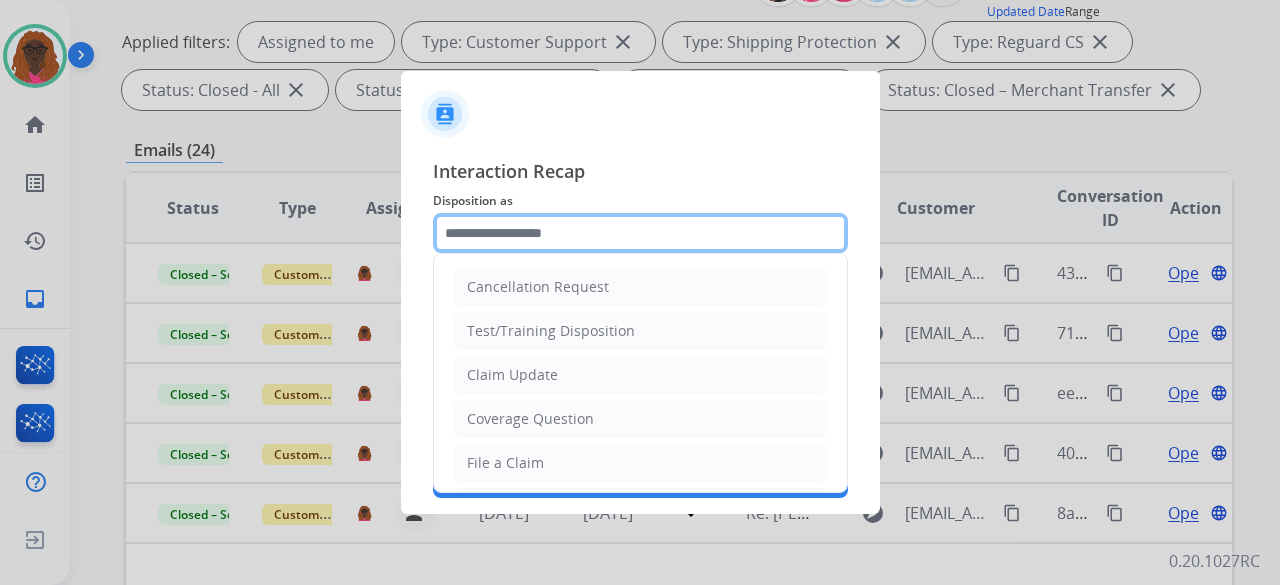 click 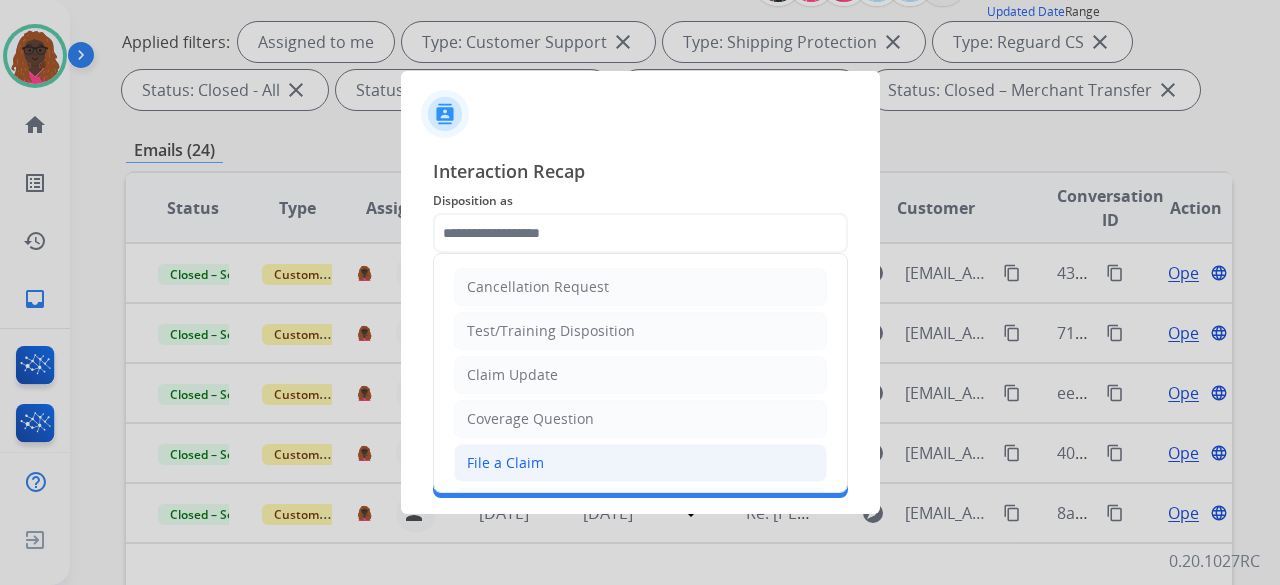 click on "File a Claim" 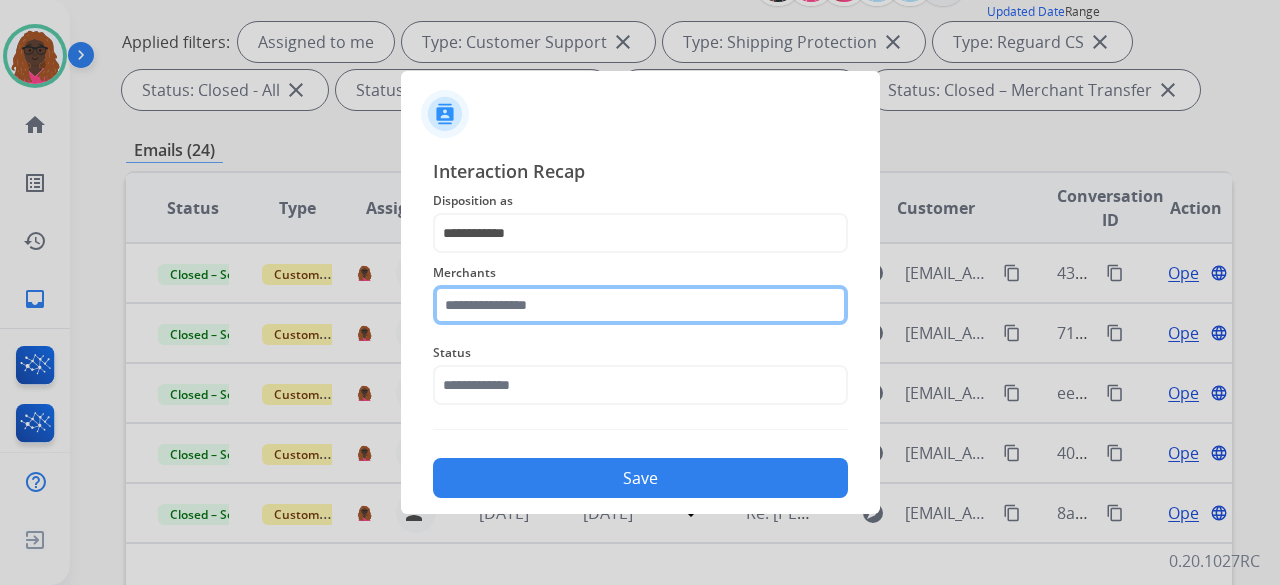 click 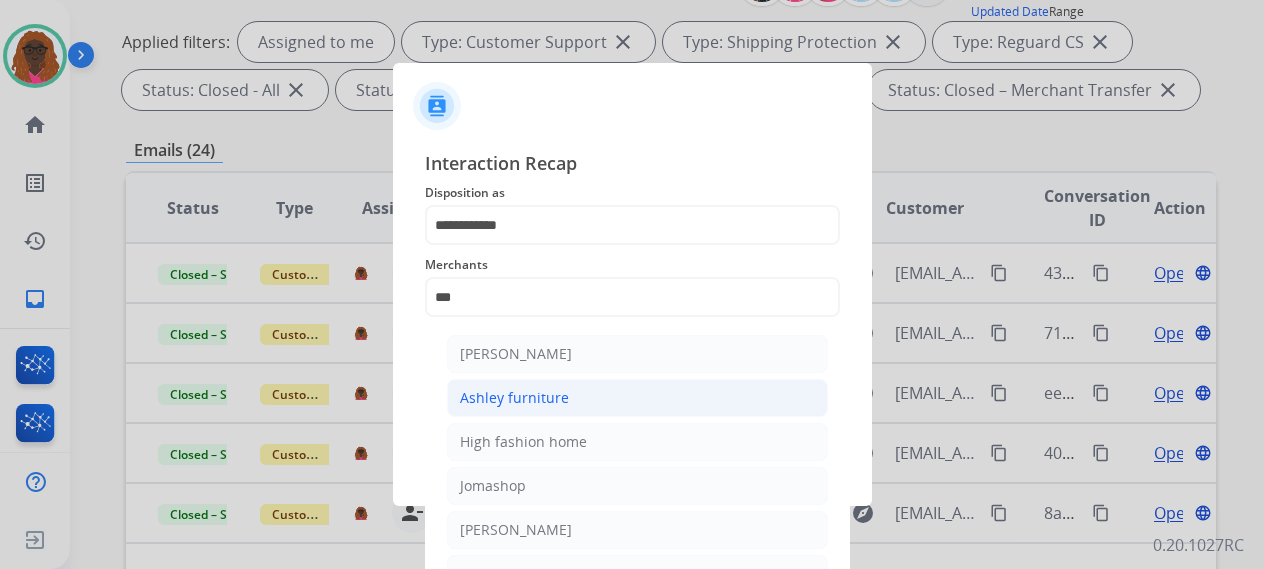 click on "Ashley furniture" 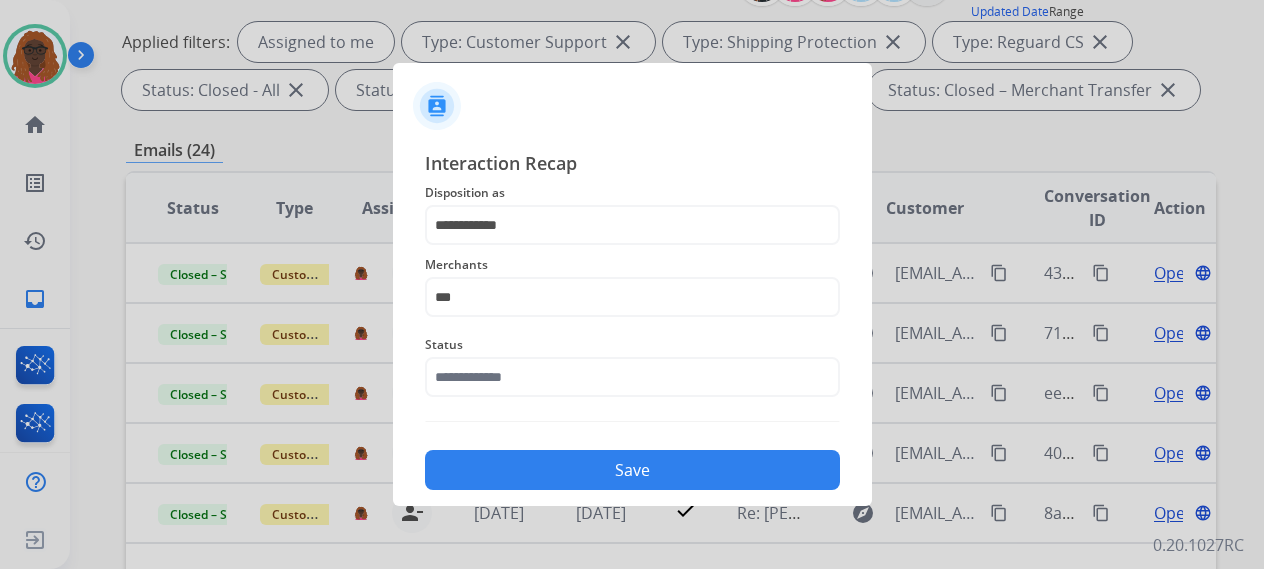 type on "**********" 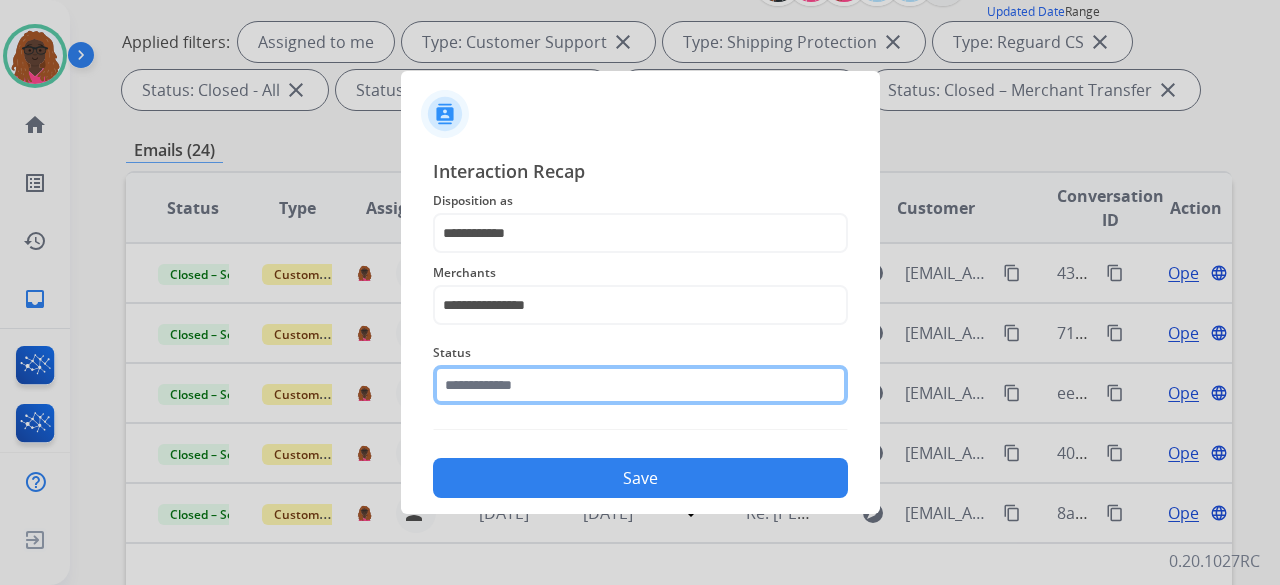 click 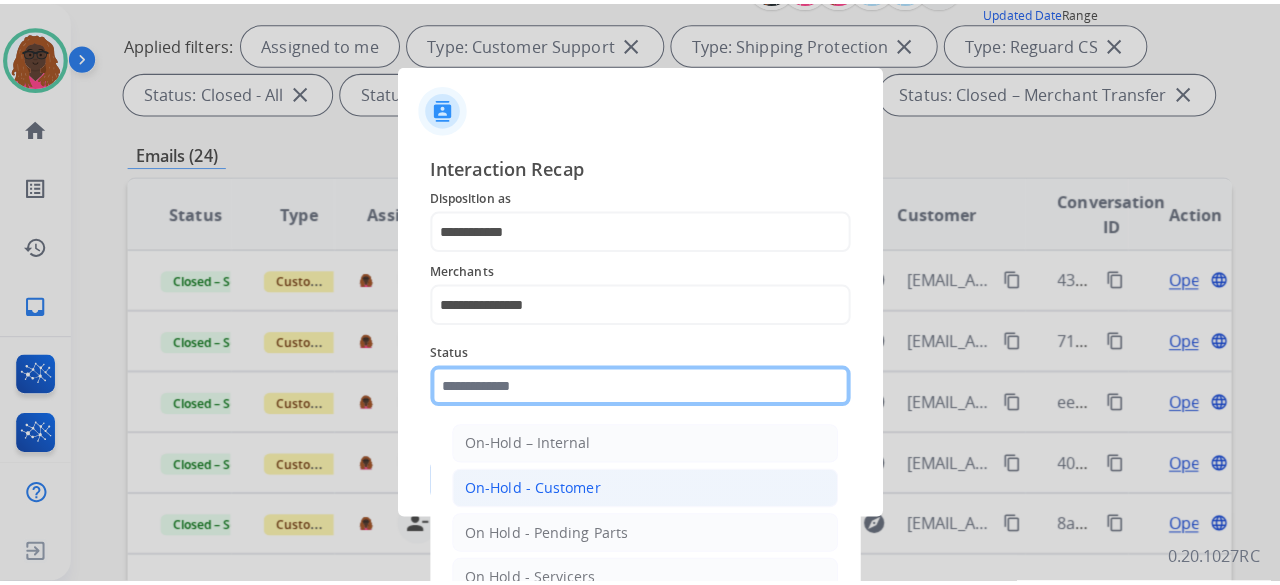 scroll, scrollTop: 114, scrollLeft: 0, axis: vertical 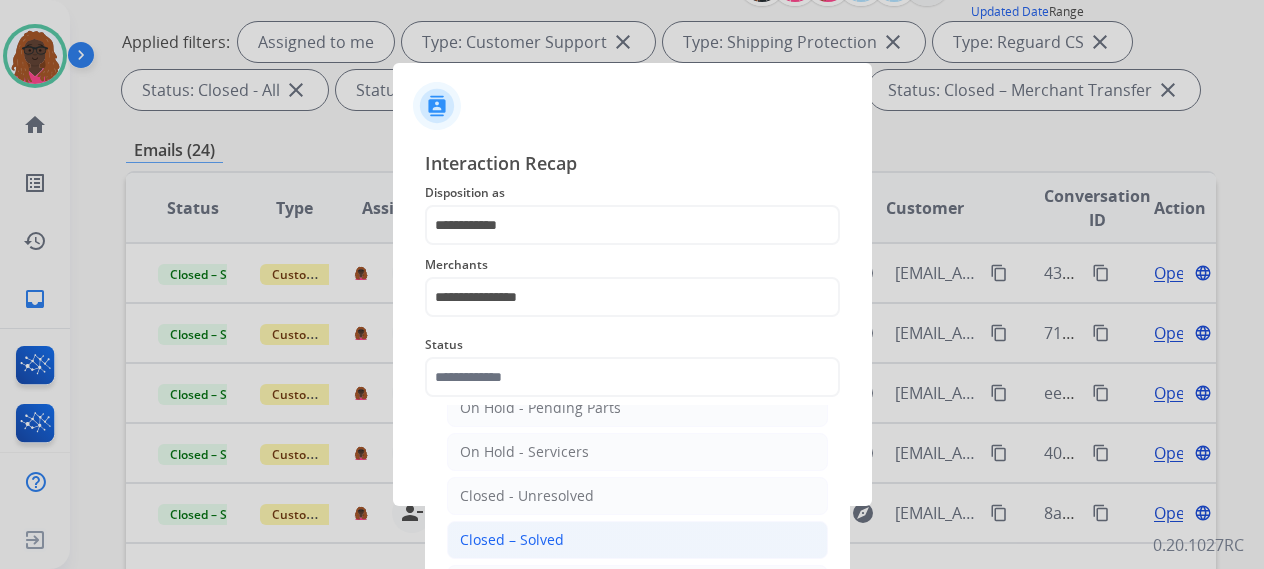 click on "Closed – Solved" 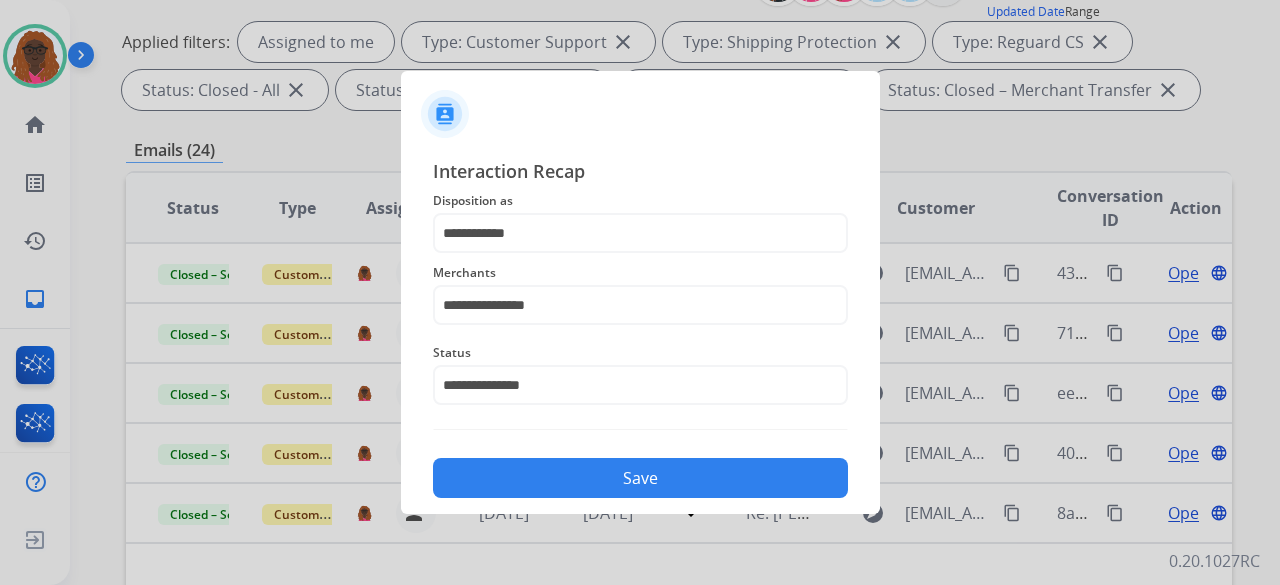click on "Save" 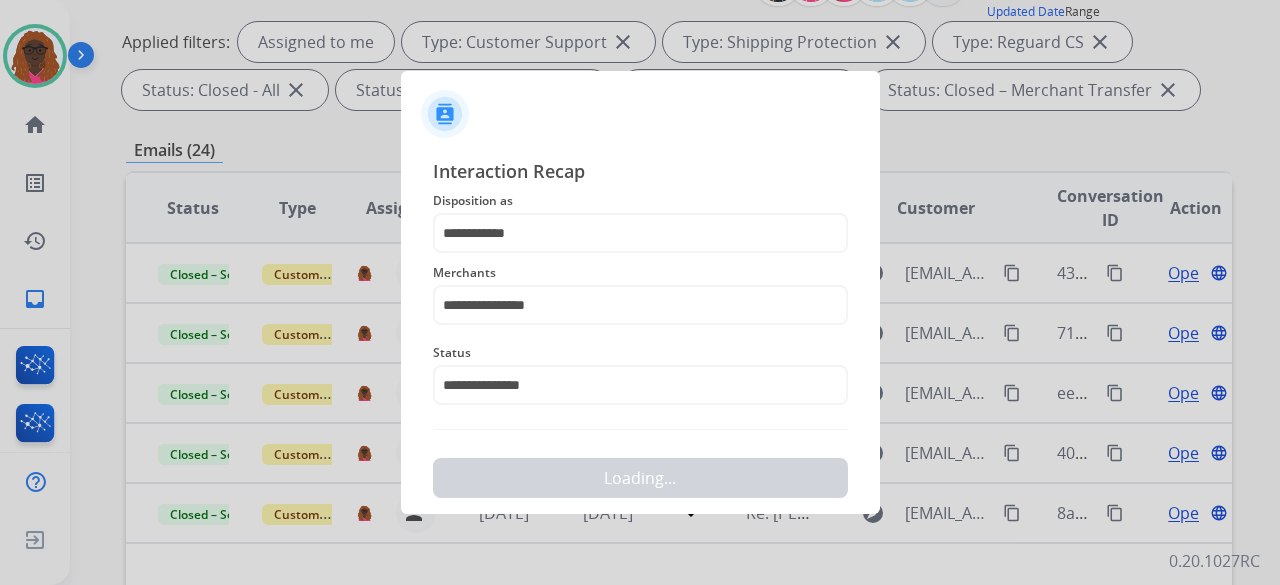 scroll, scrollTop: 0, scrollLeft: 0, axis: both 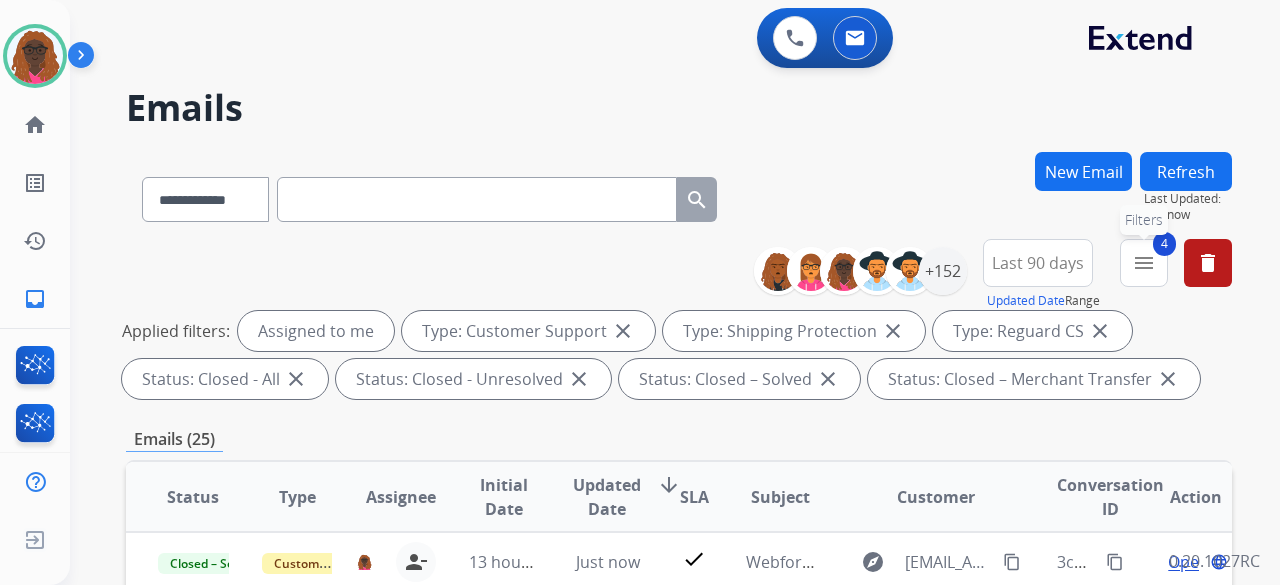 click on "menu" at bounding box center (1144, 263) 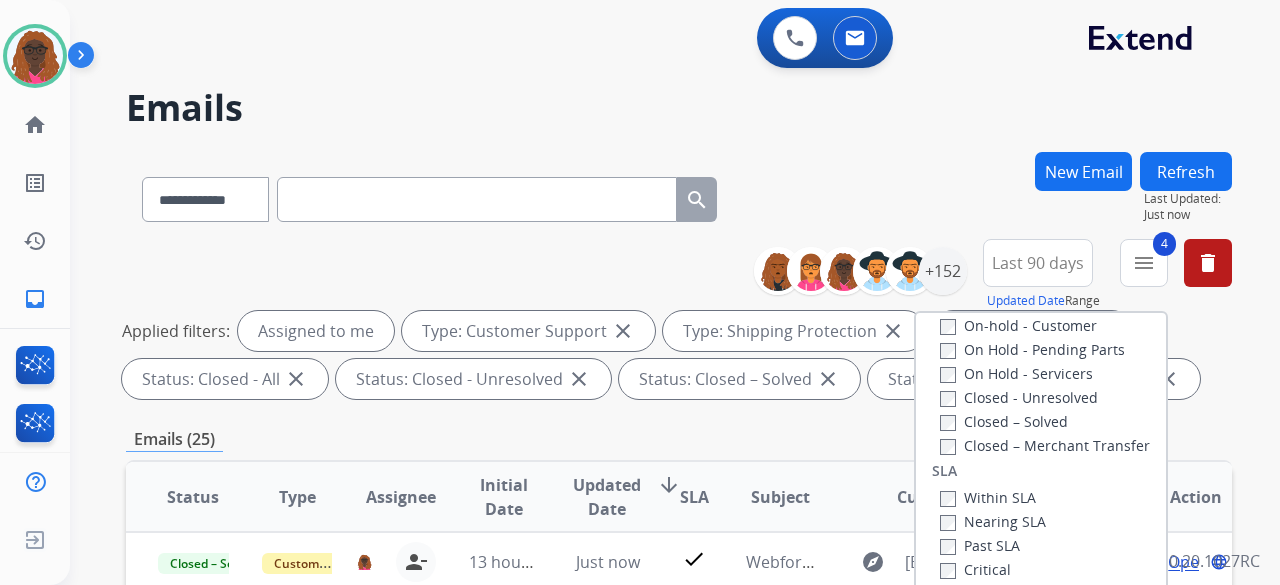 scroll, scrollTop: 528, scrollLeft: 0, axis: vertical 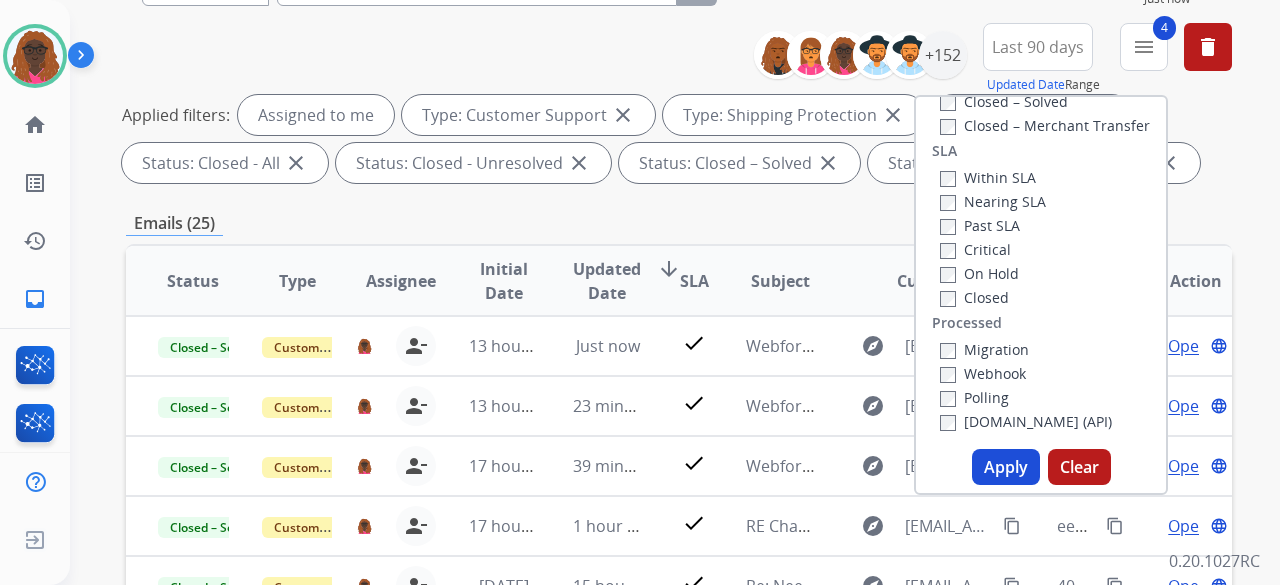 click on "Apply" at bounding box center [1006, 467] 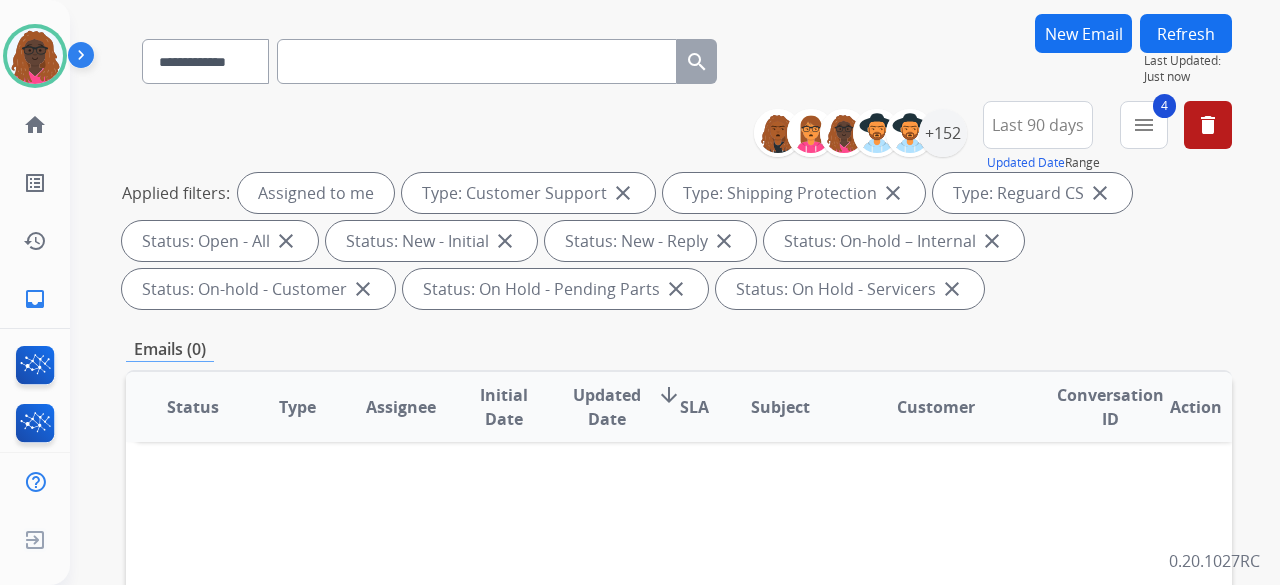 scroll, scrollTop: 135, scrollLeft: 0, axis: vertical 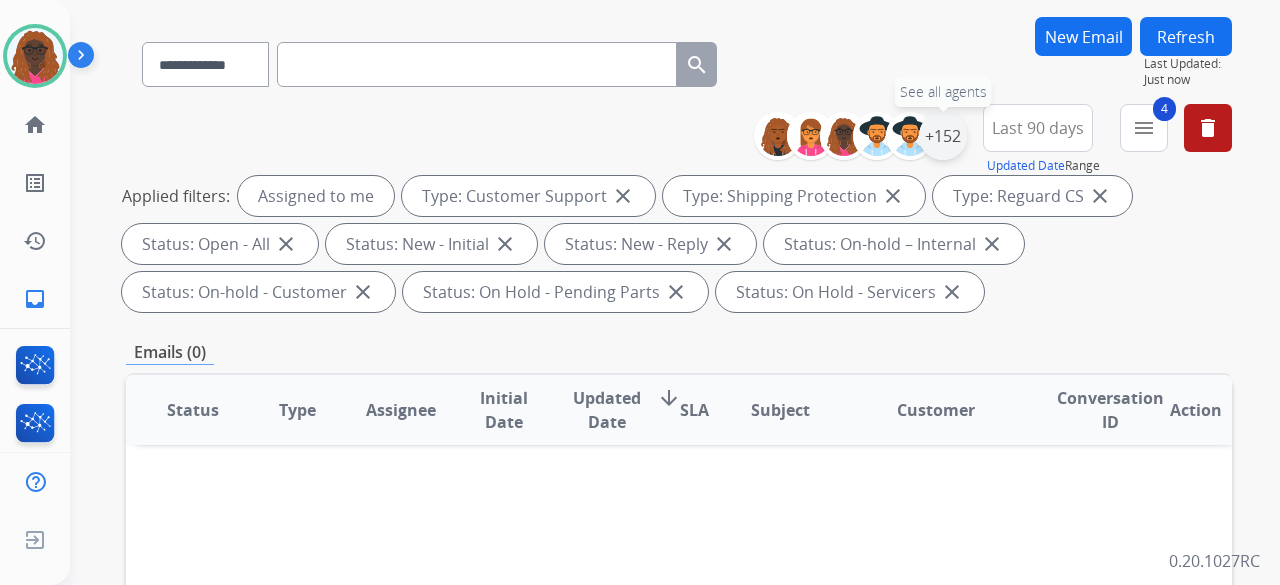 click on "+152" at bounding box center (943, 136) 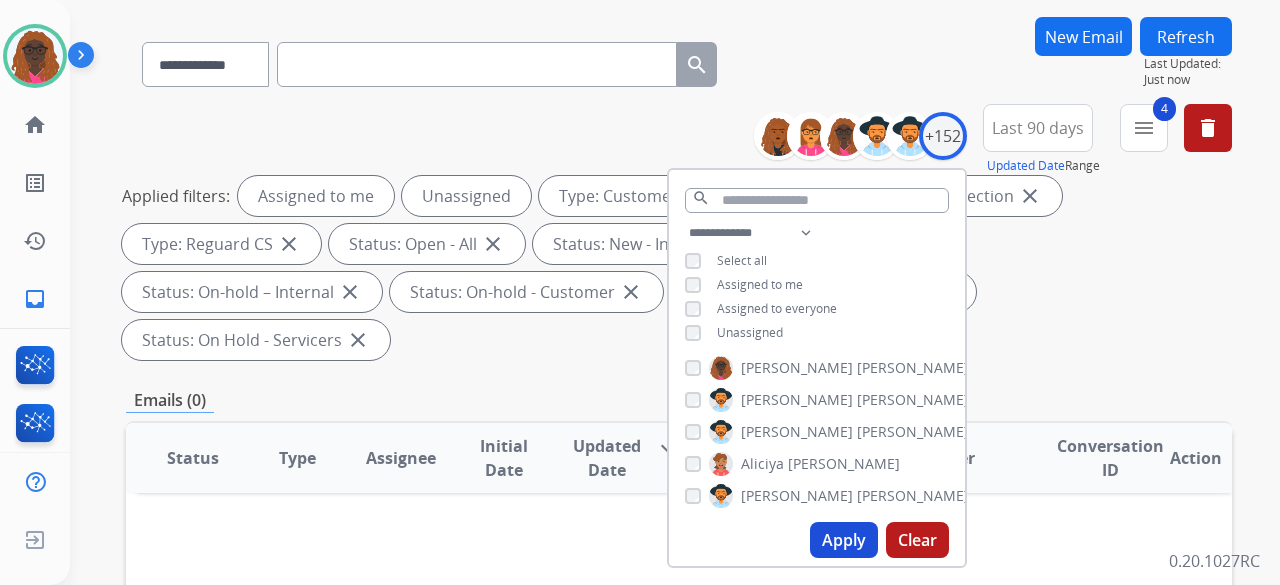click on "Apply" at bounding box center [844, 540] 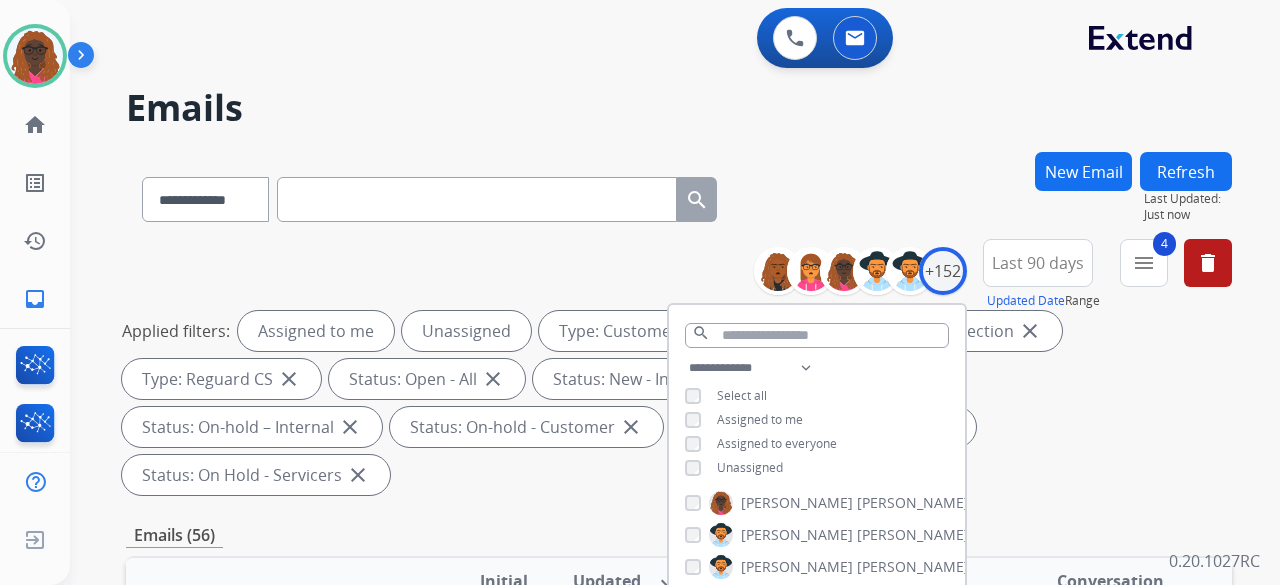 click on "Applied filters: Assigned to me Unassigned  Type: Customer Support  close  Type: Shipping Protection  close  Type: Reguard CS  close  Status: Open - All  close  Status: New - Initial  close  Status: New - Reply  close  Status: On-hold – Internal  close  Status: On-hold - Customer  close  Status: On Hold - Pending Parts  close  Status: On Hold - Servicers  close" at bounding box center (675, 403) 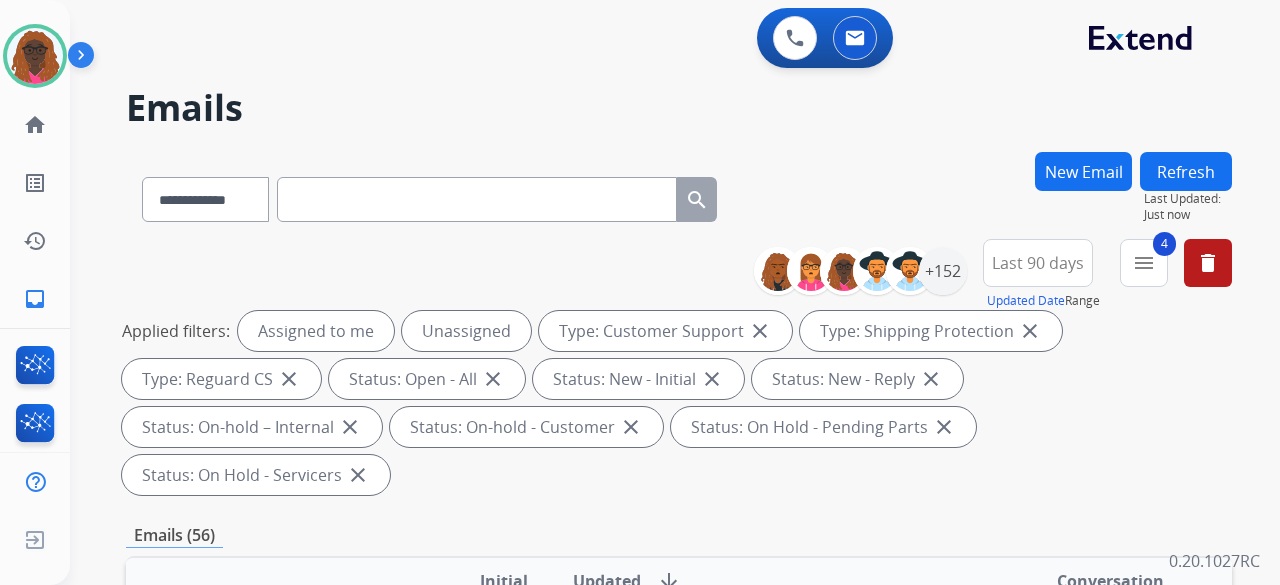 scroll, scrollTop: 139, scrollLeft: 0, axis: vertical 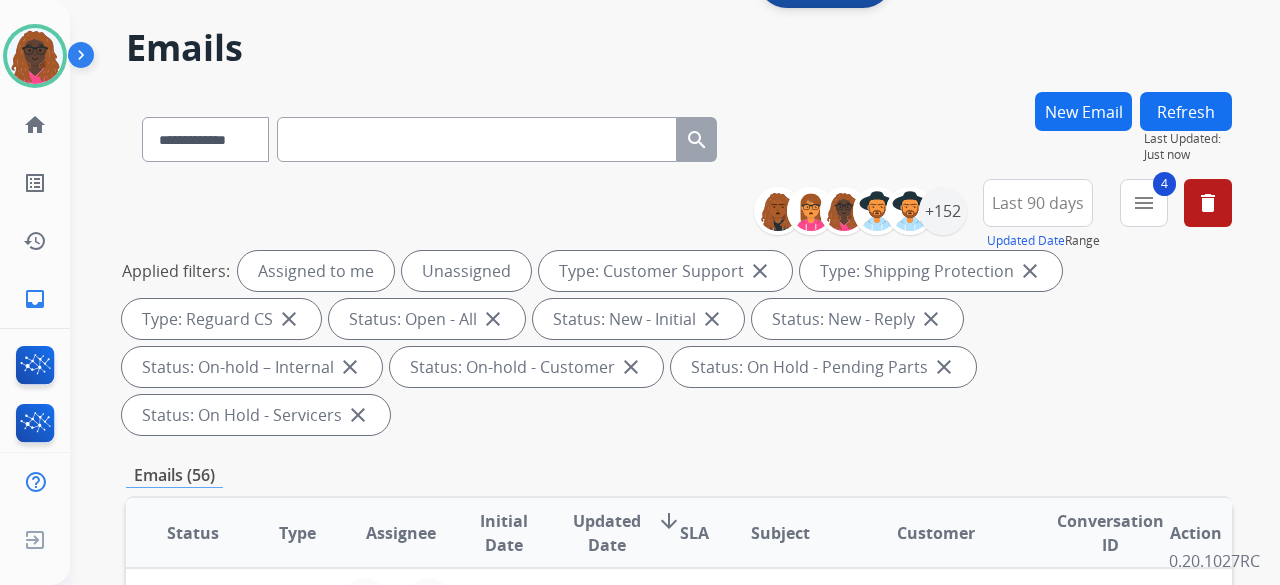 click at bounding box center (477, 139) 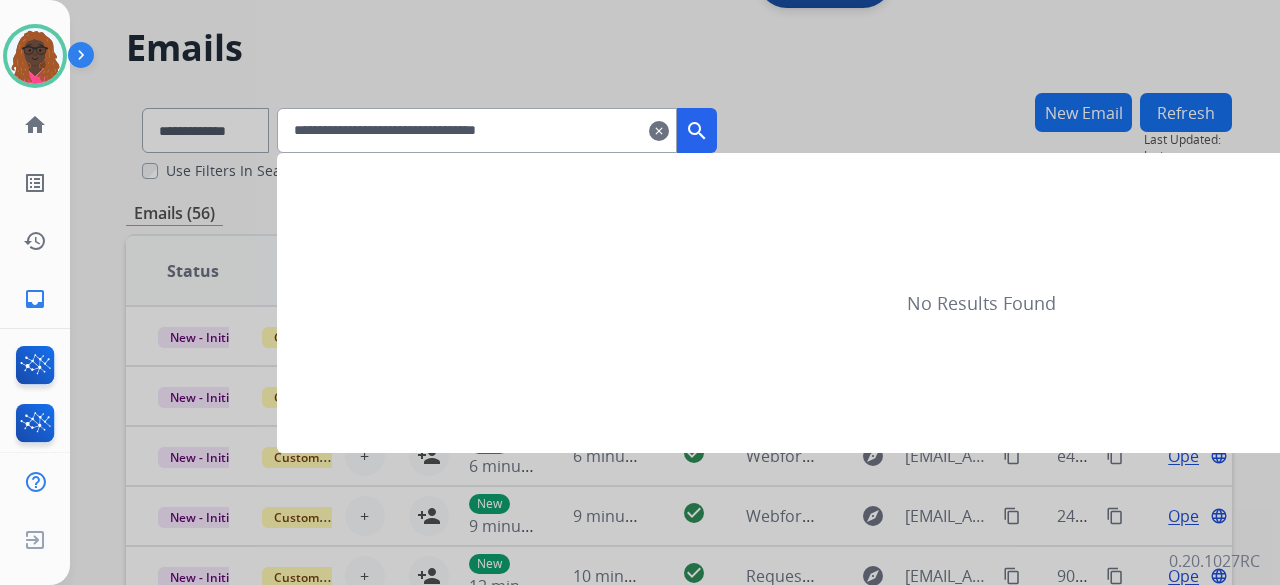type on "**********" 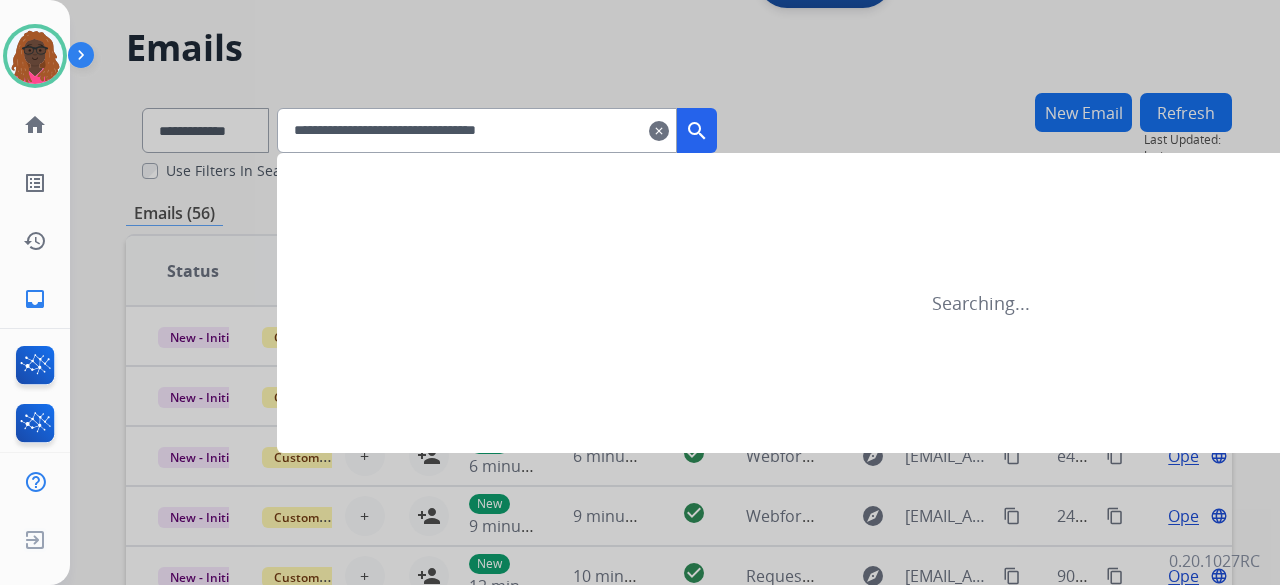 click on "search" at bounding box center (697, 131) 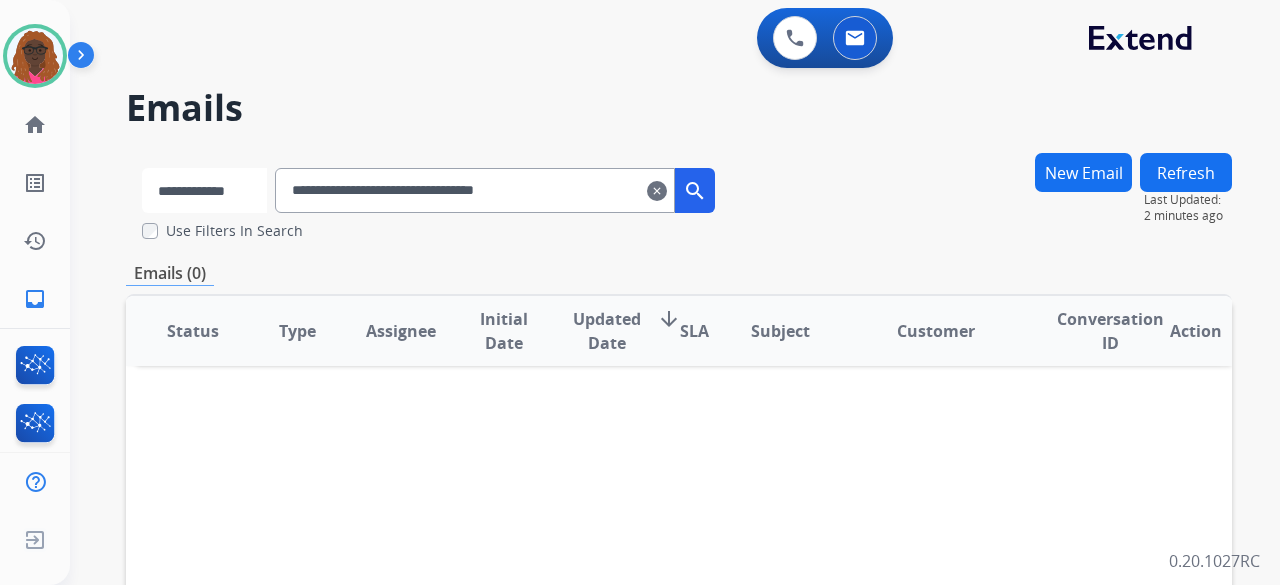 click on "**********" at bounding box center [204, 190] 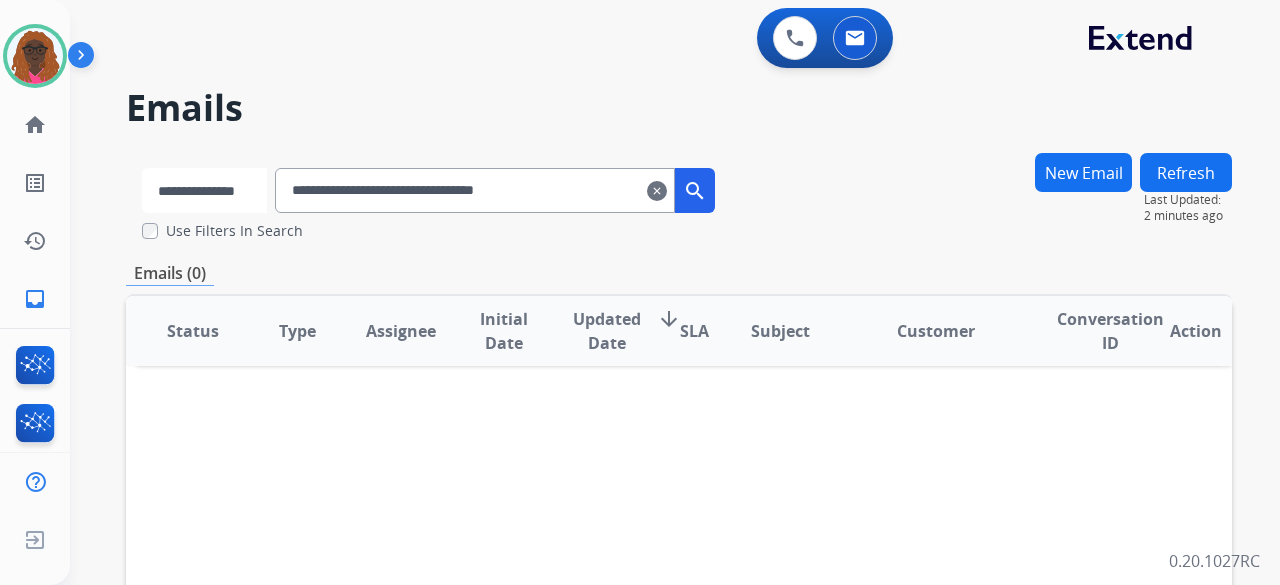 click on "**********" at bounding box center [204, 190] 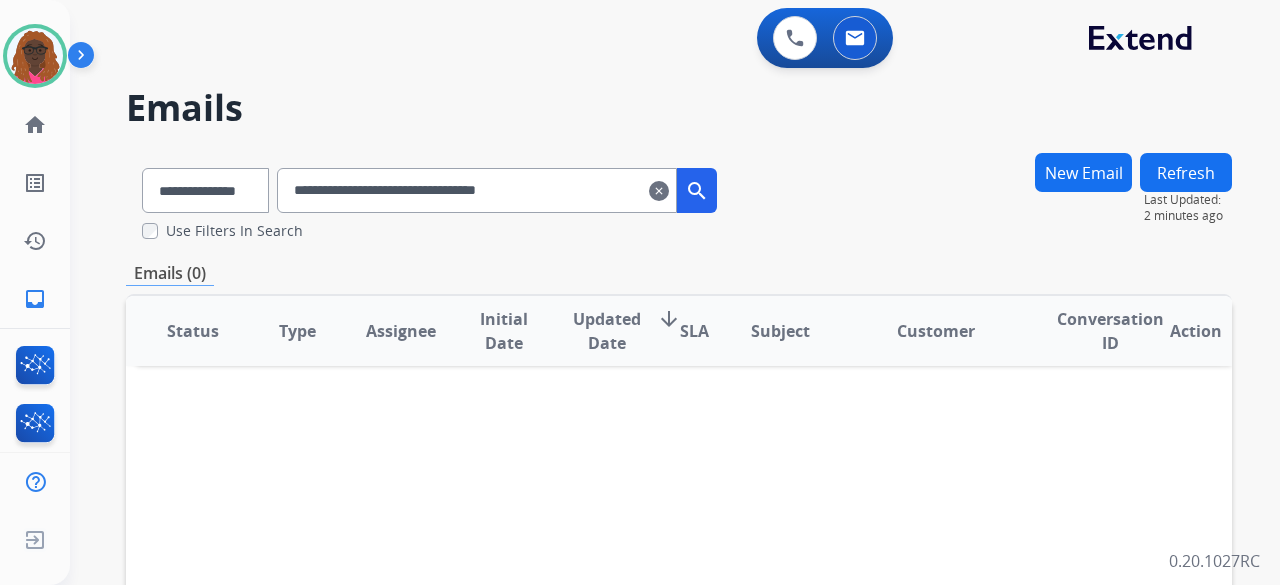 click on "search" at bounding box center (697, 191) 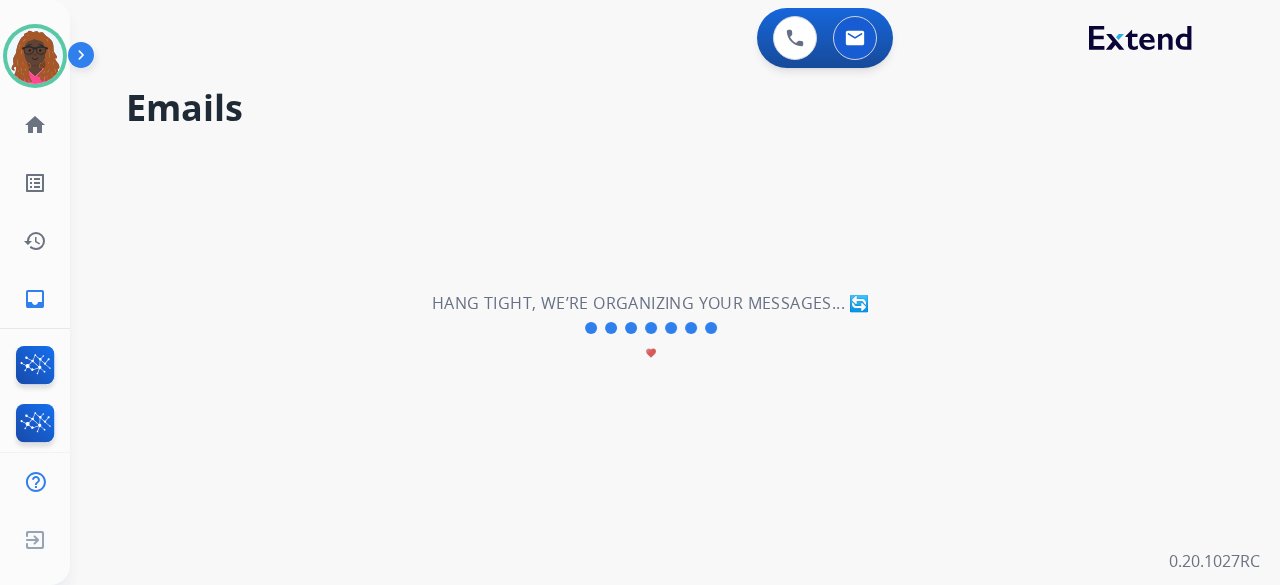 click on "**********" at bounding box center (651, 328) 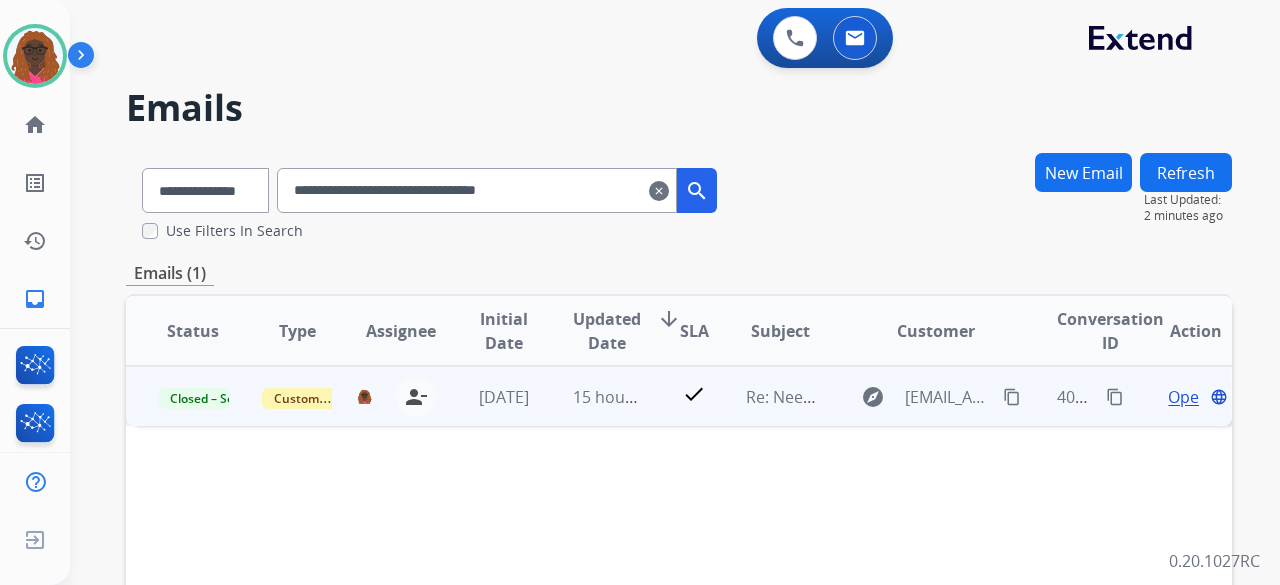 click on "Open" at bounding box center [1188, 397] 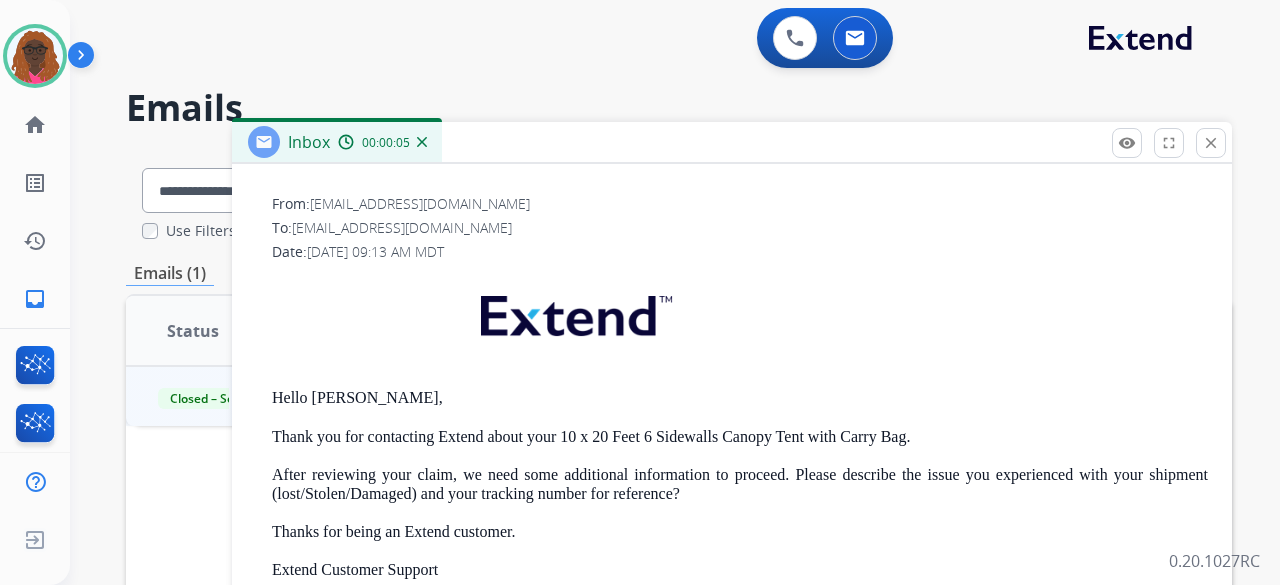 scroll, scrollTop: 423, scrollLeft: 0, axis: vertical 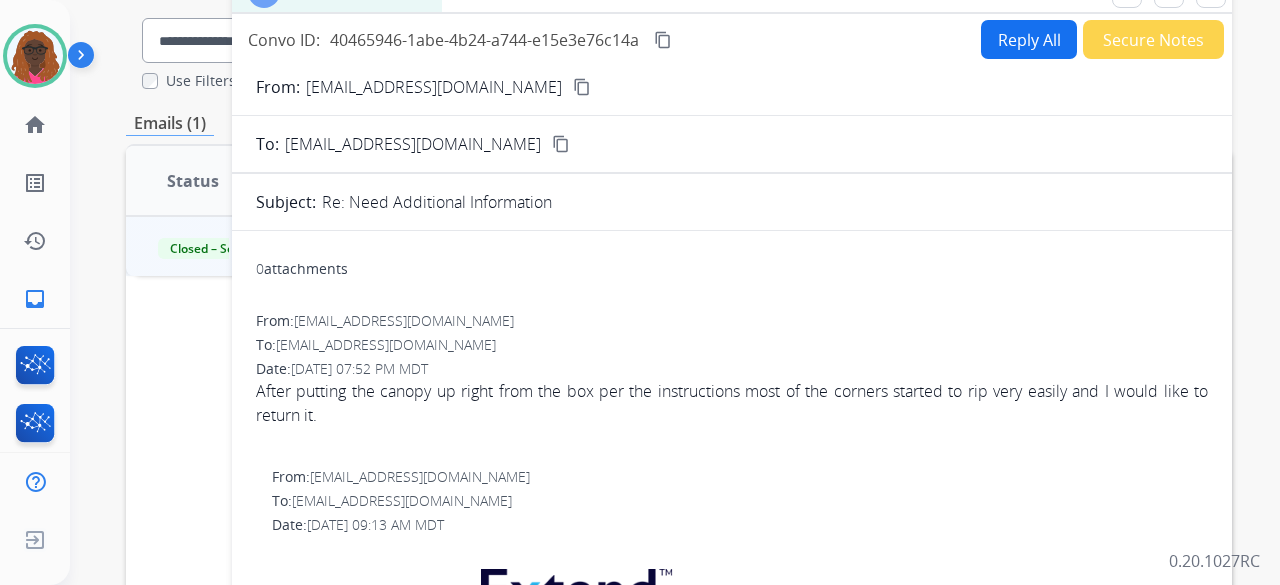 click on "content_copy" at bounding box center [582, 87] 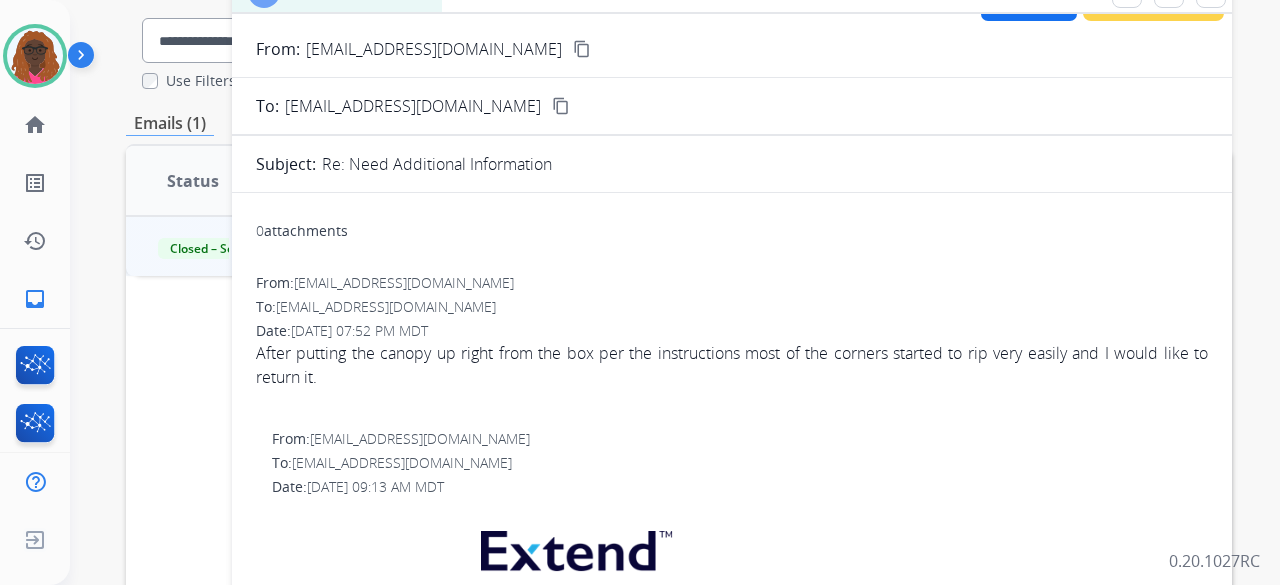 scroll, scrollTop: 0, scrollLeft: 0, axis: both 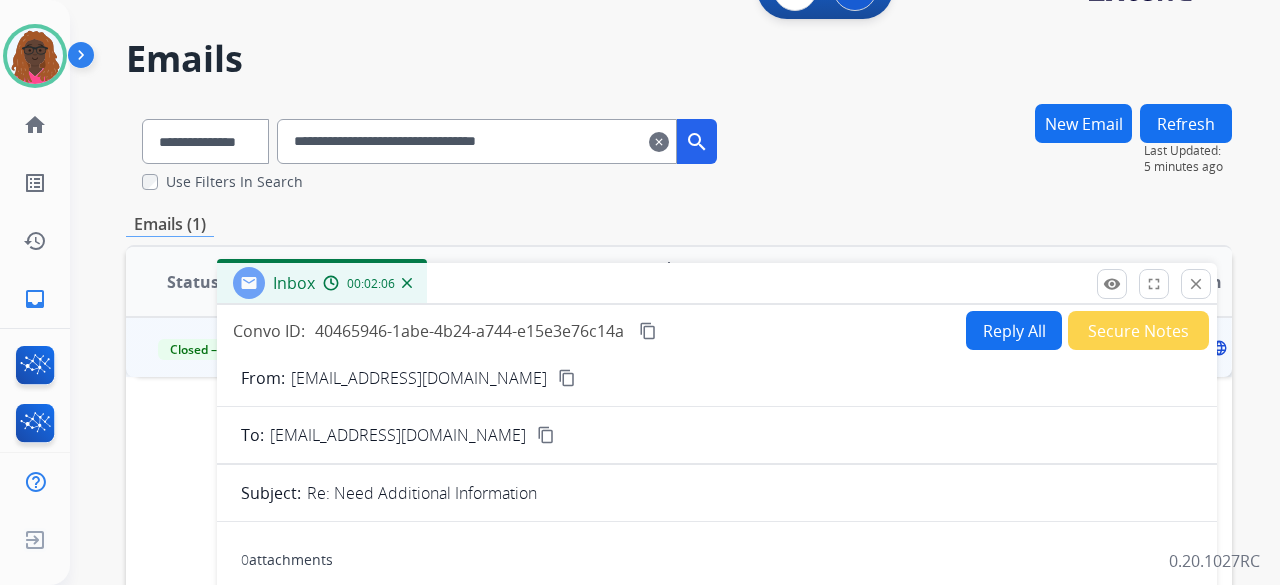 drag, startPoint x: 704, startPoint y: 101, endPoint x: 680, endPoint y: 326, distance: 226.27638 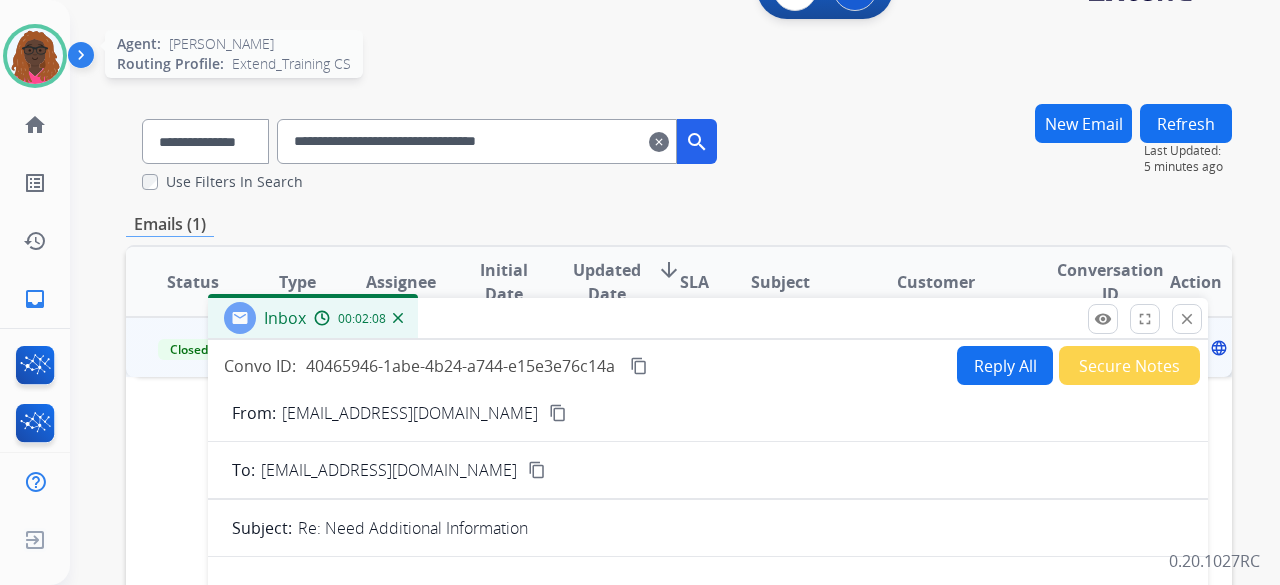 click at bounding box center [35, 56] 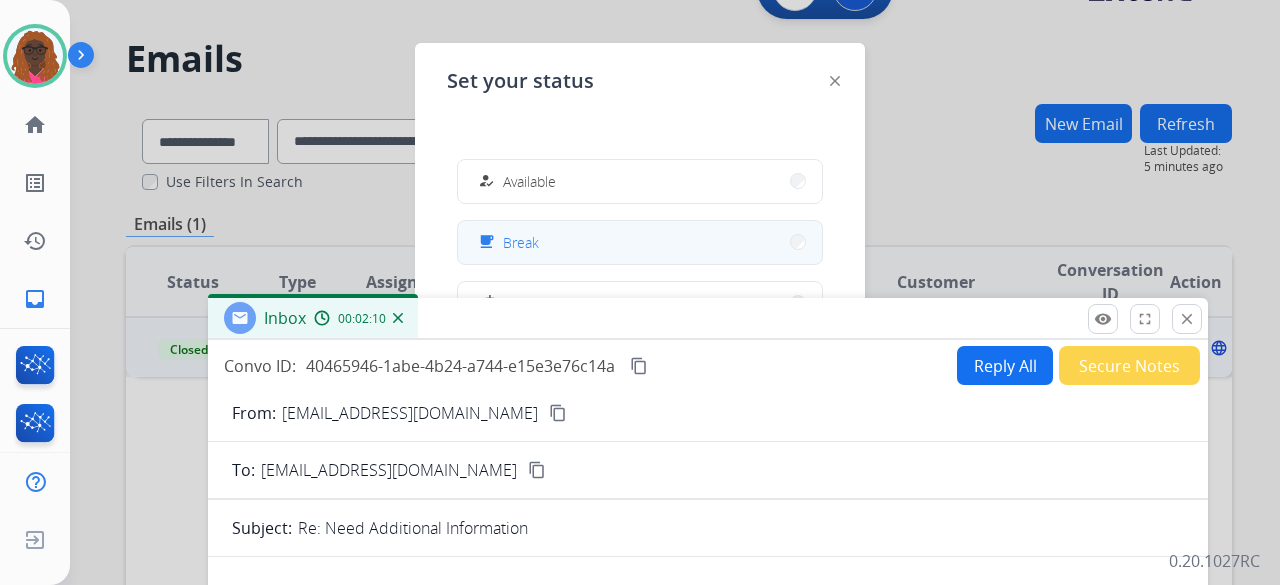 click on "free_breakfast Break" at bounding box center (640, 242) 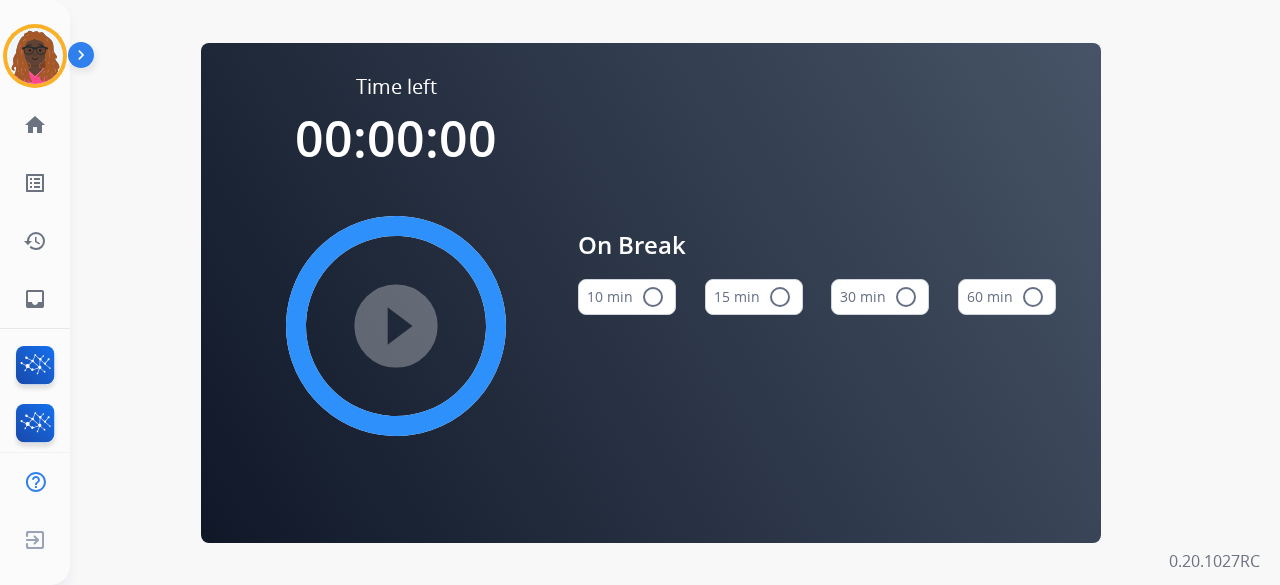 click on "15 min  radio_button_unchecked" at bounding box center (754, 297) 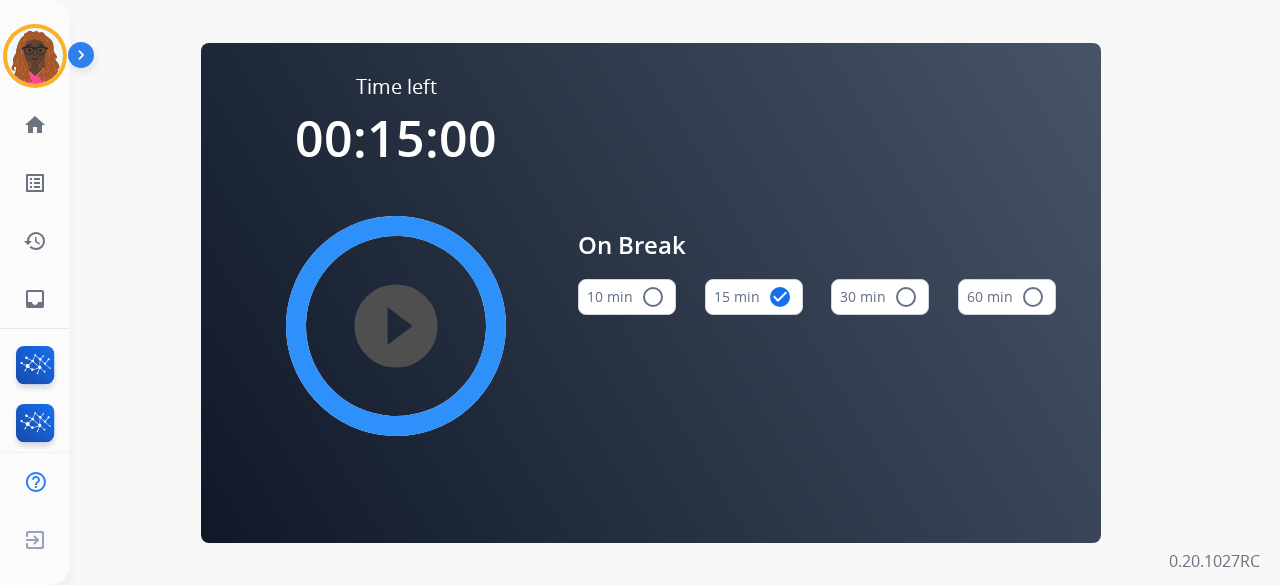 click on "play_circle_filled" at bounding box center (396, 326) 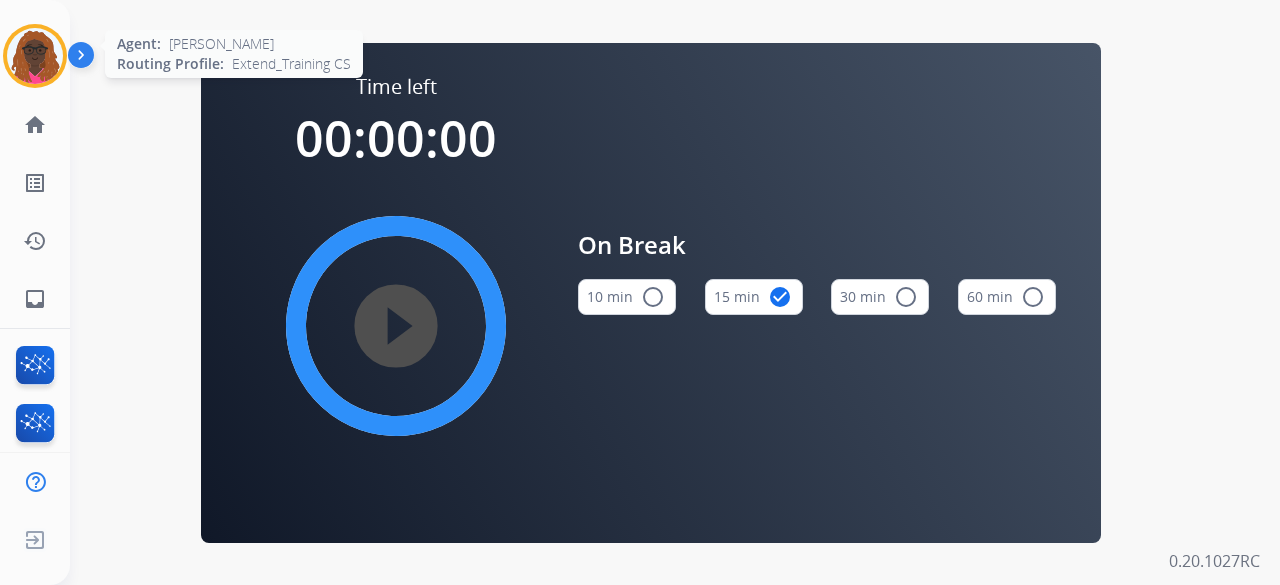 click at bounding box center [35, 56] 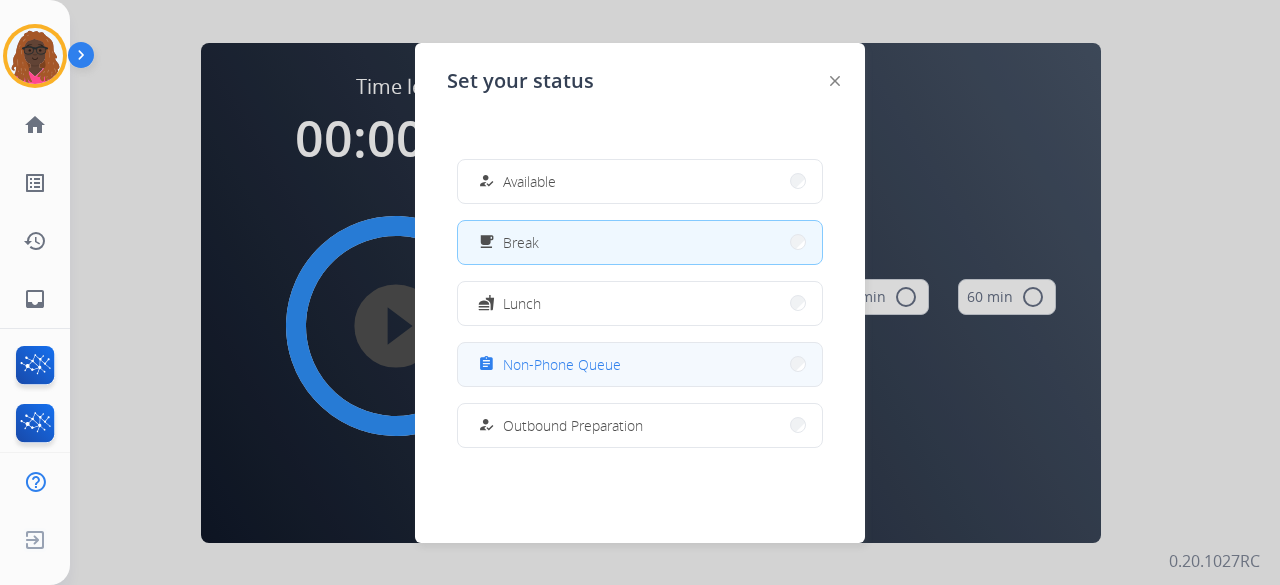 click on "Non-Phone Queue" at bounding box center (562, 364) 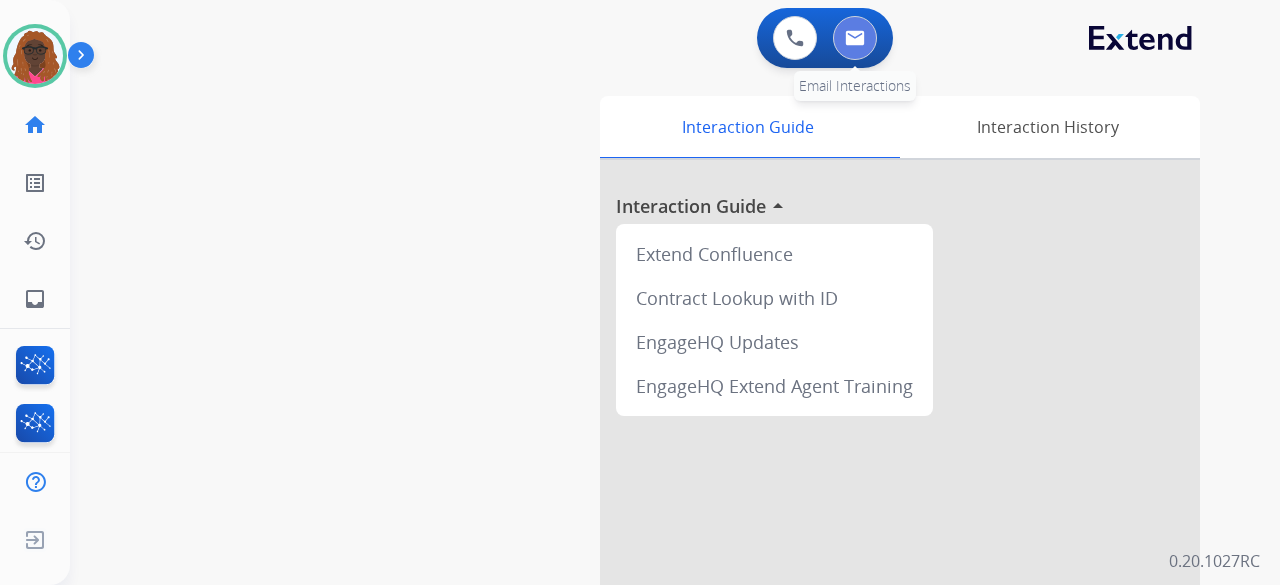 click at bounding box center (855, 38) 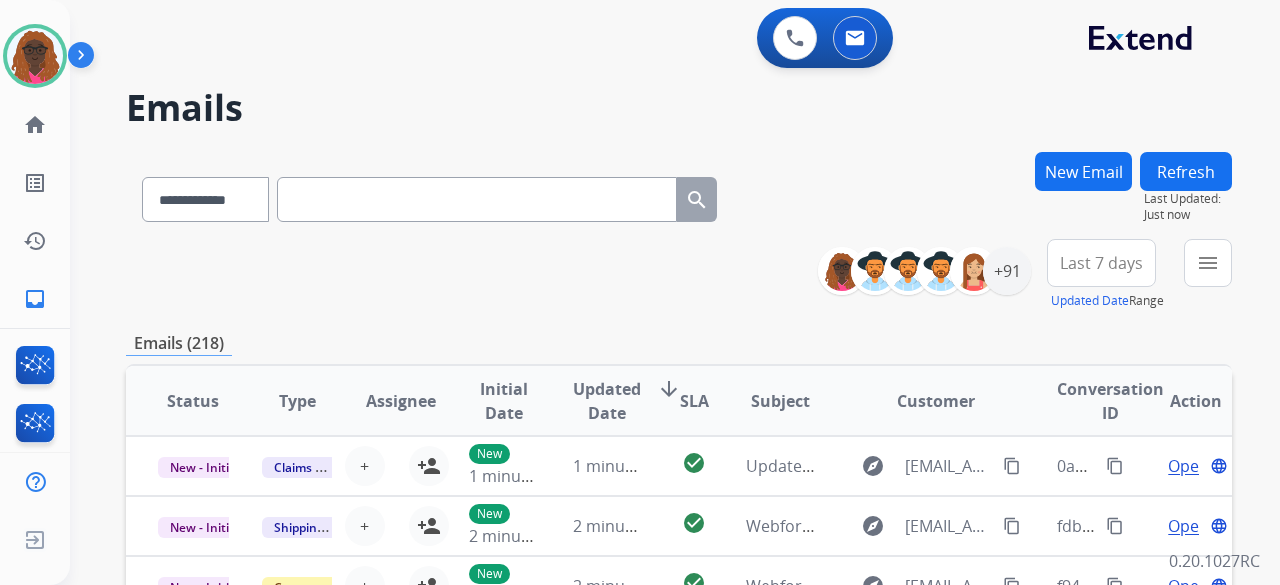 click on "Last 7 days" at bounding box center [1101, 263] 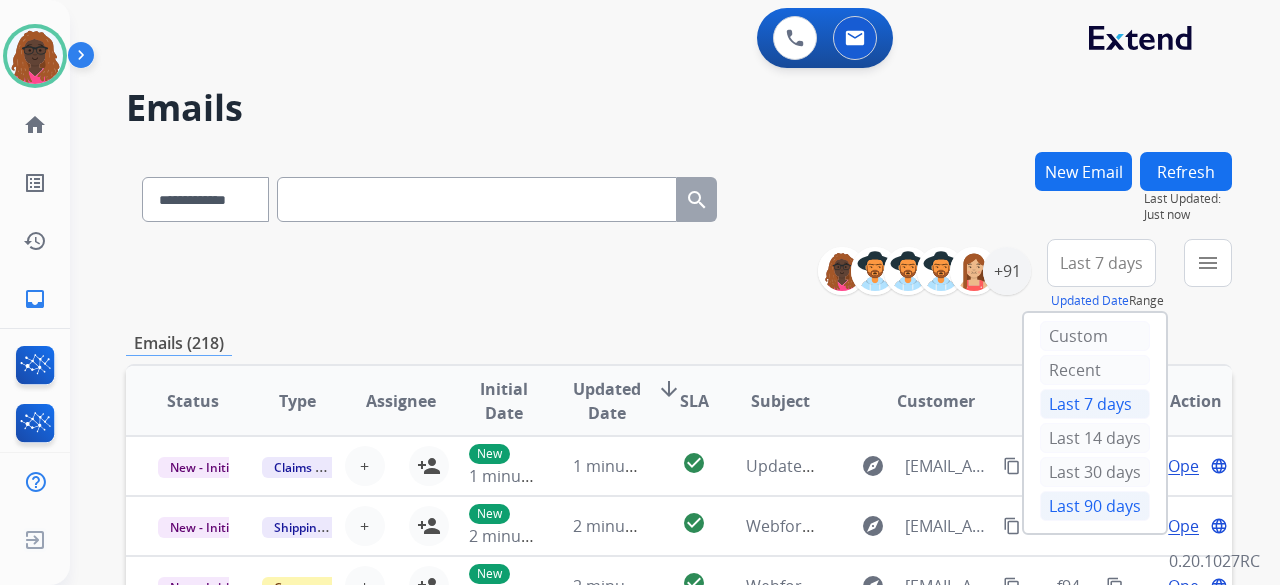 click on "Last 90 days" at bounding box center (1095, 506) 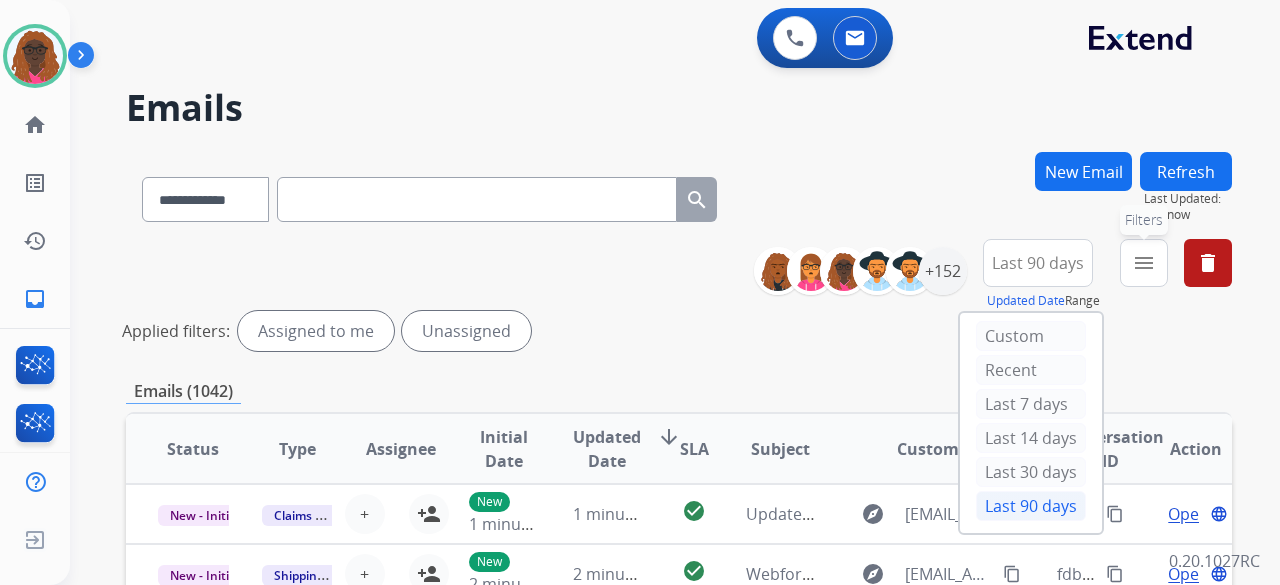 click on "menu" at bounding box center [1144, 263] 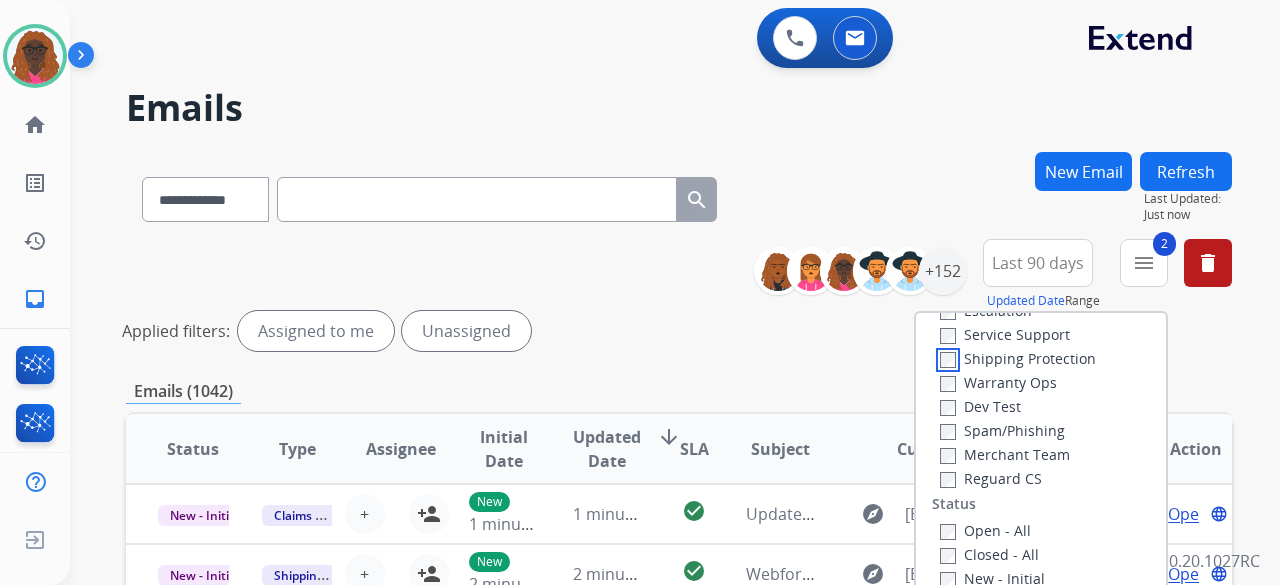 scroll, scrollTop: 100, scrollLeft: 0, axis: vertical 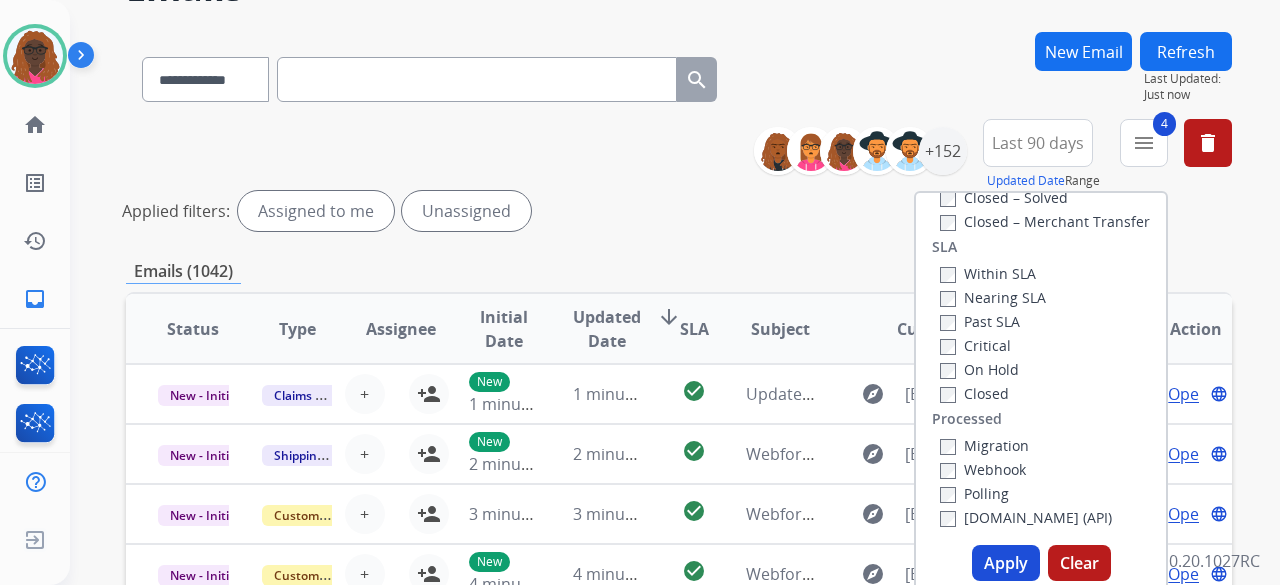 click on "Apply" at bounding box center (1006, 563) 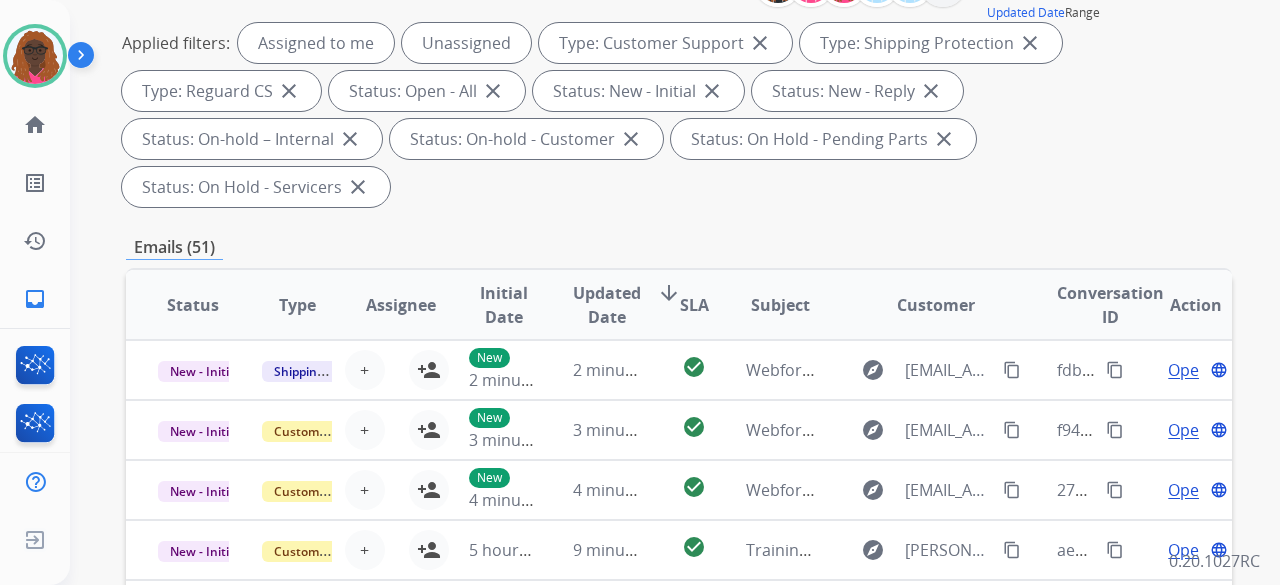 scroll, scrollTop: 292, scrollLeft: 0, axis: vertical 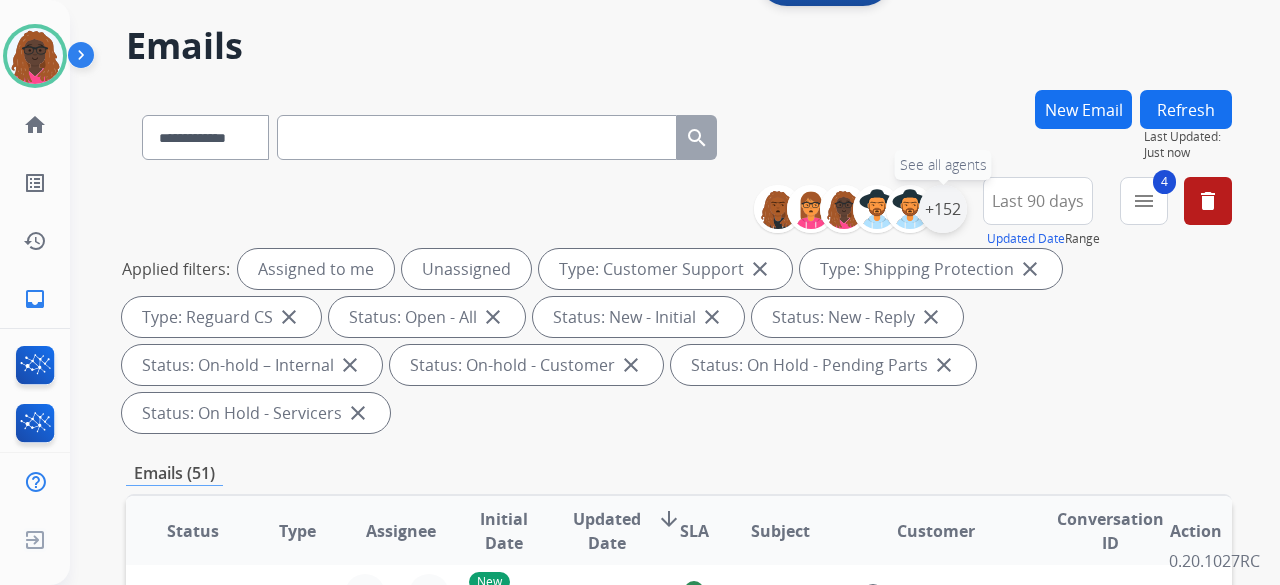 click on "+152" at bounding box center [943, 209] 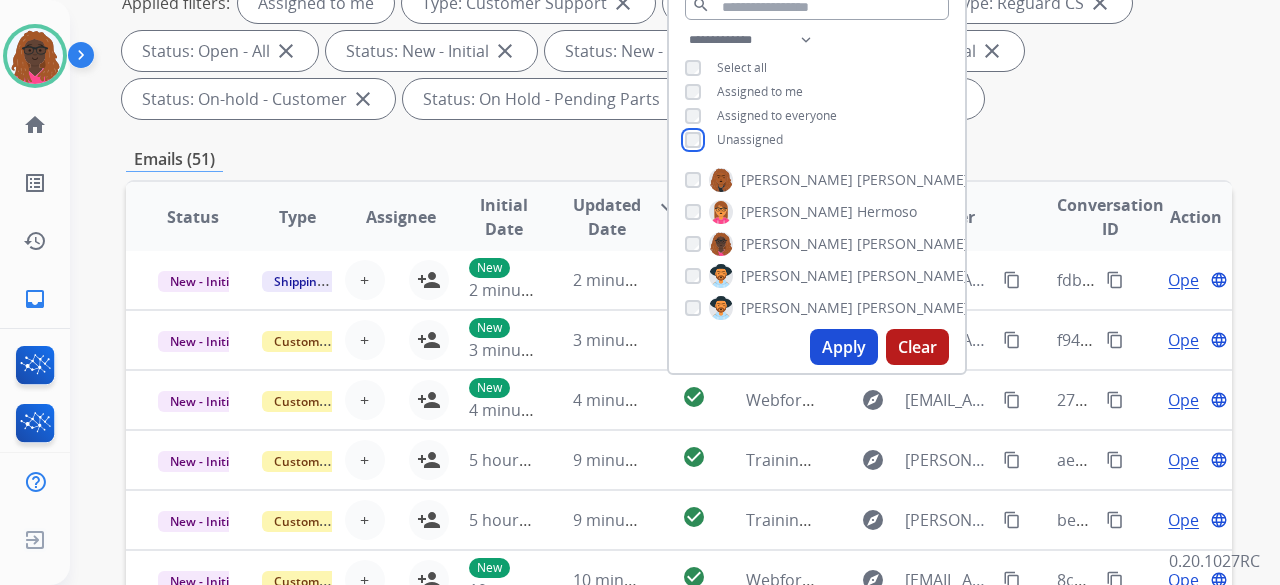 scroll, scrollTop: 332, scrollLeft: 0, axis: vertical 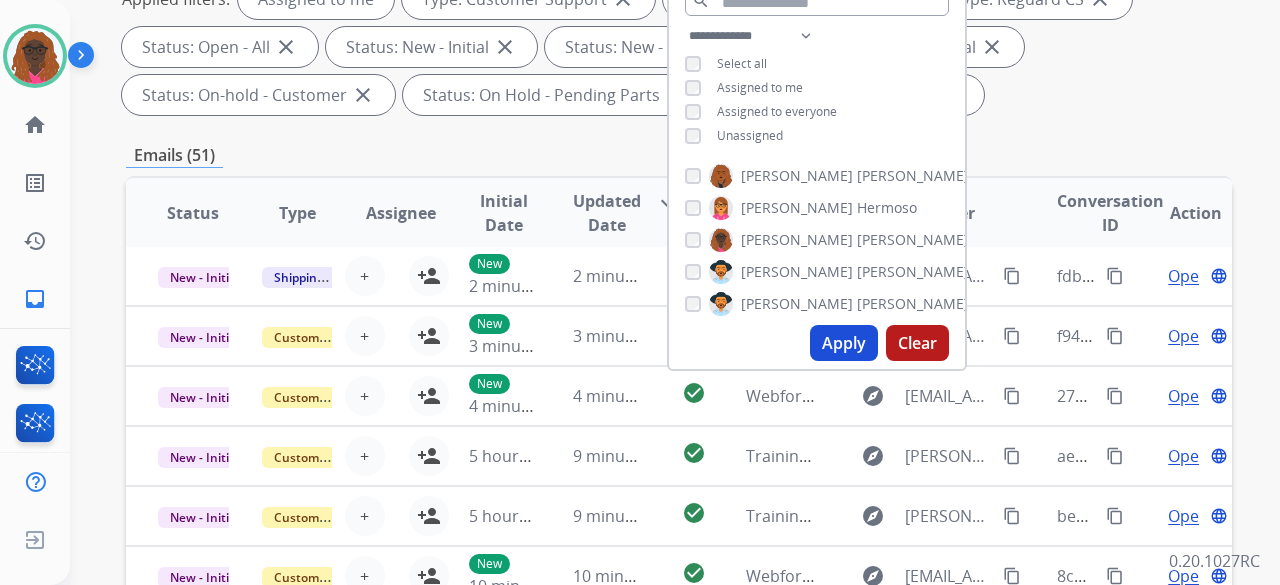 click on "Apply" at bounding box center (844, 343) 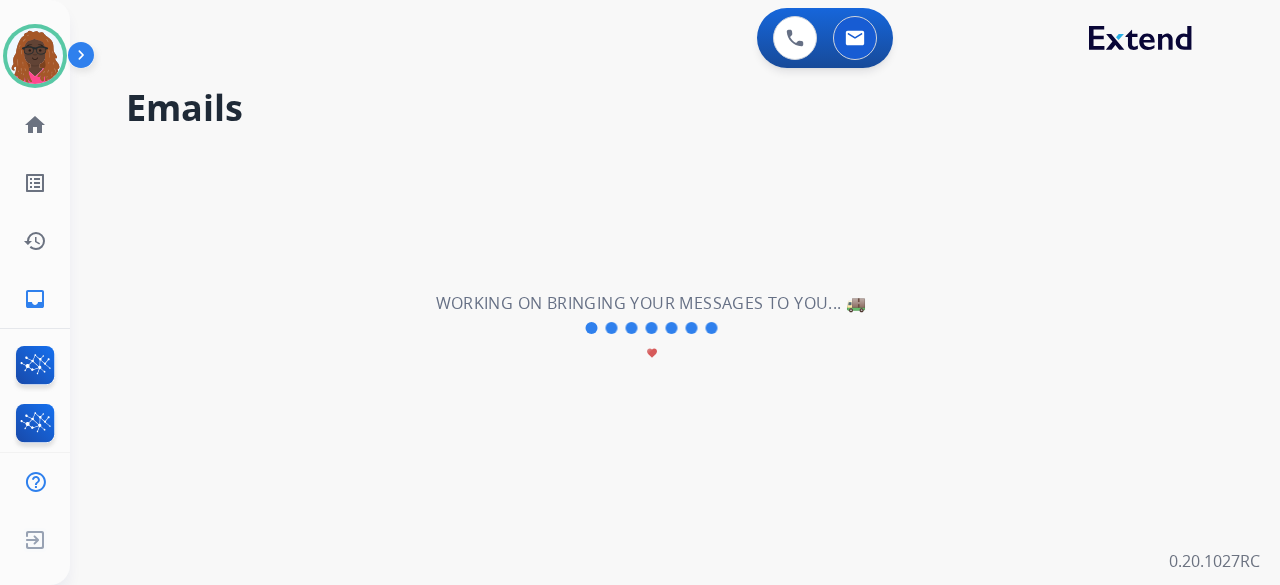 scroll, scrollTop: 0, scrollLeft: 0, axis: both 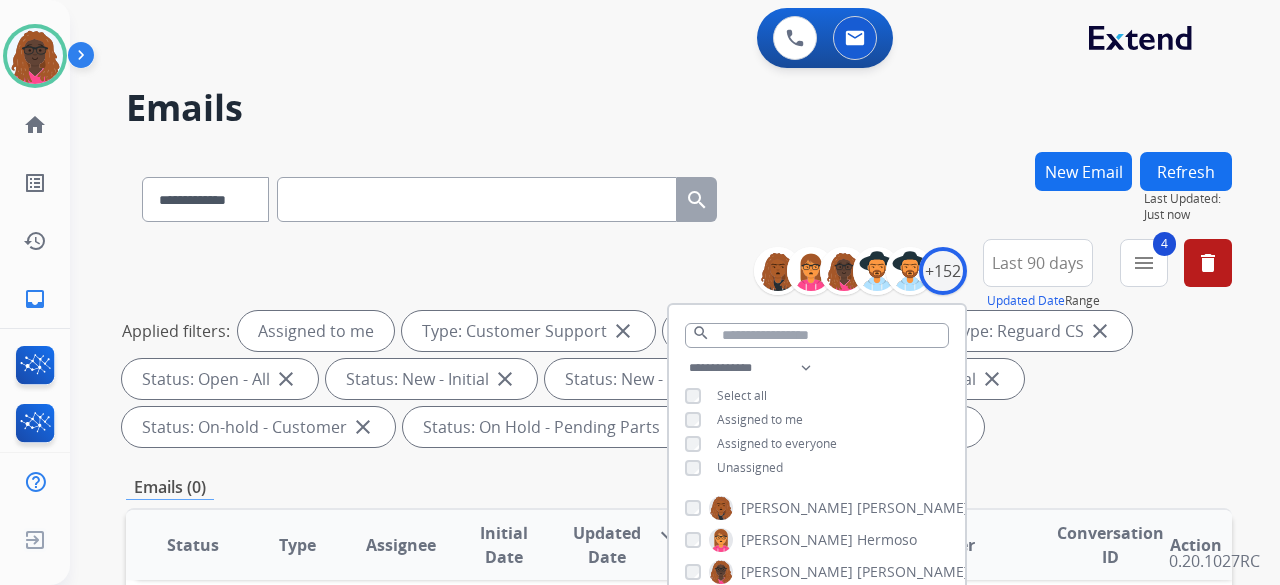click on "Applied filters: Assigned to me  Type: Customer Support  close  Type: Shipping Protection  close  Type: Reguard CS  close  Status: Open - All  close  Status: New - Initial  close  Status: New - Reply  close  Status: On-hold – Internal  close  Status: On-hold - Customer  close  Status: On Hold - Pending Parts  close  Status: On Hold - Servicers  close" at bounding box center (675, 379) 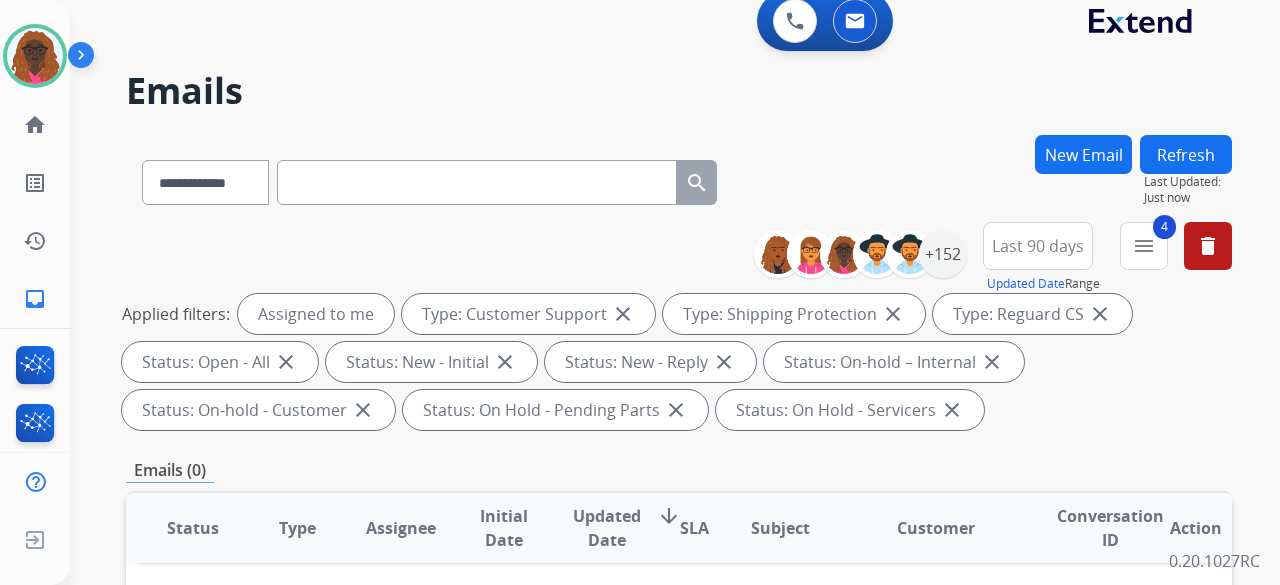 scroll, scrollTop: 0, scrollLeft: 0, axis: both 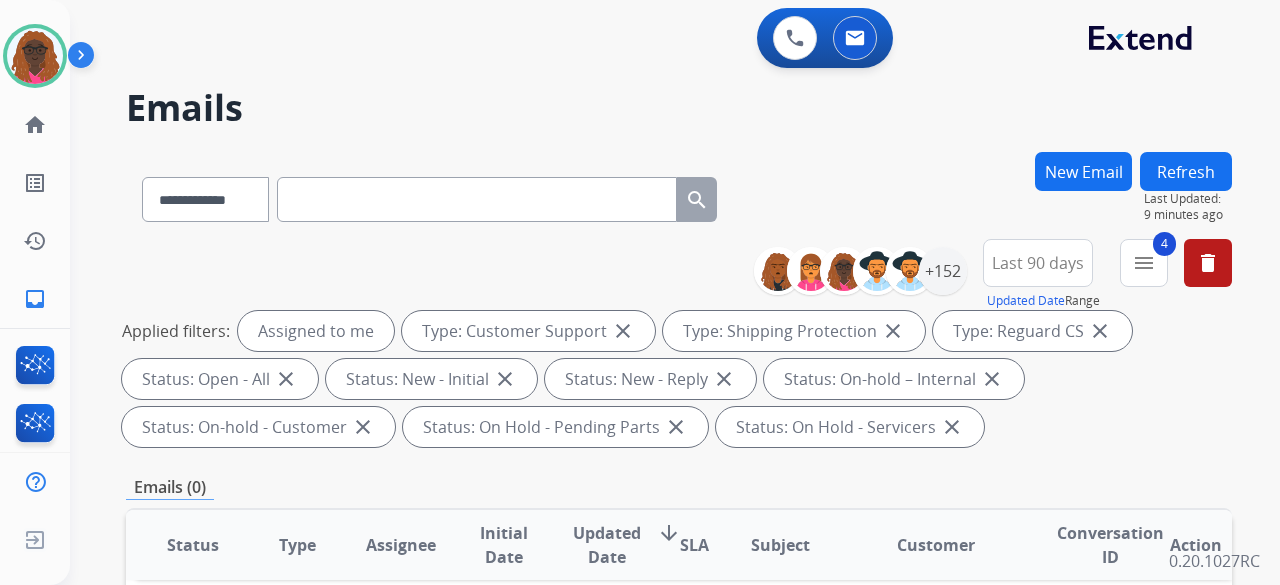 click on "New Email" at bounding box center [1083, 171] 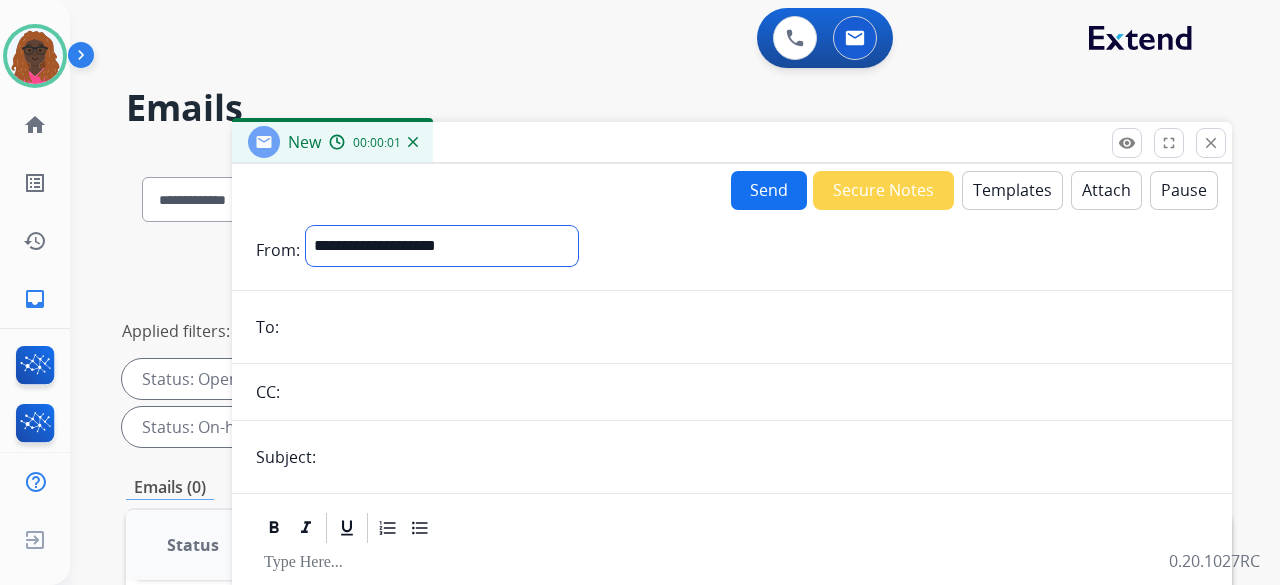 click on "**********" at bounding box center (442, 246) 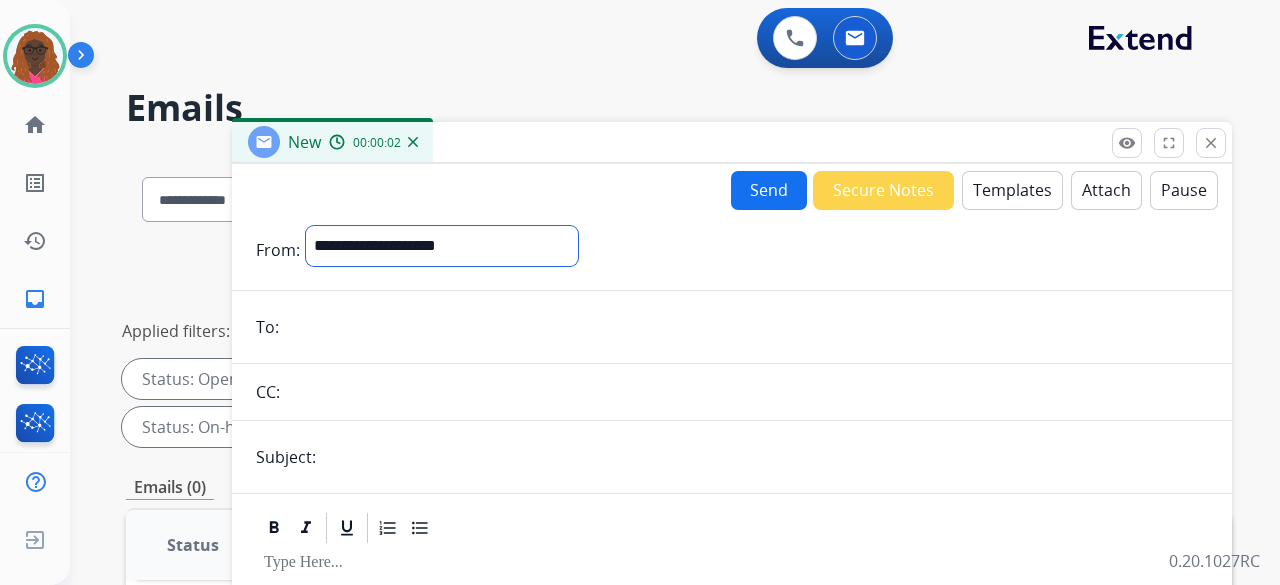 select on "**********" 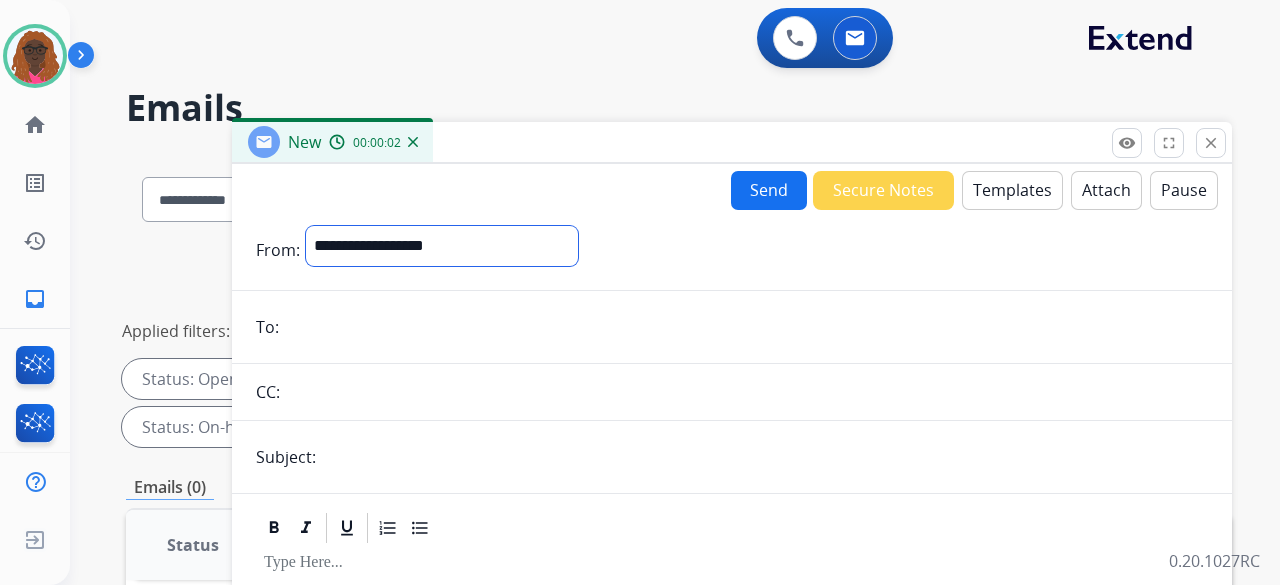 click on "**********" at bounding box center (442, 246) 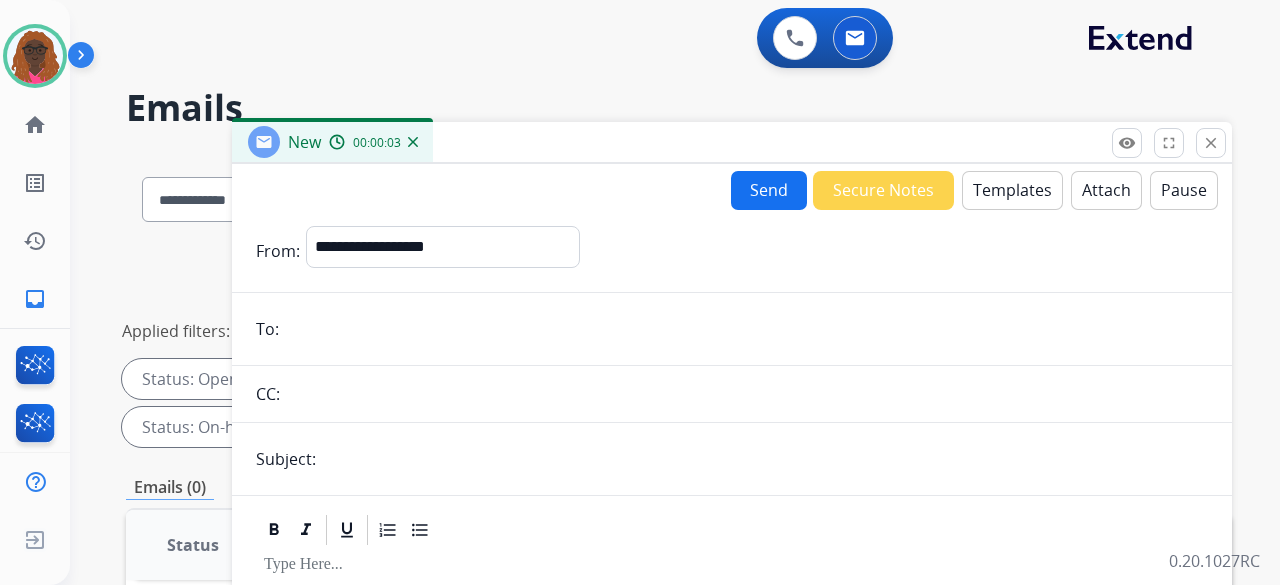 drag, startPoint x: 322, startPoint y: 333, endPoint x: 332, endPoint y: 332, distance: 10.049875 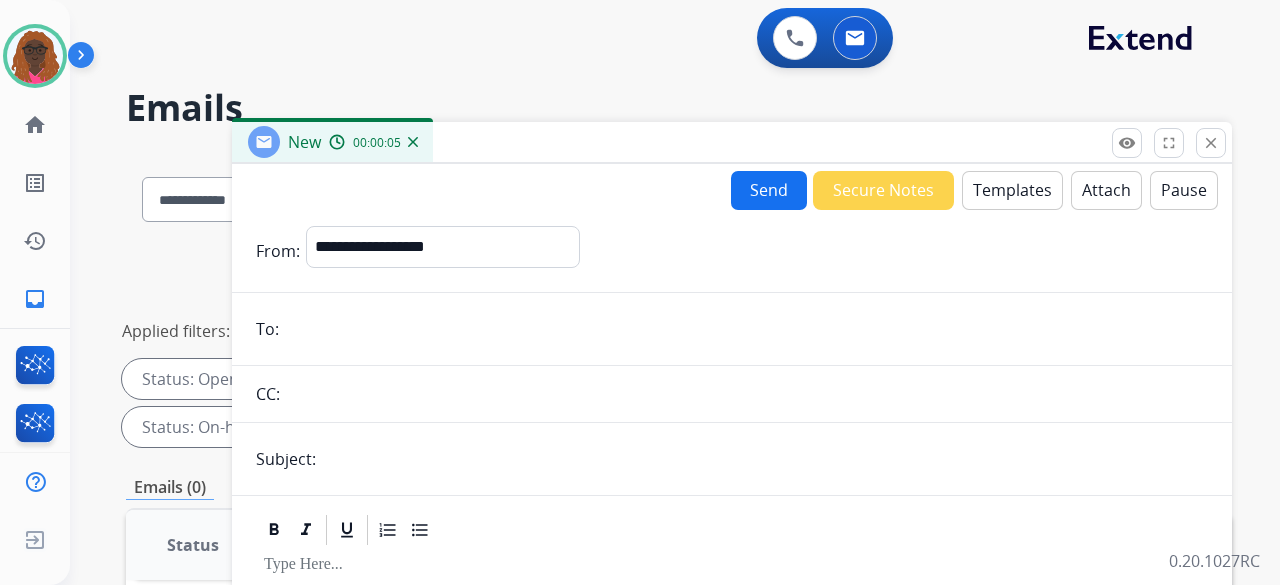 paste on "**********" 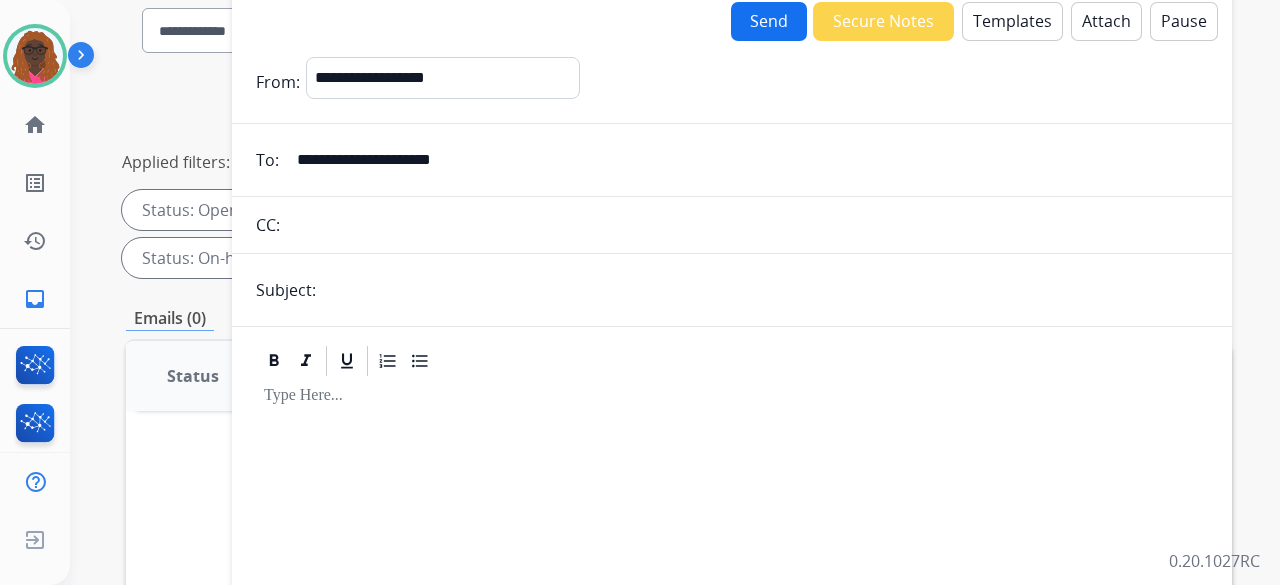 scroll, scrollTop: 200, scrollLeft: 0, axis: vertical 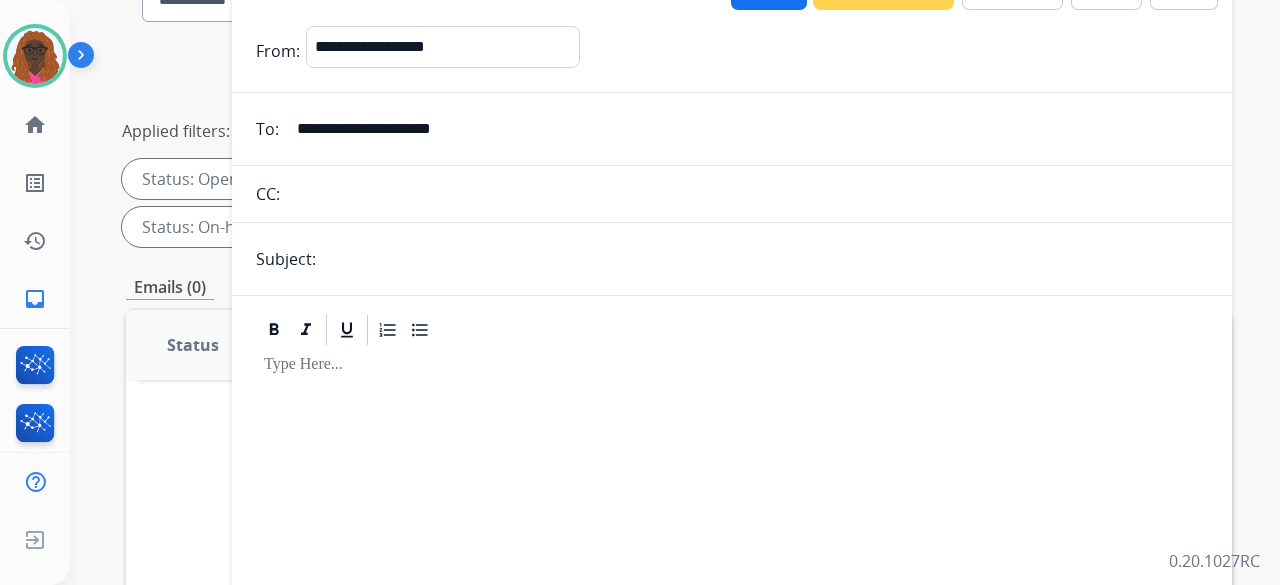 type on "**********" 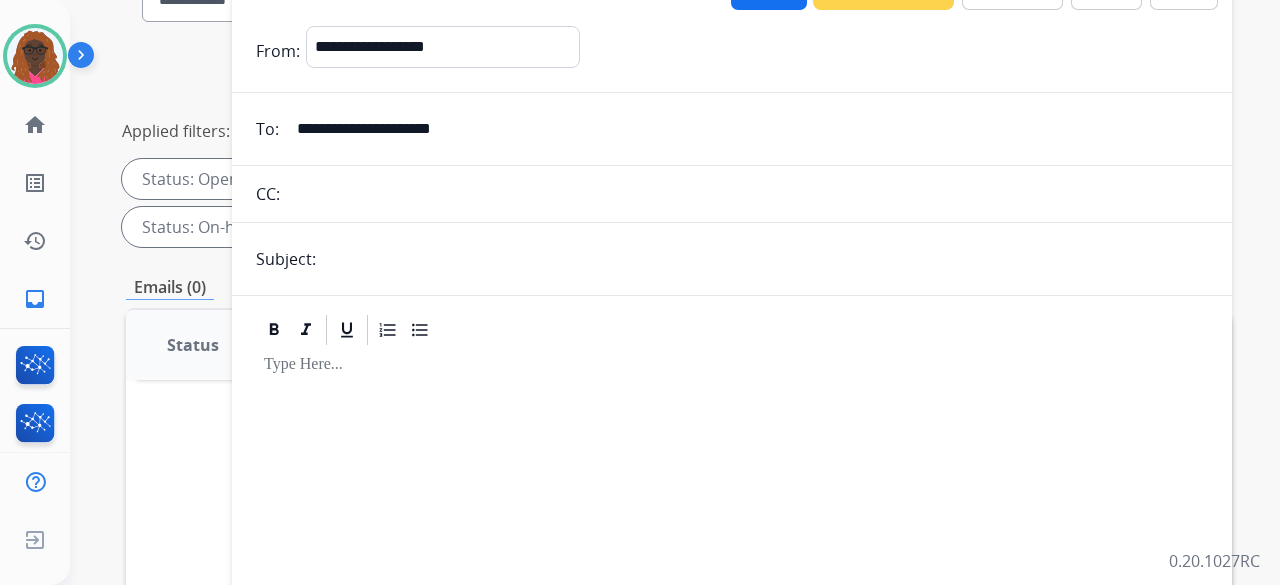 type on "**********" 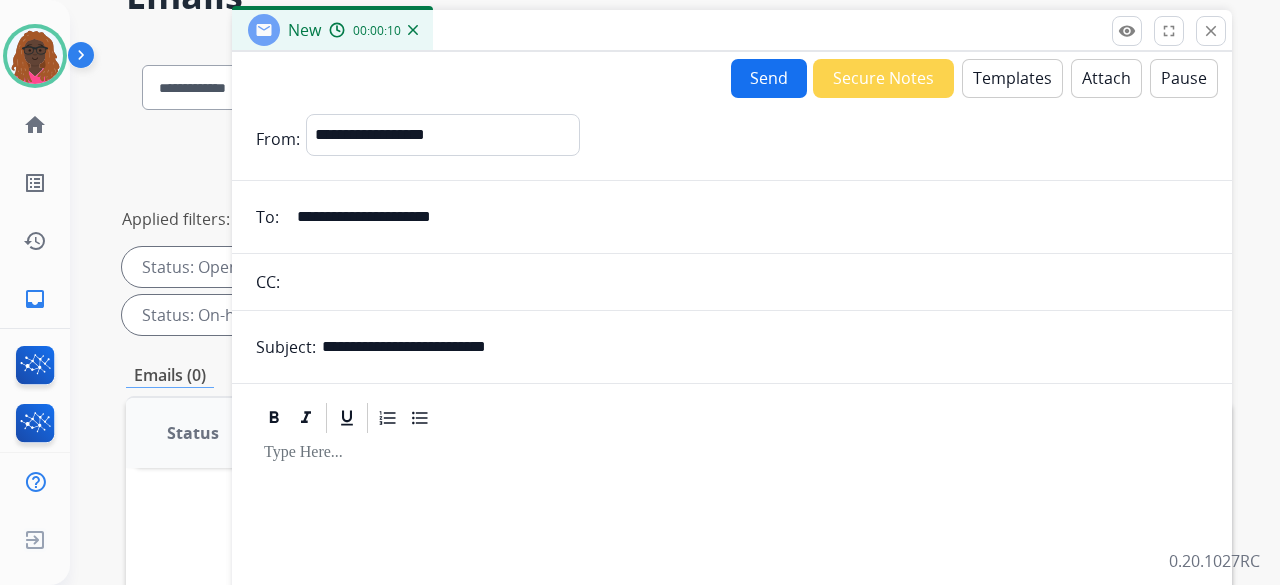 scroll, scrollTop: 0, scrollLeft: 0, axis: both 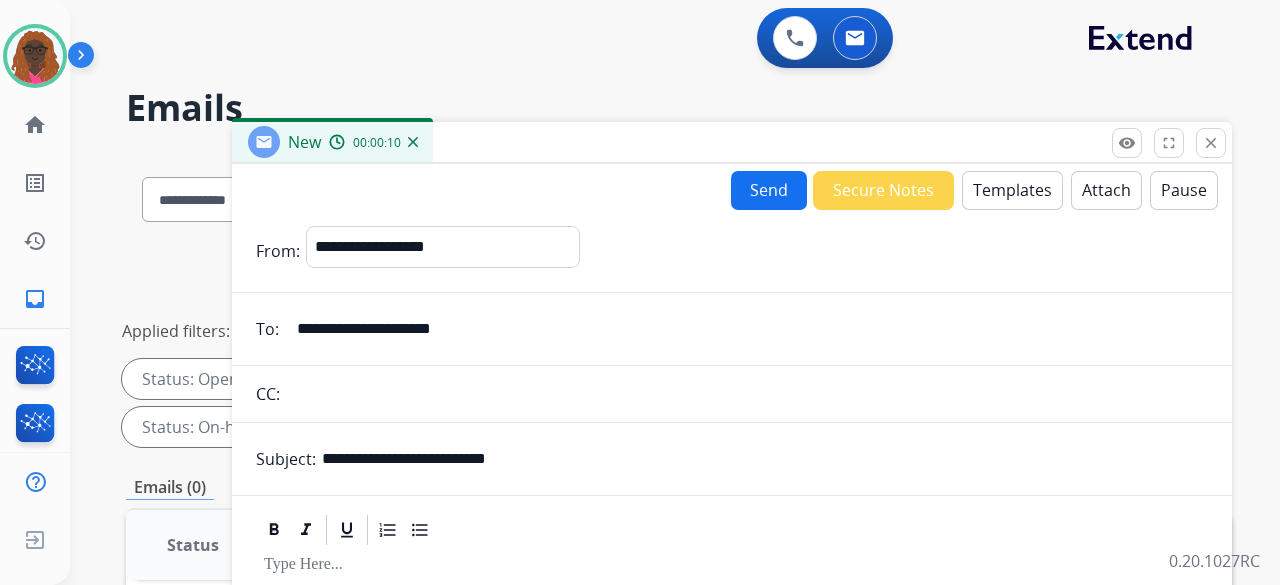 click on "Templates" at bounding box center (1012, 190) 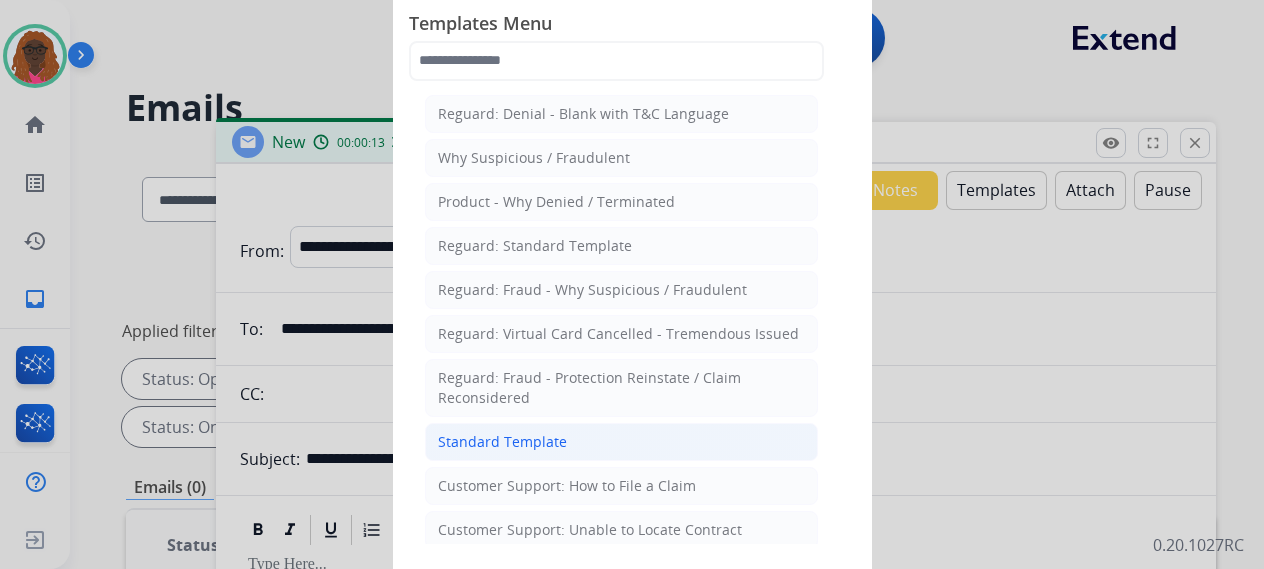click on "Standard Template" 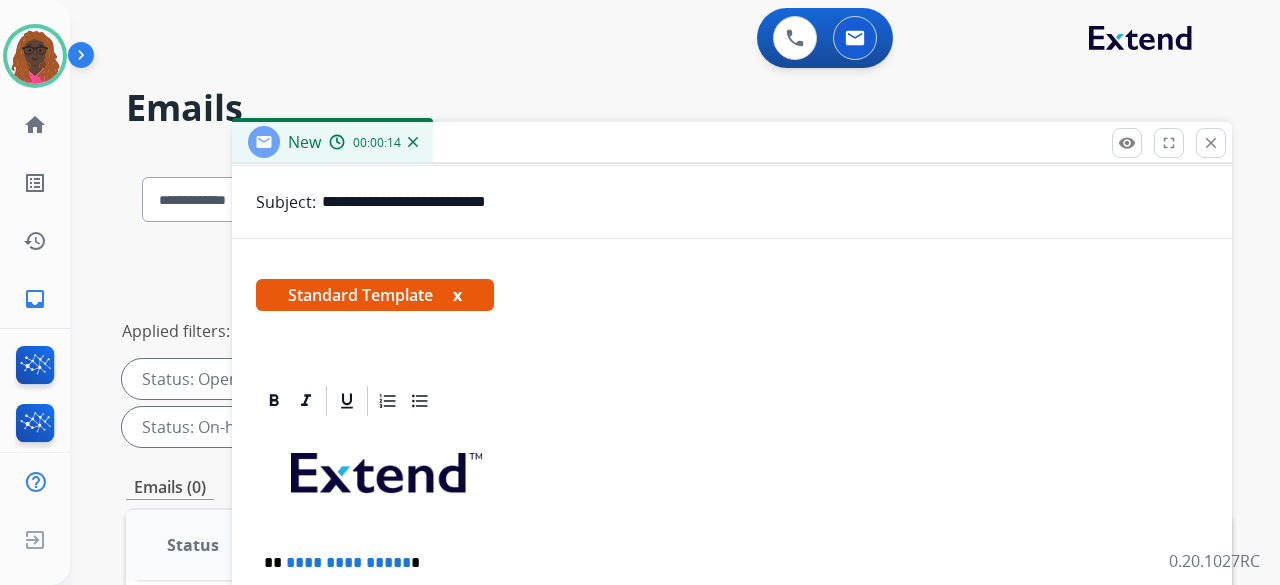 scroll, scrollTop: 344, scrollLeft: 0, axis: vertical 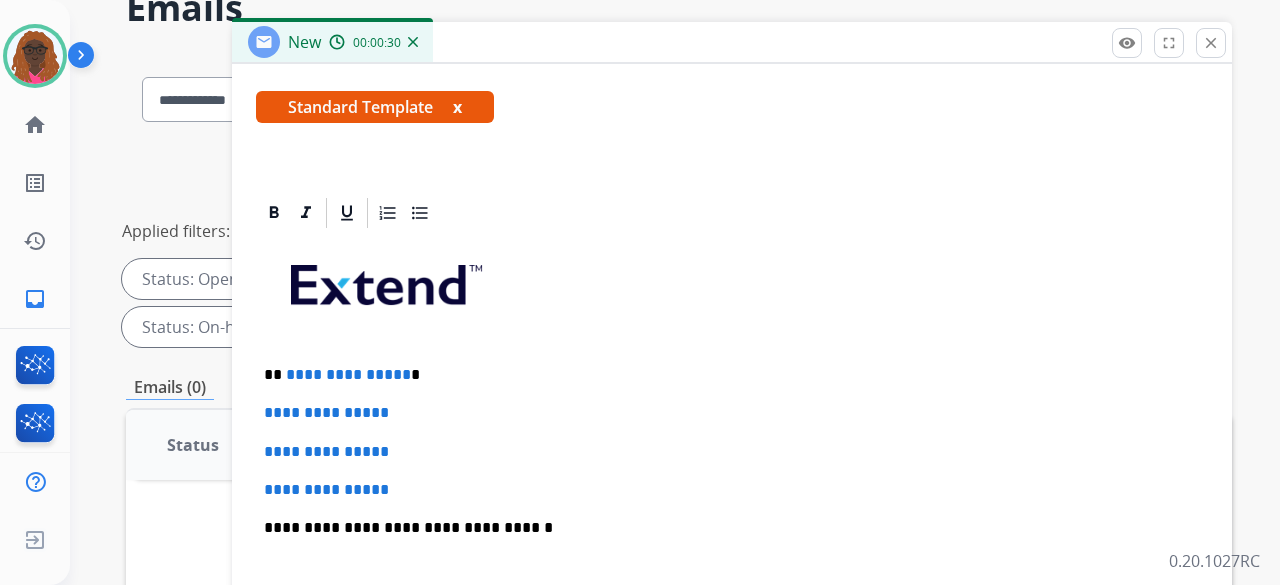 click on "**********" at bounding box center [724, 375] 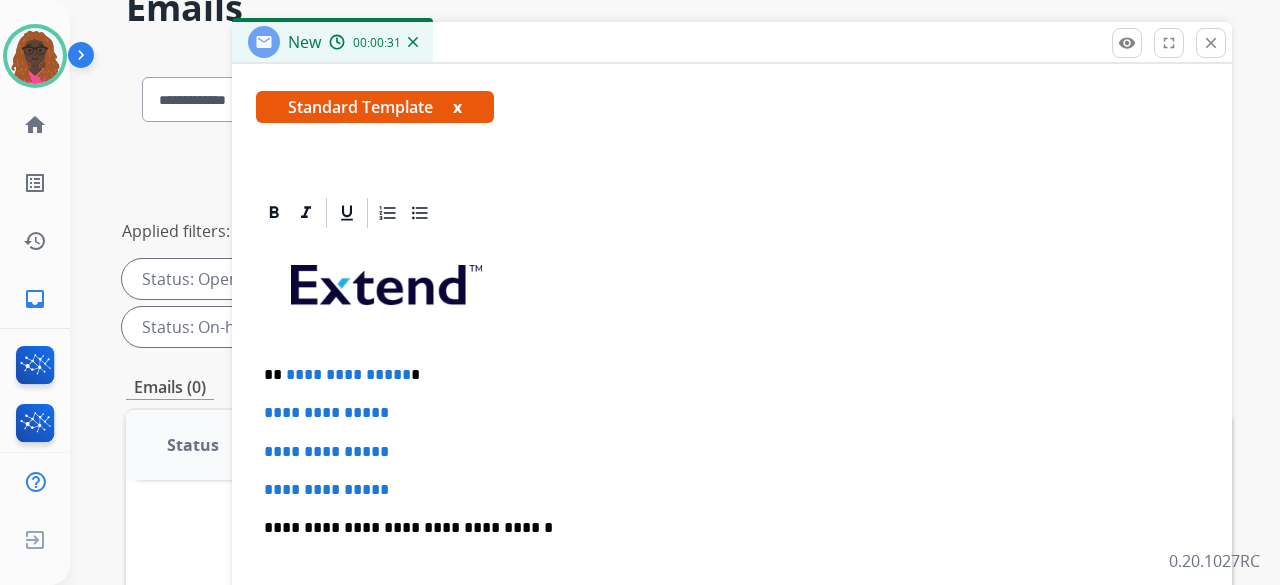 type 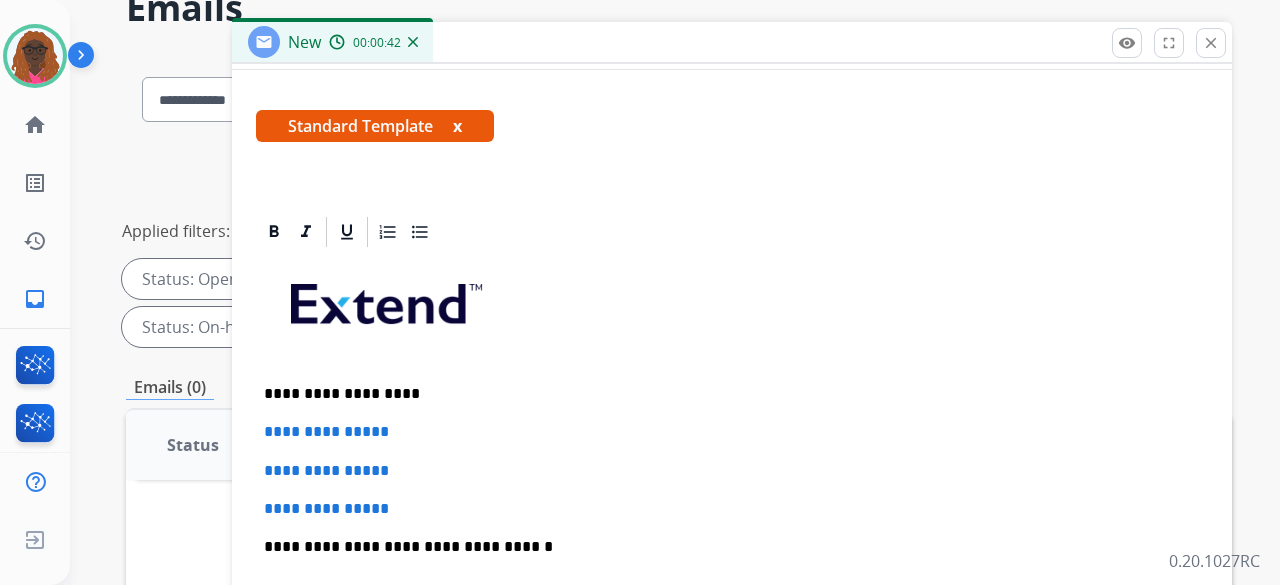 scroll, scrollTop: 344, scrollLeft: 0, axis: vertical 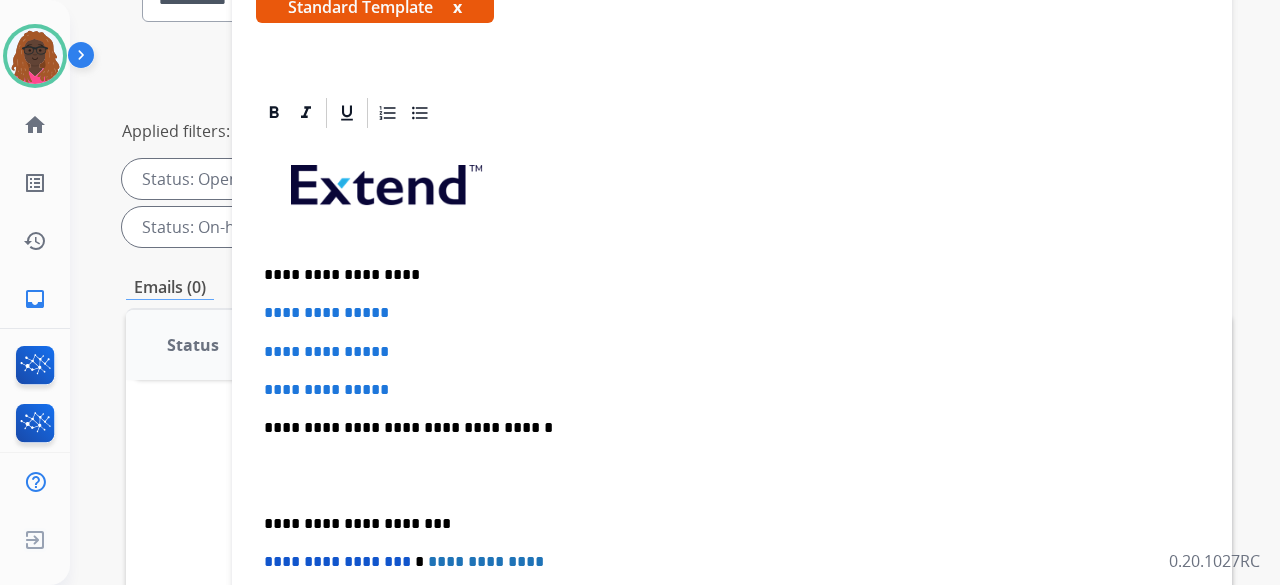 click on "**********" at bounding box center (326, 312) 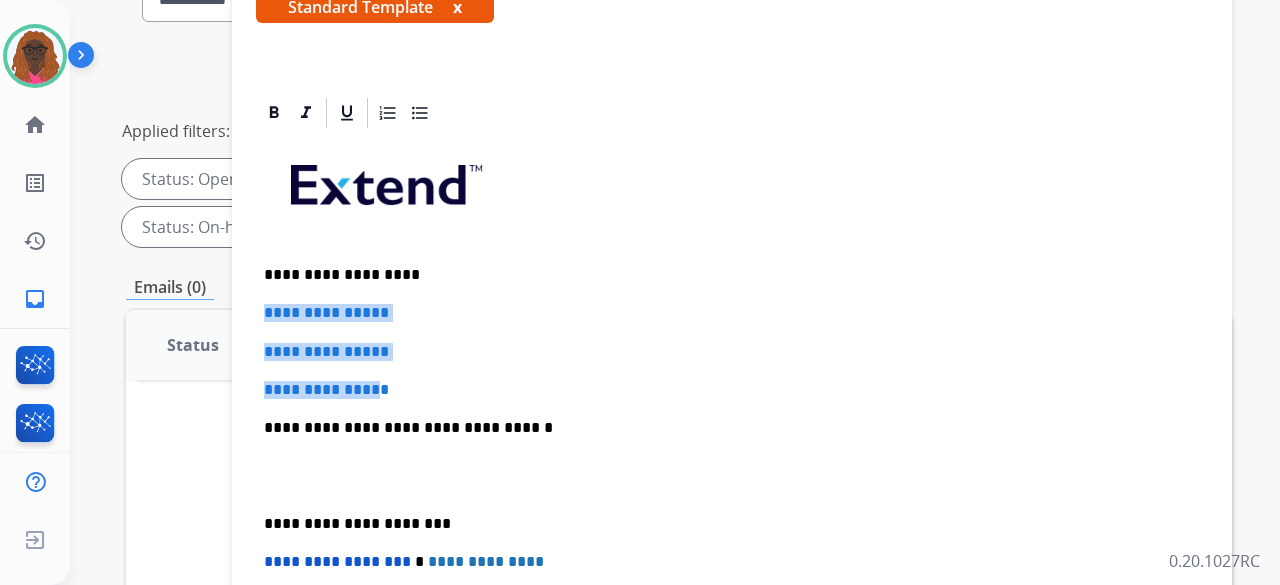 drag, startPoint x: 262, startPoint y: 311, endPoint x: 394, endPoint y: 374, distance: 146.26346 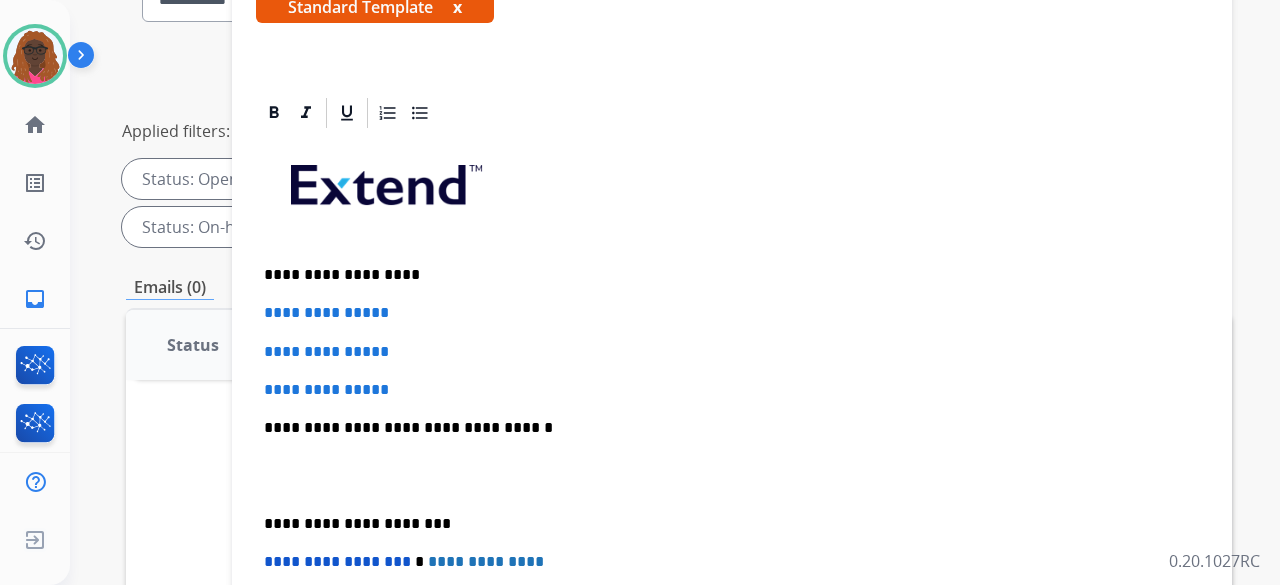 scroll, scrollTop: 268, scrollLeft: 0, axis: vertical 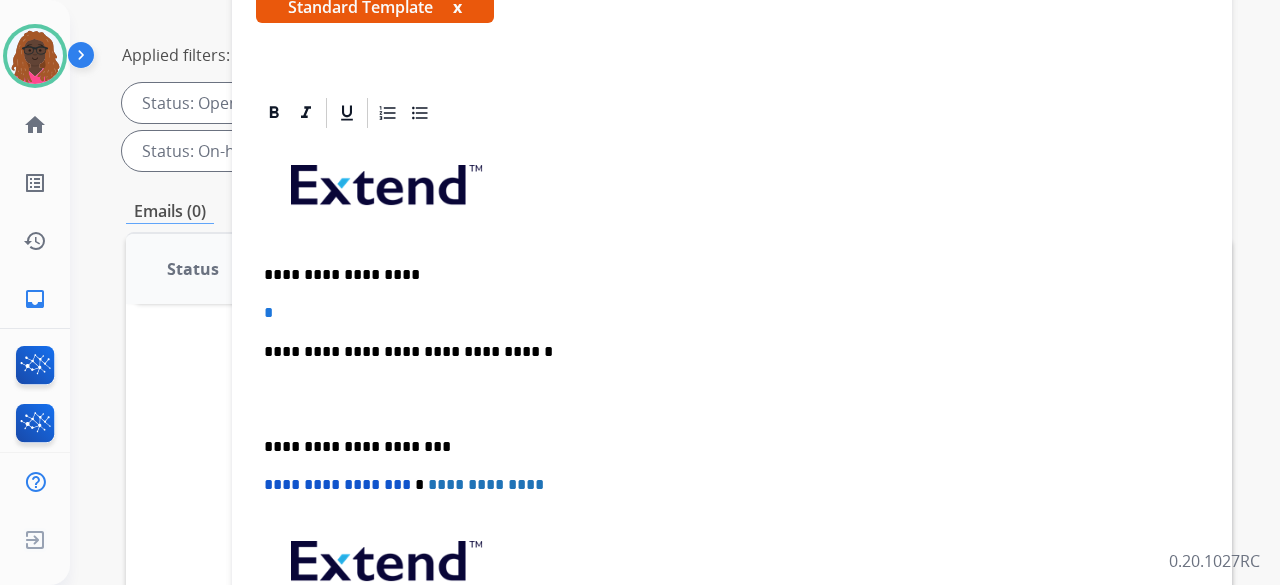 click on "**********" at bounding box center (732, 436) 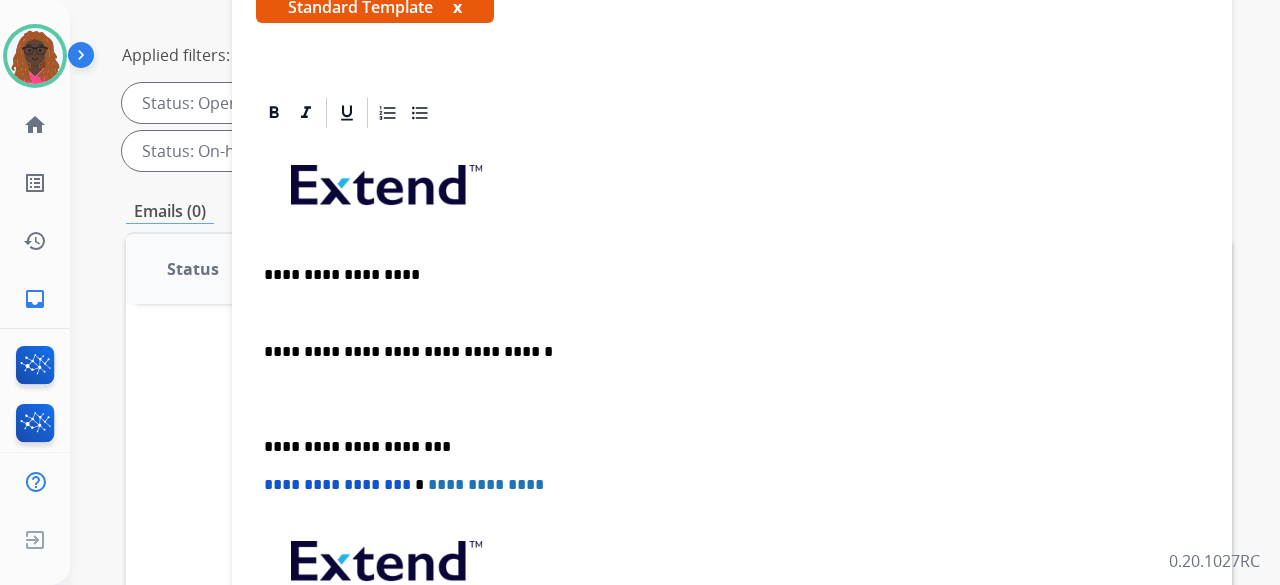 scroll, scrollTop: 230, scrollLeft: 0, axis: vertical 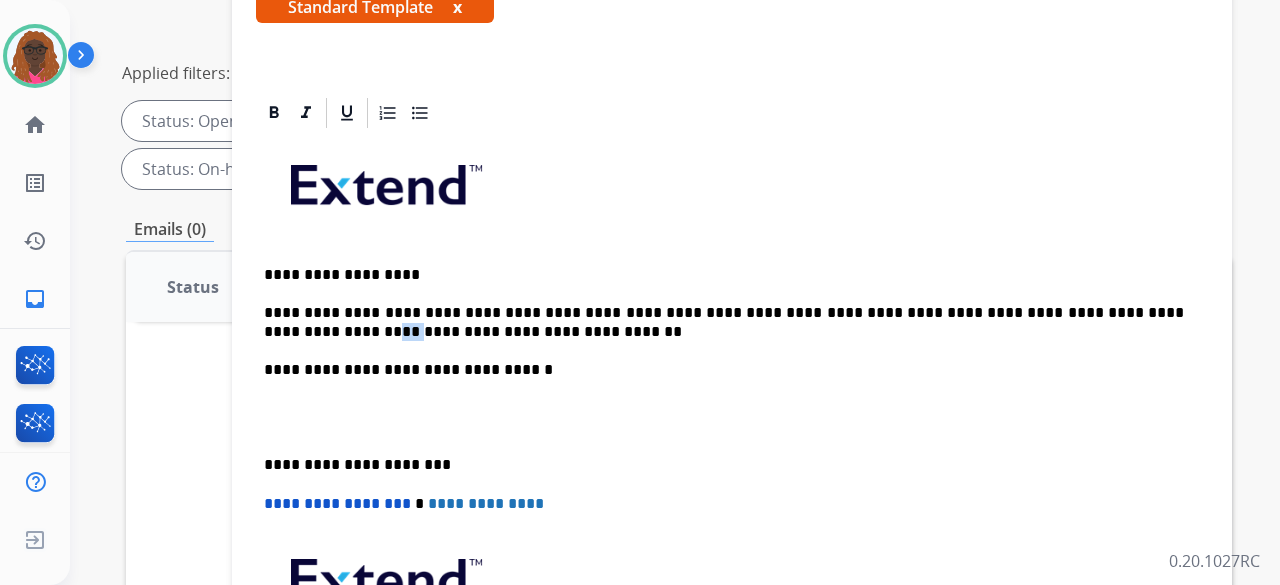 drag, startPoint x: 1132, startPoint y: 311, endPoint x: 1154, endPoint y: 311, distance: 22 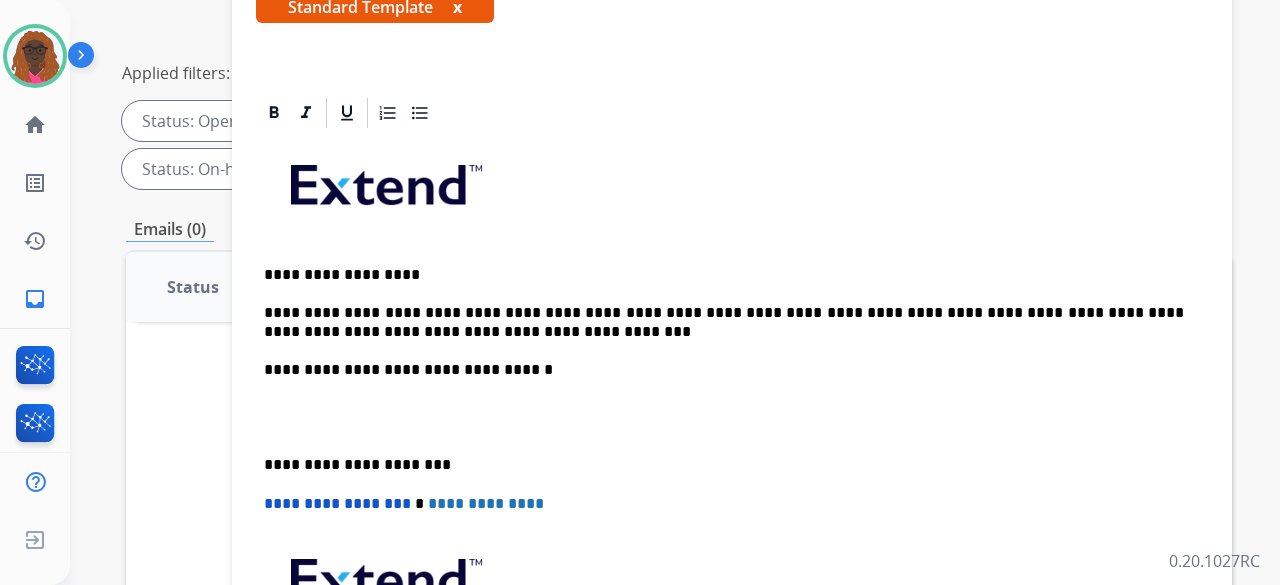 click on "**********" at bounding box center [732, 446] 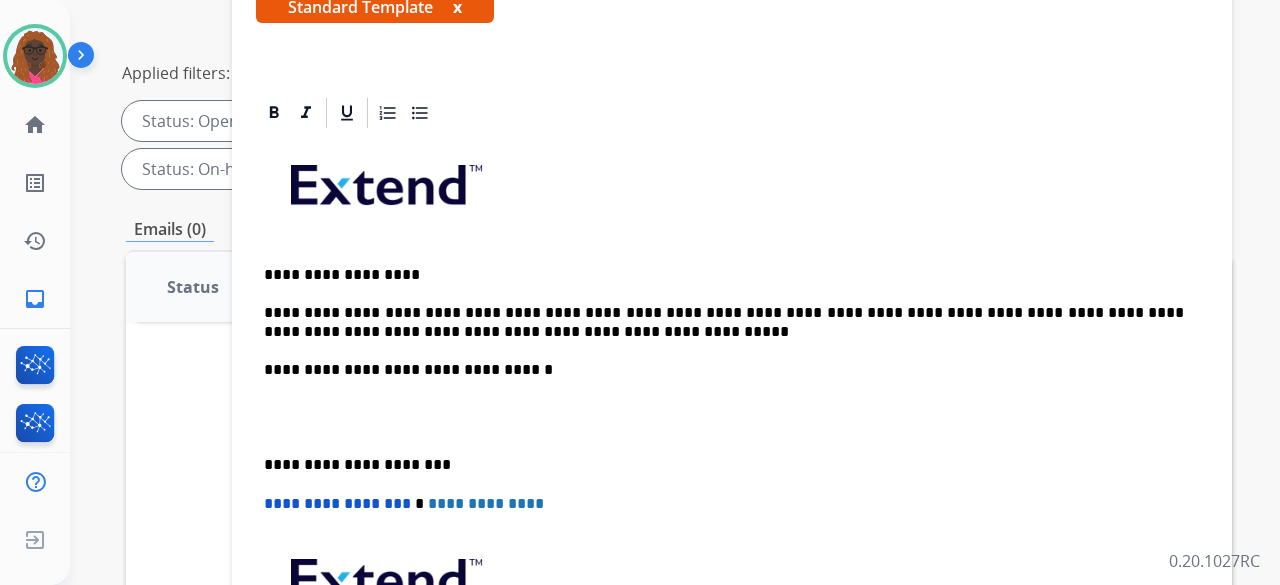 click on "**********" at bounding box center (732, 446) 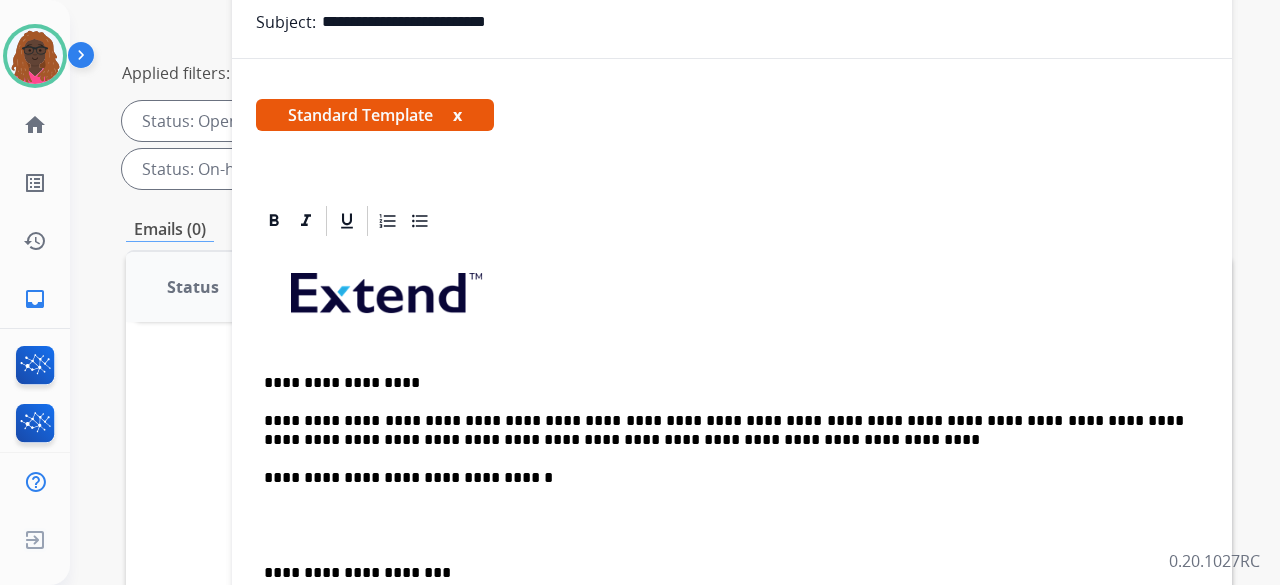 scroll, scrollTop: 0, scrollLeft: 0, axis: both 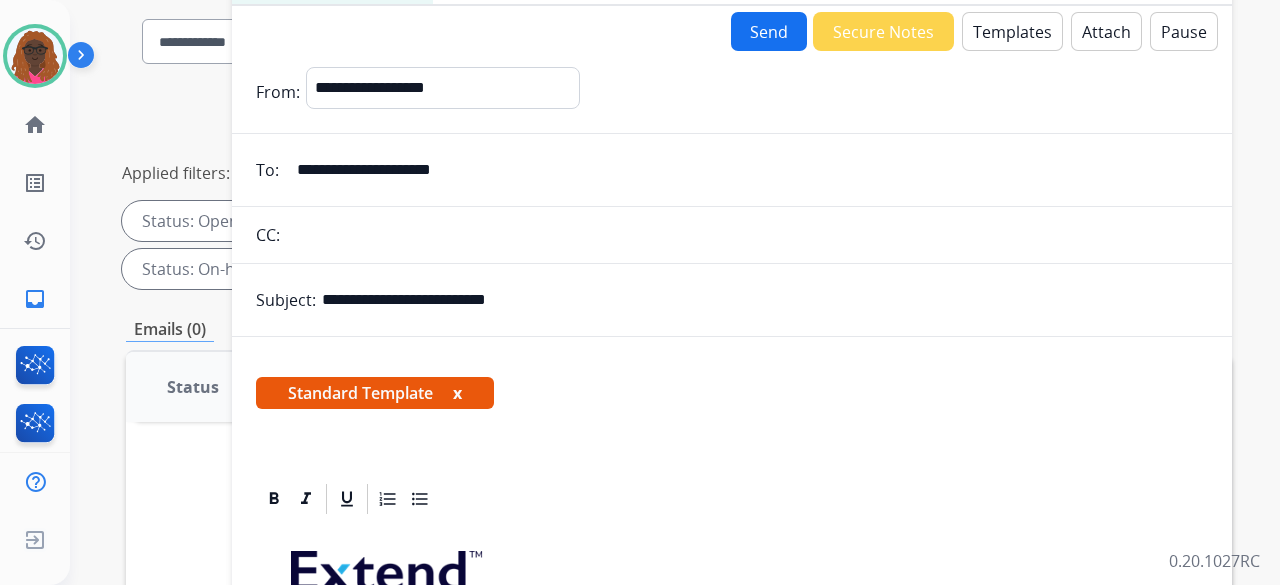 click on "Send" at bounding box center [769, 31] 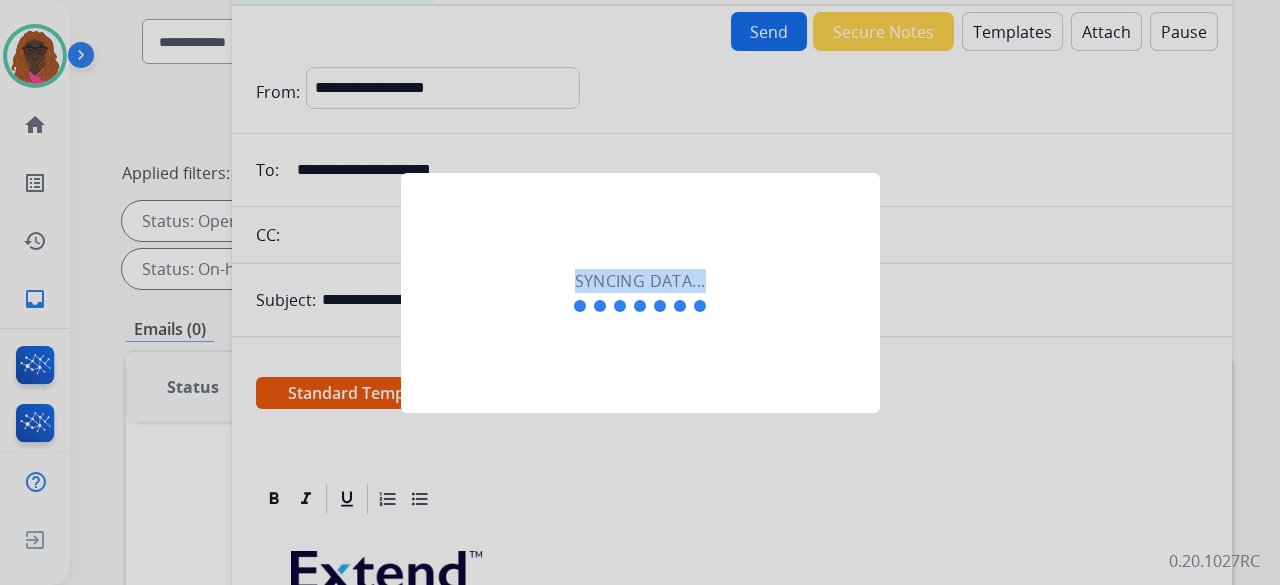 click at bounding box center [640, 292] 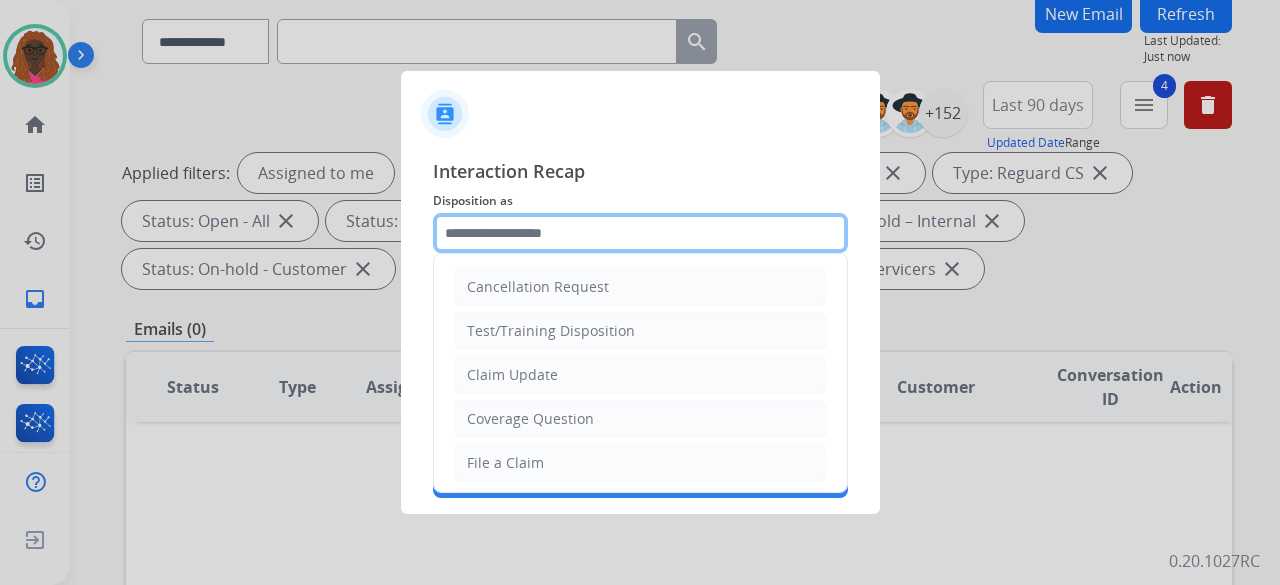 click 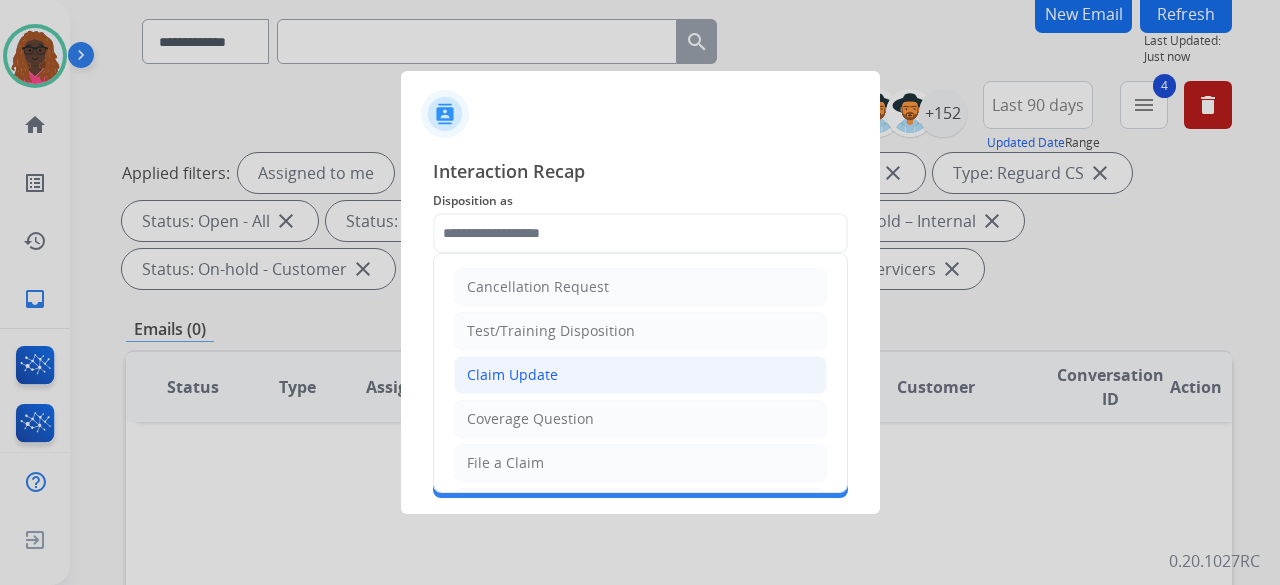 click on "Claim Update" 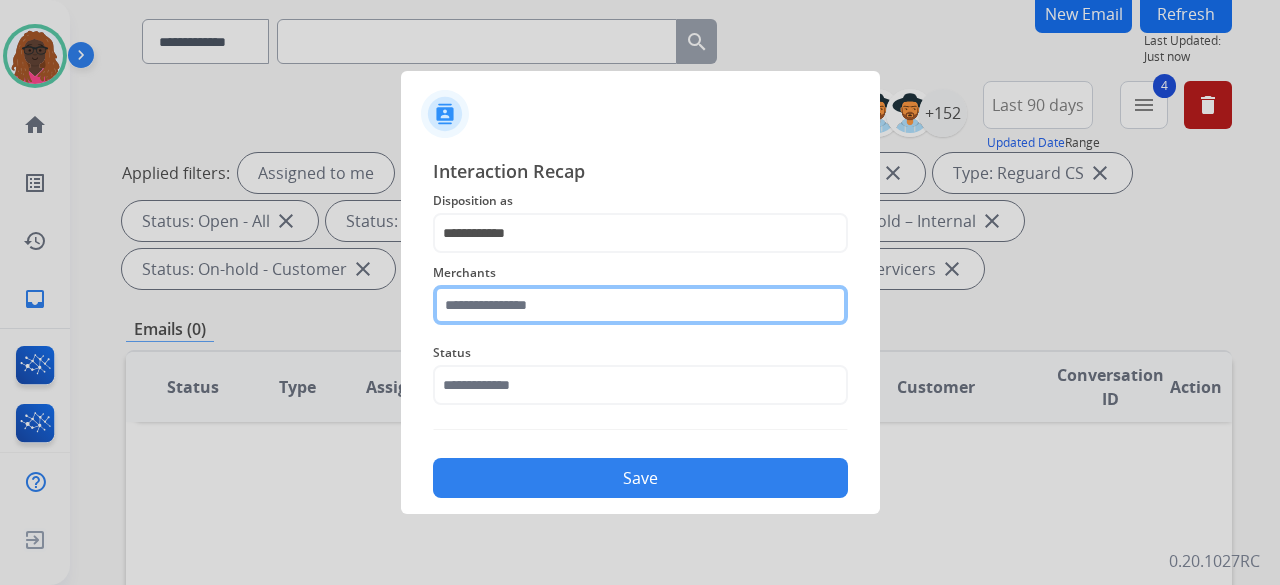 click 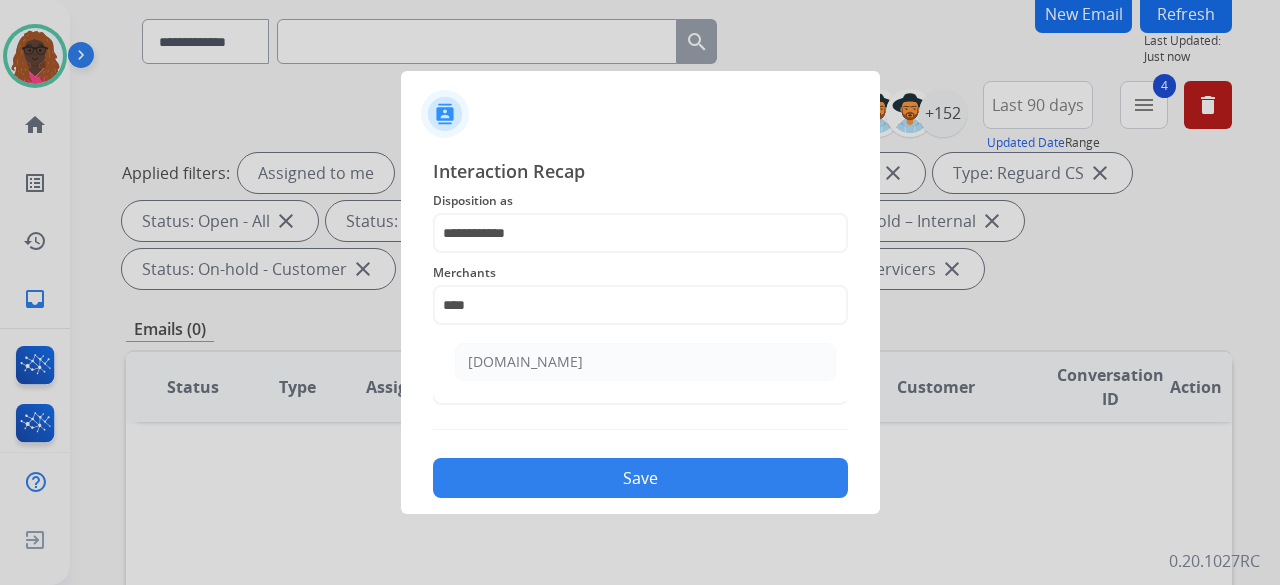 drag, startPoint x: 569, startPoint y: 353, endPoint x: 580, endPoint y: 357, distance: 11.7046995 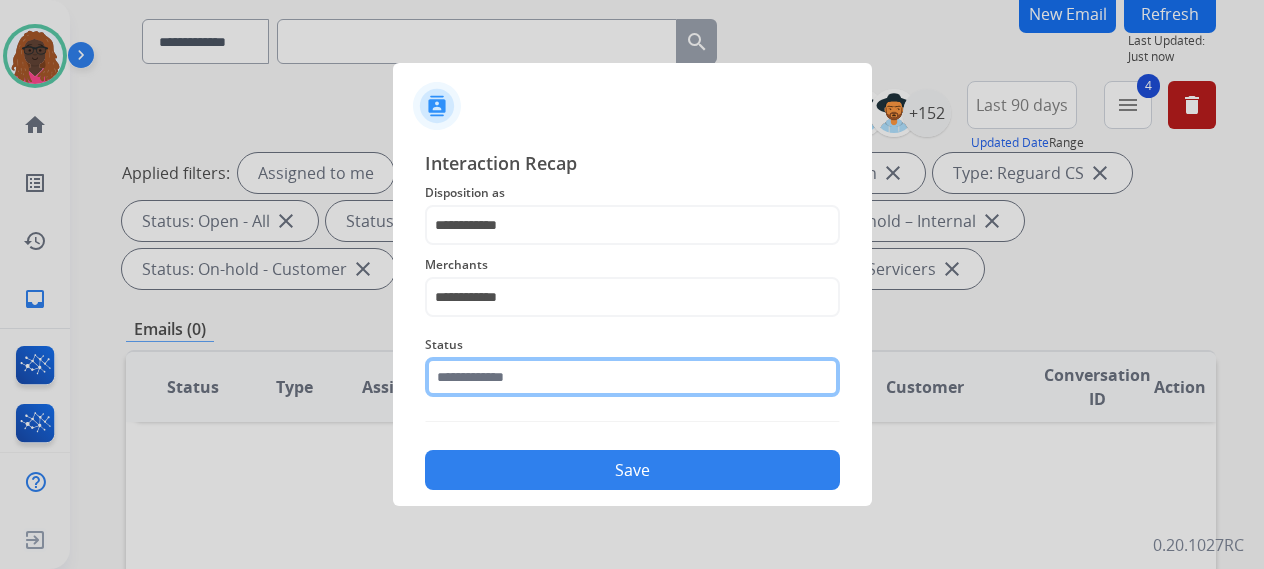 click 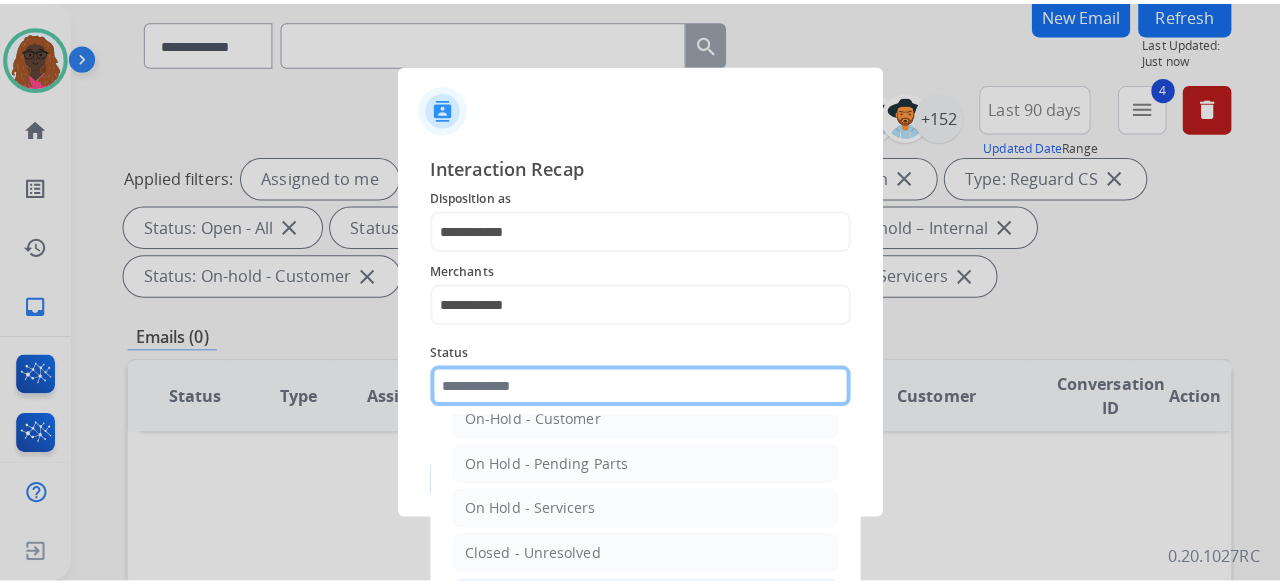 scroll, scrollTop: 114, scrollLeft: 0, axis: vertical 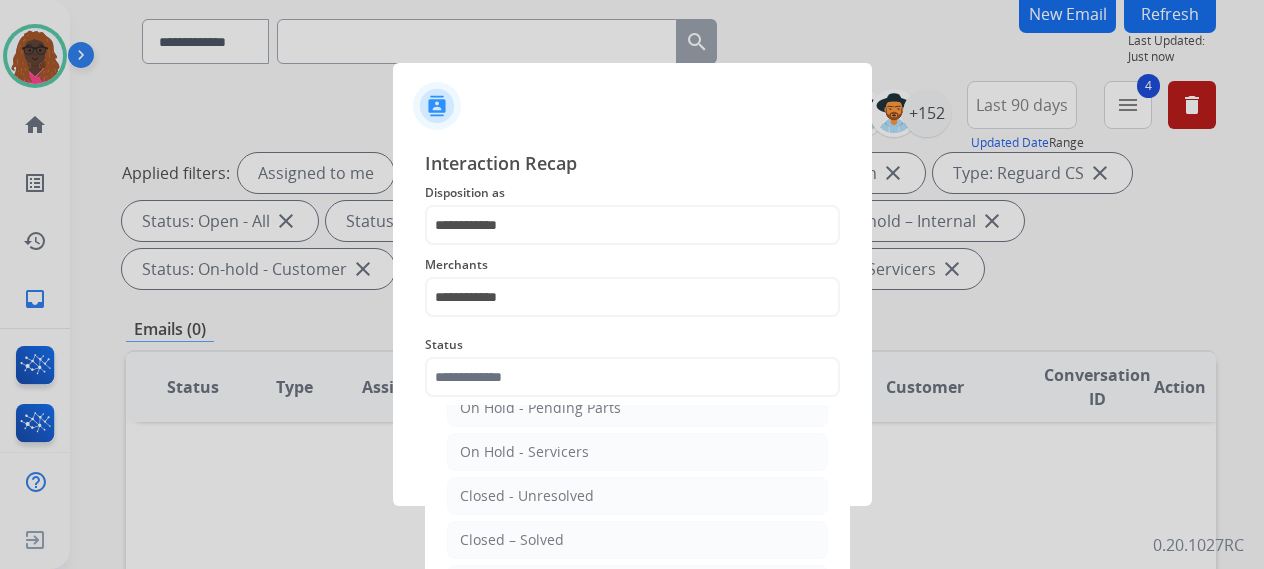 click on "Closed – Solved" 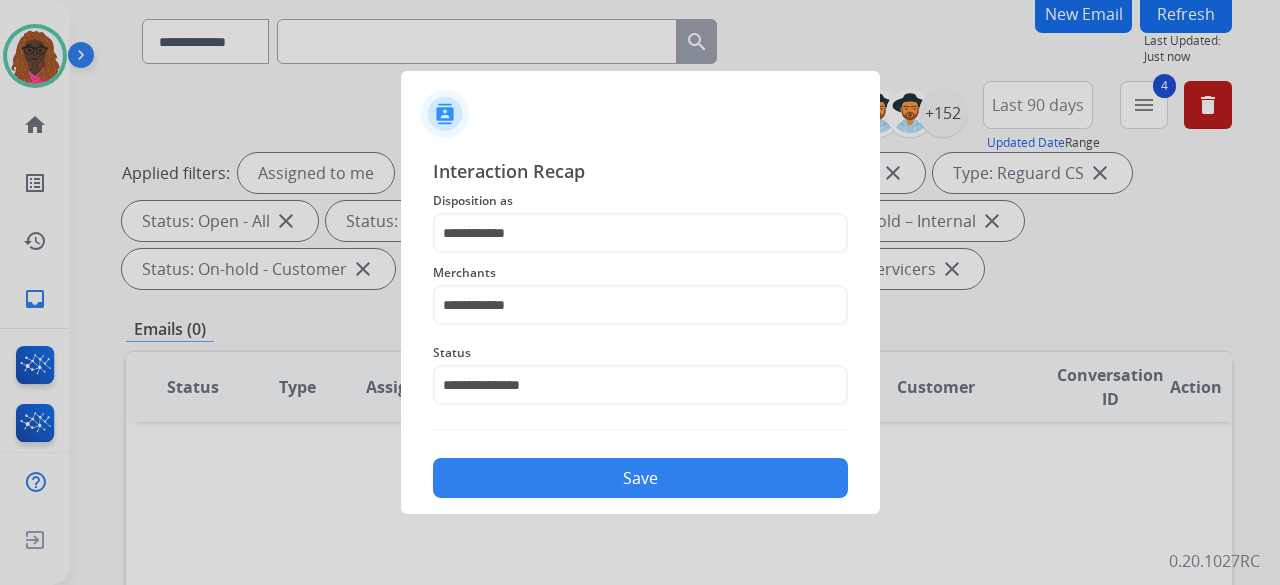 click on "Save" 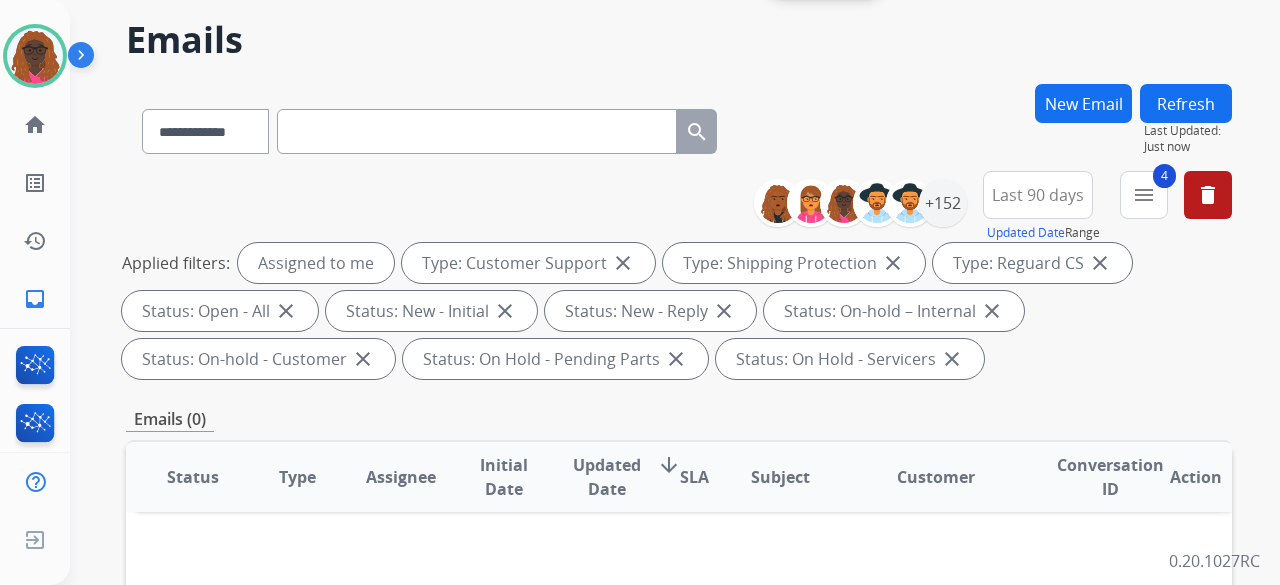 scroll, scrollTop: 100, scrollLeft: 0, axis: vertical 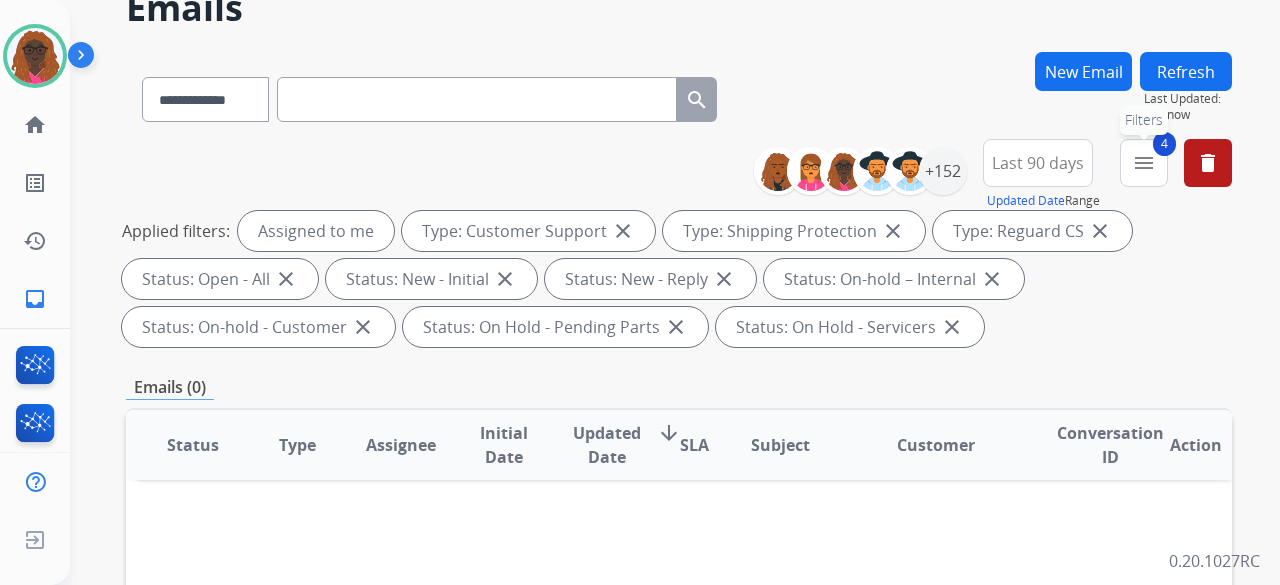 click on "menu" at bounding box center (1144, 163) 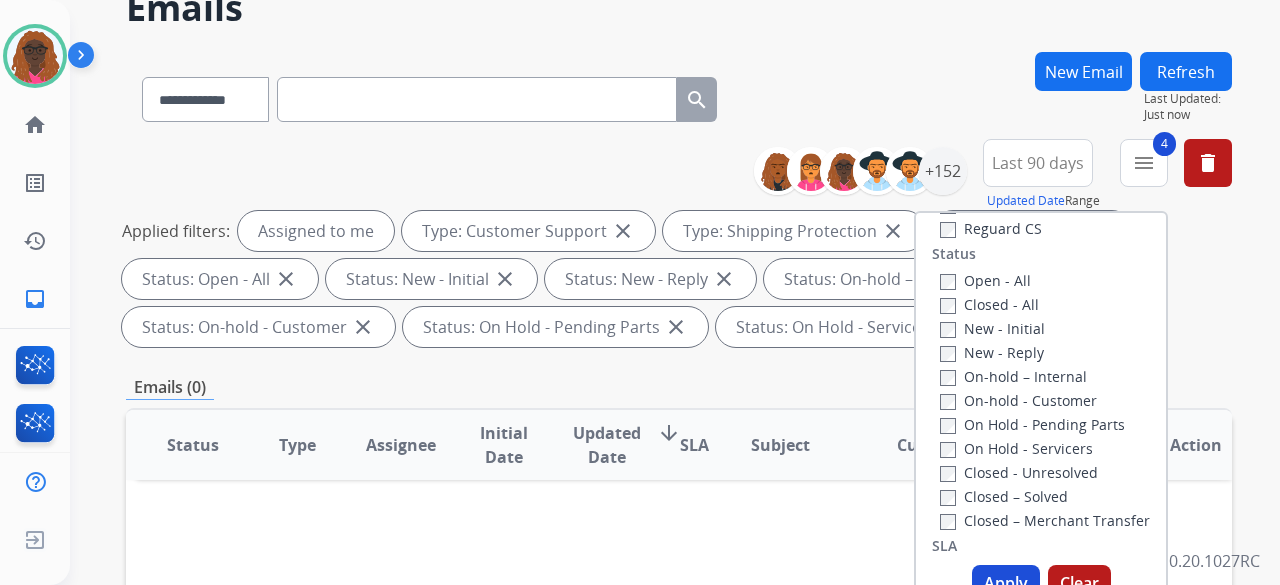 scroll, scrollTop: 128, scrollLeft: 0, axis: vertical 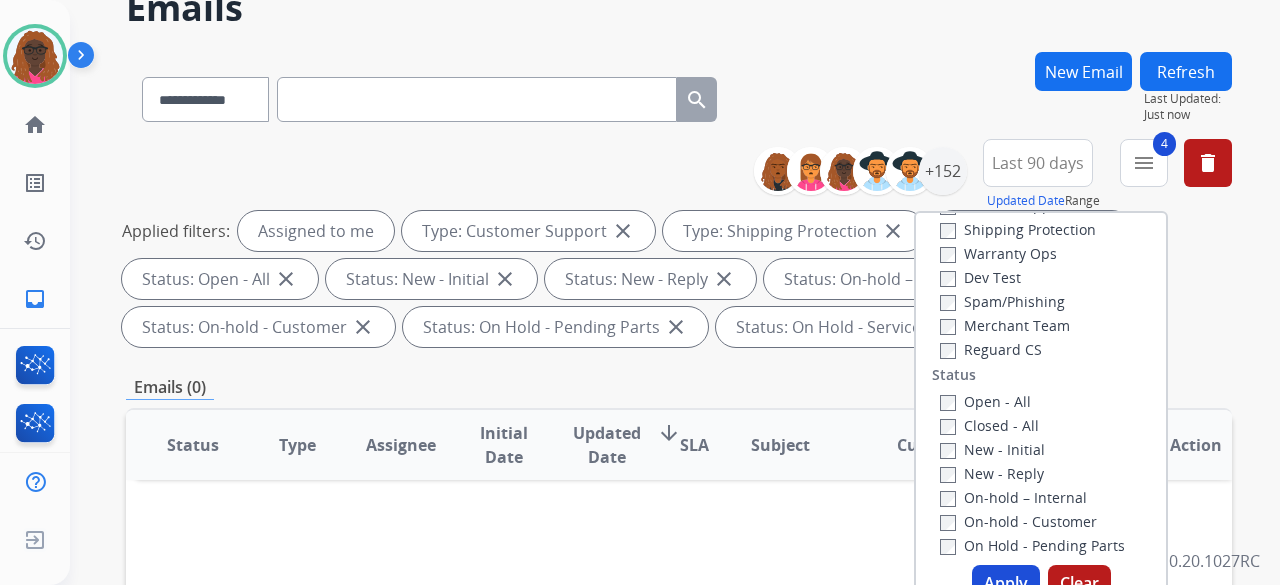 click on "Apply" at bounding box center [1006, 583] 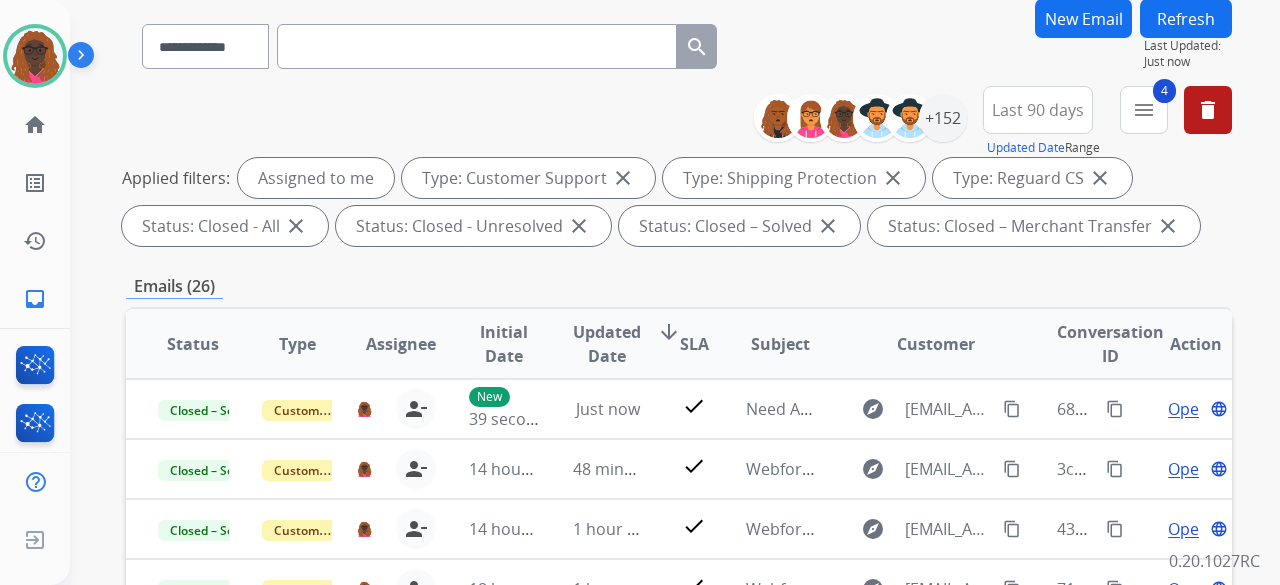 scroll, scrollTop: 200, scrollLeft: 0, axis: vertical 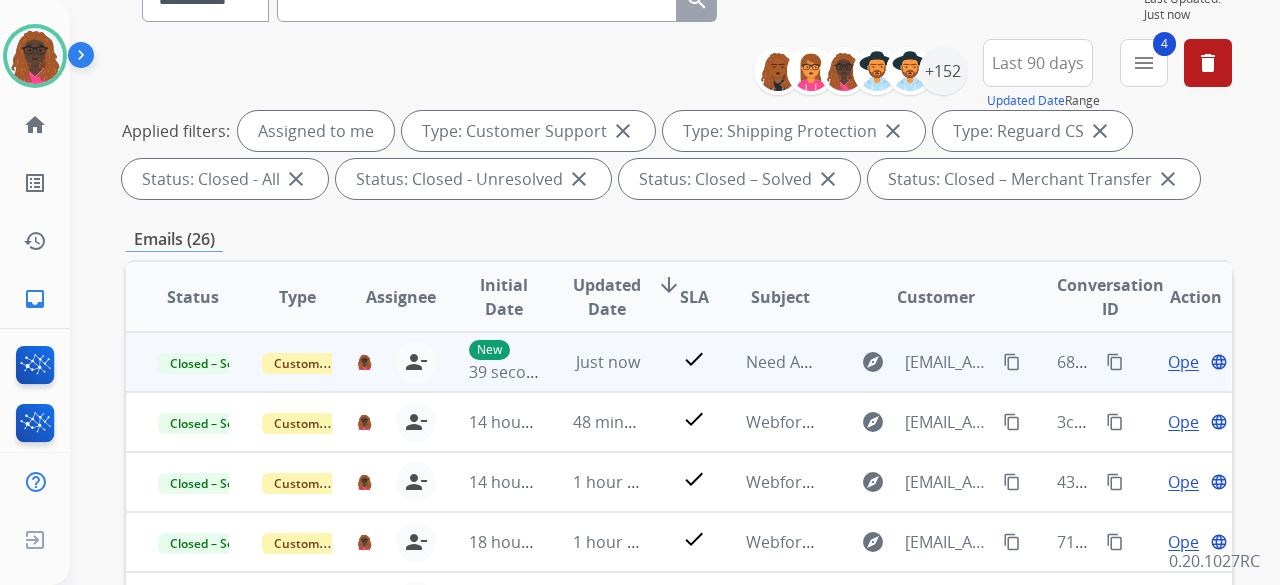 click on "content_copy" at bounding box center [1115, 362] 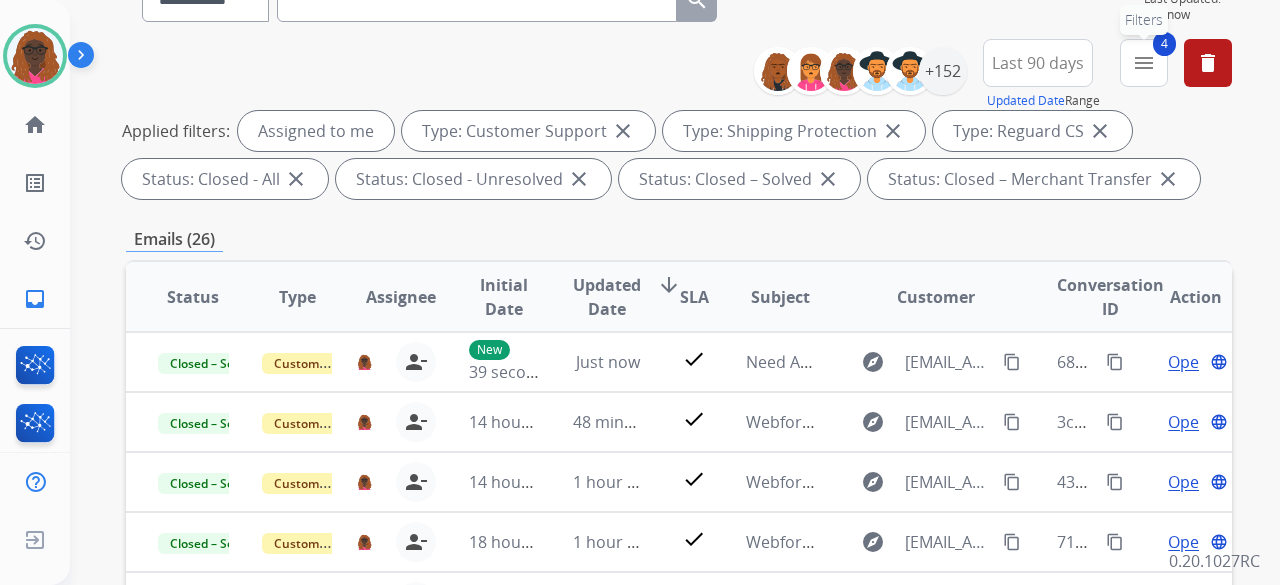 click on "menu" at bounding box center (1144, 63) 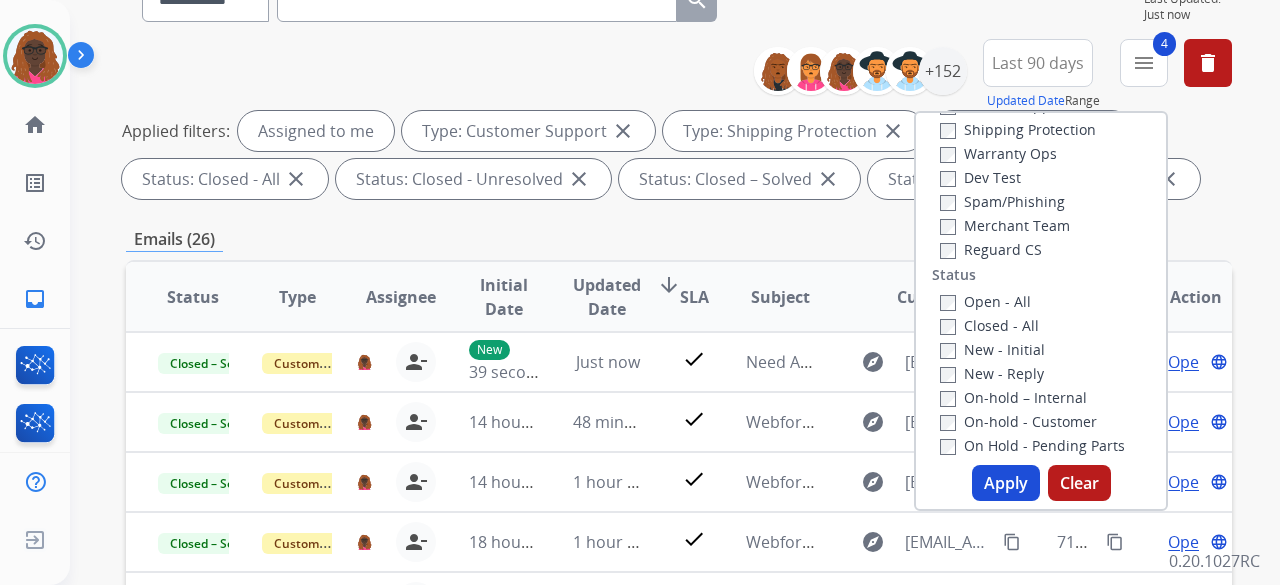 click on "Apply" at bounding box center (1006, 483) 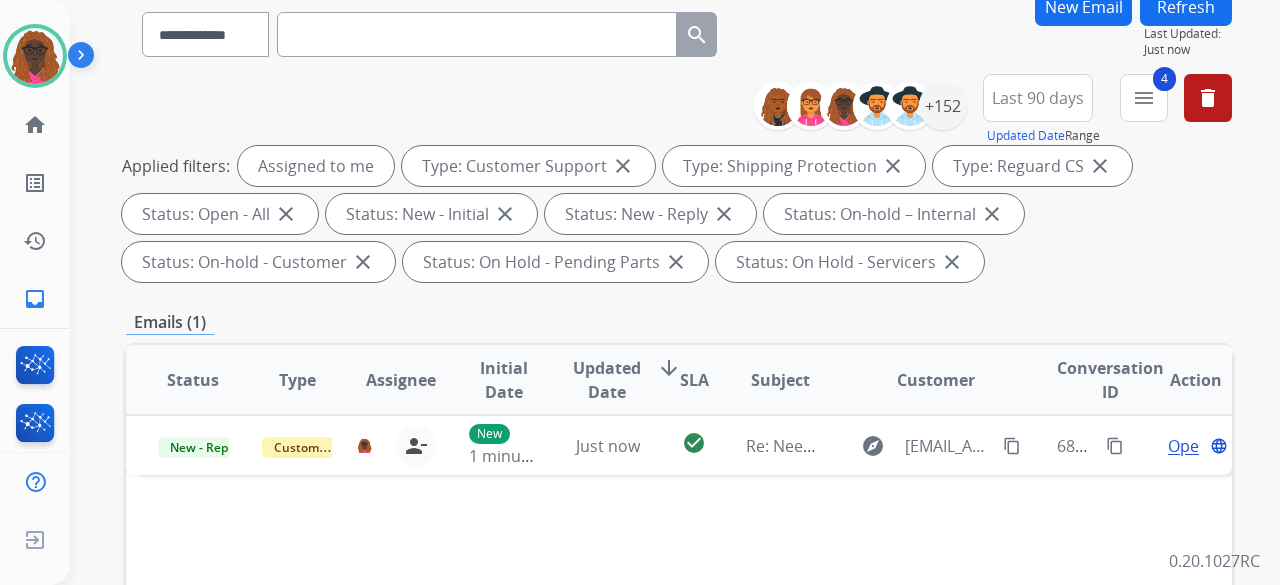 scroll, scrollTop: 166, scrollLeft: 0, axis: vertical 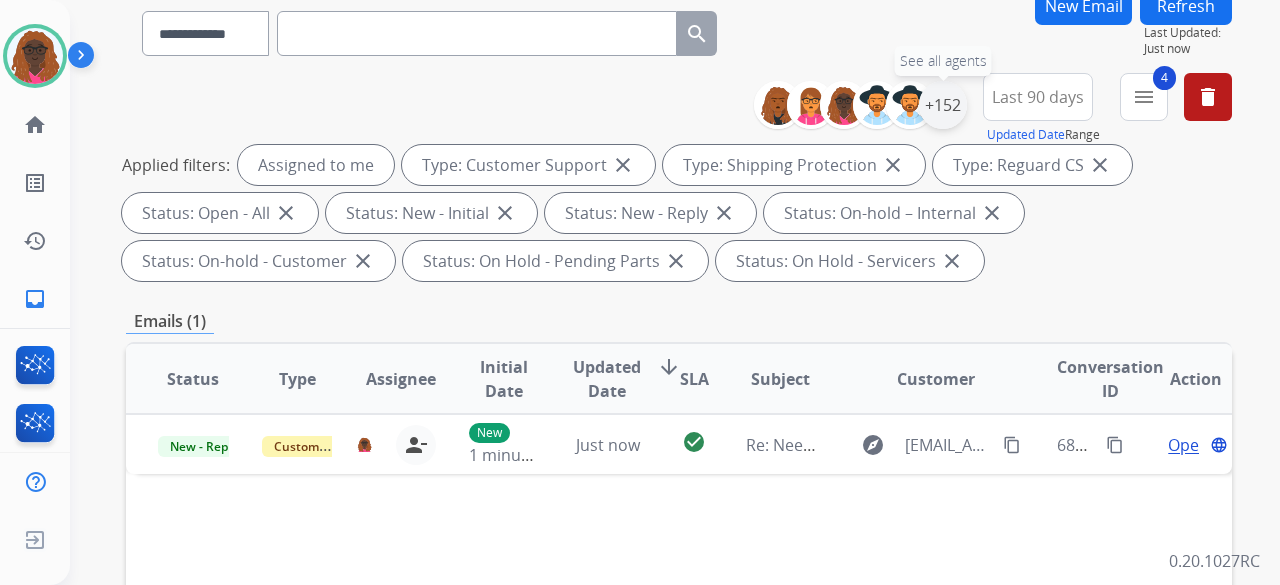 click on "+152" at bounding box center (943, 105) 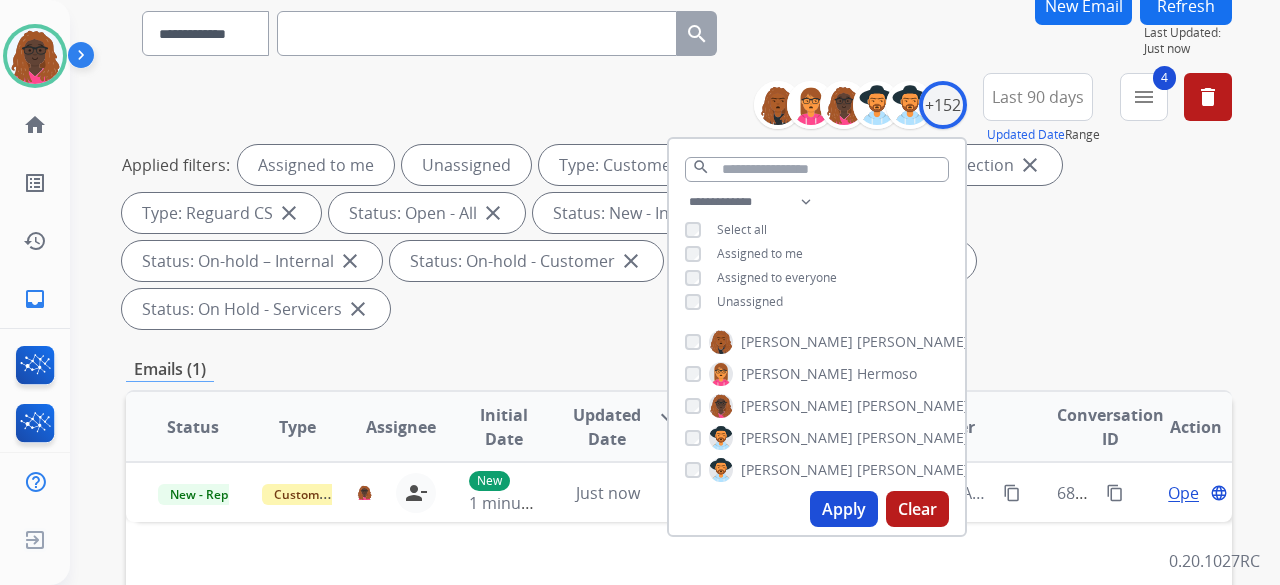 click on "Apply" at bounding box center (844, 509) 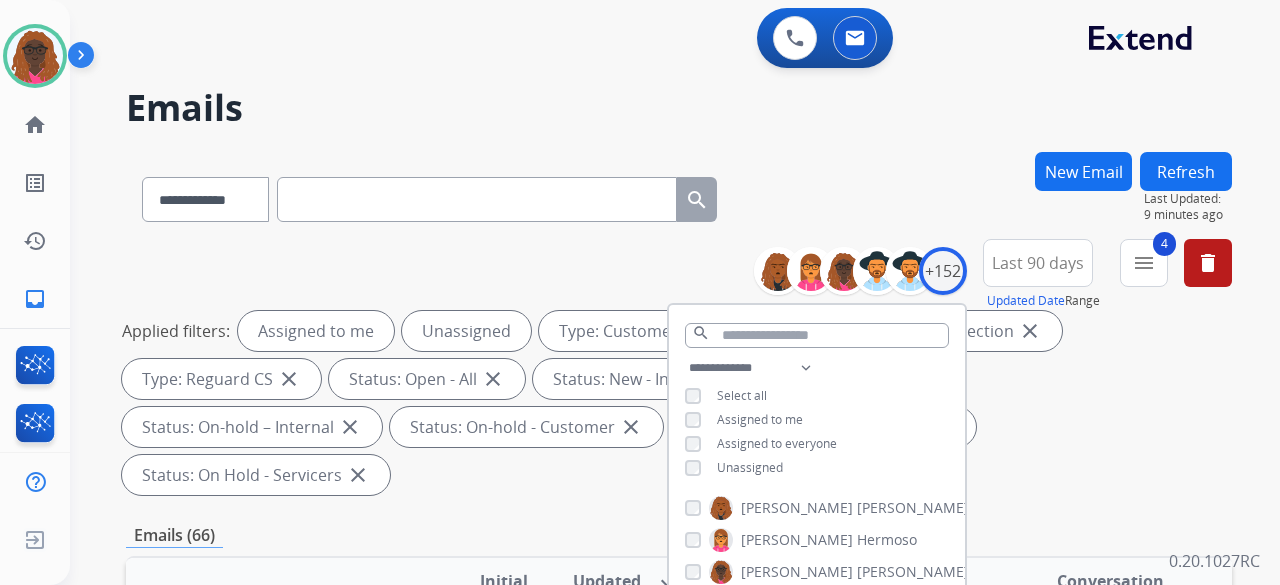 click on "**********" at bounding box center (679, 371) 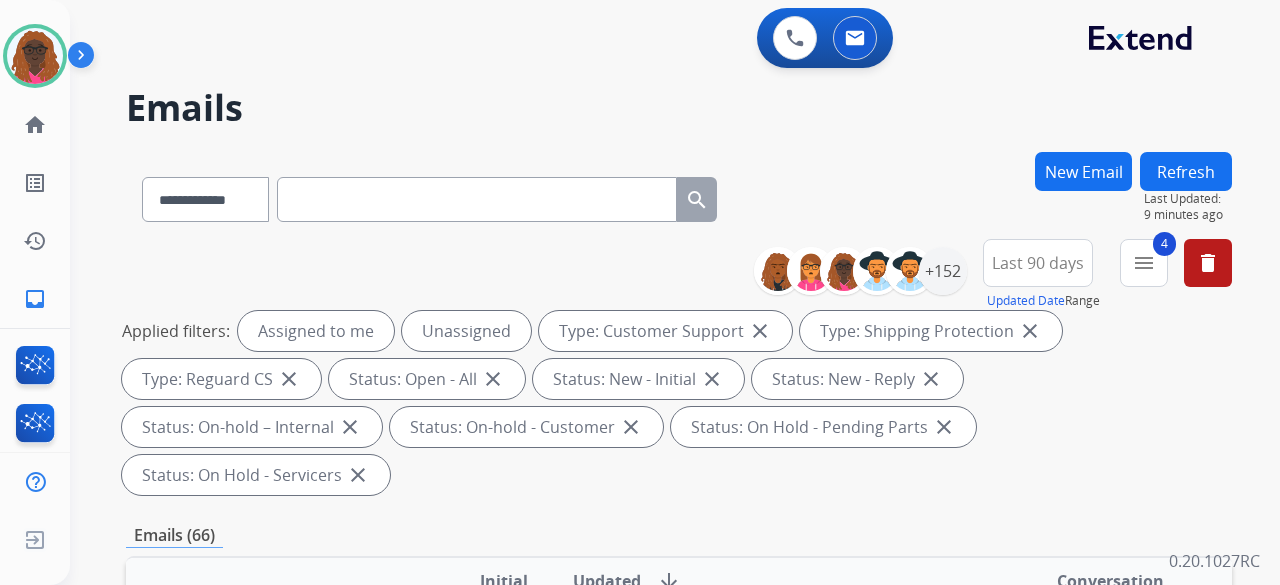 click on "New Email" at bounding box center [1083, 171] 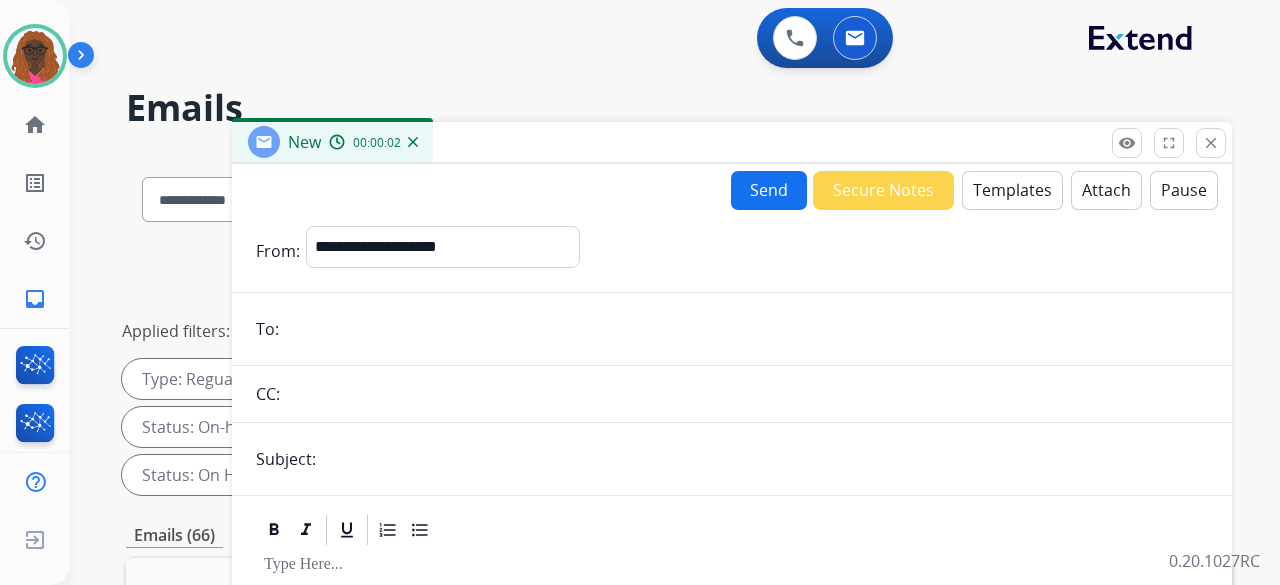click at bounding box center [746, 329] 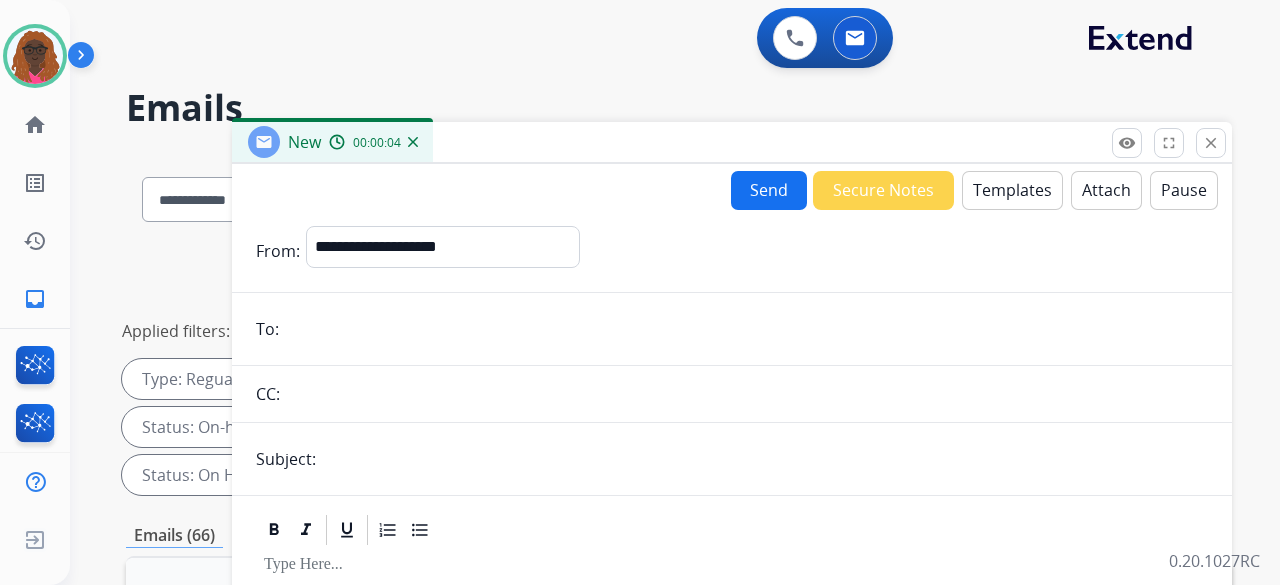 paste on "**********" 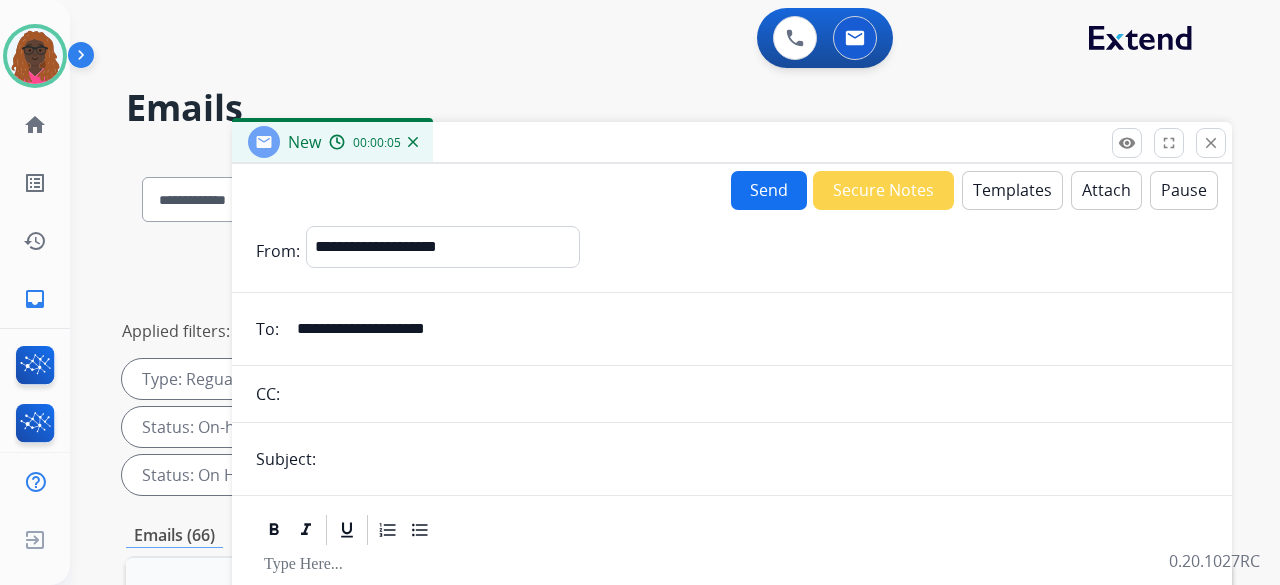 type on "**********" 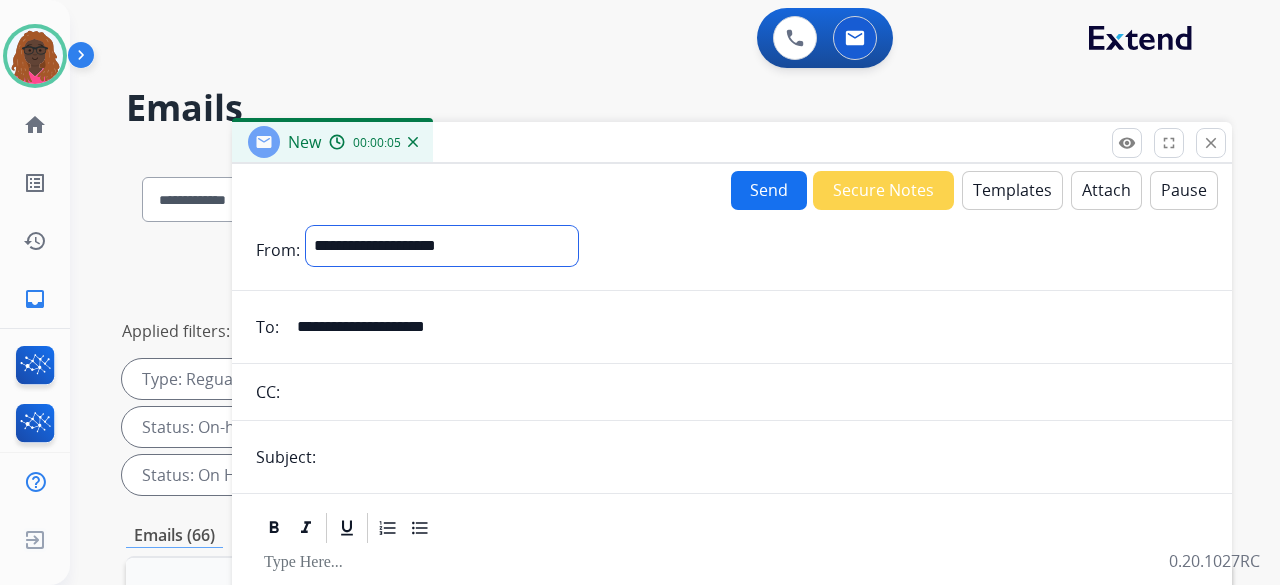 click on "**********" at bounding box center (442, 246) 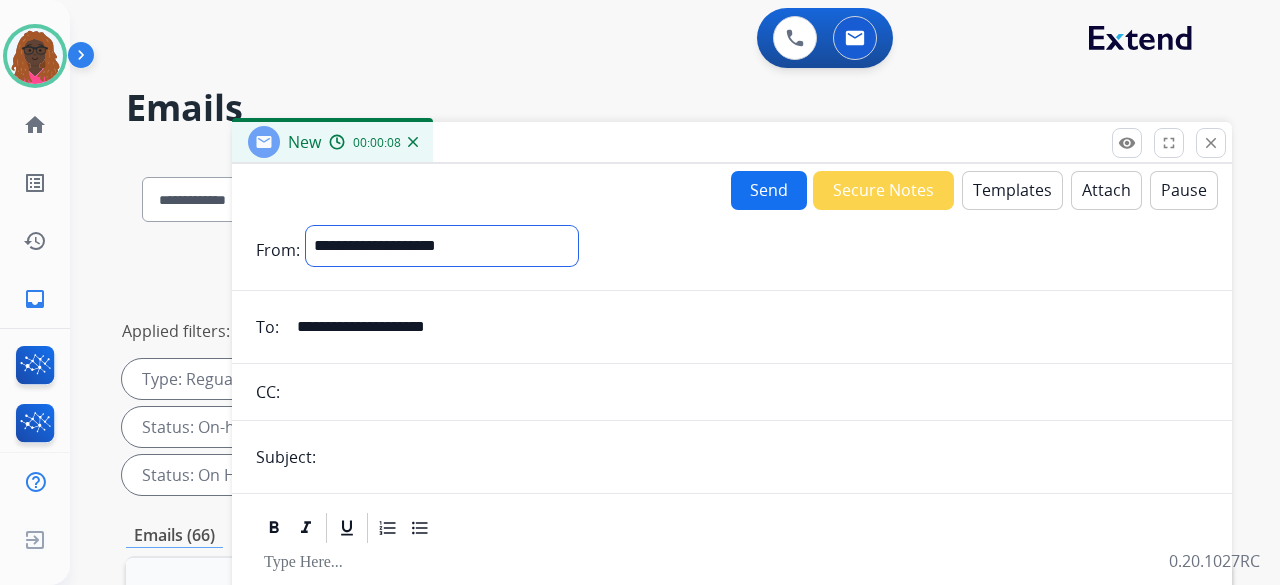 select on "**********" 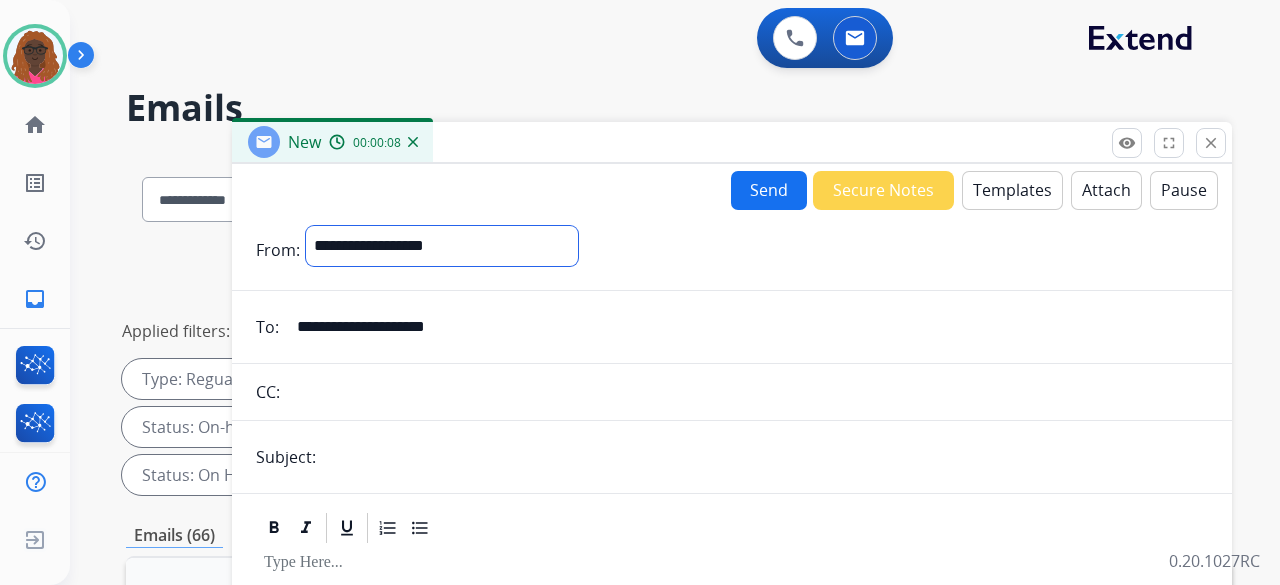 click on "**********" at bounding box center [442, 246] 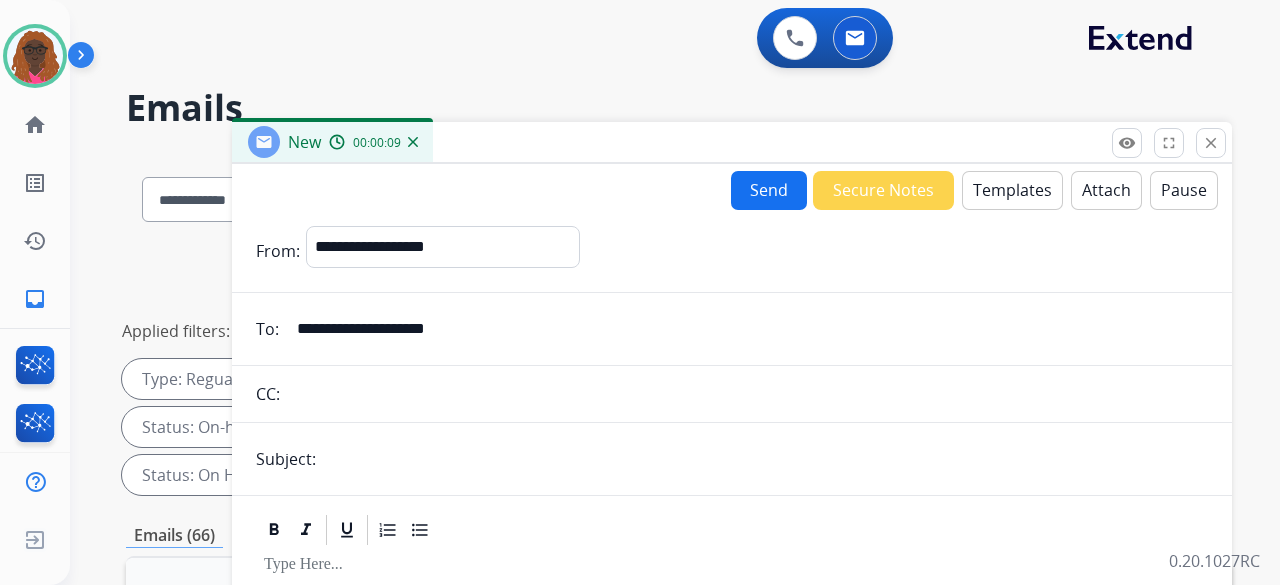 click at bounding box center [765, 459] 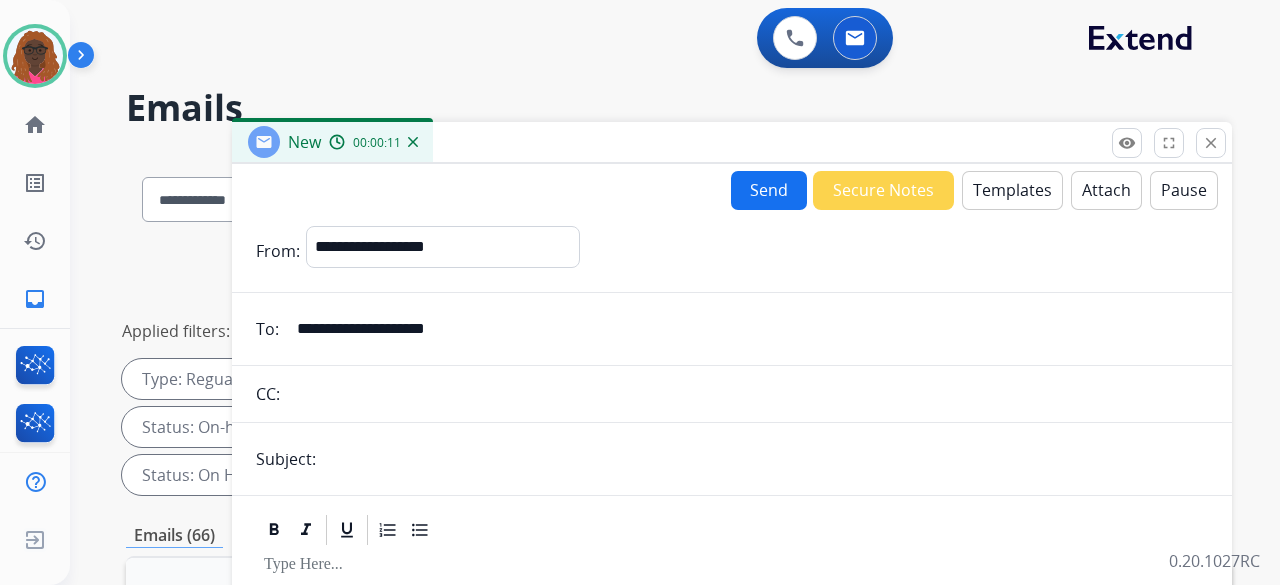 type on "**********" 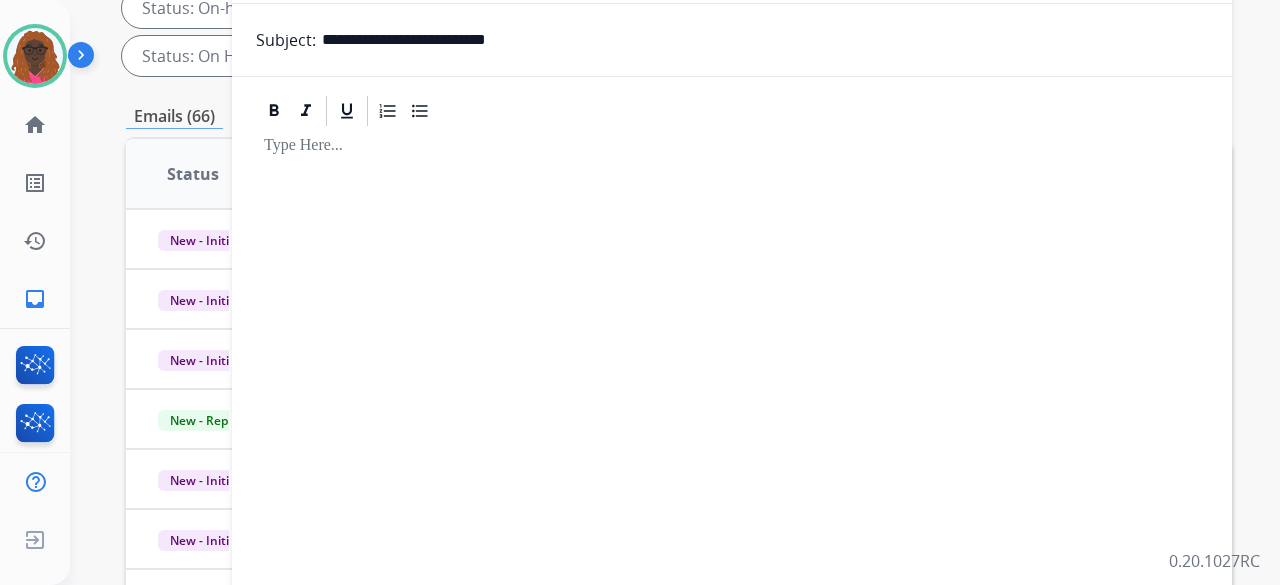scroll, scrollTop: 346, scrollLeft: 0, axis: vertical 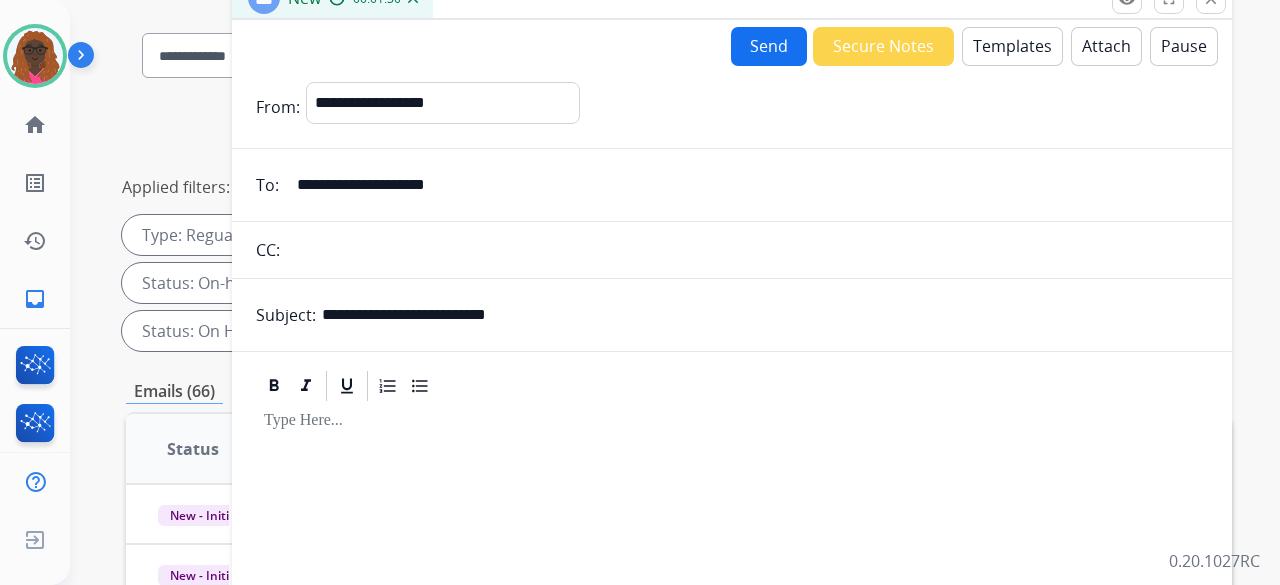 click on "Templates" at bounding box center (1012, 46) 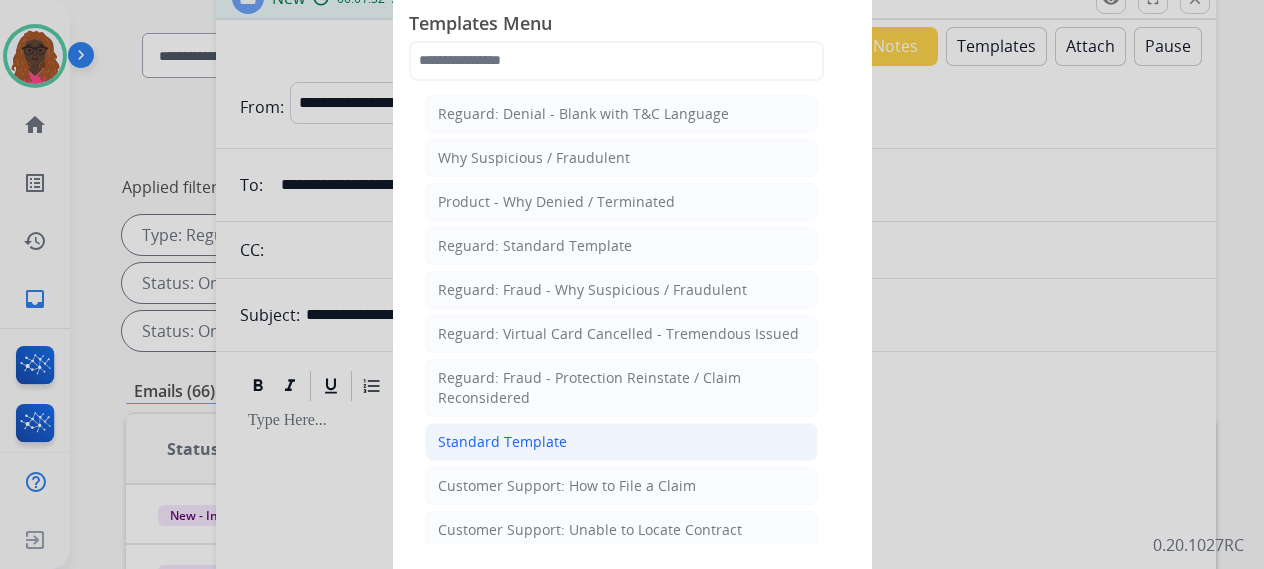 click on "Standard Template" 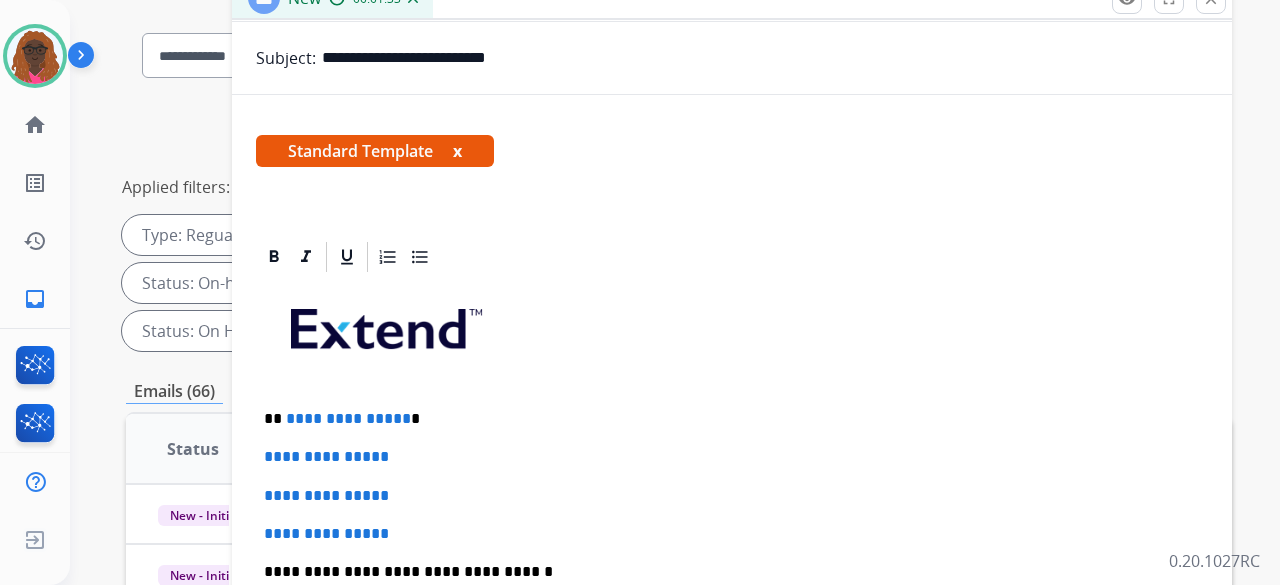 scroll, scrollTop: 331, scrollLeft: 0, axis: vertical 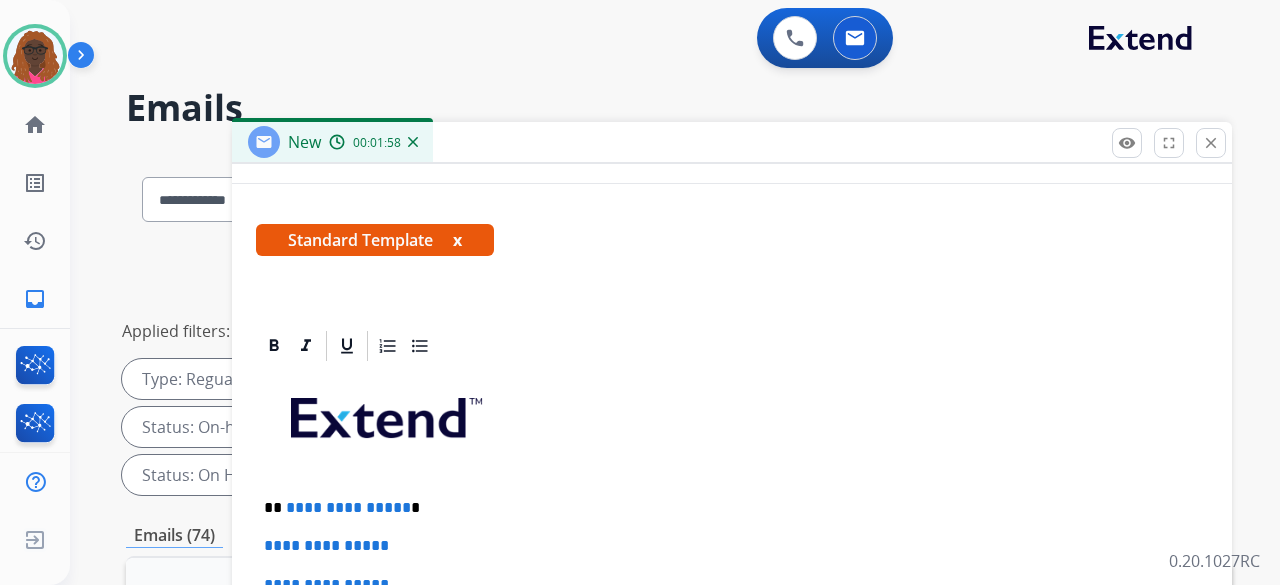 click on "**********" at bounding box center (724, 508) 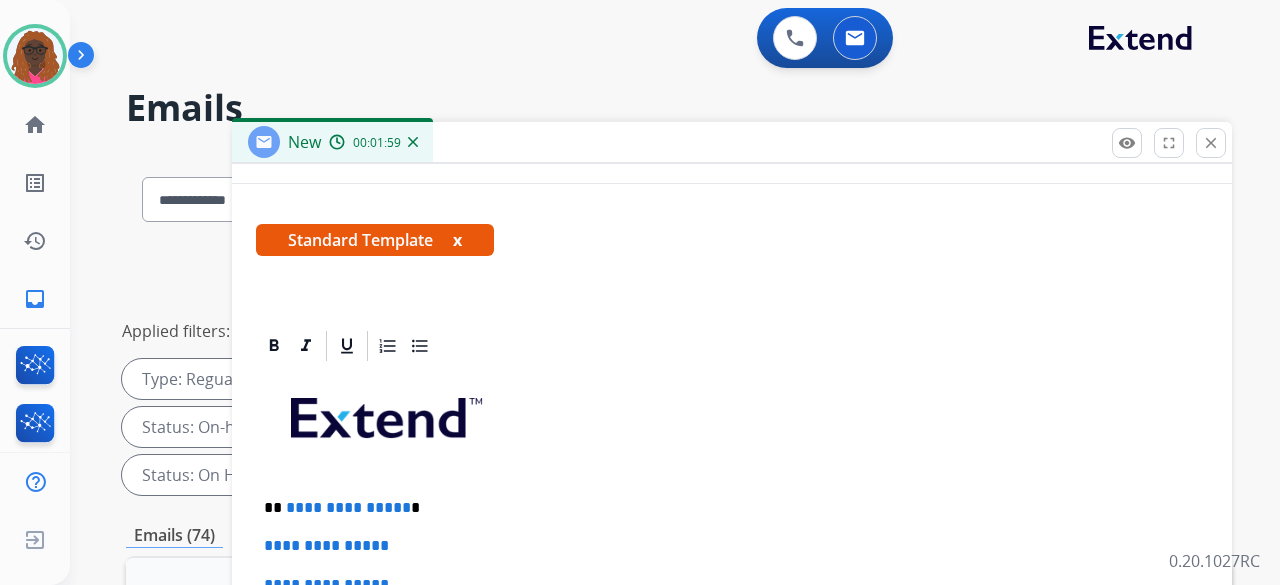type 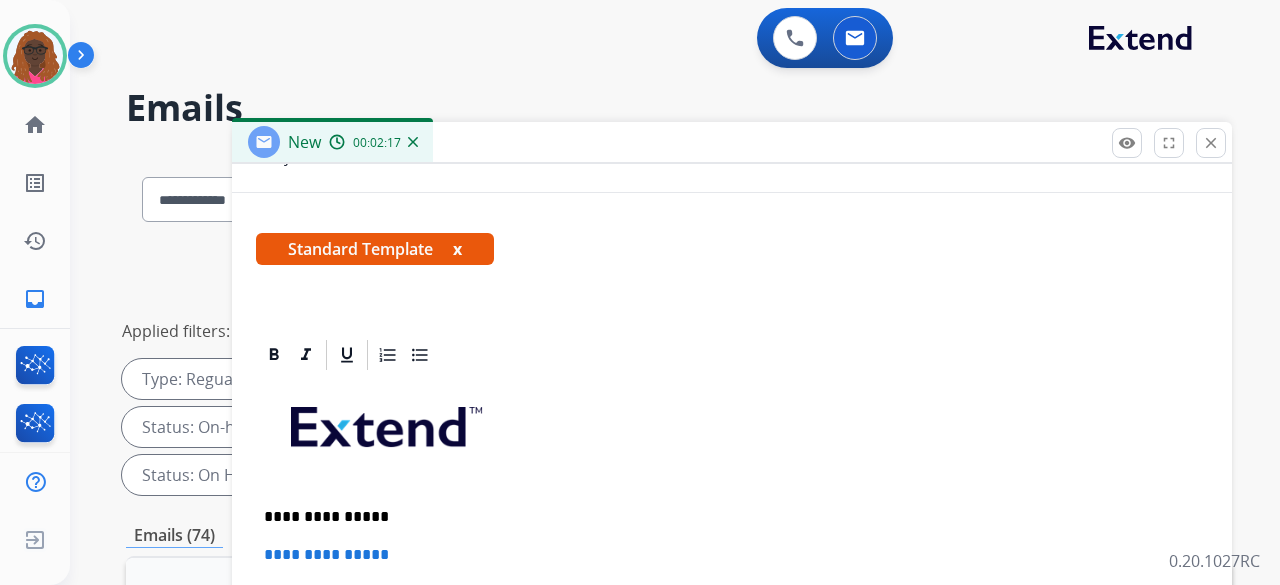 scroll, scrollTop: 344, scrollLeft: 0, axis: vertical 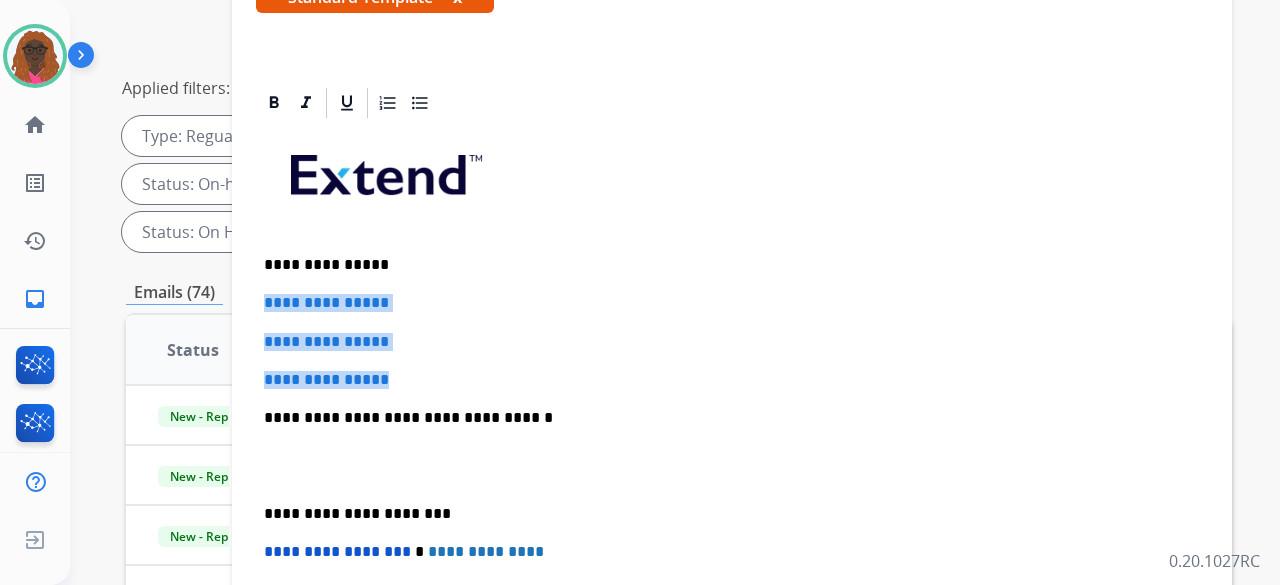 drag, startPoint x: 263, startPoint y: 267, endPoint x: 413, endPoint y: 327, distance: 161.55495 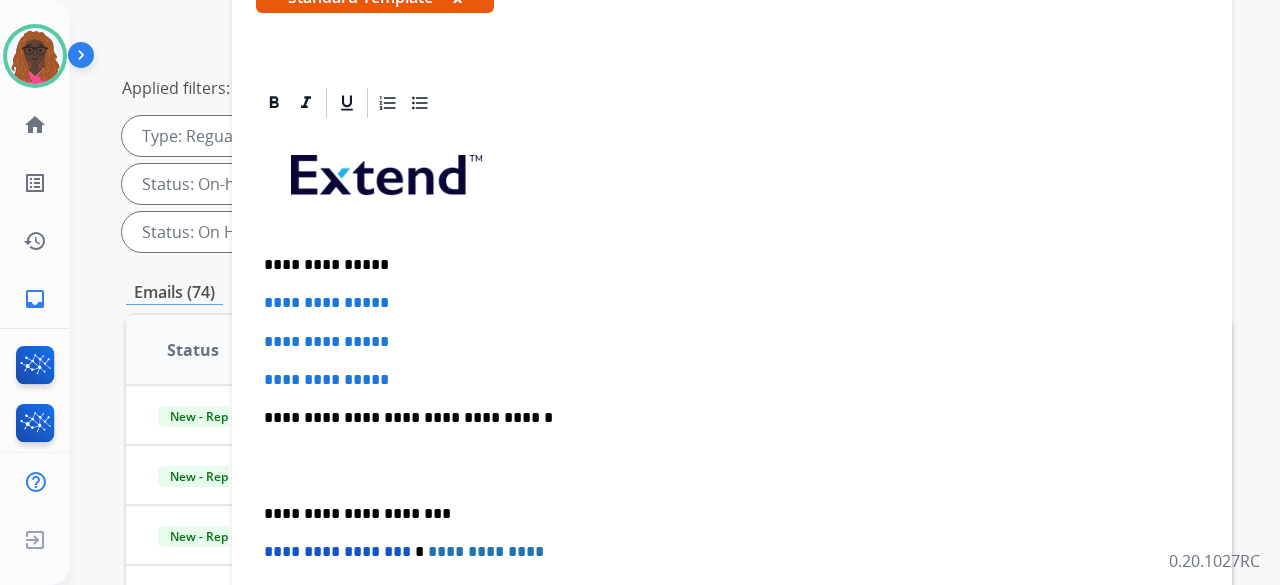 scroll, scrollTop: 268, scrollLeft: 0, axis: vertical 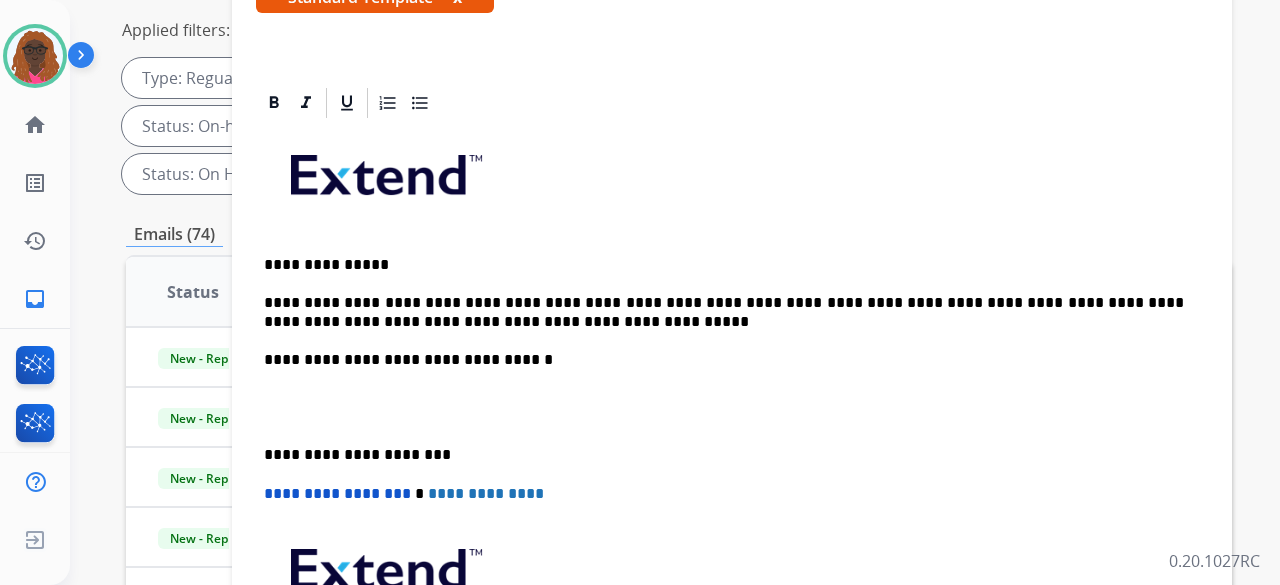 click on "**********" at bounding box center [724, 312] 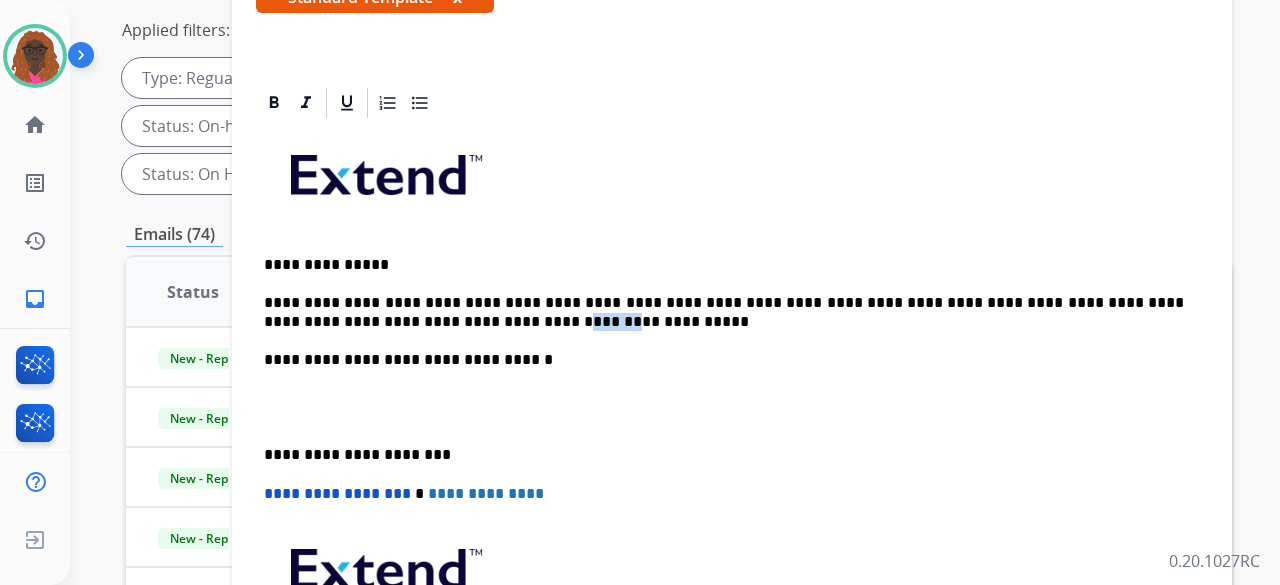 click on "**********" at bounding box center (724, 312) 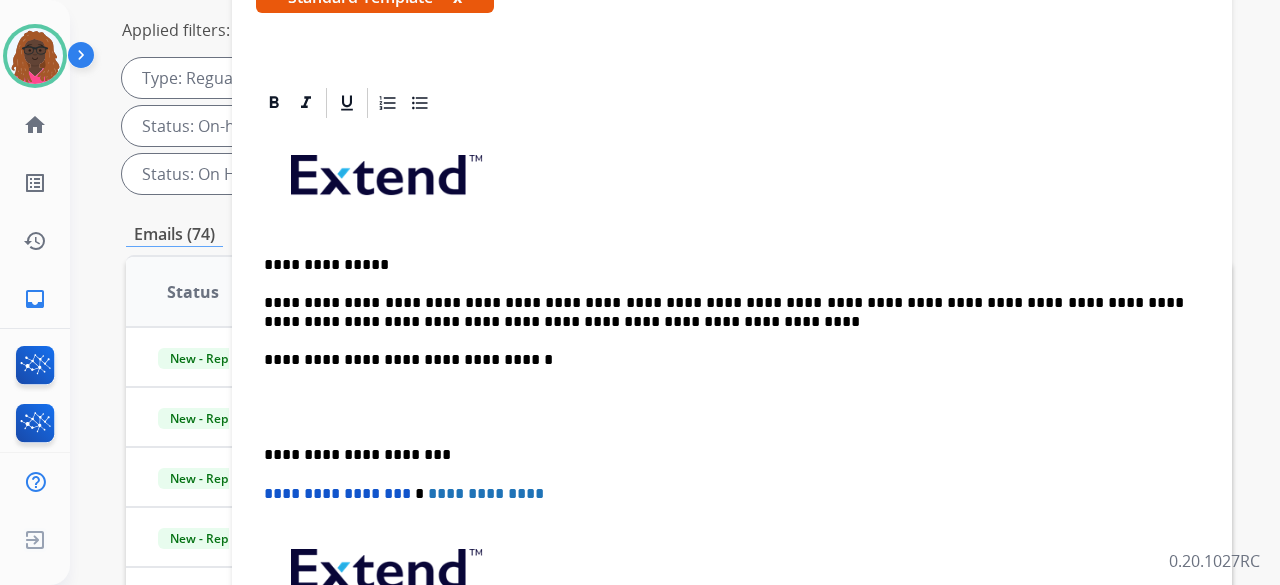 click on "**********" at bounding box center [724, 312] 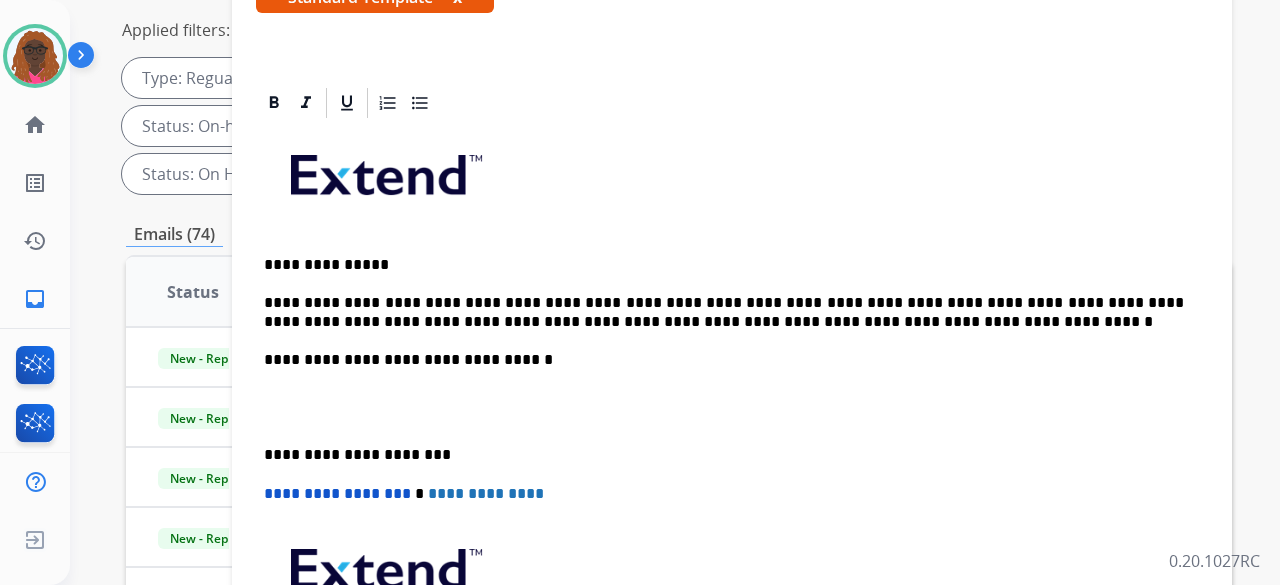 click on "**********" at bounding box center (724, 312) 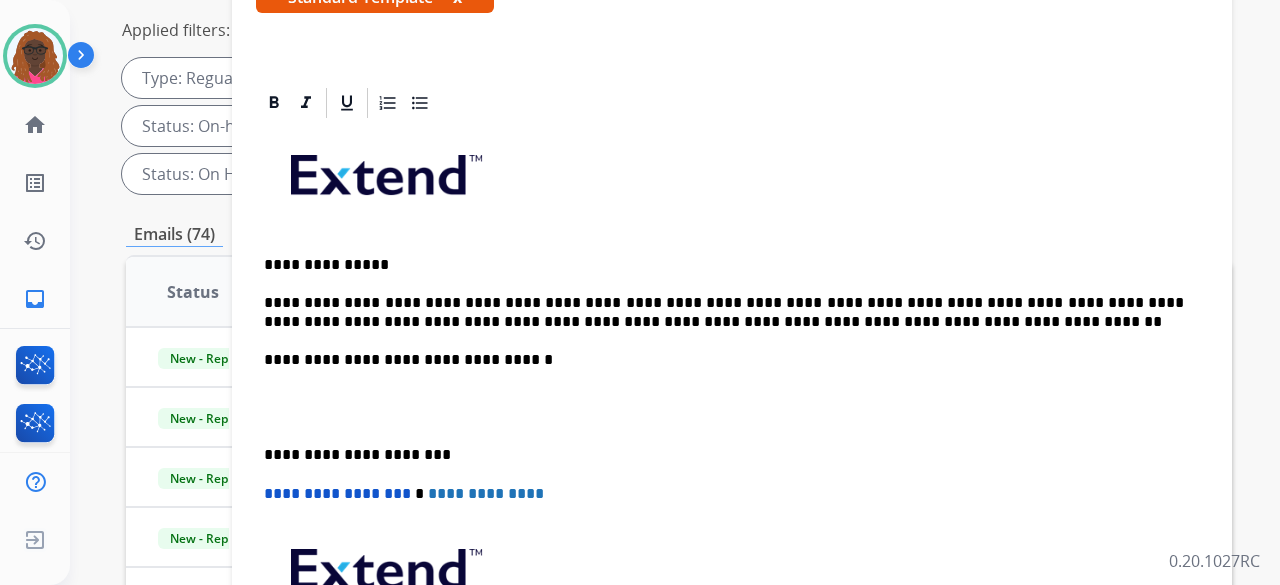click on "**********" at bounding box center (724, 360) 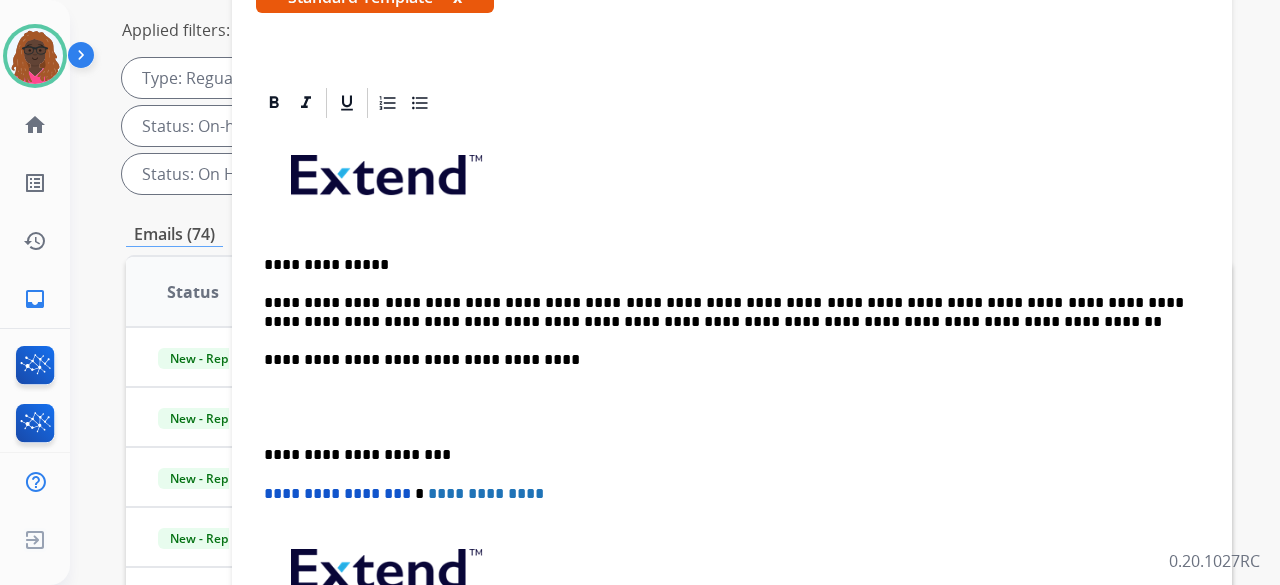 click on "**********" at bounding box center (732, 436) 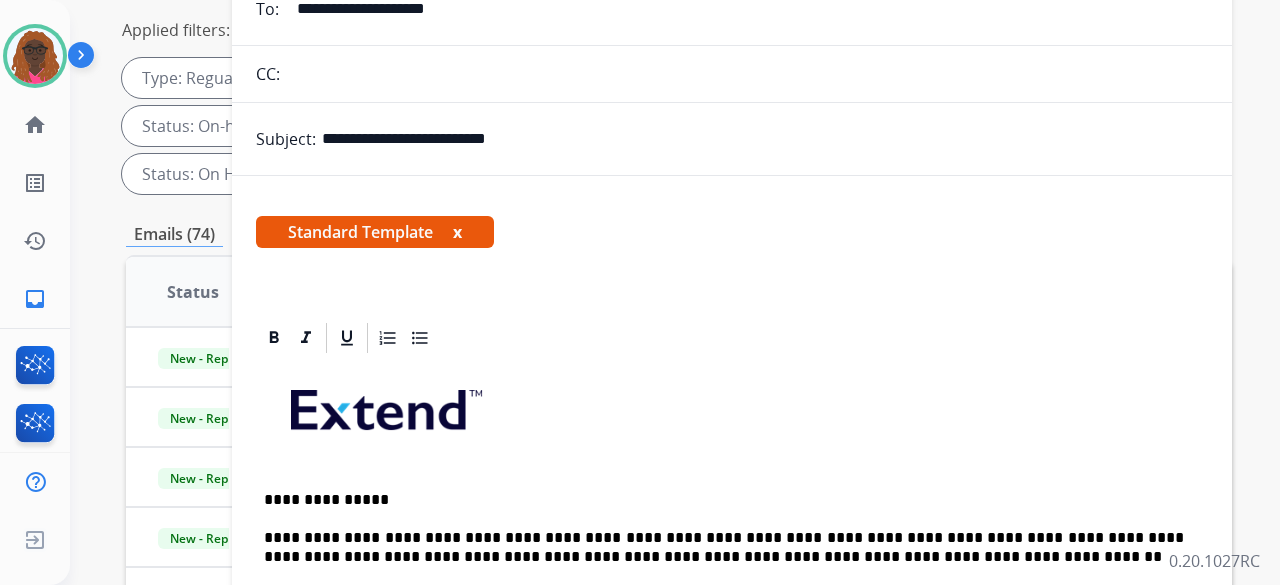 scroll, scrollTop: 0, scrollLeft: 0, axis: both 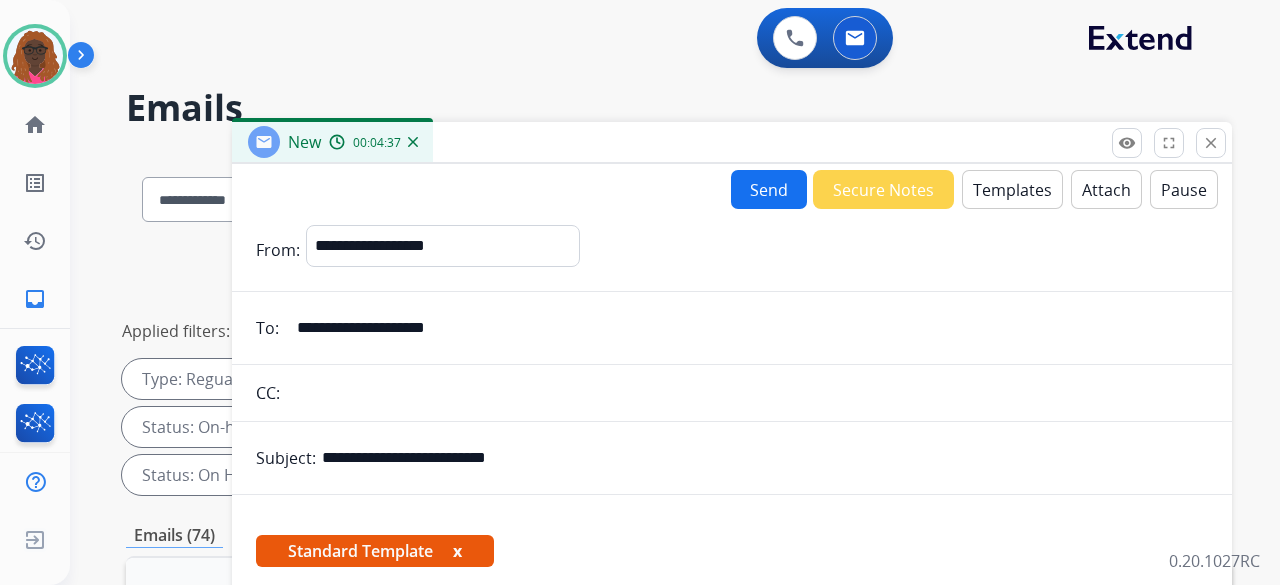 click on "Send" at bounding box center (769, 189) 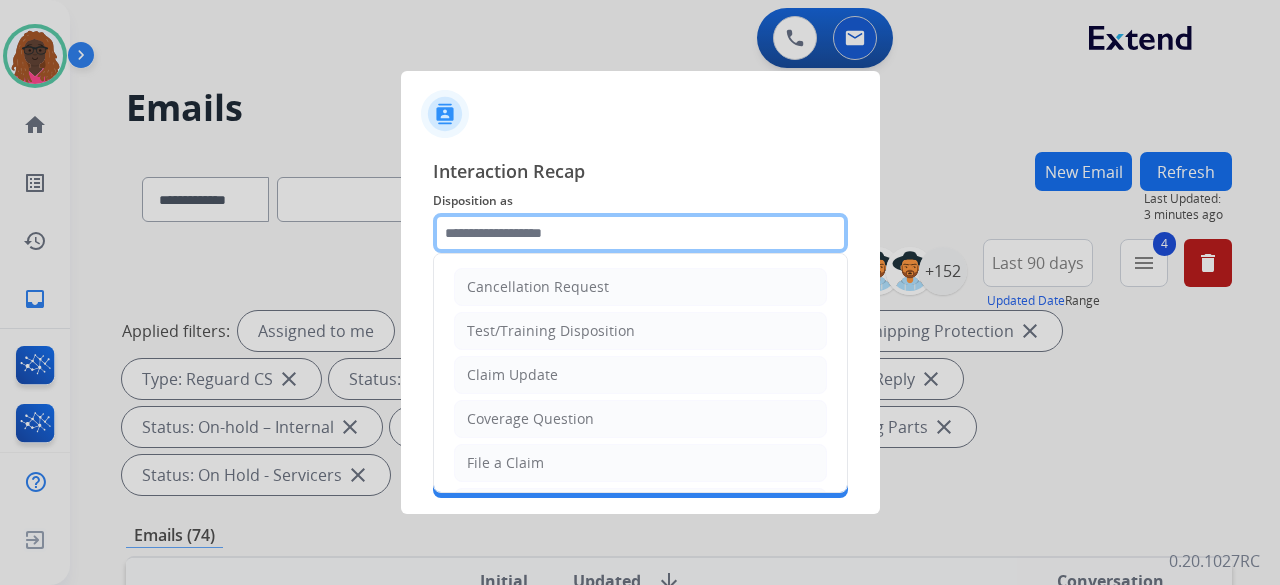click 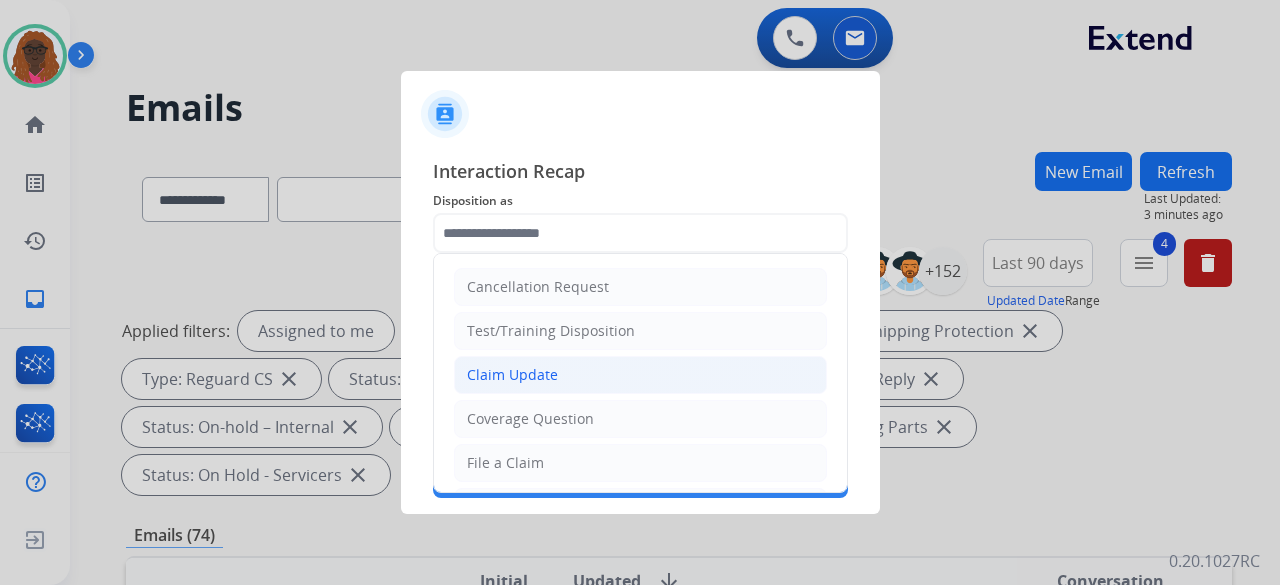 click on "Claim Update" 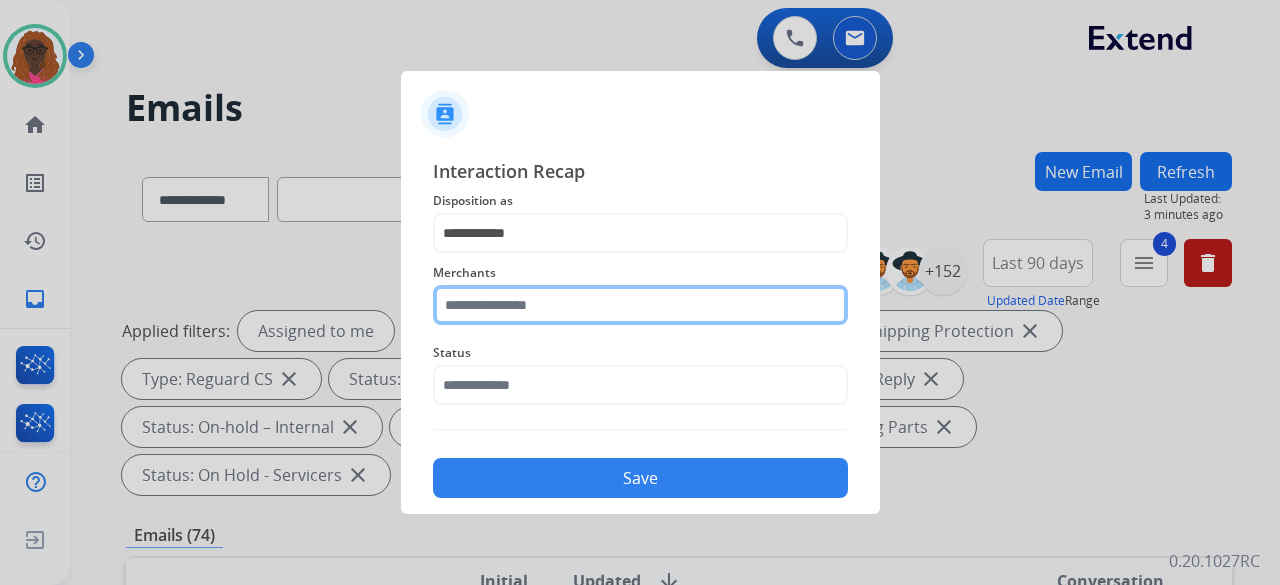 click 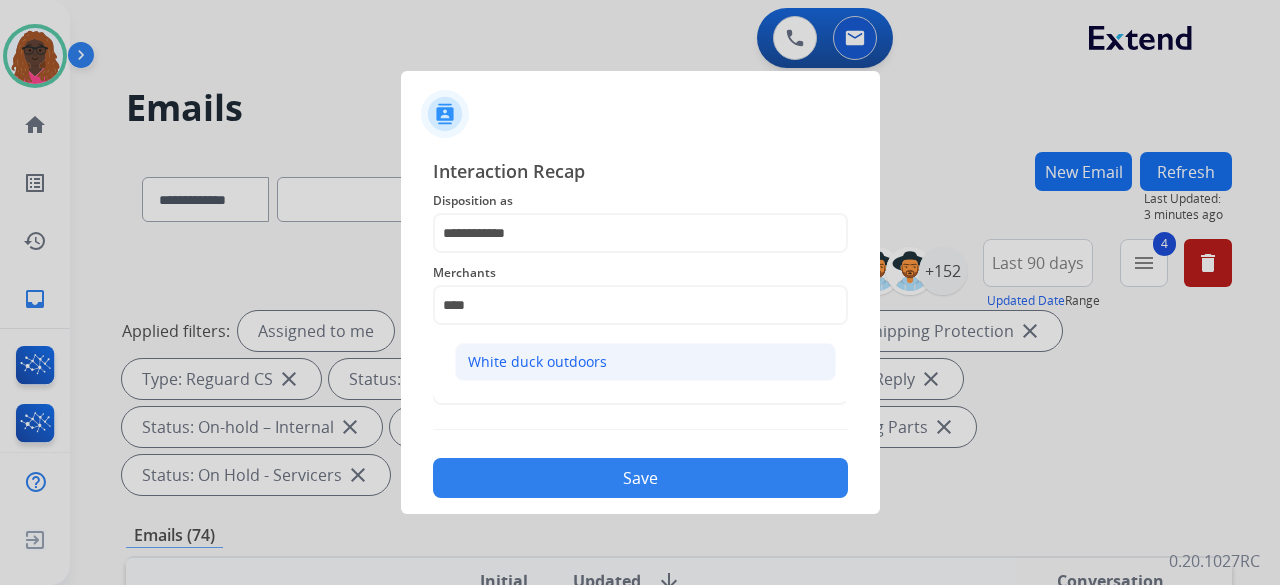 click on "White duck outdoors" 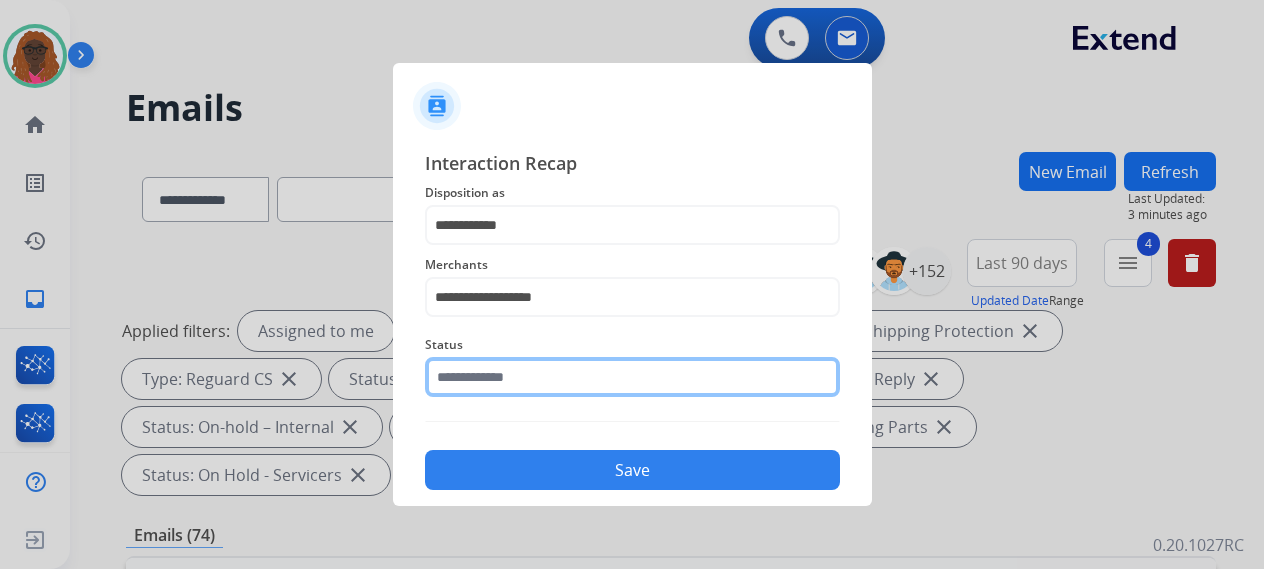 click on "Status" 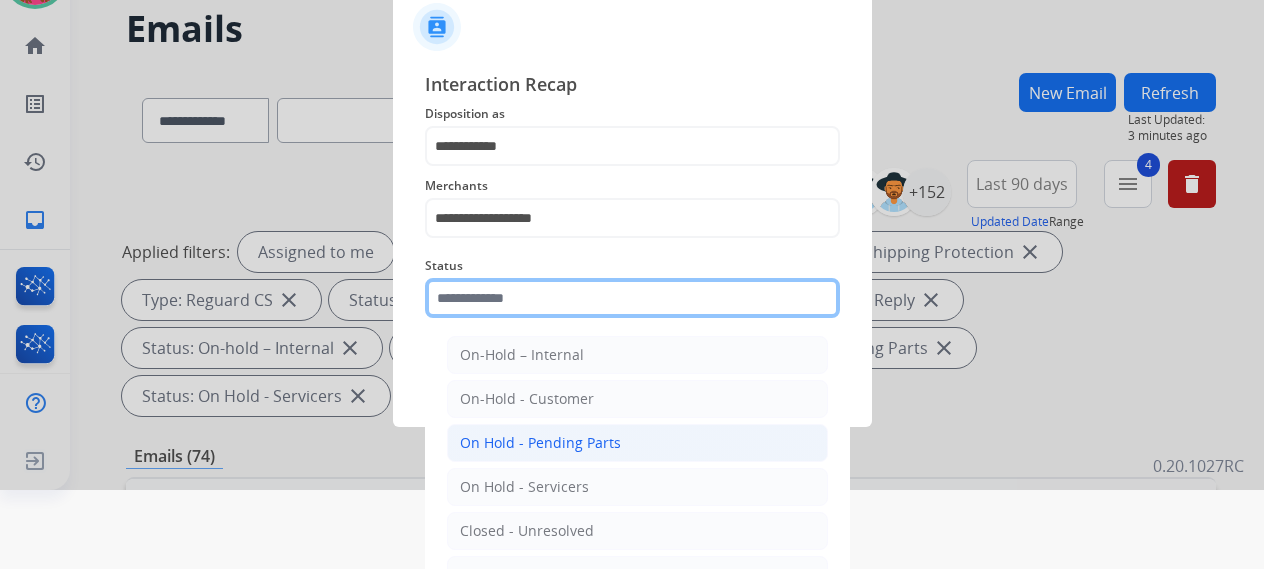scroll, scrollTop: 81, scrollLeft: 0, axis: vertical 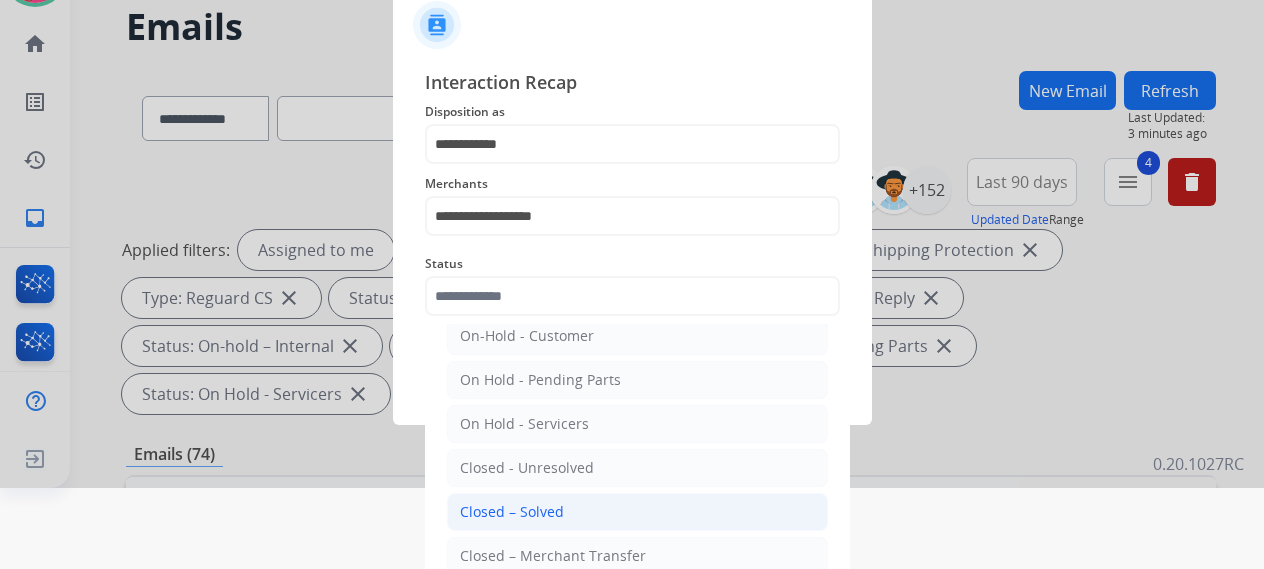 click on "Closed – Solved" 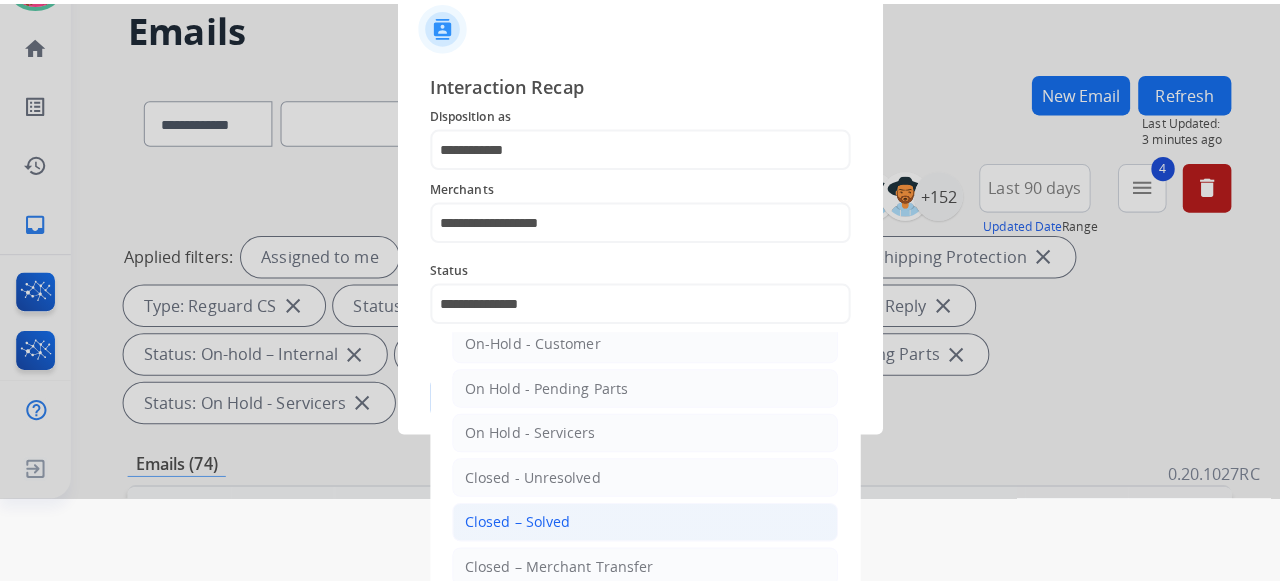 scroll, scrollTop: 0, scrollLeft: 0, axis: both 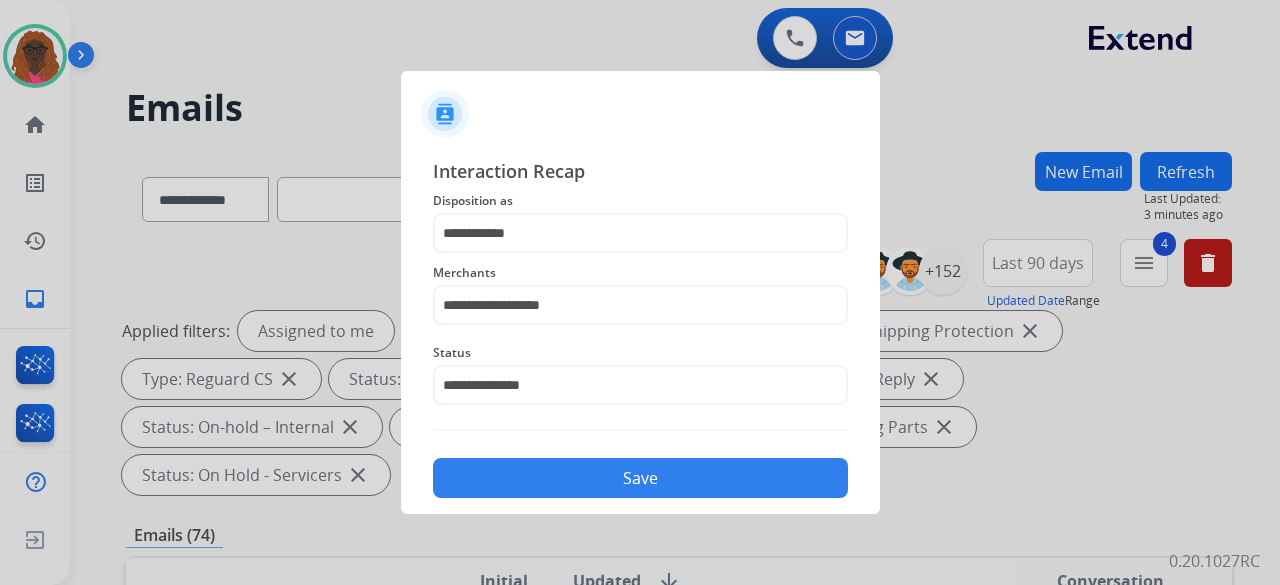 click on "Save" 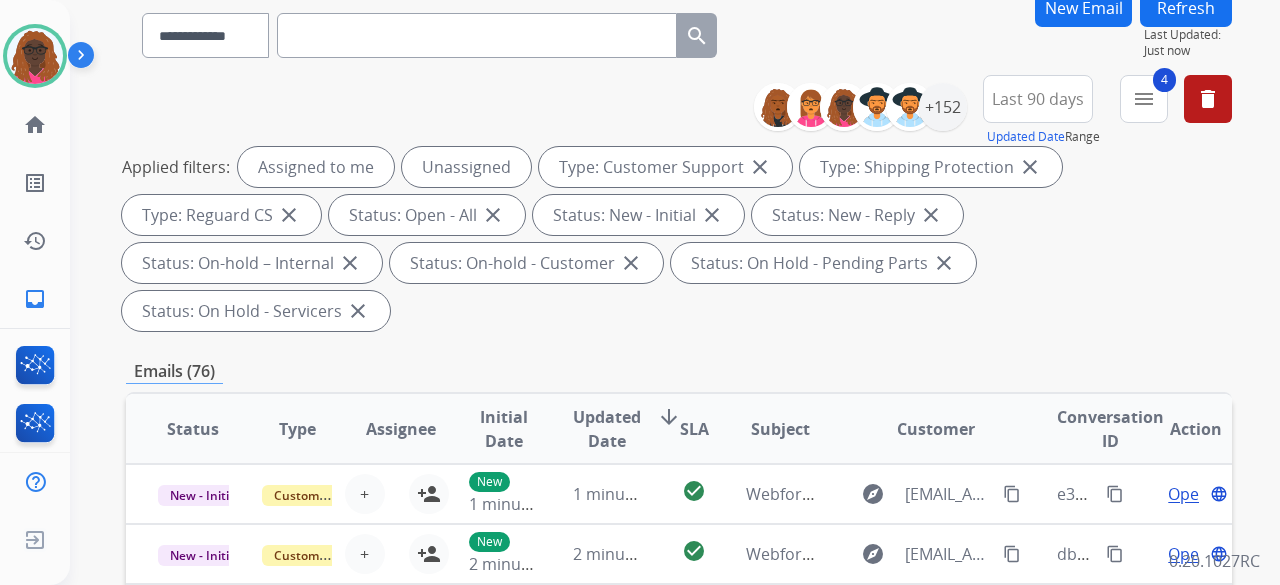 scroll, scrollTop: 166, scrollLeft: 0, axis: vertical 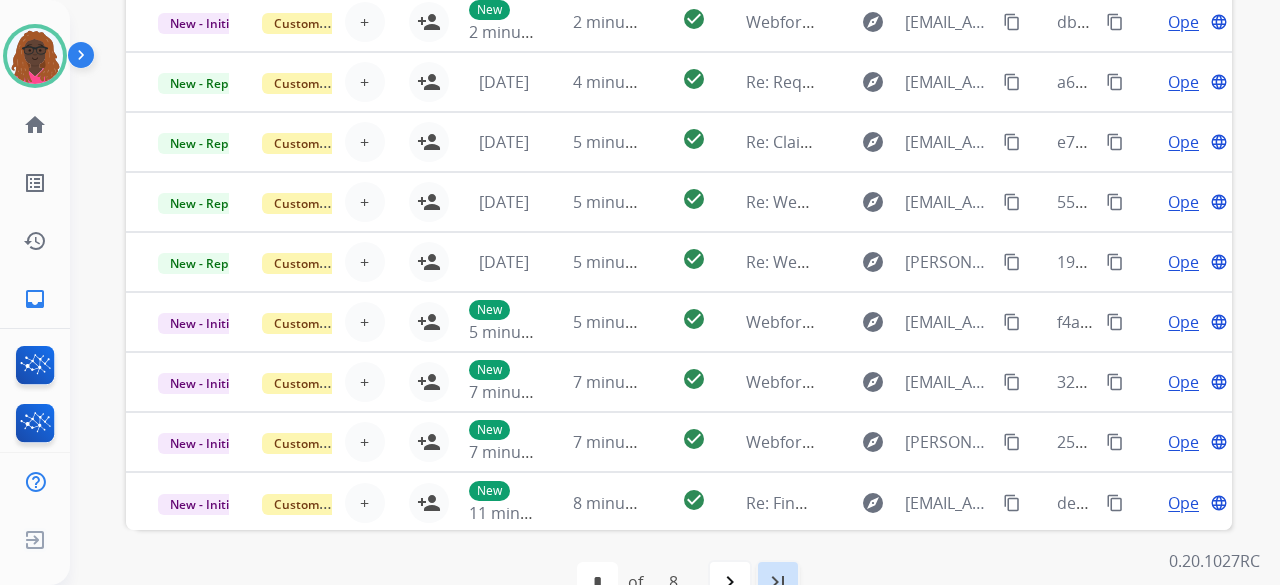 click on "last_page" at bounding box center (778, 582) 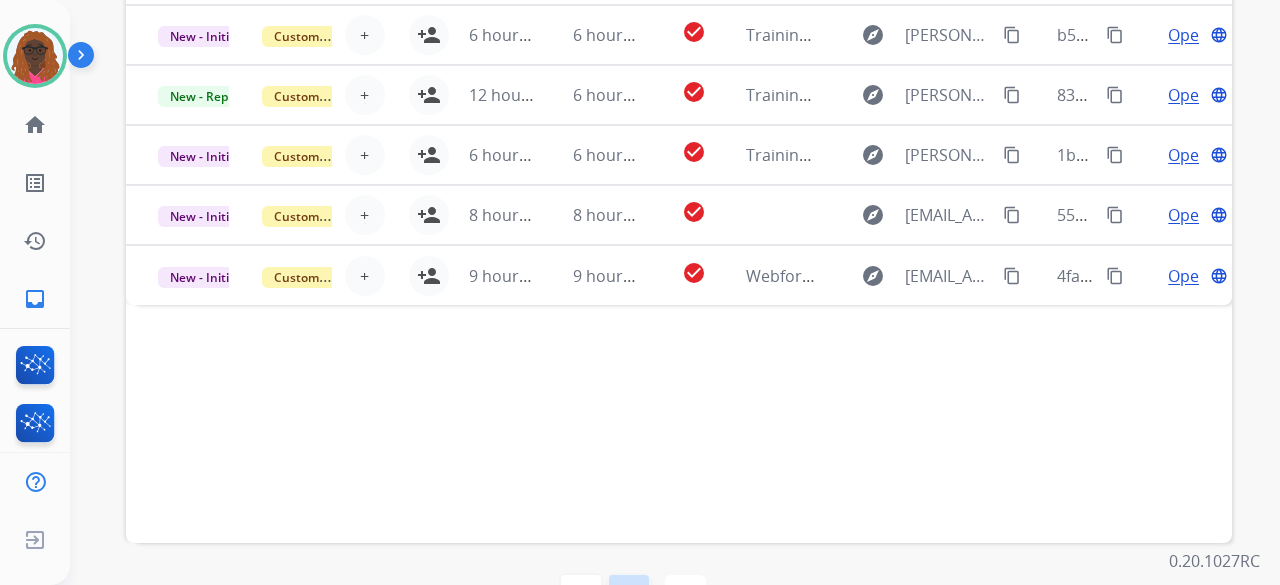 scroll, scrollTop: 696, scrollLeft: 0, axis: vertical 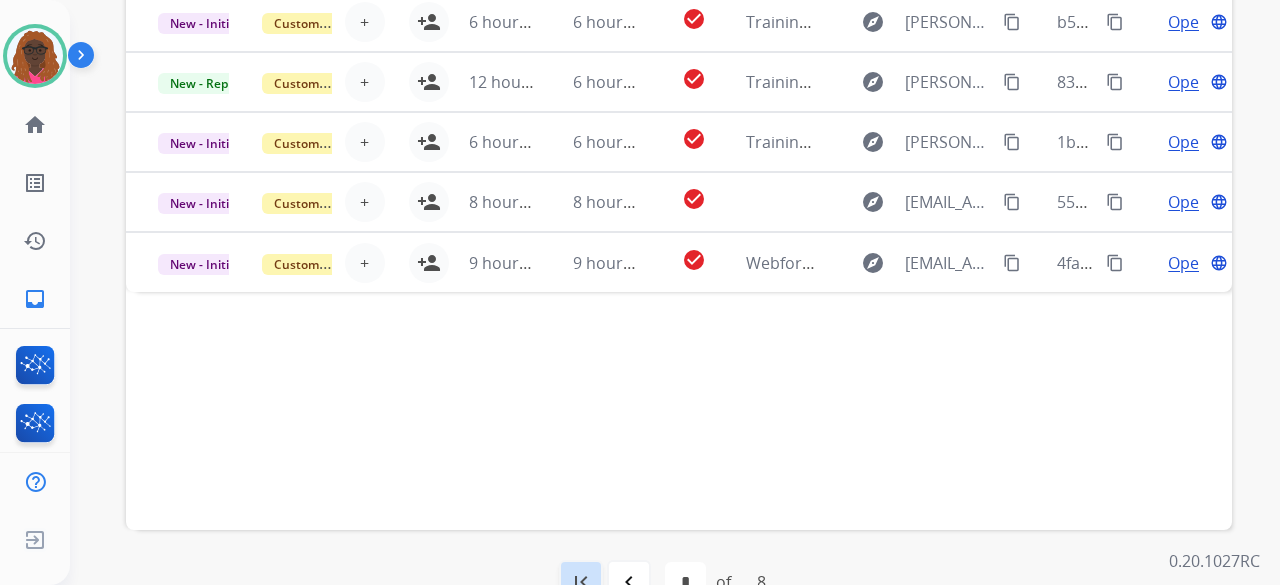 click on "first_page" at bounding box center [581, 582] 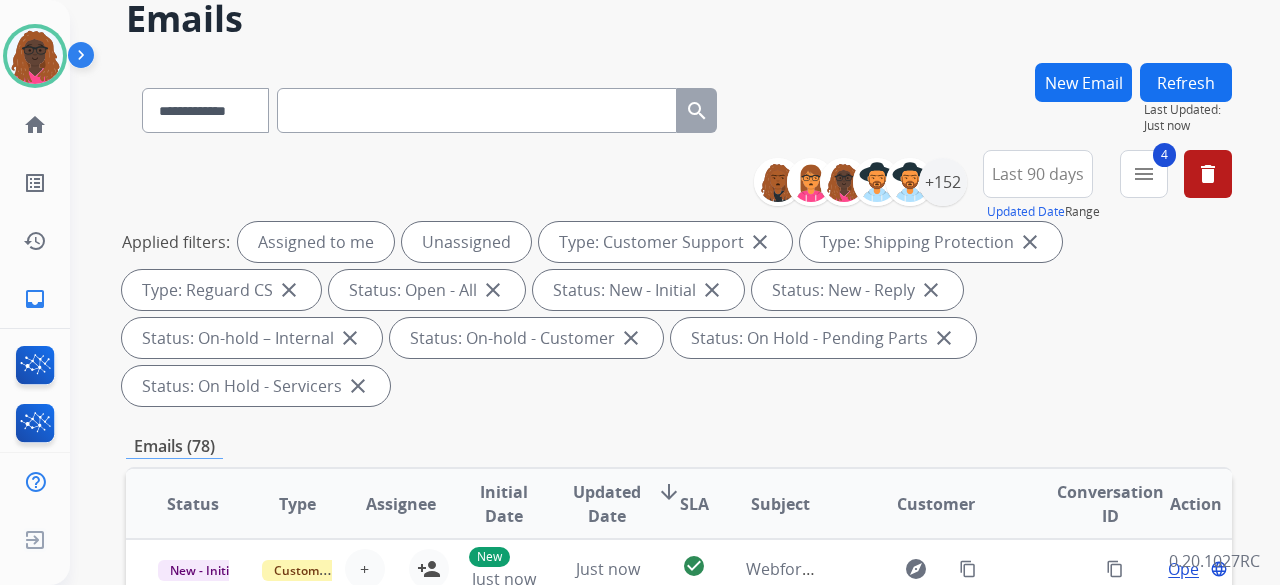 scroll, scrollTop: 200, scrollLeft: 0, axis: vertical 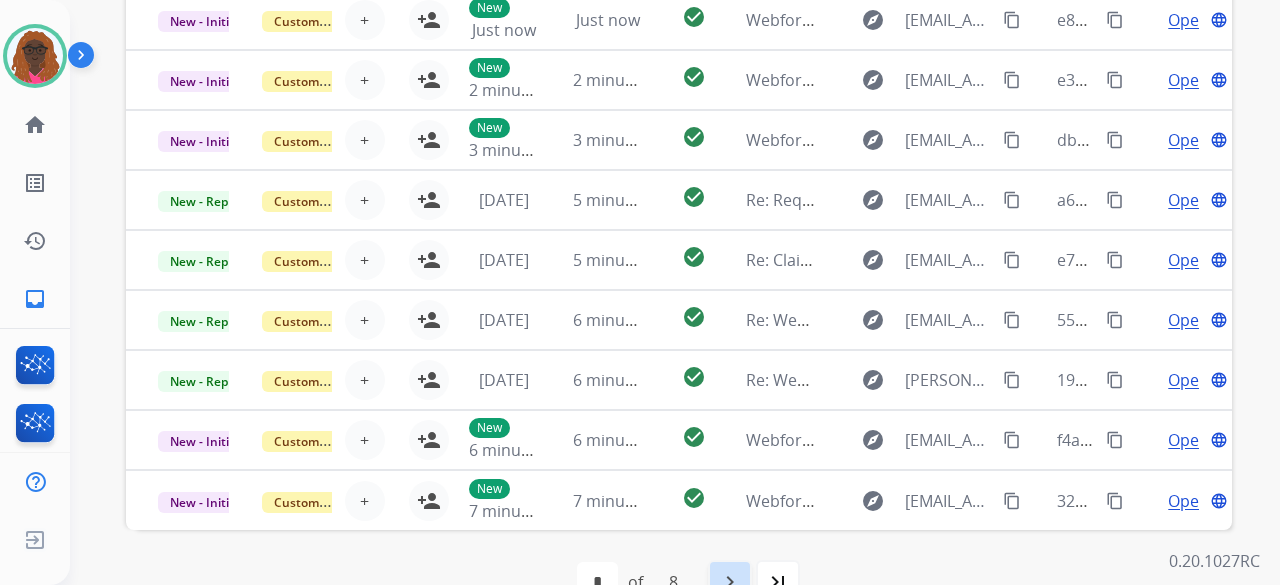 click on "navigate_next" at bounding box center [730, 582] 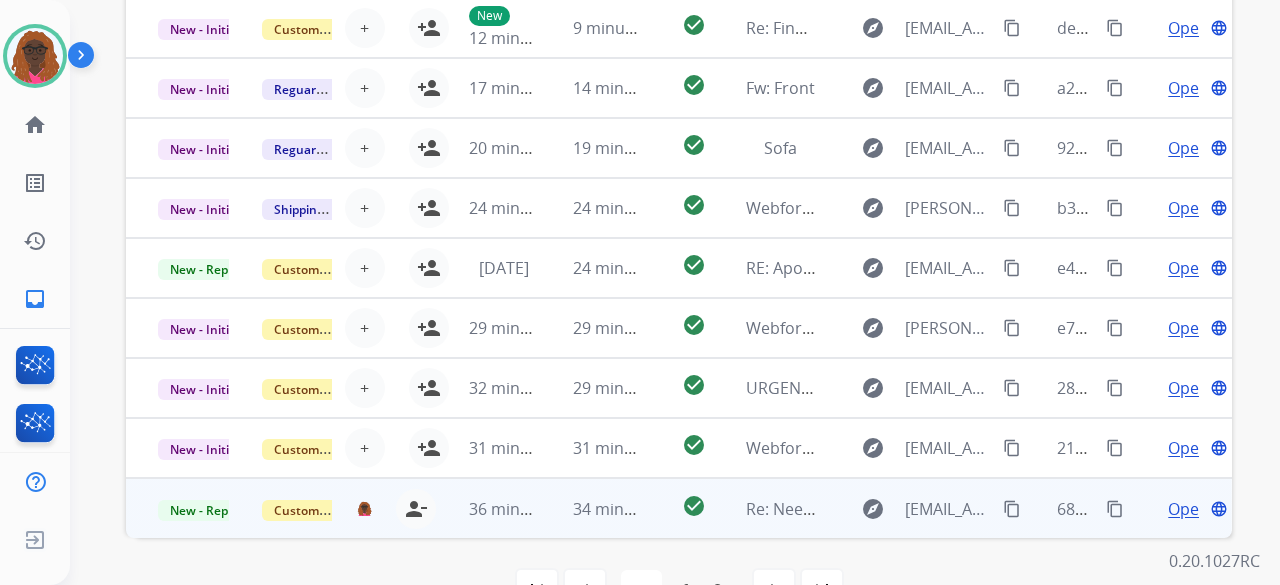 scroll, scrollTop: 696, scrollLeft: 0, axis: vertical 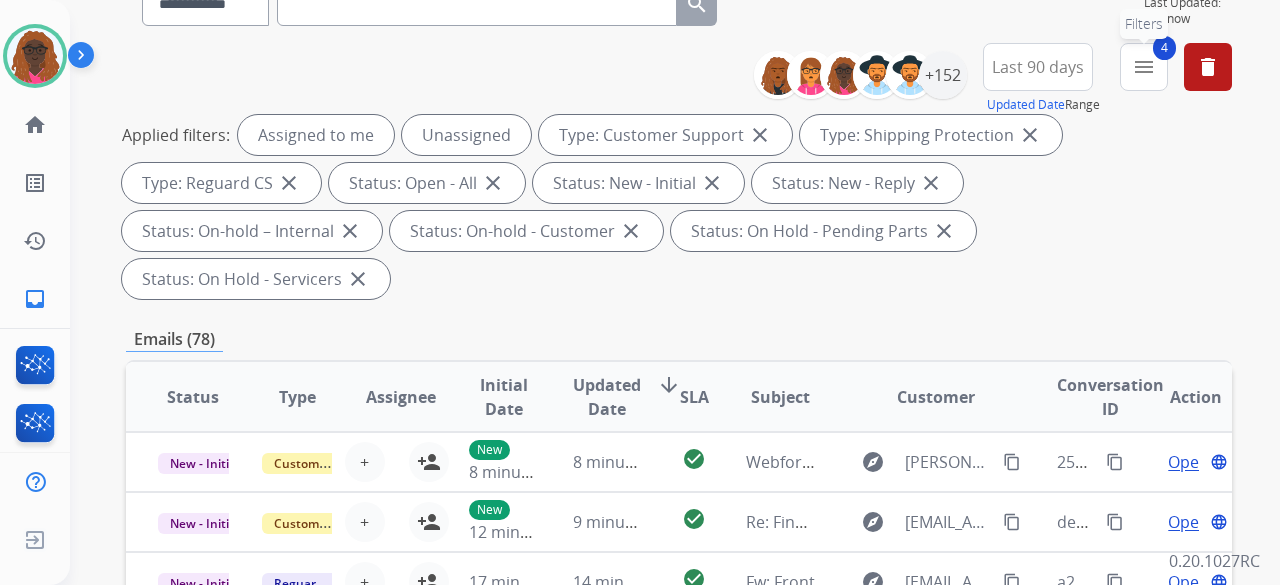 click on "menu" at bounding box center (1144, 67) 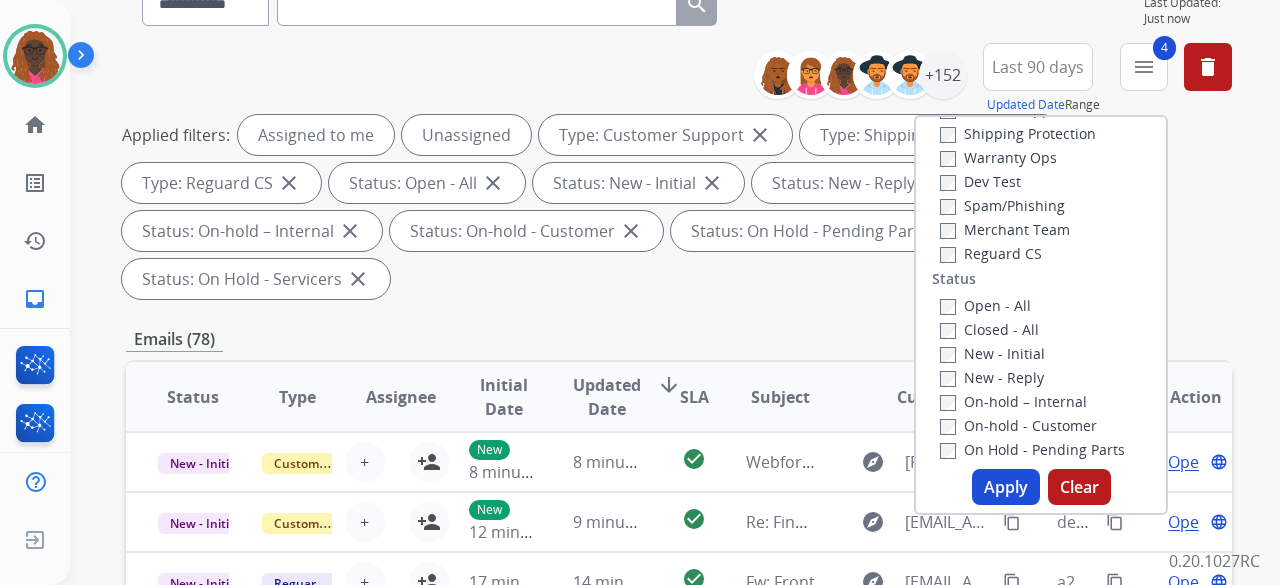 click on "Apply" at bounding box center [1006, 487] 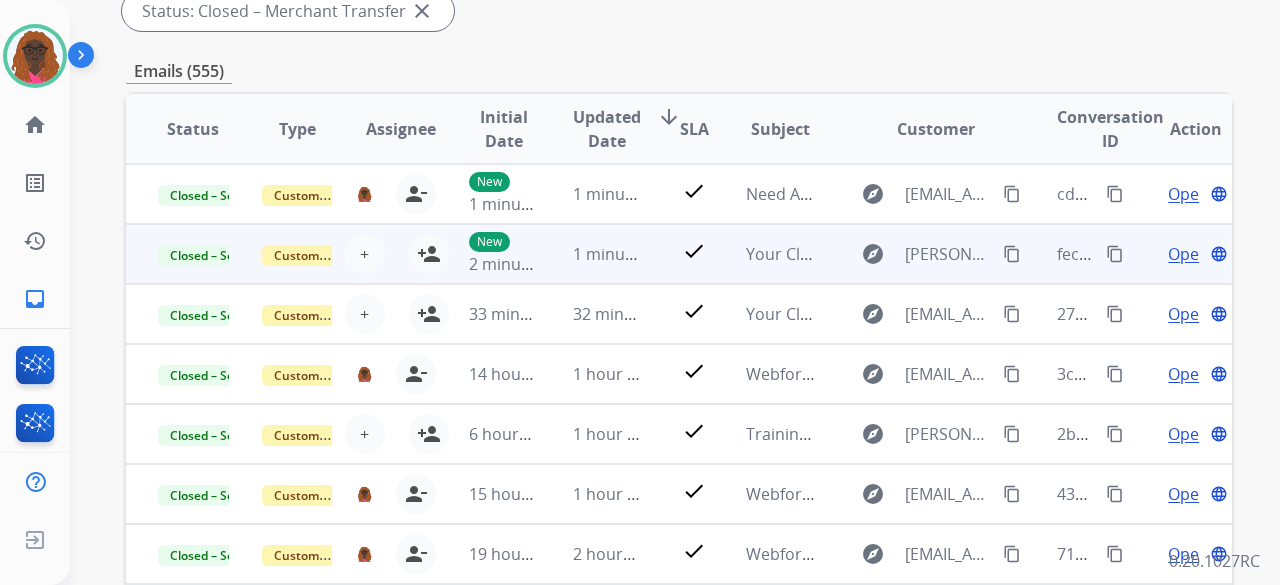 scroll, scrollTop: 400, scrollLeft: 0, axis: vertical 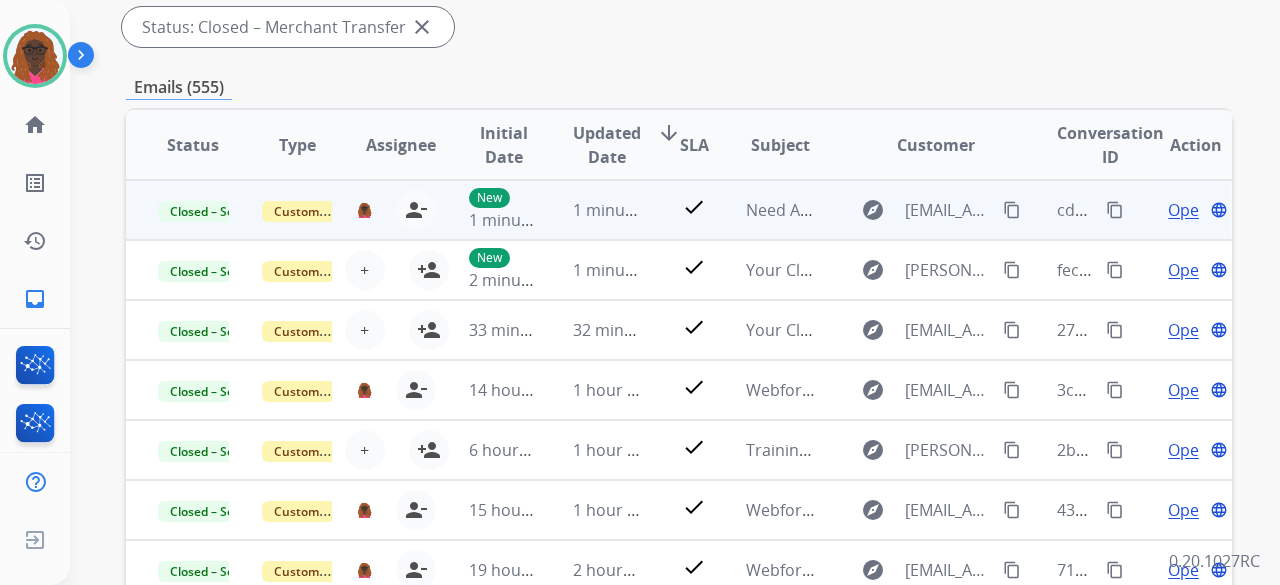 click on "content_copy" at bounding box center [1115, 210] 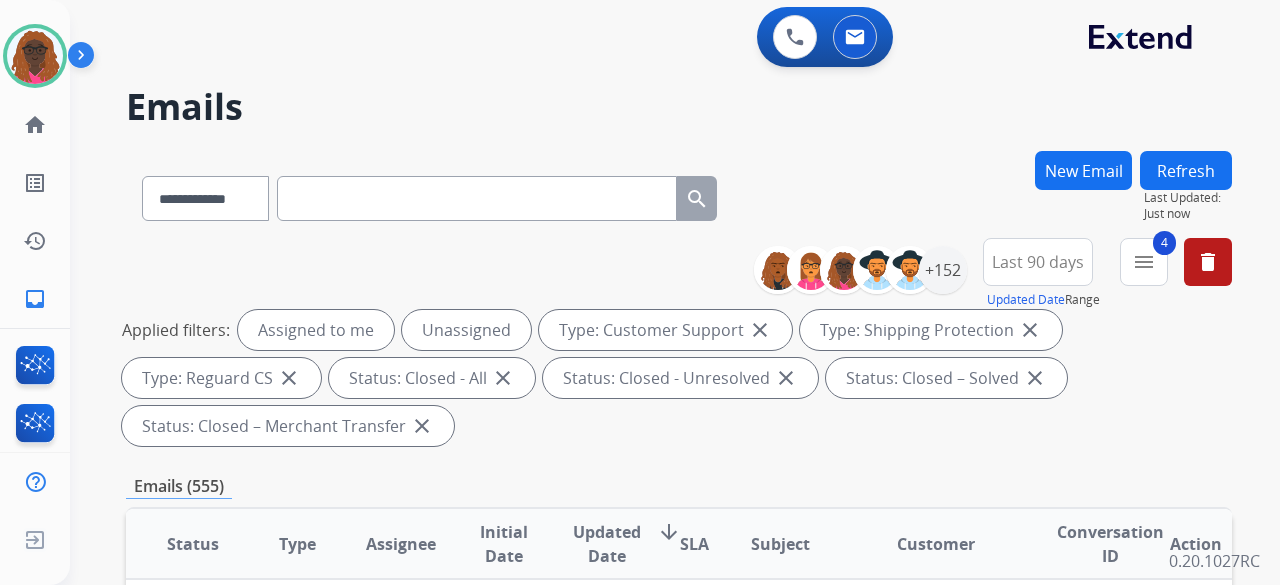 scroll, scrollTop: 0, scrollLeft: 0, axis: both 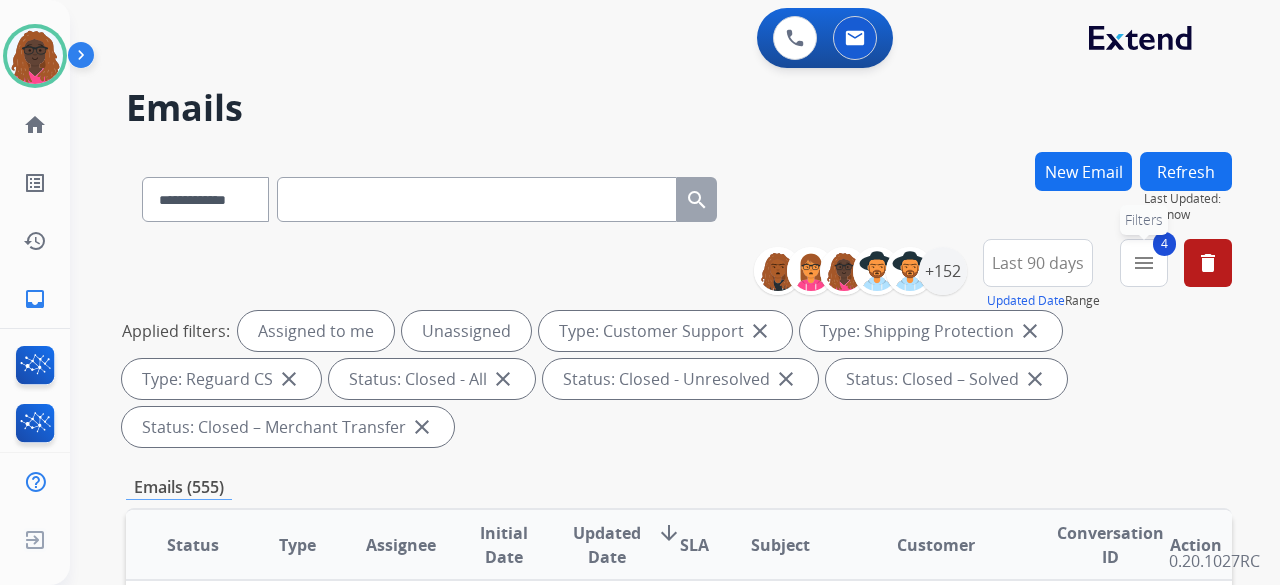 click on "4 menu  Filters" at bounding box center (1144, 263) 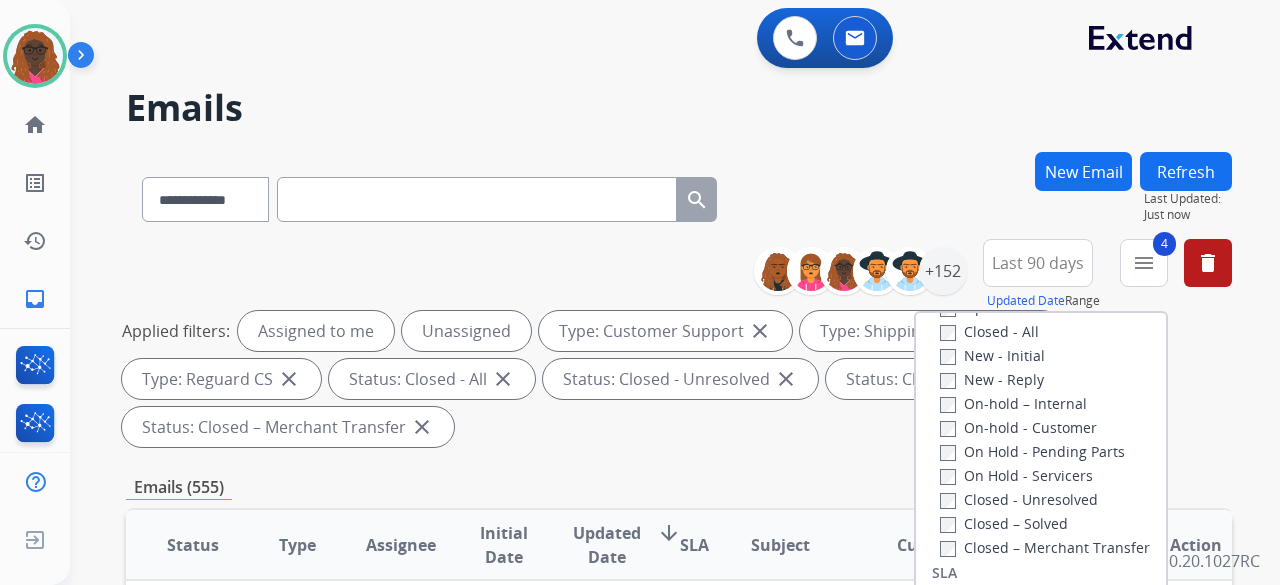 scroll, scrollTop: 228, scrollLeft: 0, axis: vertical 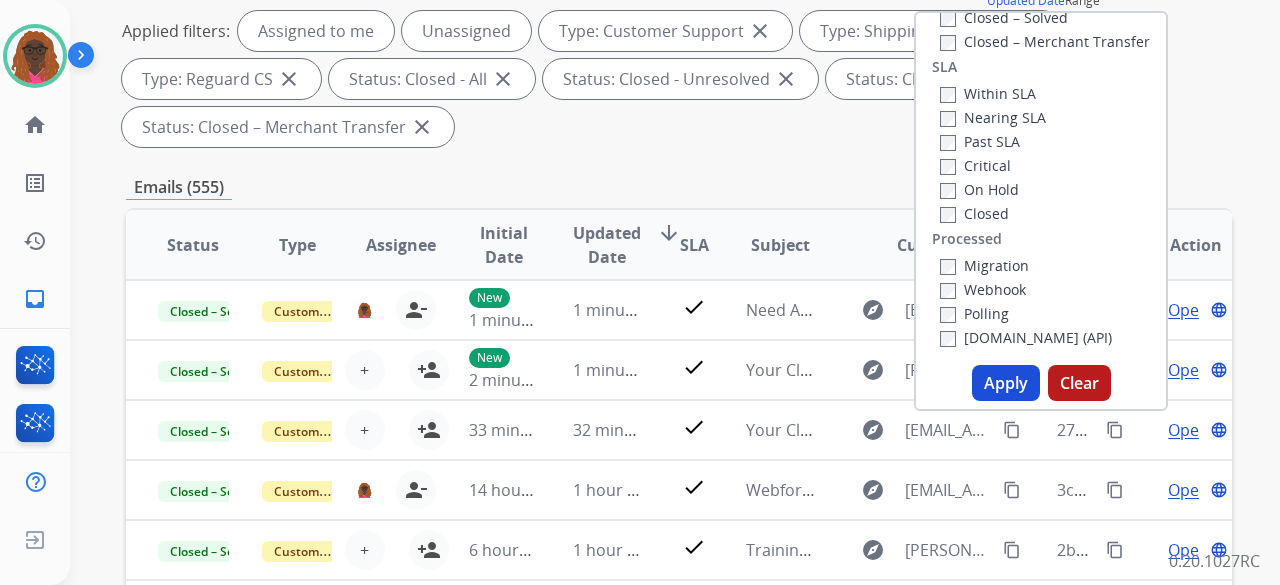 click on "Apply" at bounding box center (1006, 383) 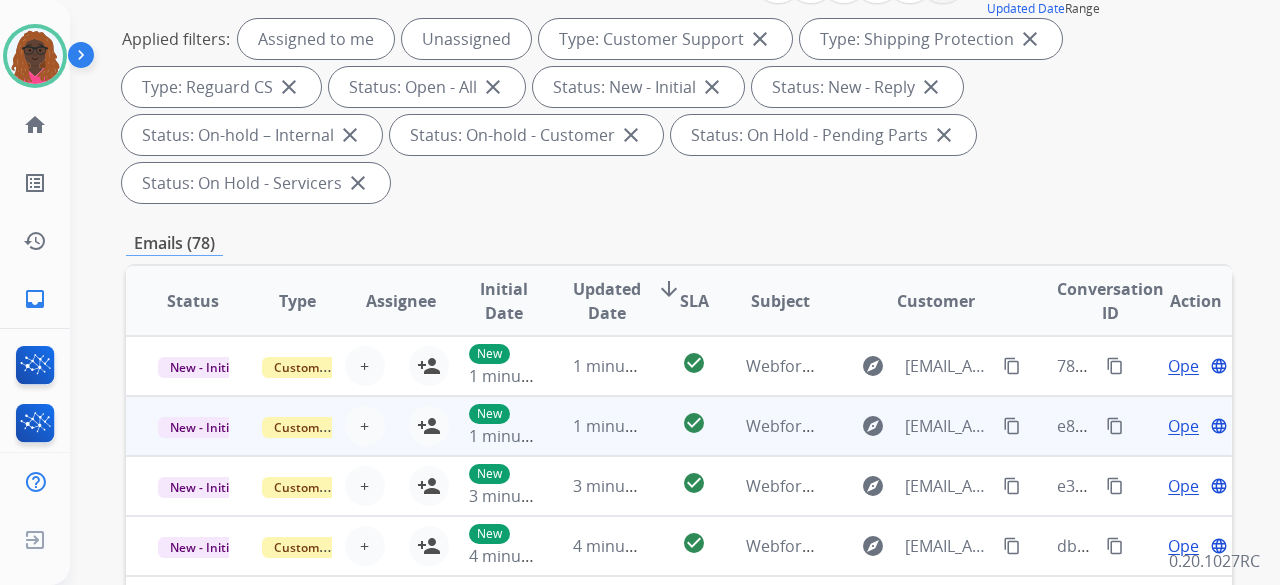 scroll, scrollTop: 300, scrollLeft: 0, axis: vertical 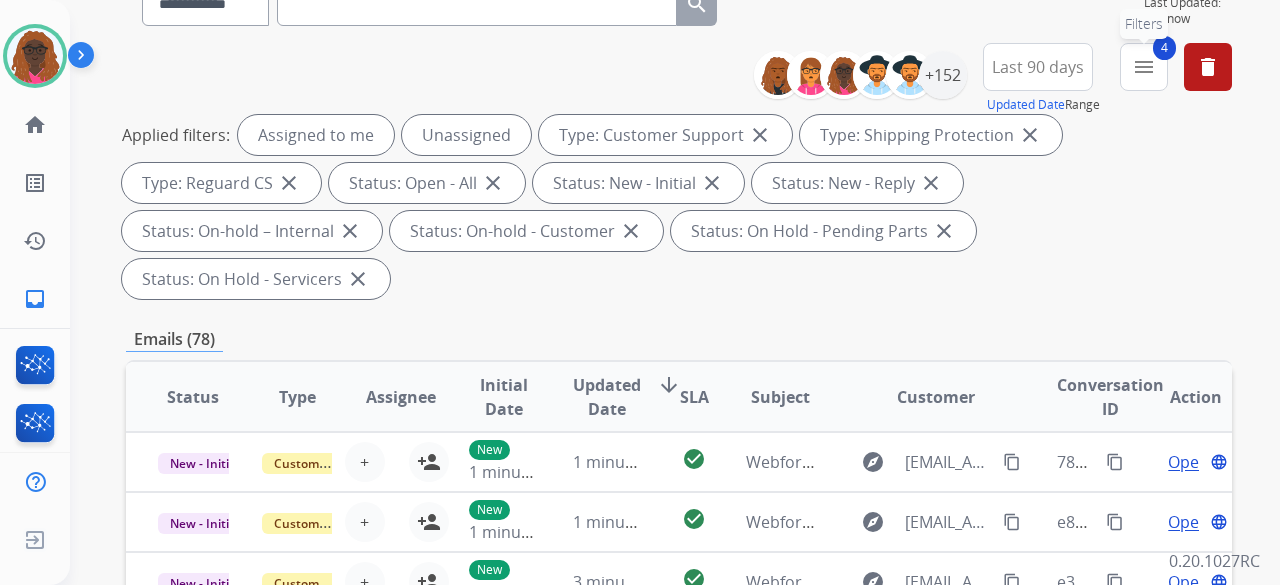 click on "4 menu  Filters" at bounding box center (1144, 67) 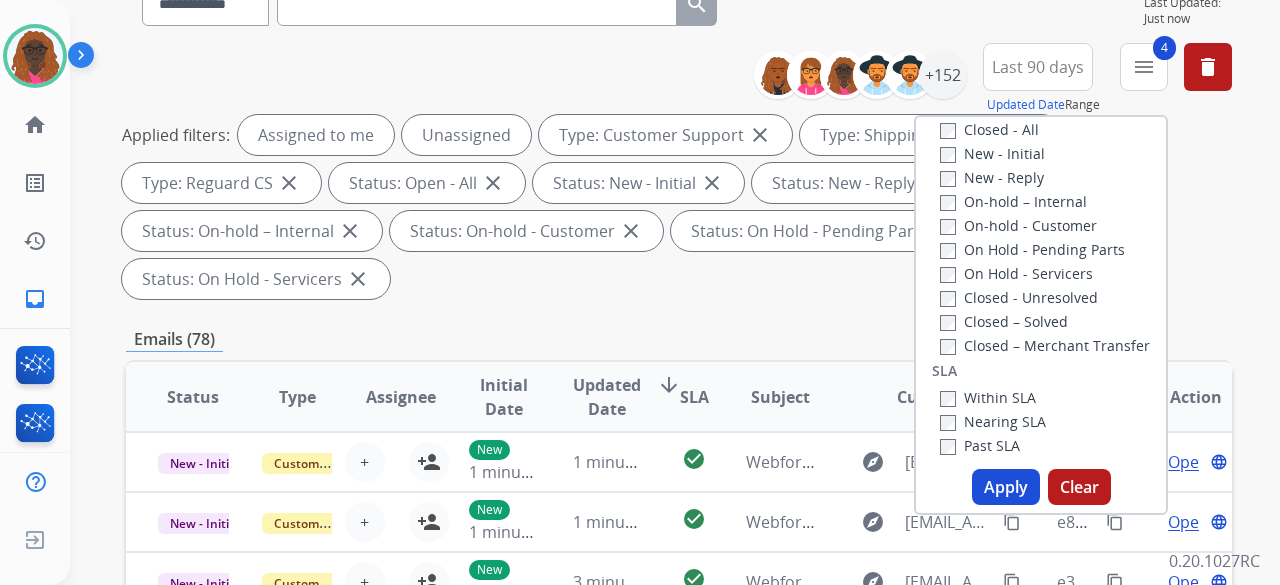 scroll, scrollTop: 228, scrollLeft: 0, axis: vertical 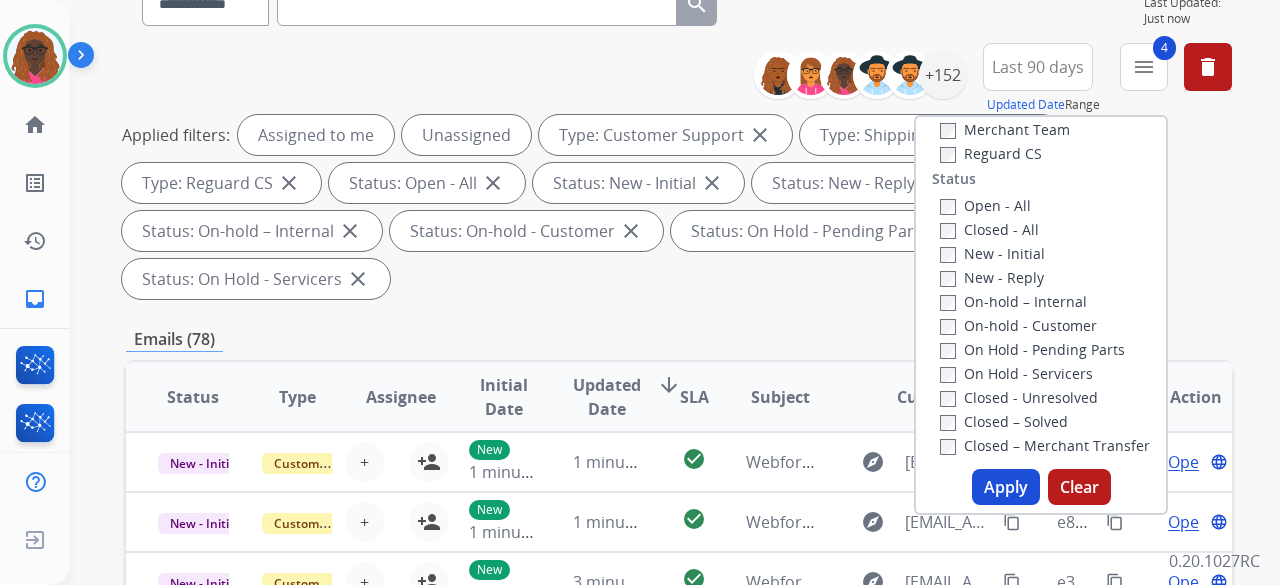 click on "Apply" at bounding box center (1006, 487) 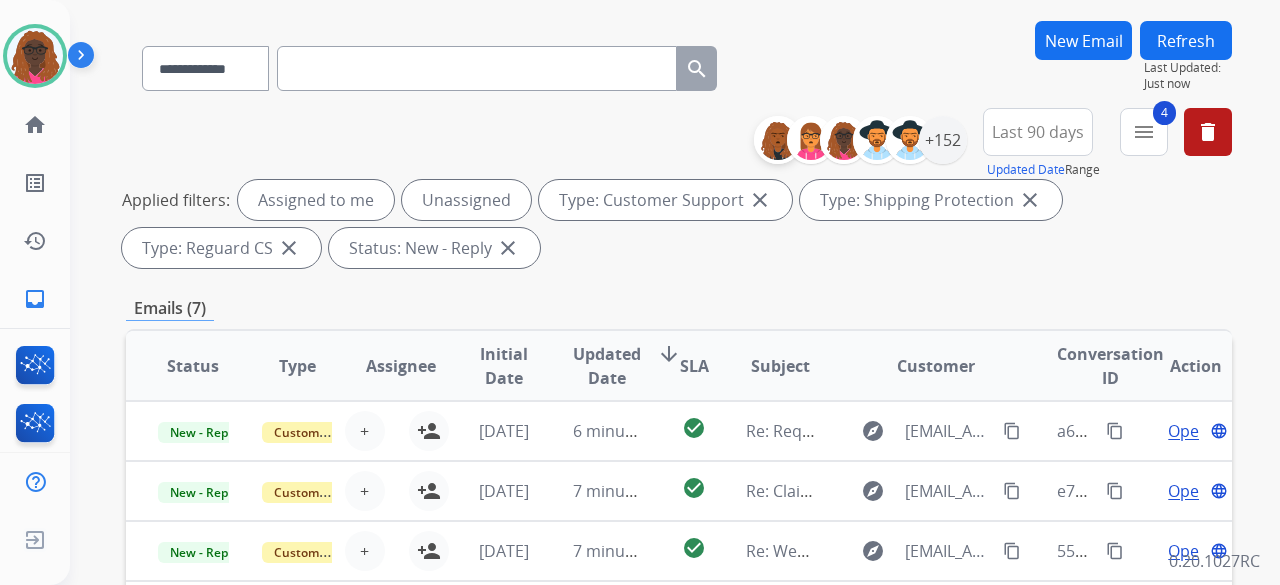 scroll, scrollTop: 100, scrollLeft: 0, axis: vertical 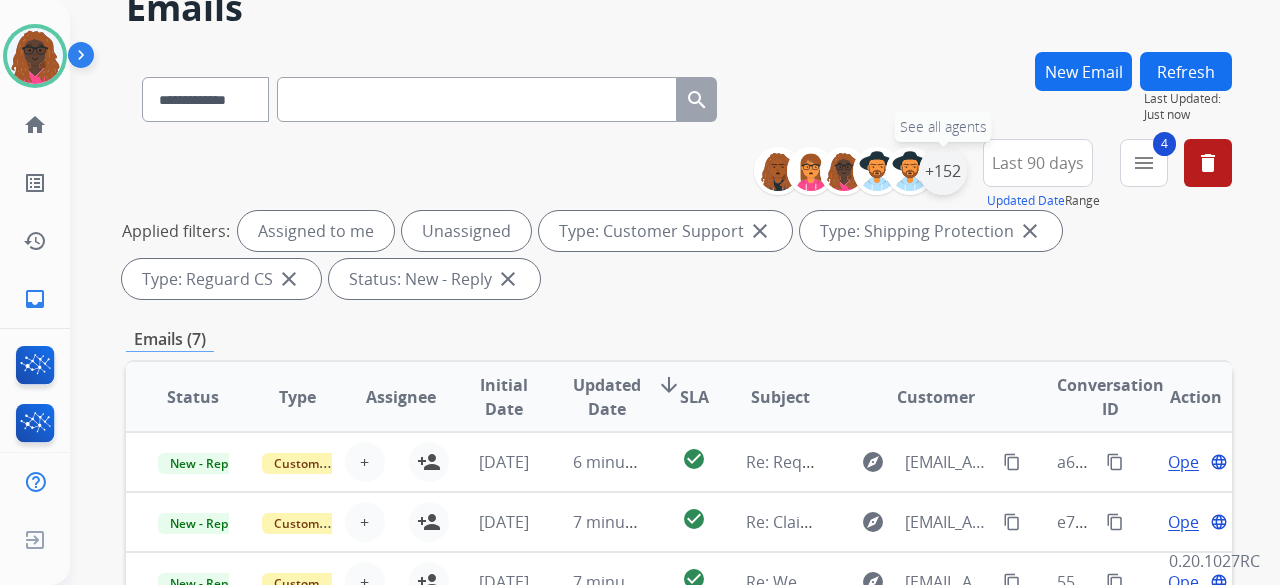 click on "+152" at bounding box center (943, 171) 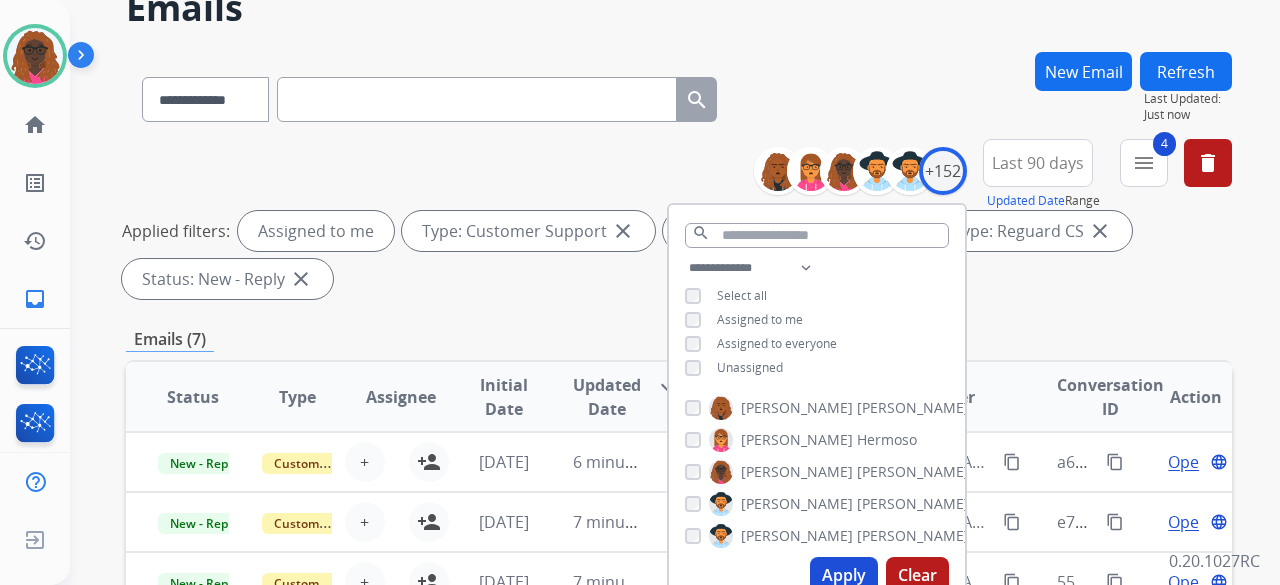 click on "Apply" at bounding box center [844, 575] 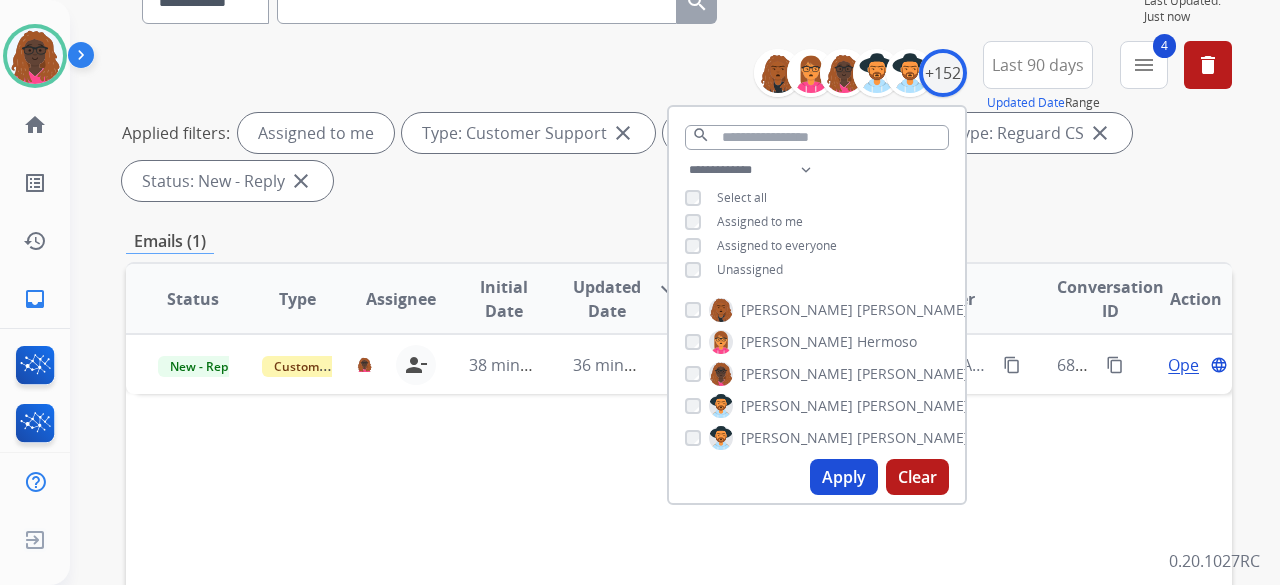 scroll, scrollTop: 200, scrollLeft: 0, axis: vertical 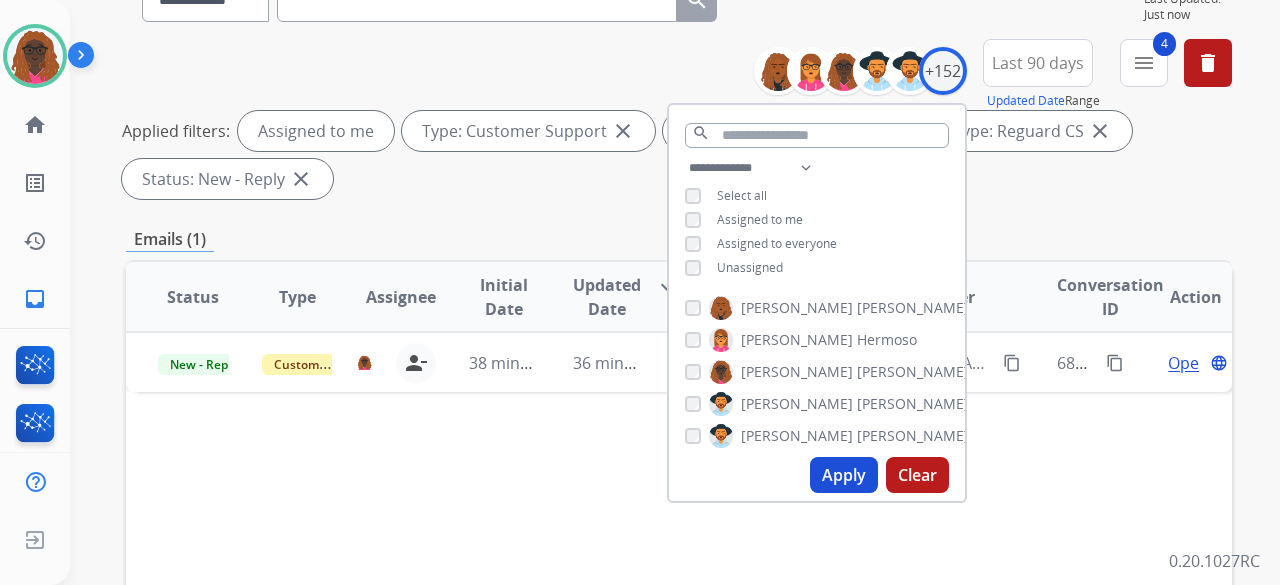 click on "Applied filters: Assigned to me  Type: Customer Support  close  Type: Shipping Protection  close  Type: Reguard CS  close  Status: New - Reply  close" at bounding box center (675, 155) 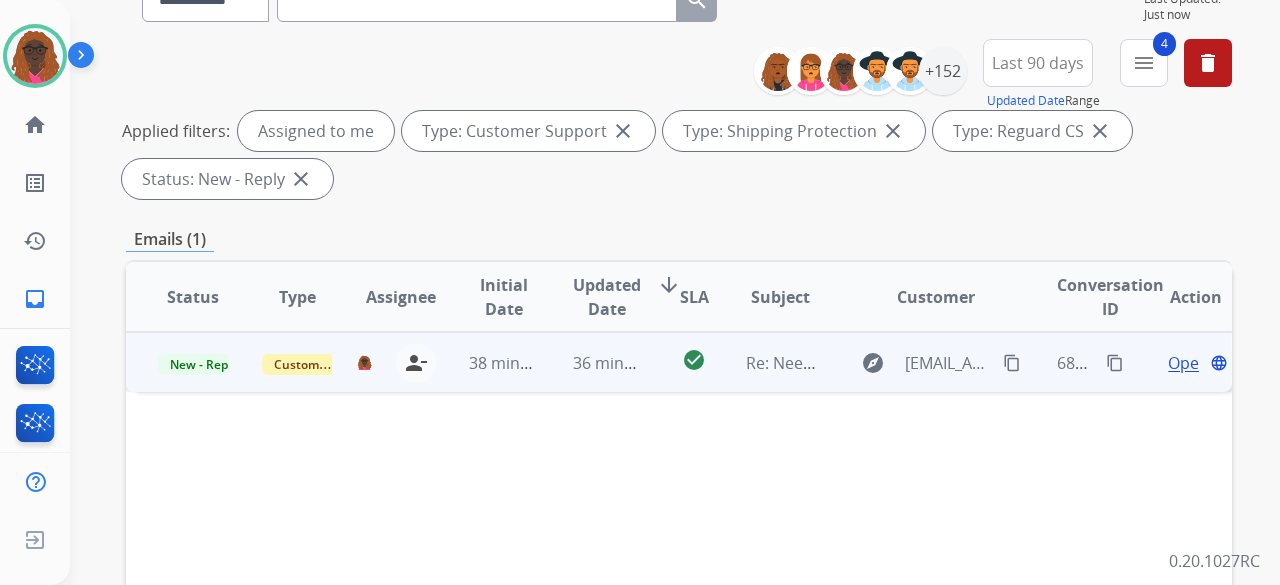 click on "Open" at bounding box center (1188, 363) 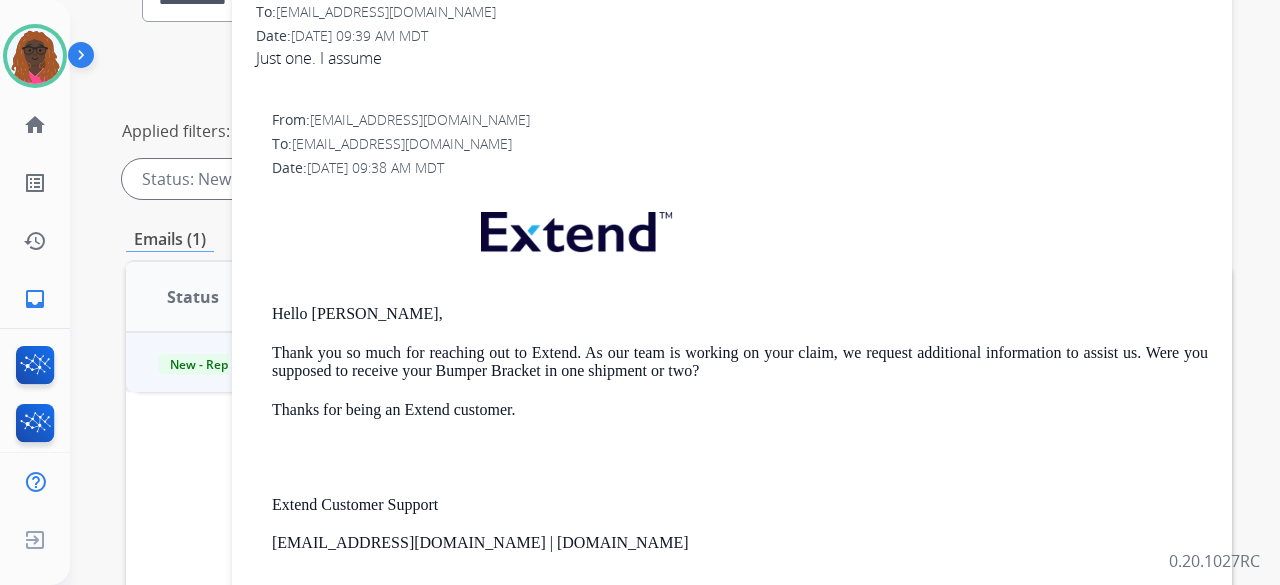 scroll, scrollTop: 285, scrollLeft: 0, axis: vertical 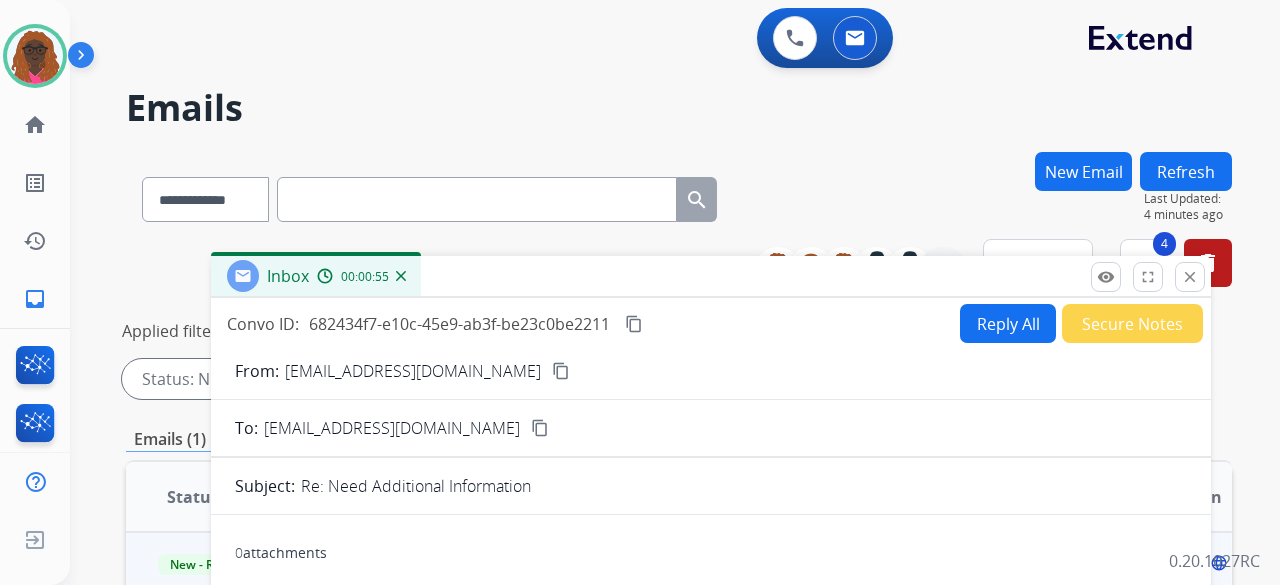 drag, startPoint x: 561, startPoint y: 147, endPoint x: 520, endPoint y: 269, distance: 128.7051 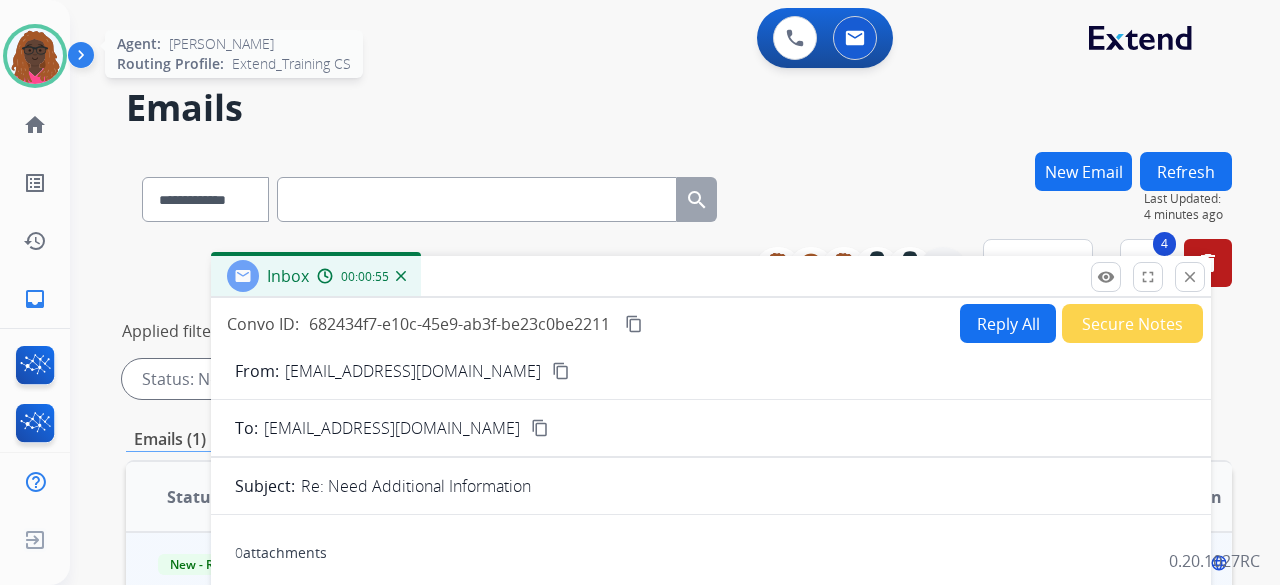click at bounding box center (35, 56) 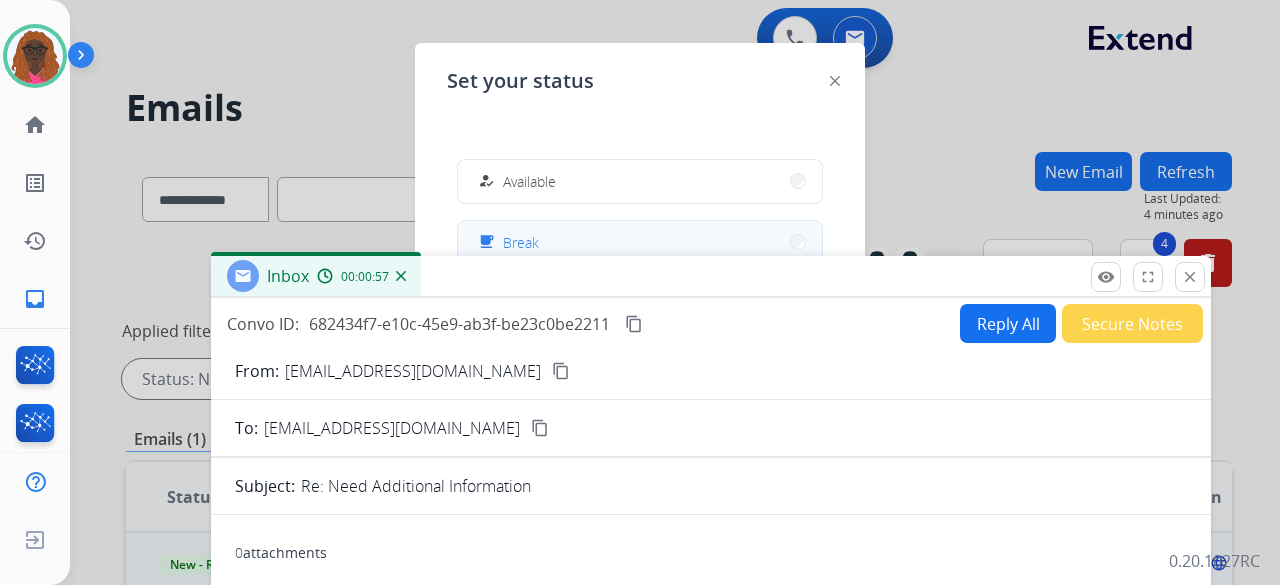 click on "free_breakfast Break" at bounding box center (640, 242) 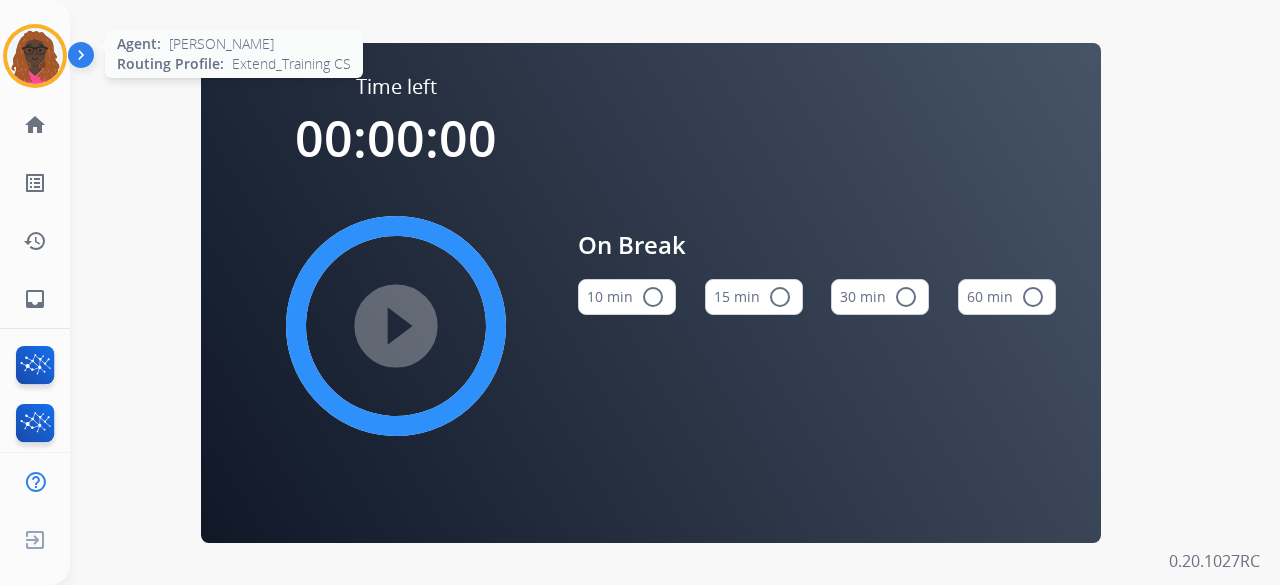 click at bounding box center [35, 56] 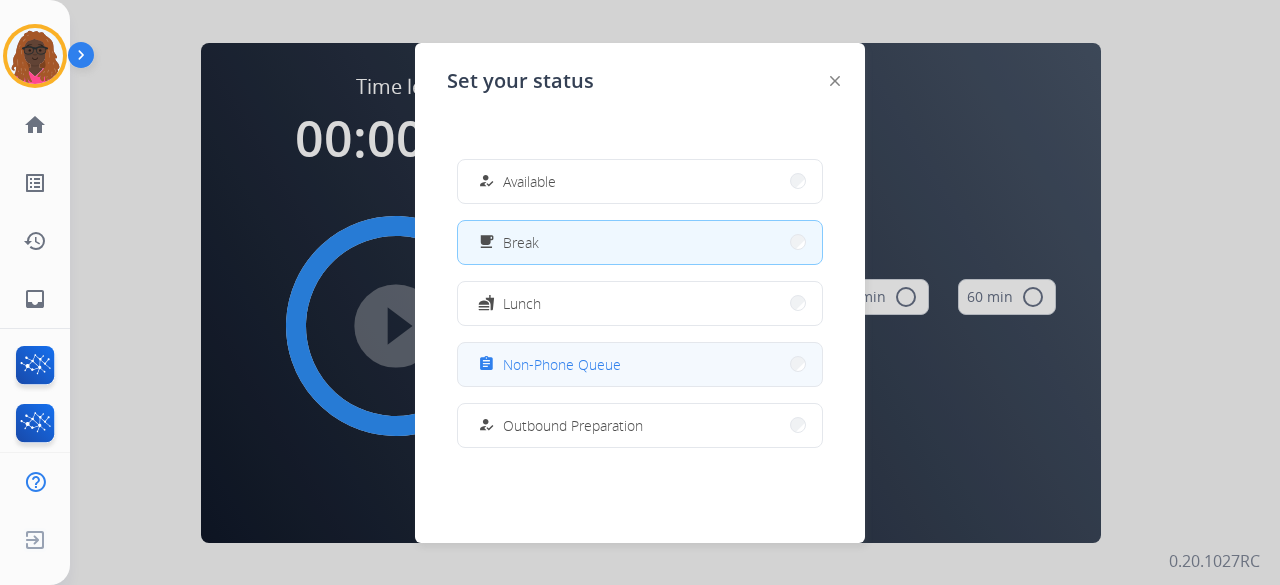 click on "assignment Non-Phone Queue" at bounding box center (640, 364) 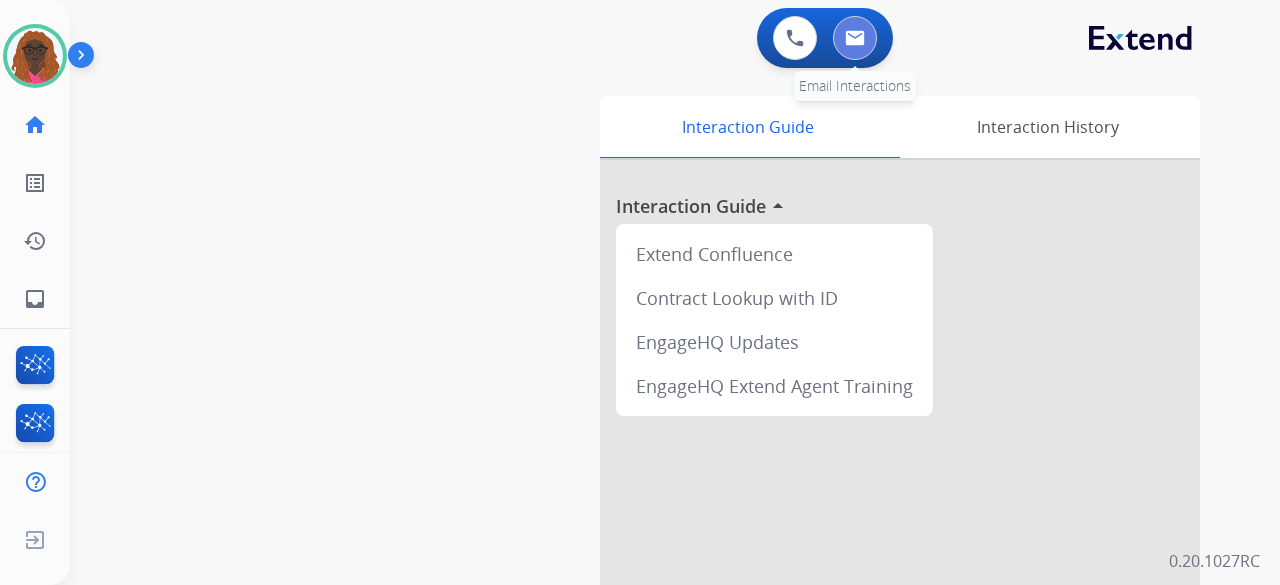 click at bounding box center [855, 38] 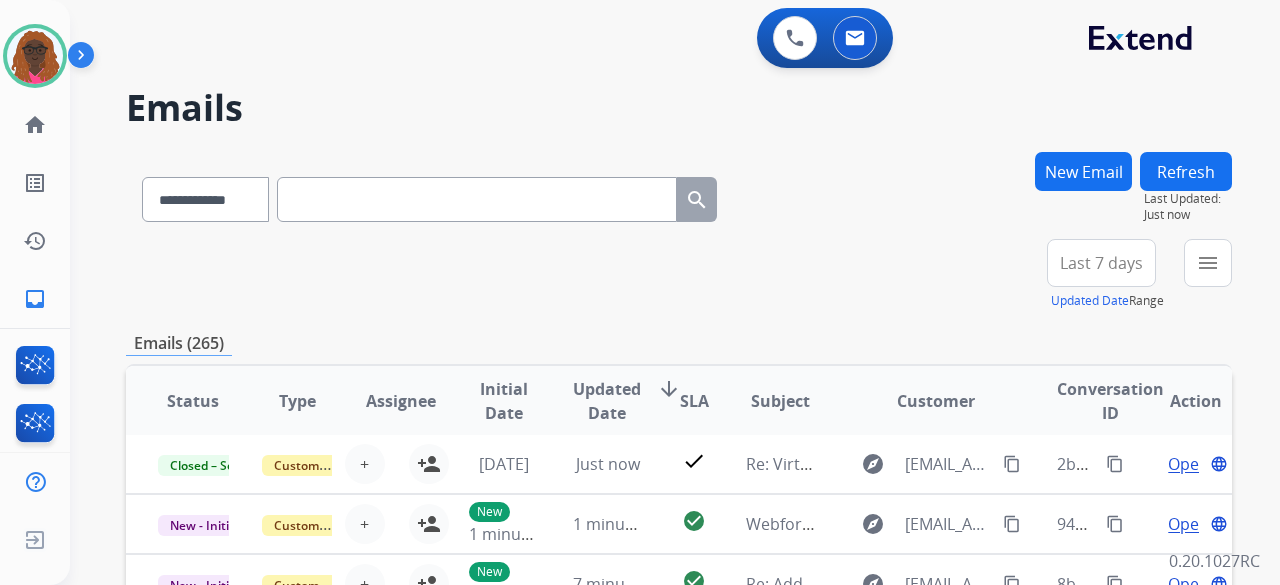 scroll, scrollTop: 0, scrollLeft: 0, axis: both 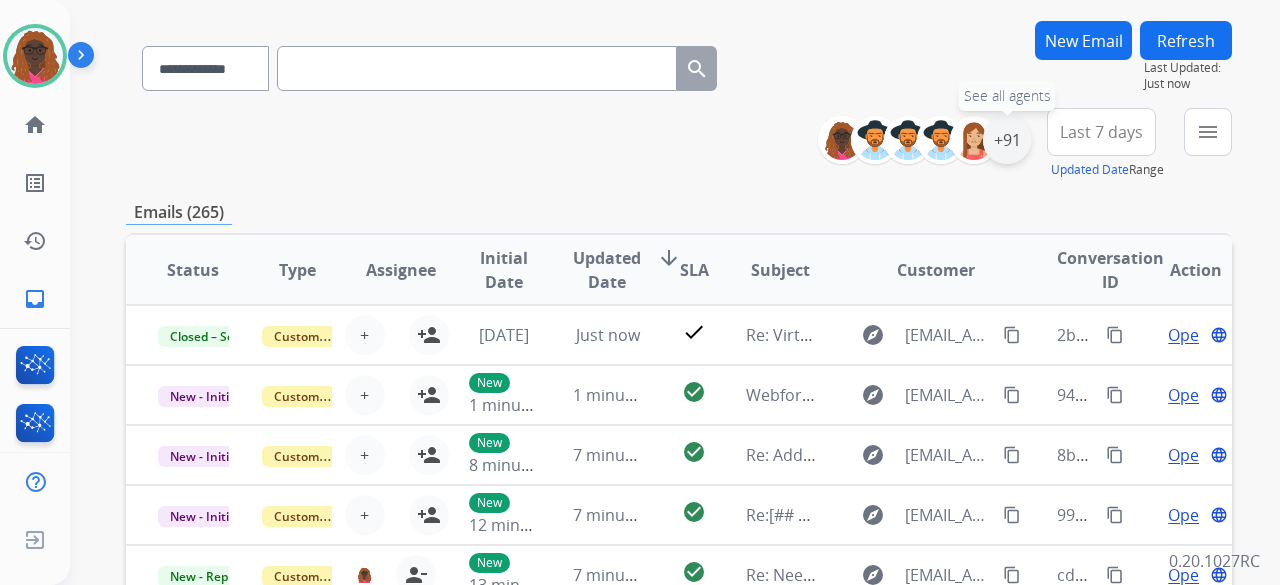 click on "+91" at bounding box center [1007, 140] 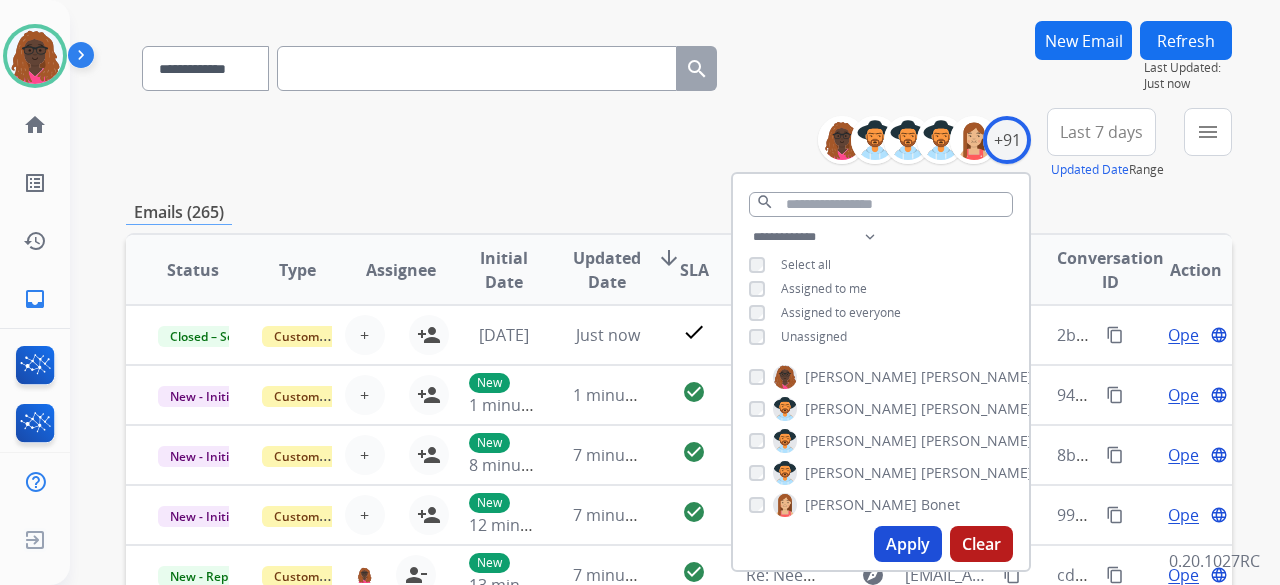 click on "**********" at bounding box center (679, 64) 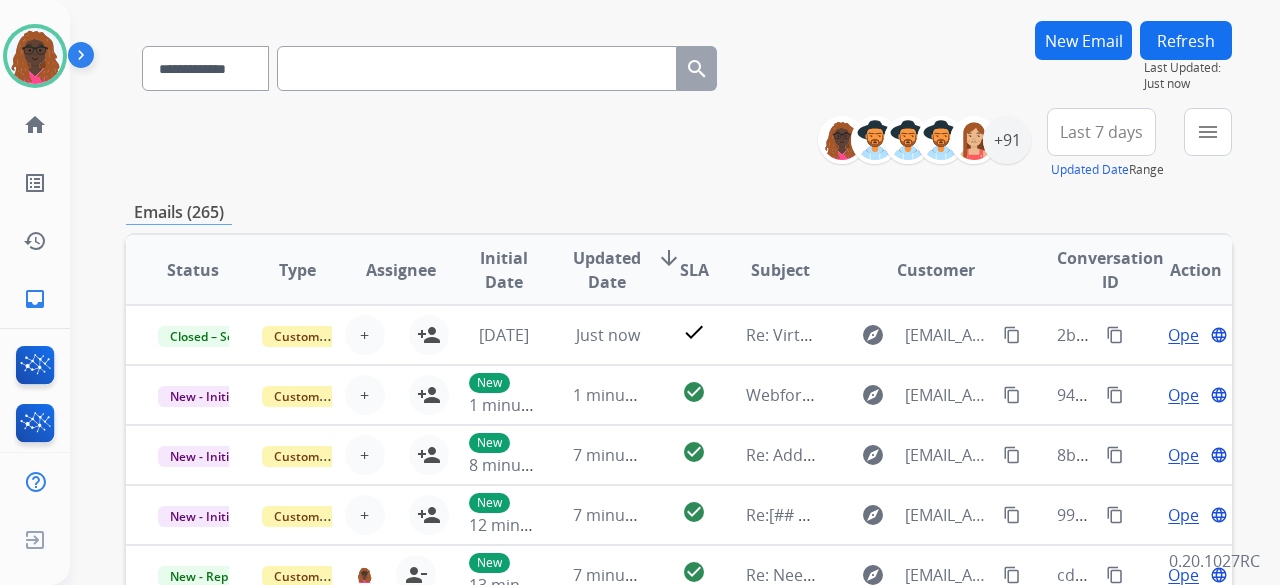 click on "Last 7 days" at bounding box center (1101, 132) 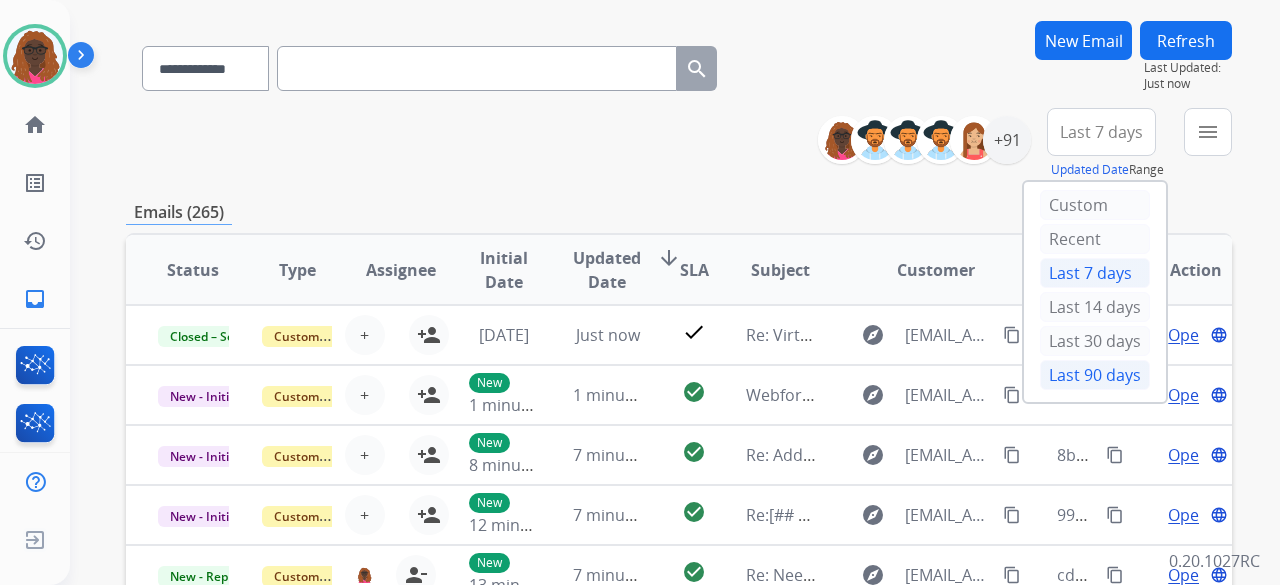 click on "Last 90 days" at bounding box center [1095, 375] 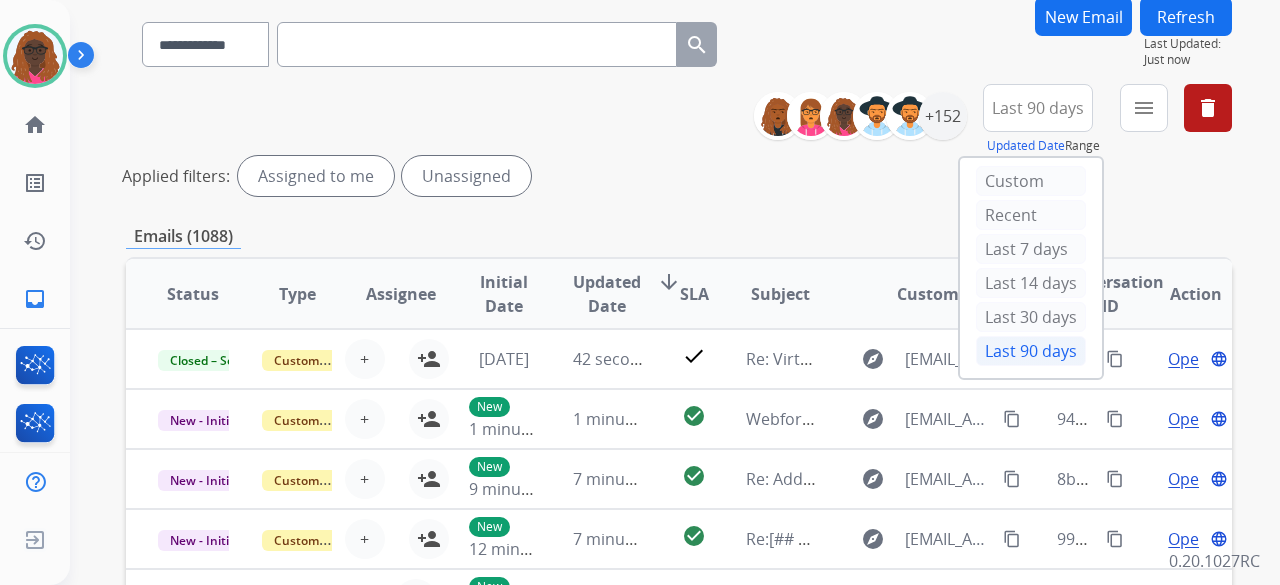 scroll, scrollTop: 156, scrollLeft: 0, axis: vertical 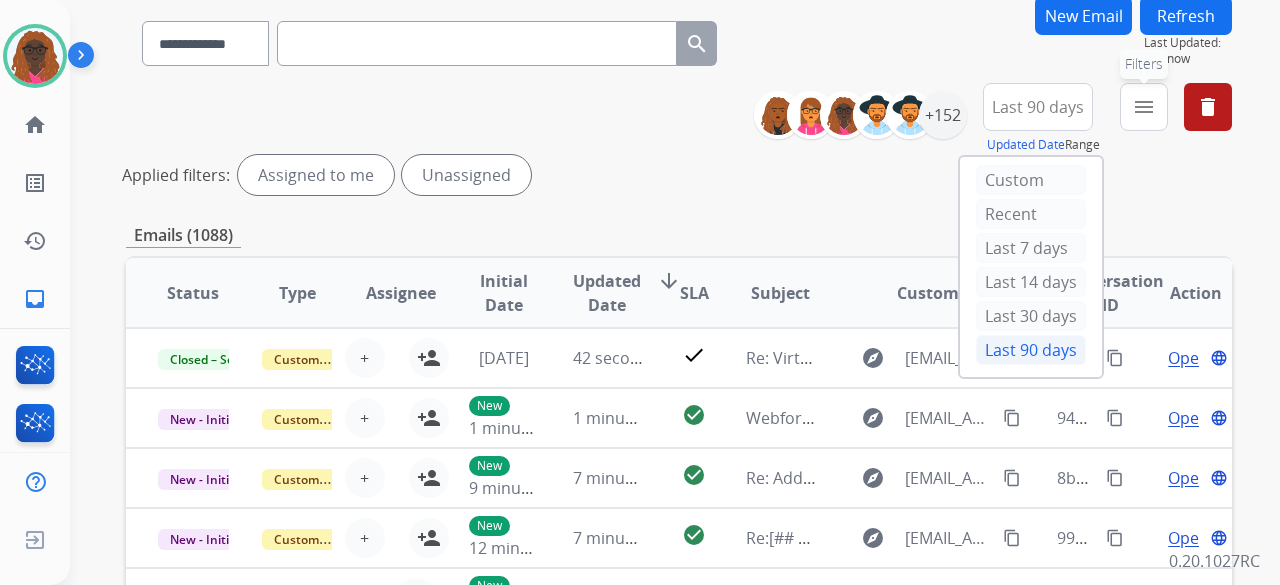 click on "menu" at bounding box center [1144, 107] 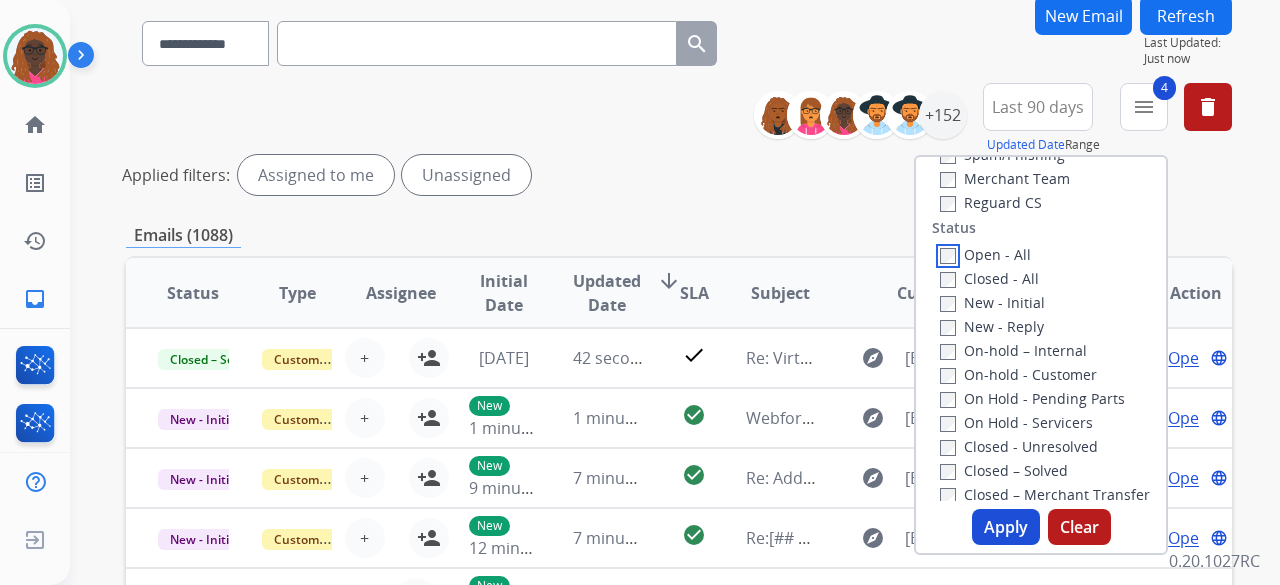 scroll, scrollTop: 218, scrollLeft: 0, axis: vertical 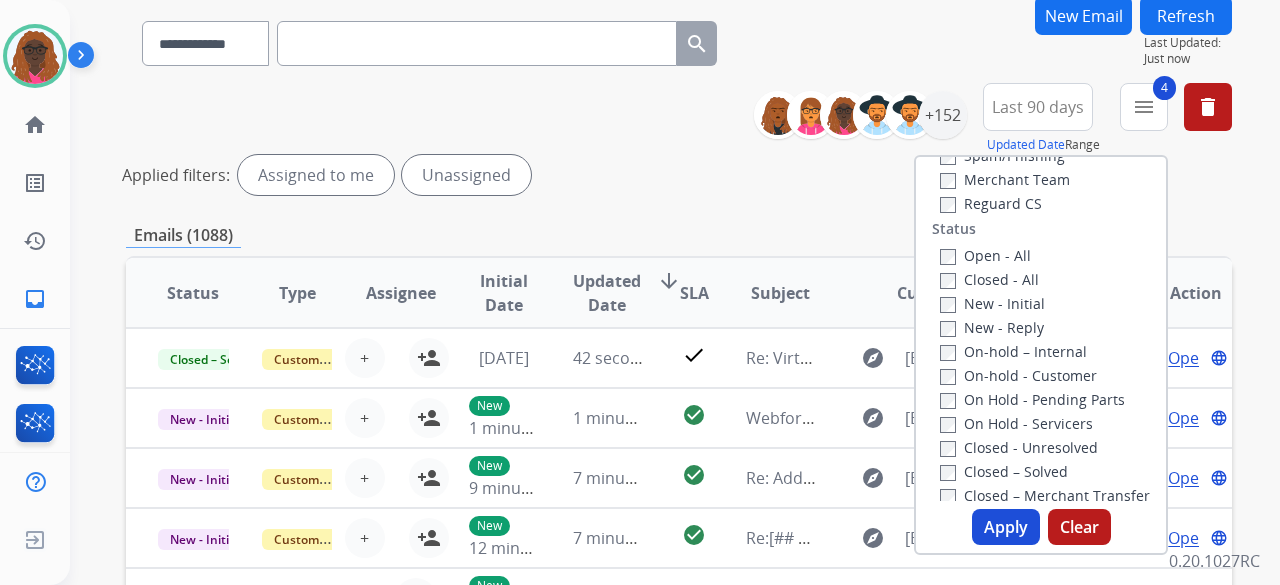 click on "Apply" at bounding box center [1006, 527] 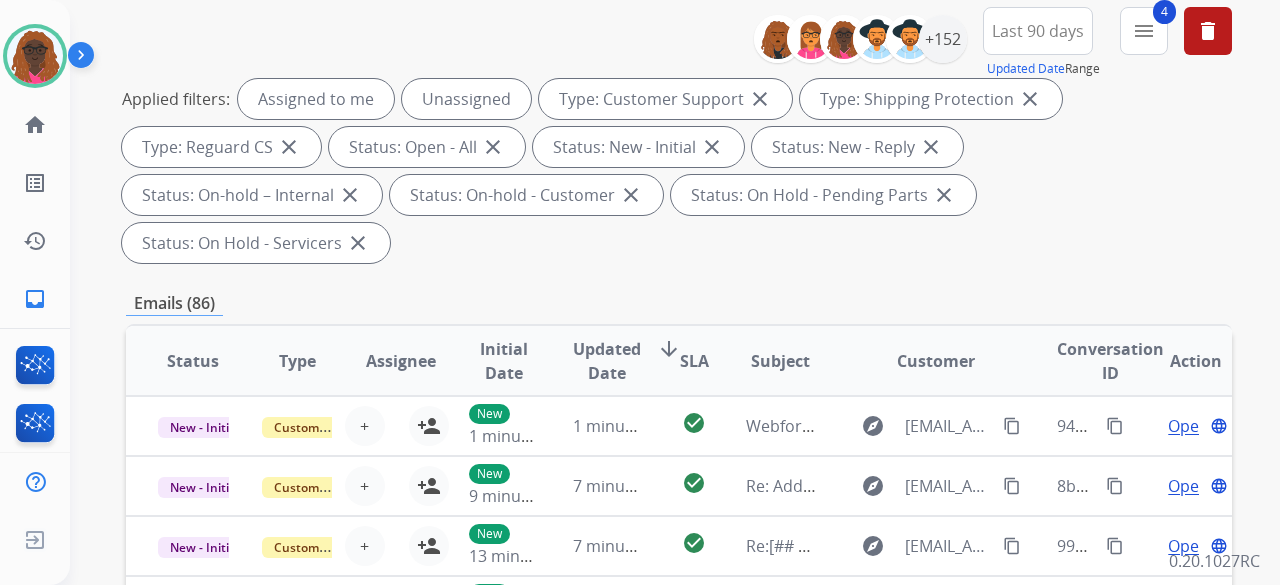 scroll, scrollTop: 259, scrollLeft: 0, axis: vertical 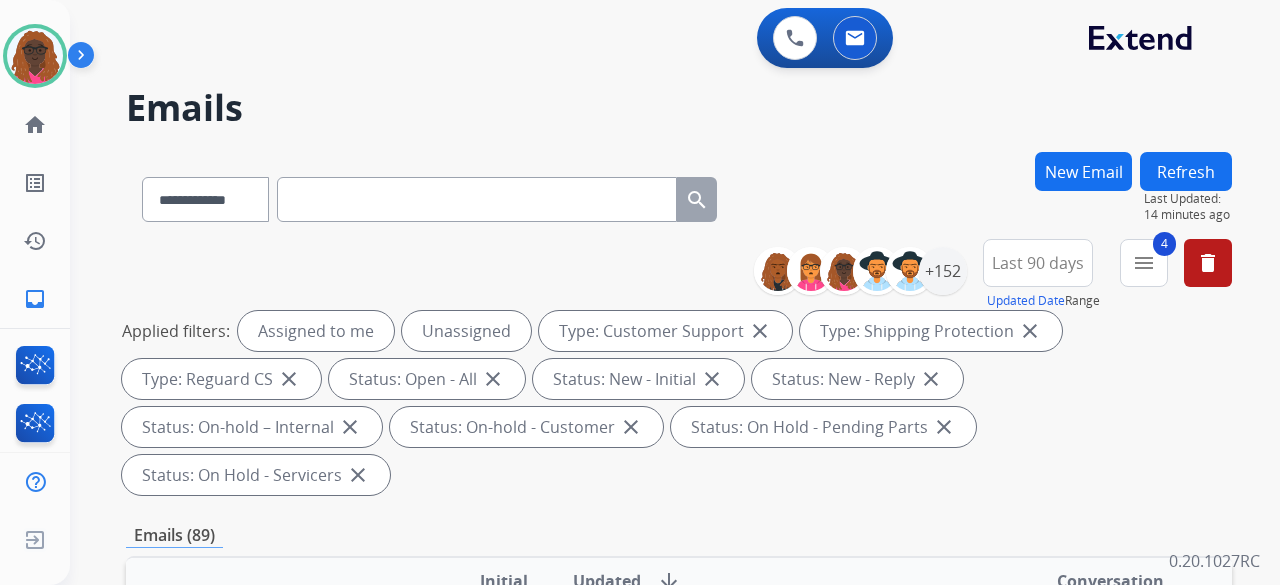 click on "New Email" at bounding box center [1083, 171] 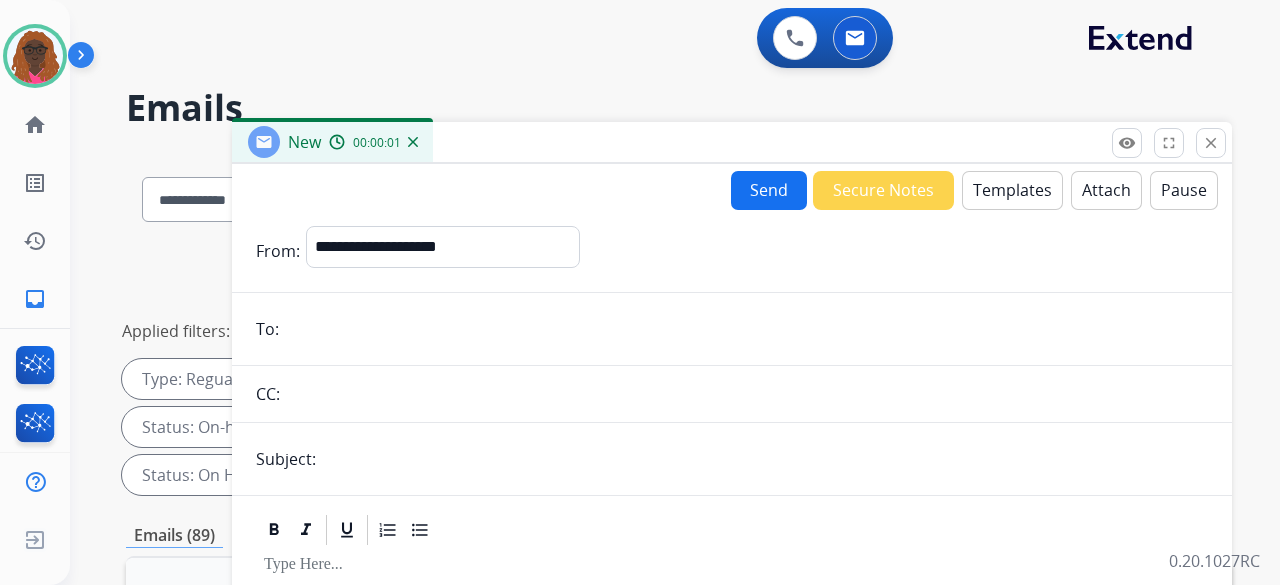 click on "**********" at bounding box center (732, 633) 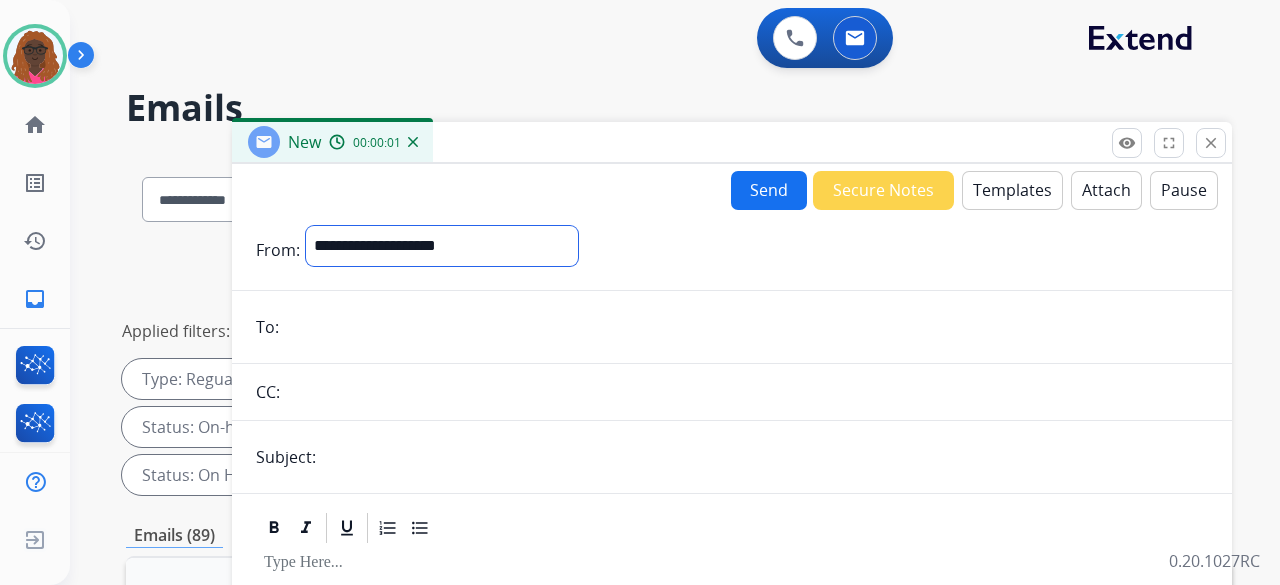 click on "**********" at bounding box center (442, 246) 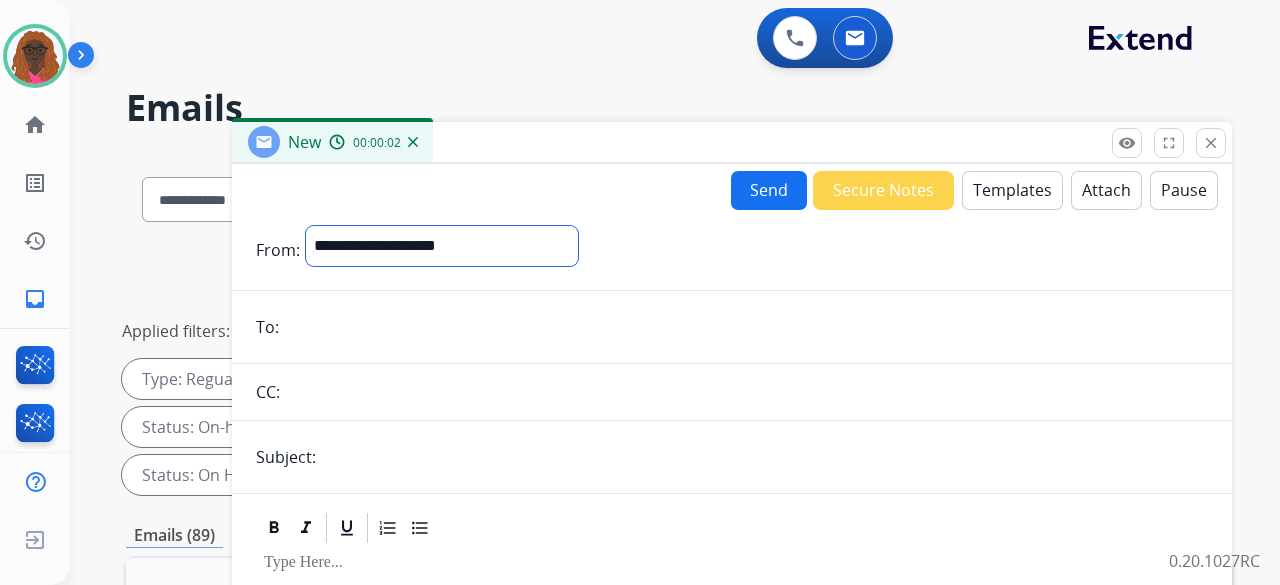 select on "**********" 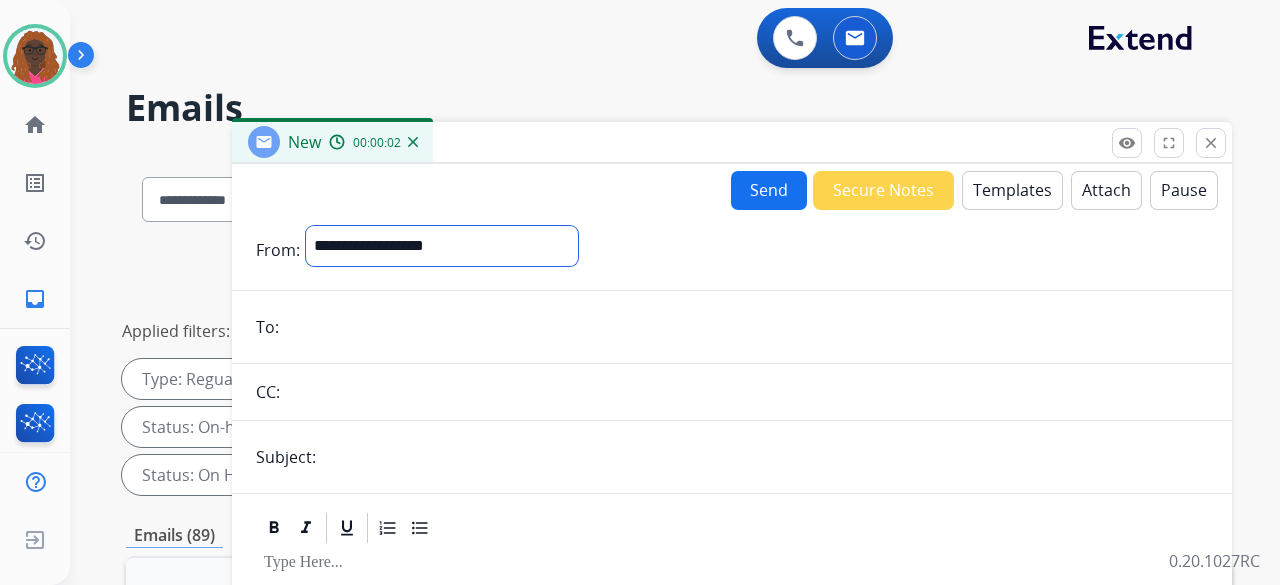 click on "**********" at bounding box center (442, 246) 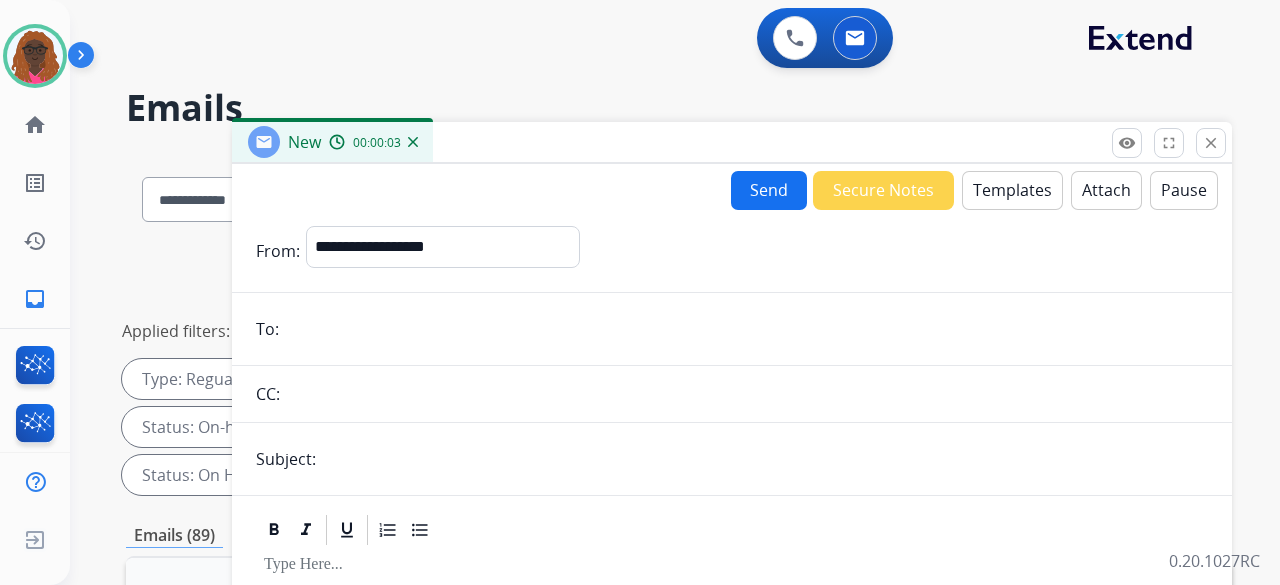 click at bounding box center (746, 329) 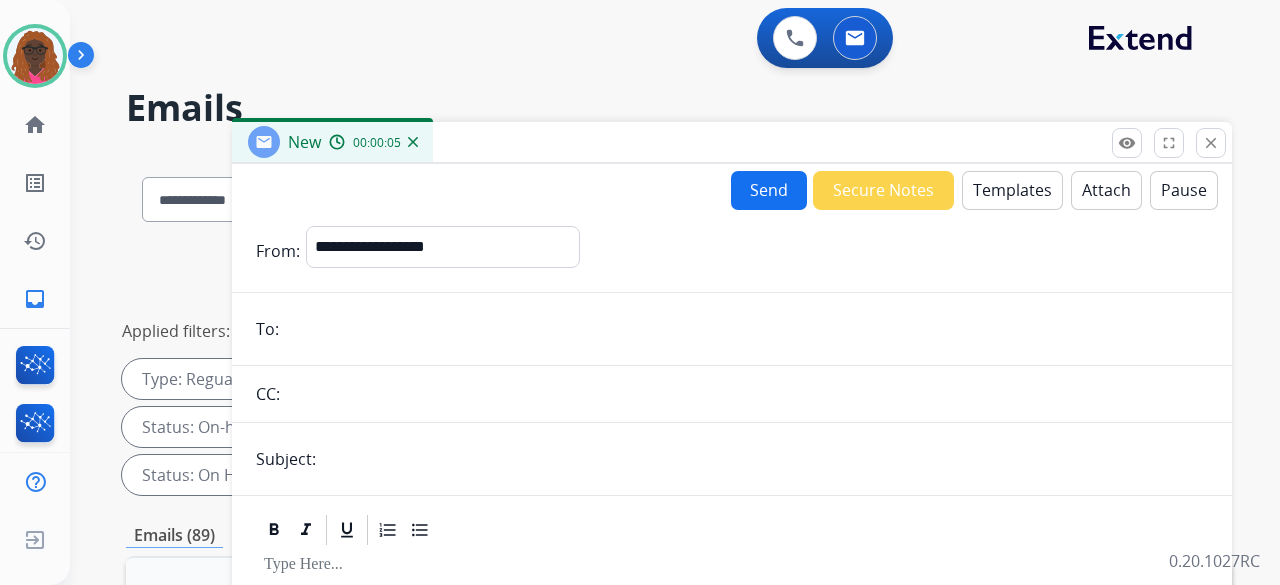 paste on "**********" 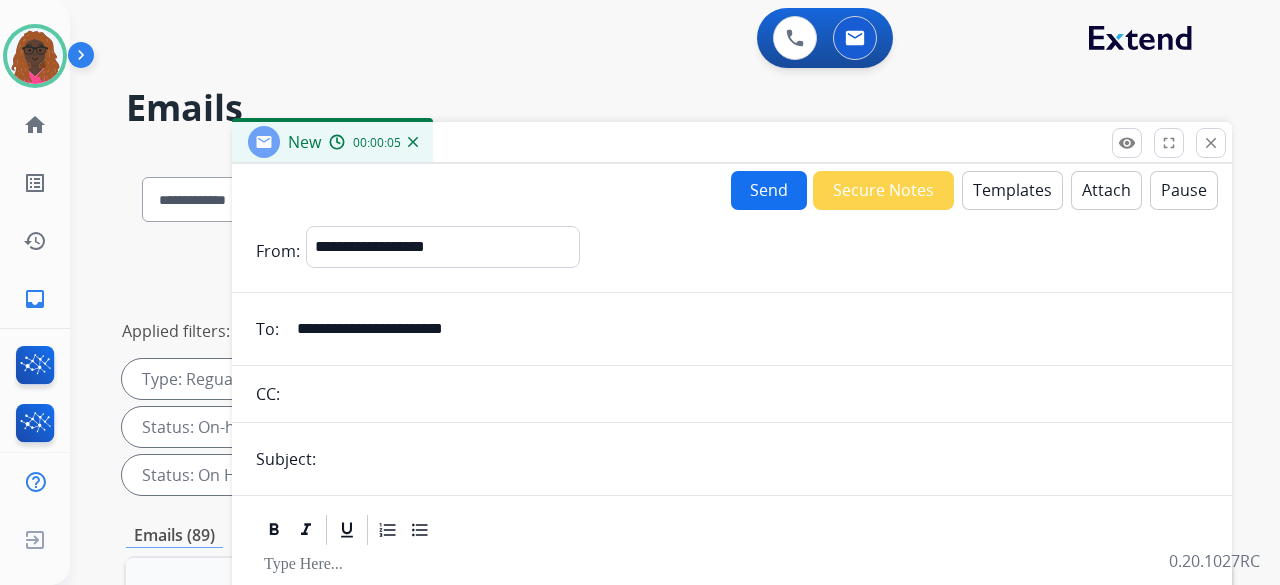 scroll, scrollTop: 100, scrollLeft: 0, axis: vertical 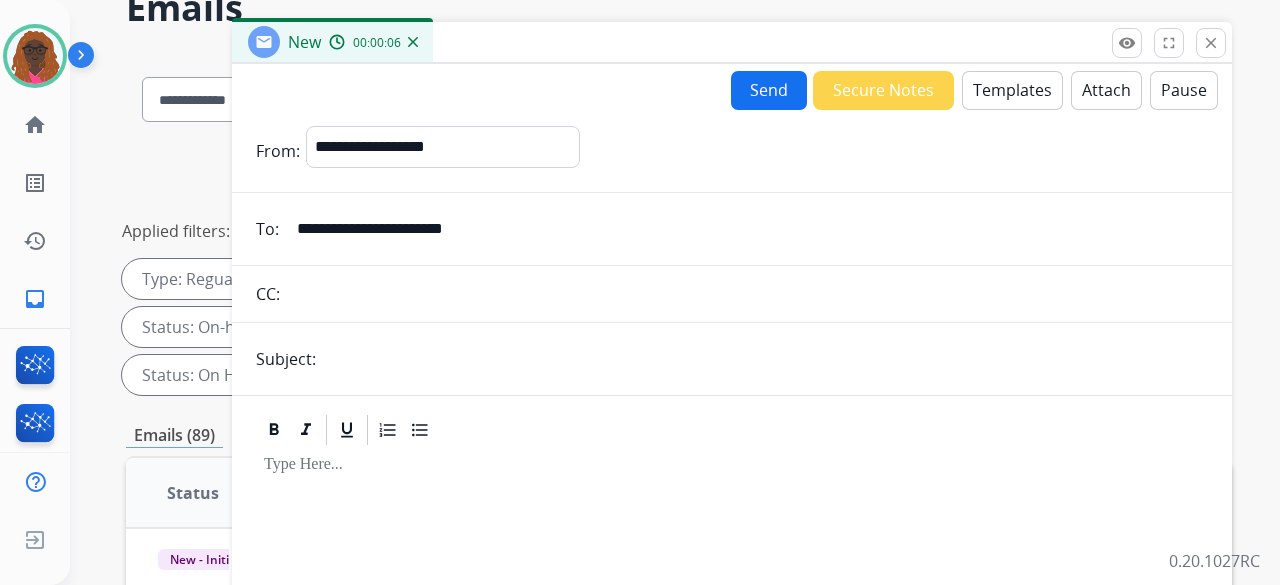 type on "**********" 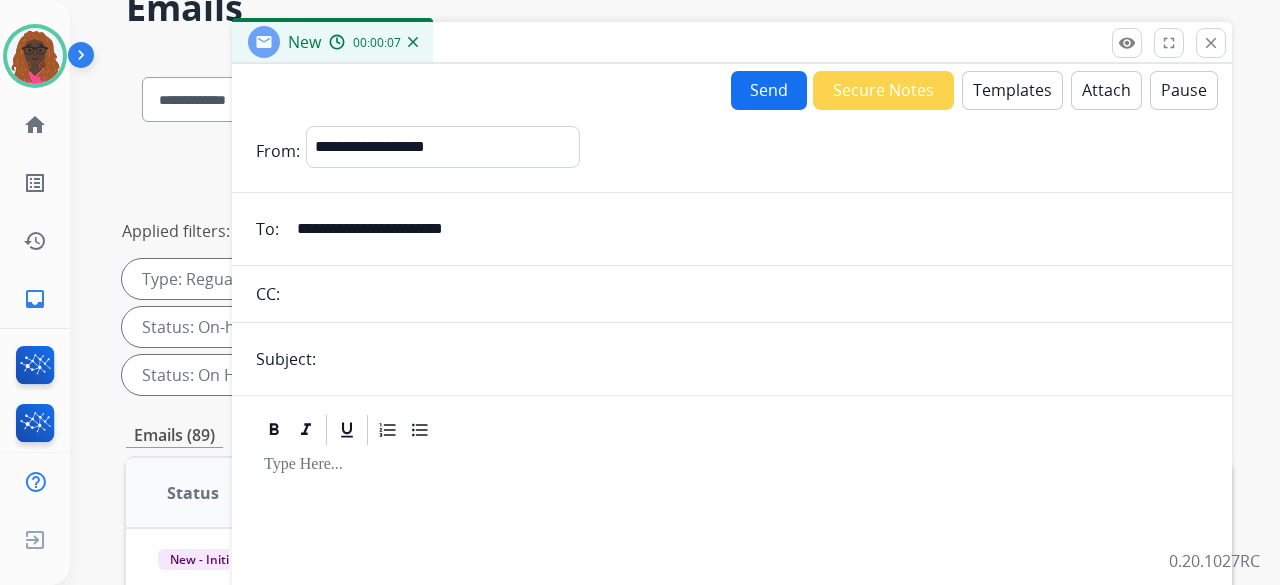 type on "**********" 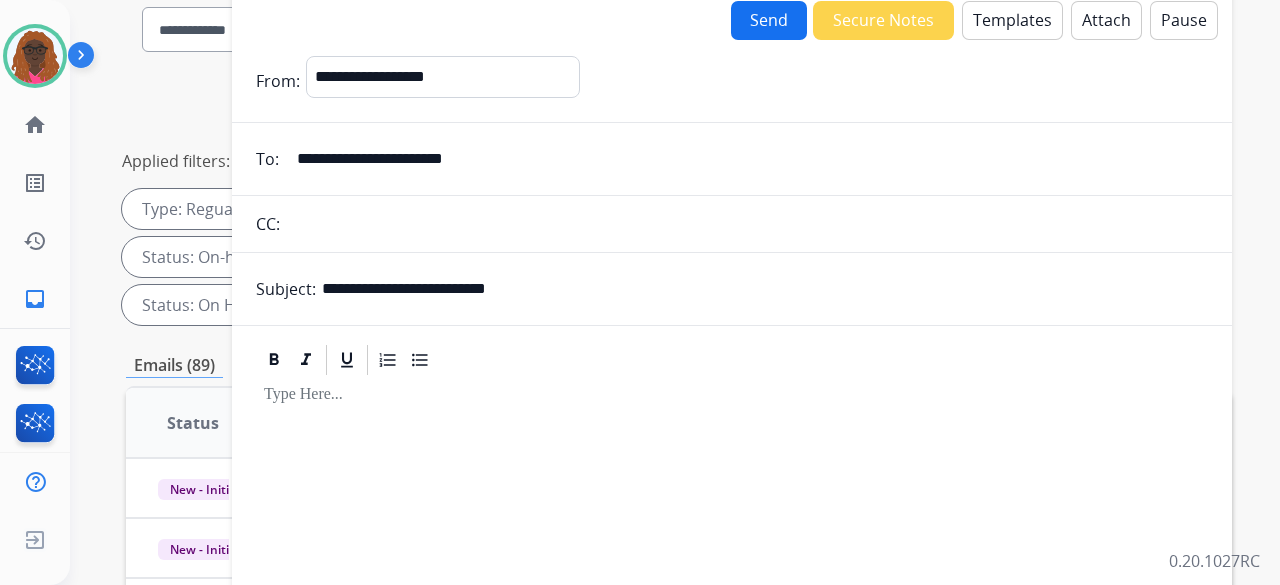 scroll, scrollTop: 100, scrollLeft: 0, axis: vertical 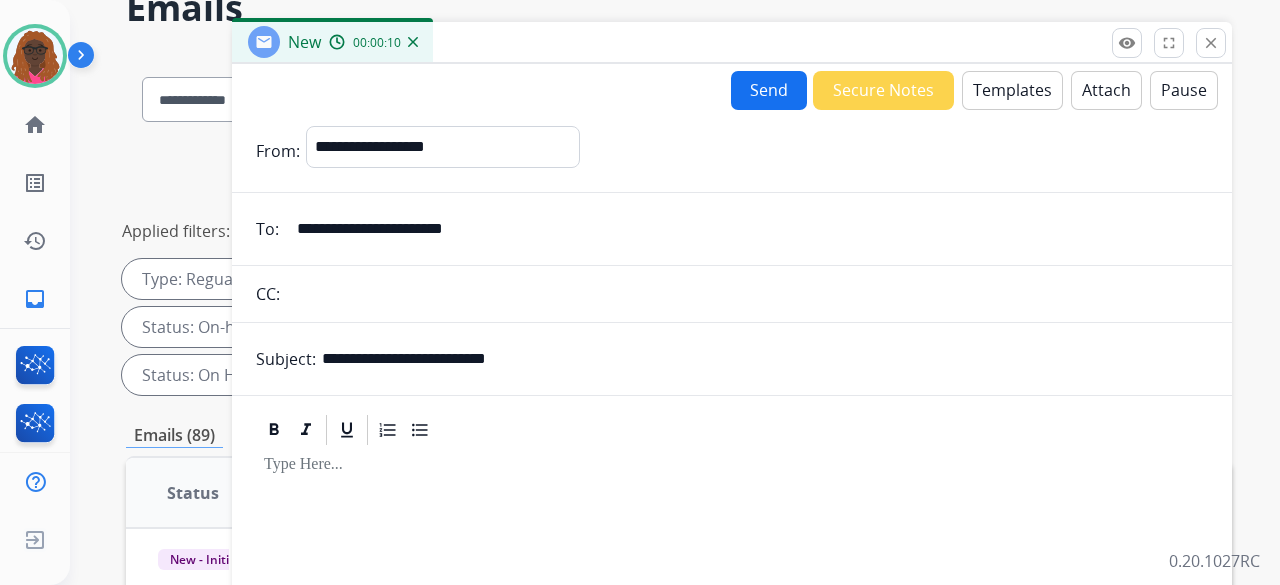 click on "Templates" at bounding box center (1012, 90) 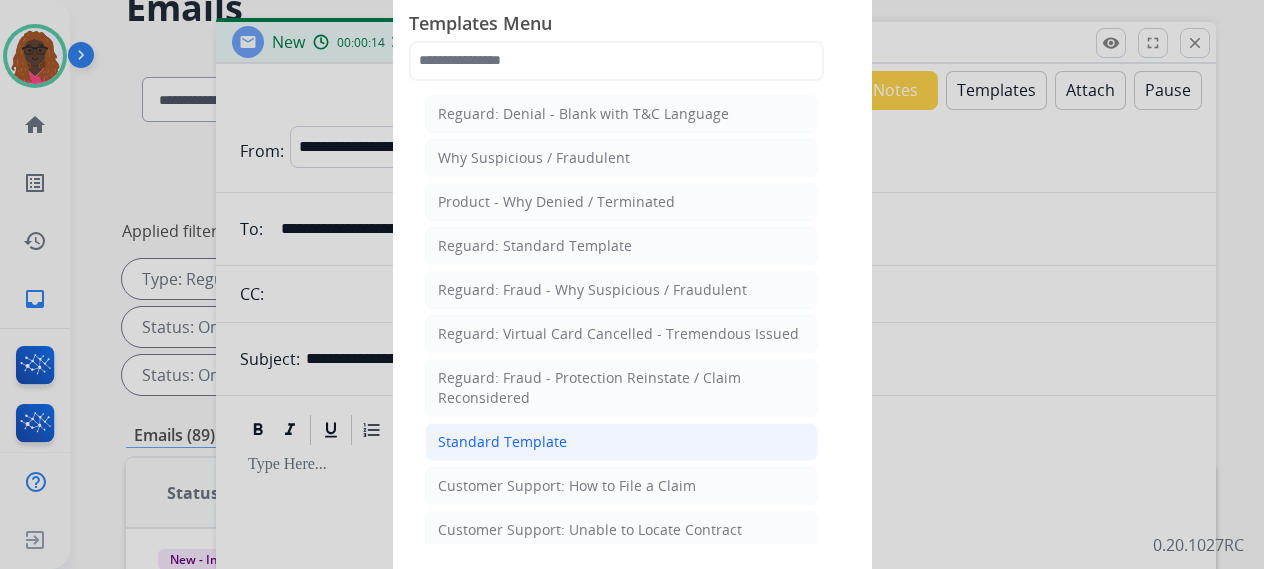 click on "Standard Template" 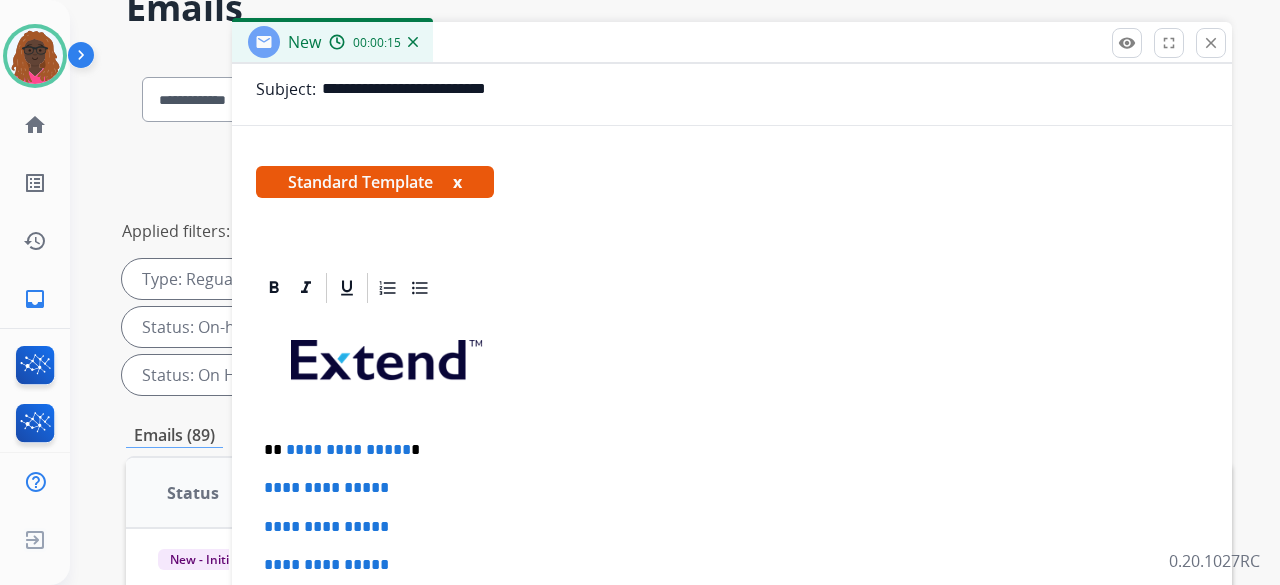 scroll, scrollTop: 344, scrollLeft: 0, axis: vertical 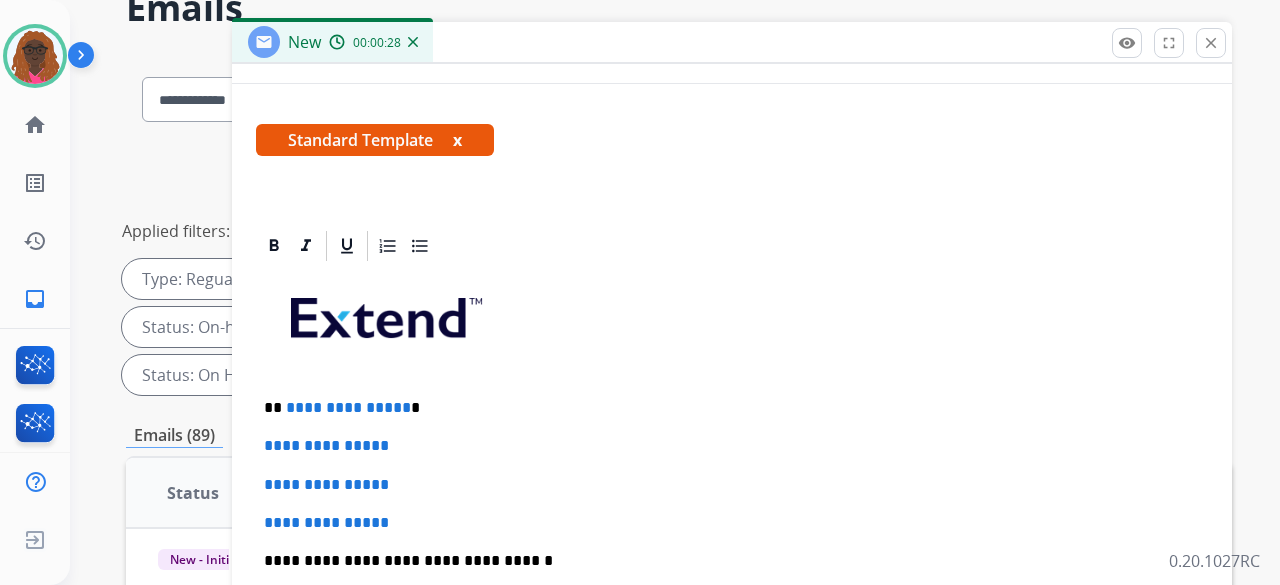 click on "**********" at bounding box center [348, 407] 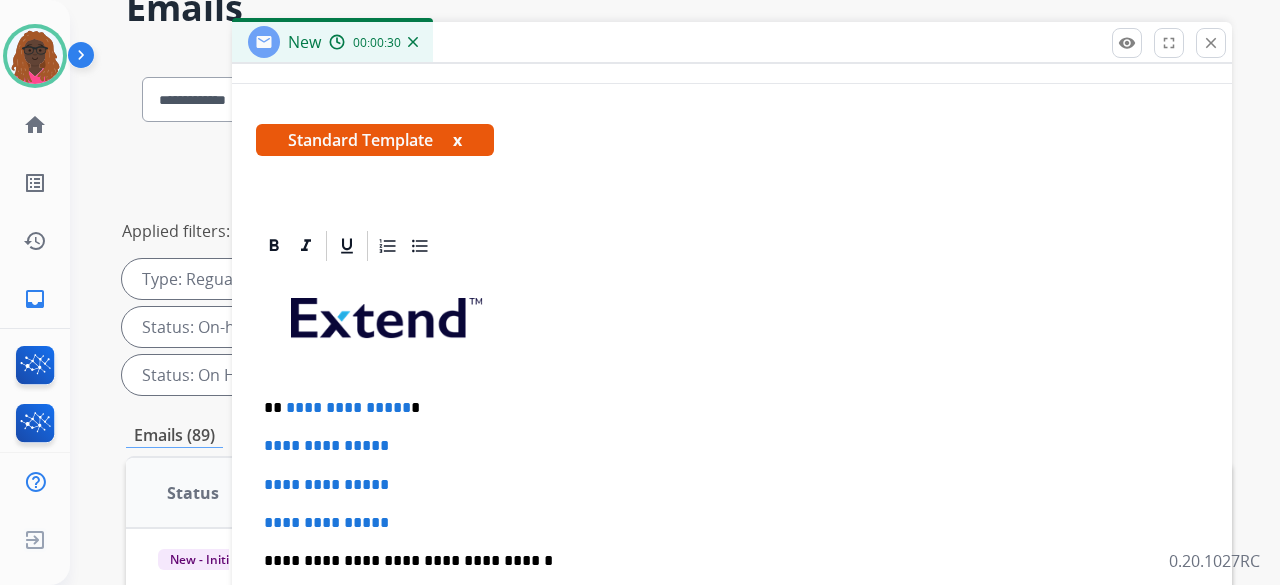 click on "**********" at bounding box center (724, 408) 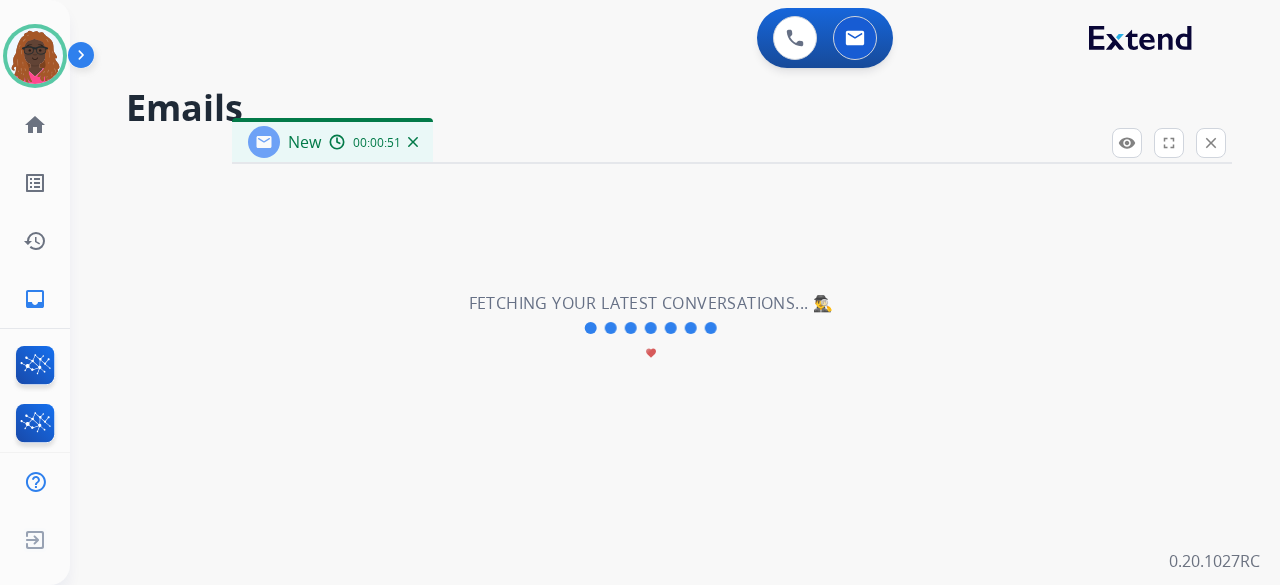 scroll, scrollTop: 0, scrollLeft: 0, axis: both 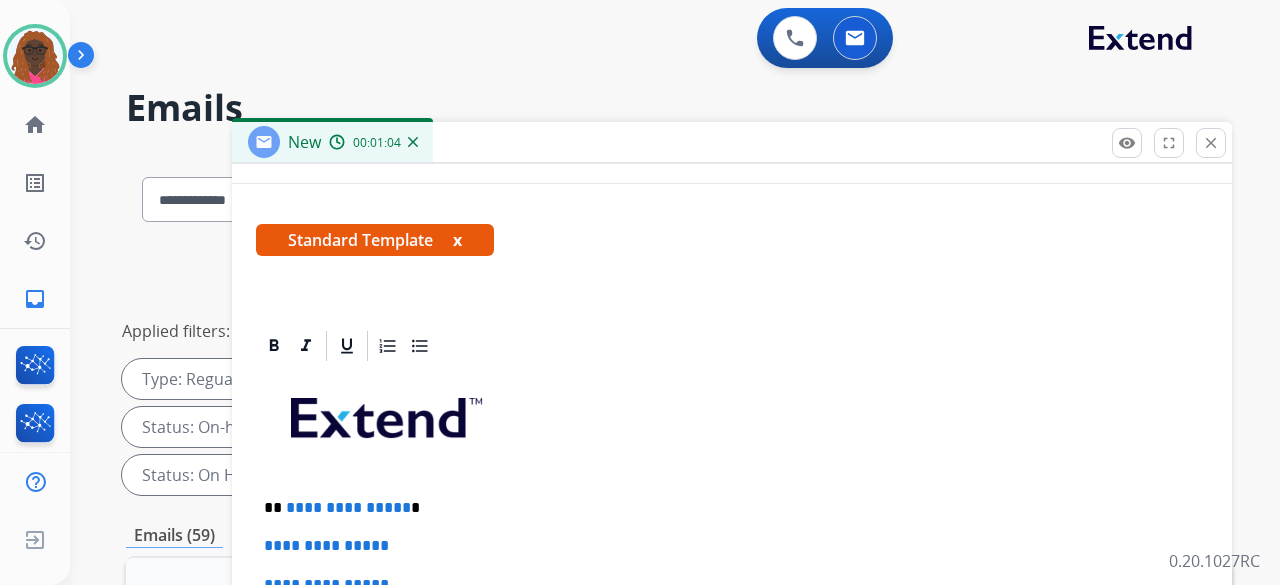 type 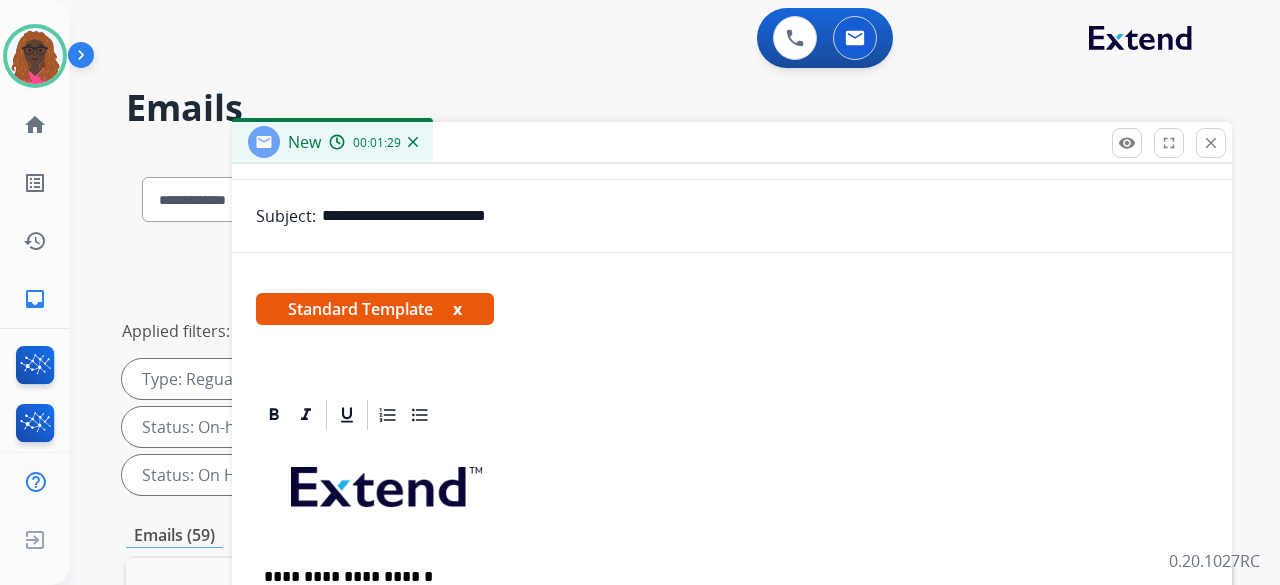 scroll, scrollTop: 344, scrollLeft: 0, axis: vertical 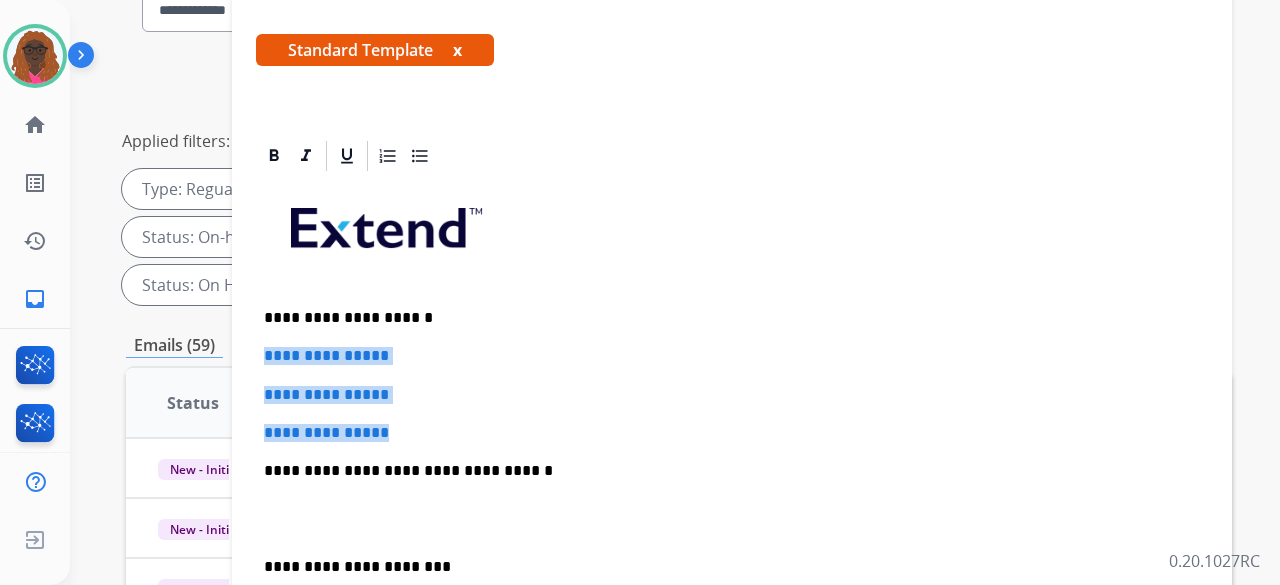 drag, startPoint x: 264, startPoint y: 317, endPoint x: 415, endPoint y: 384, distance: 165.19685 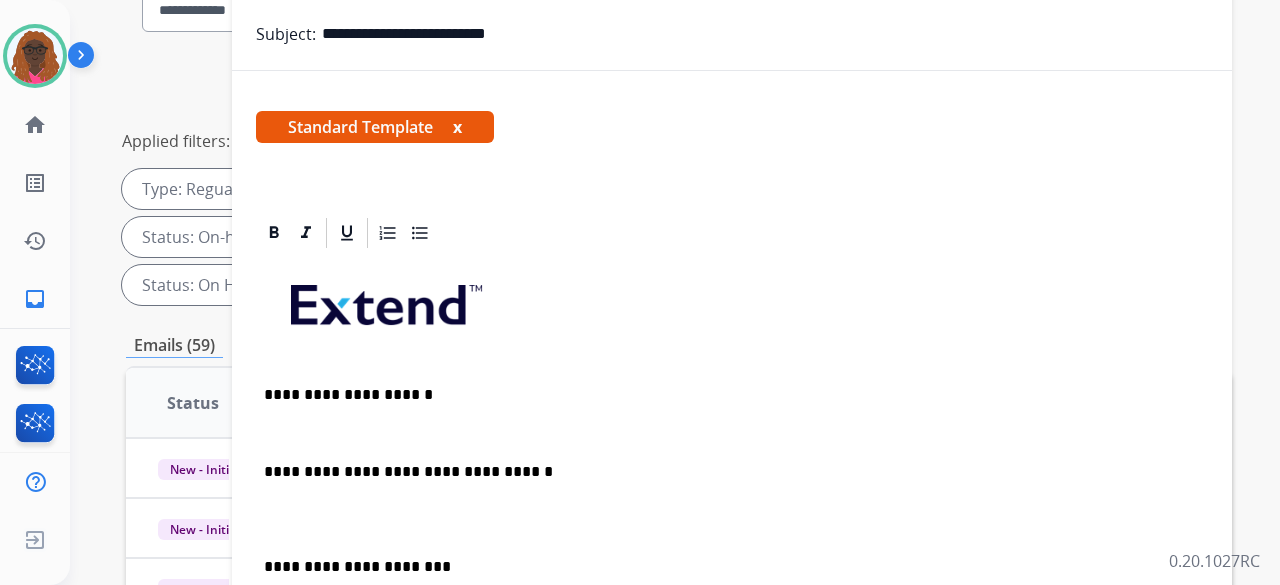 scroll, scrollTop: 268, scrollLeft: 0, axis: vertical 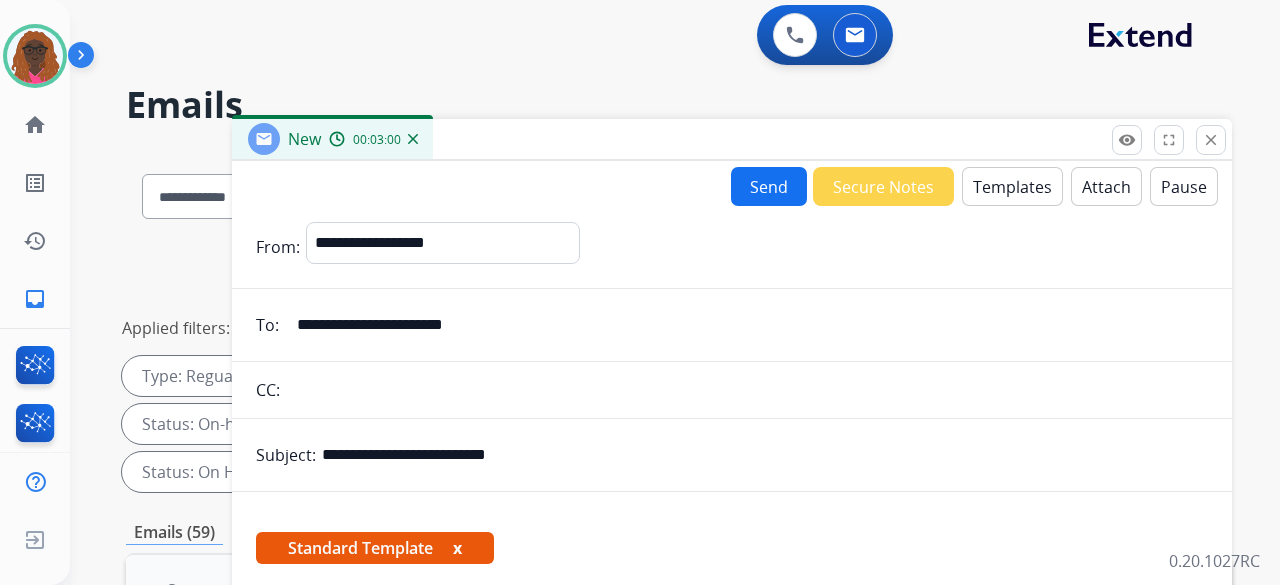click on "Send" at bounding box center (769, 186) 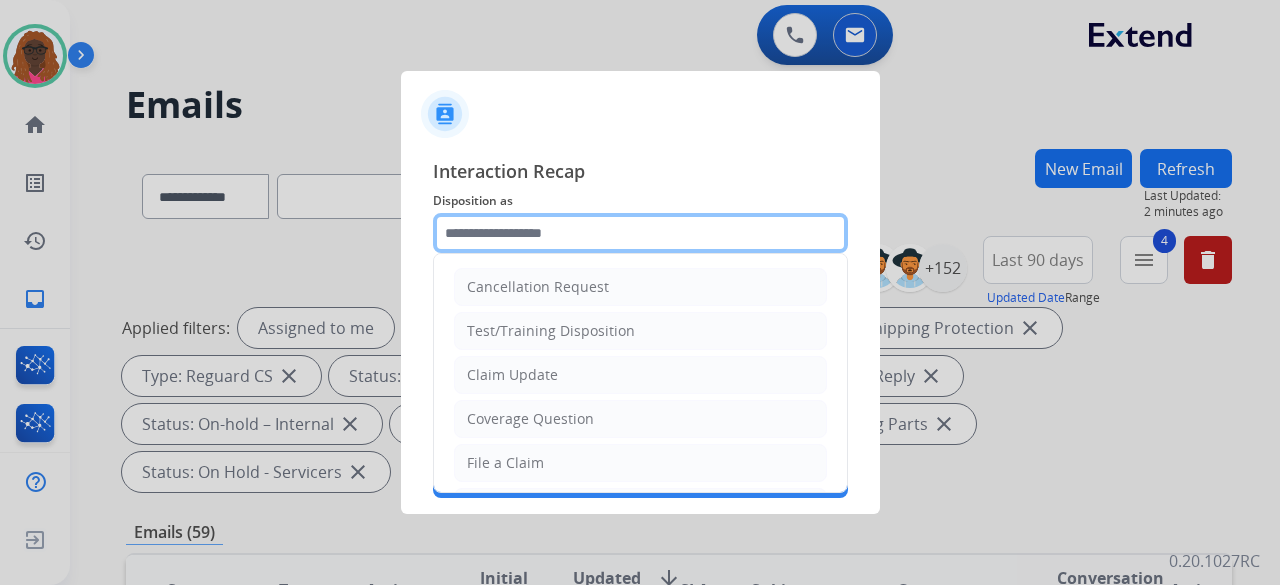 click 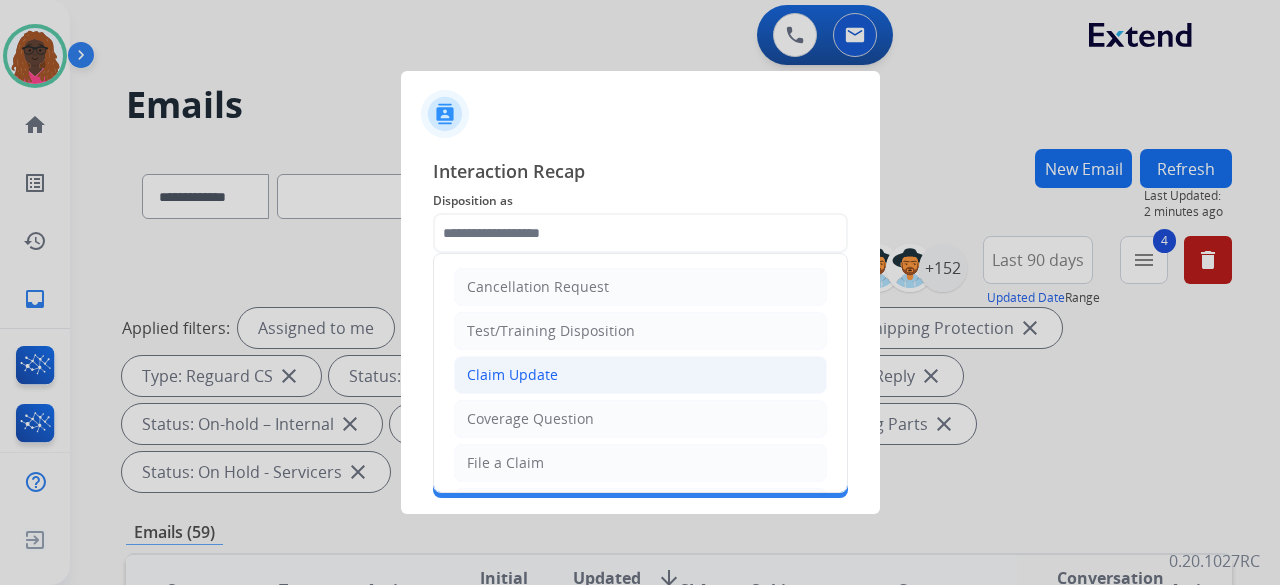 click on "Claim Update" 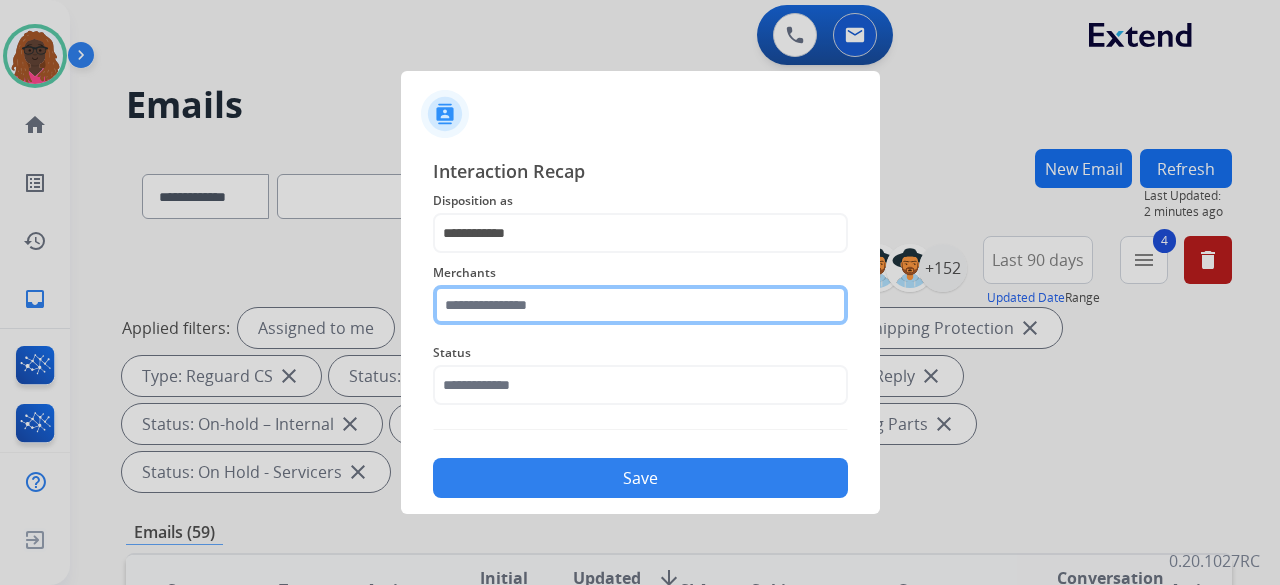 click 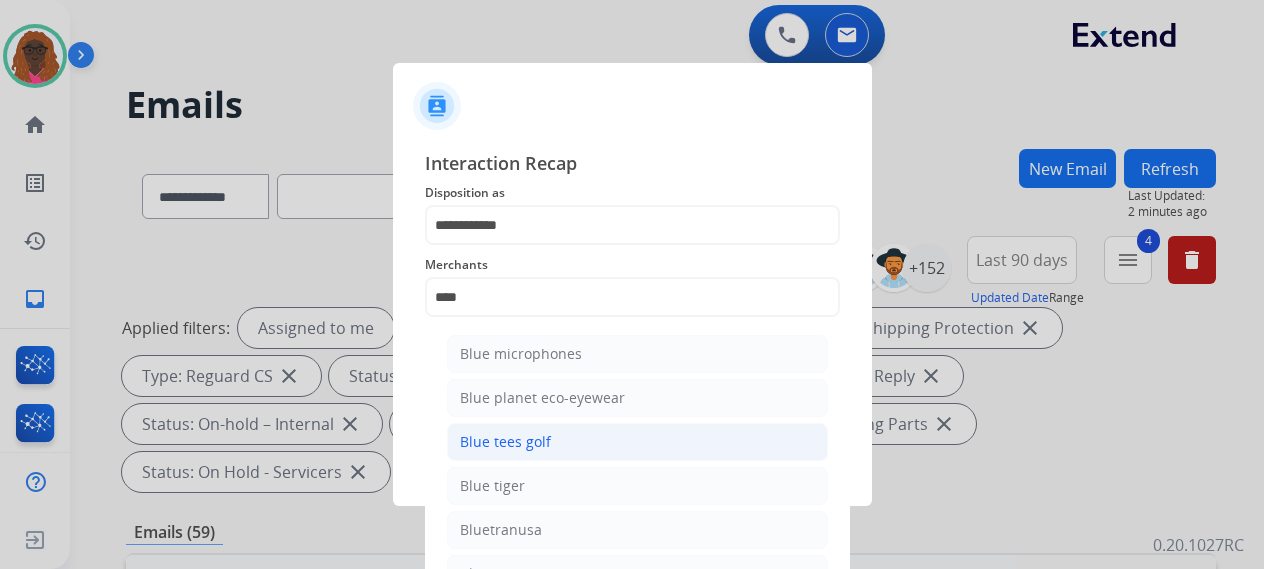 click on "Blue tees golf" 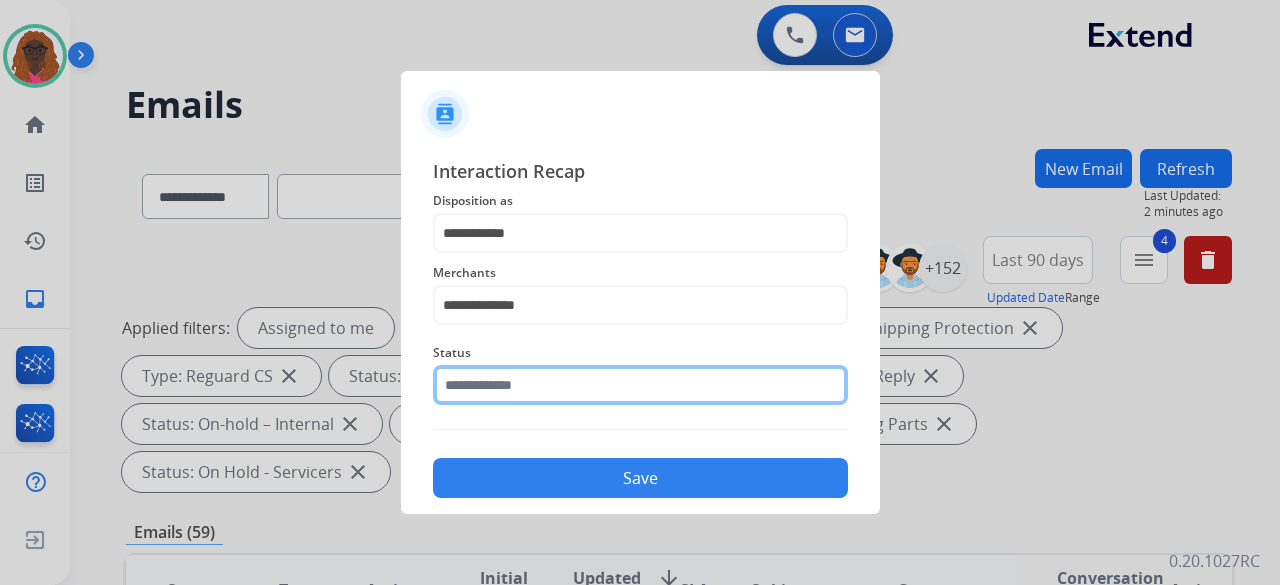 click 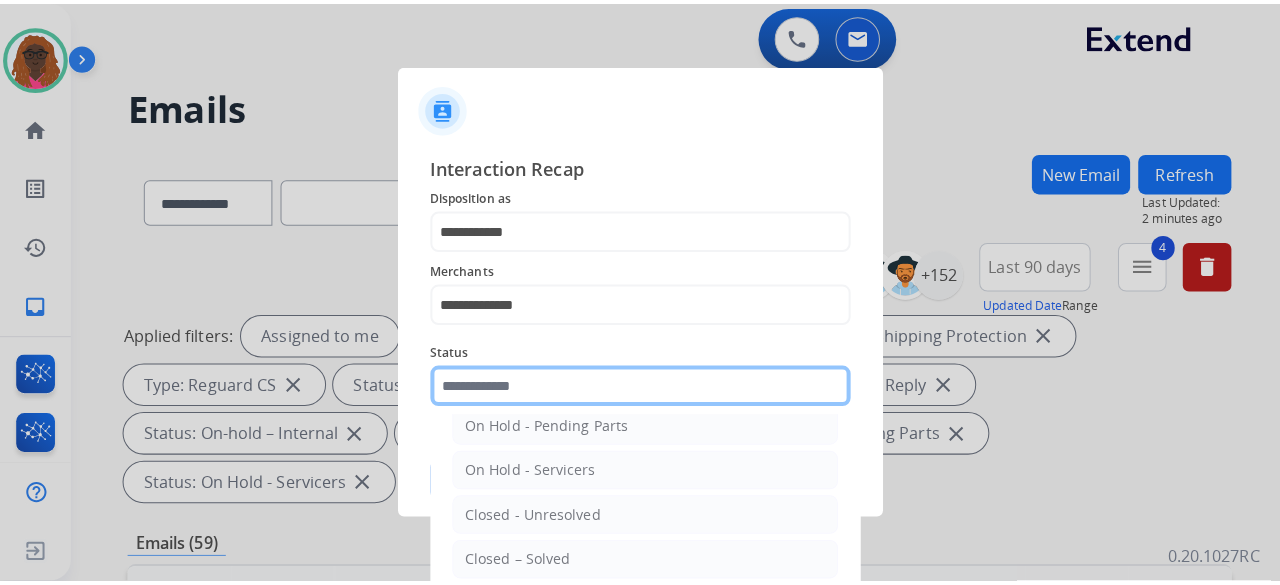 scroll, scrollTop: 114, scrollLeft: 0, axis: vertical 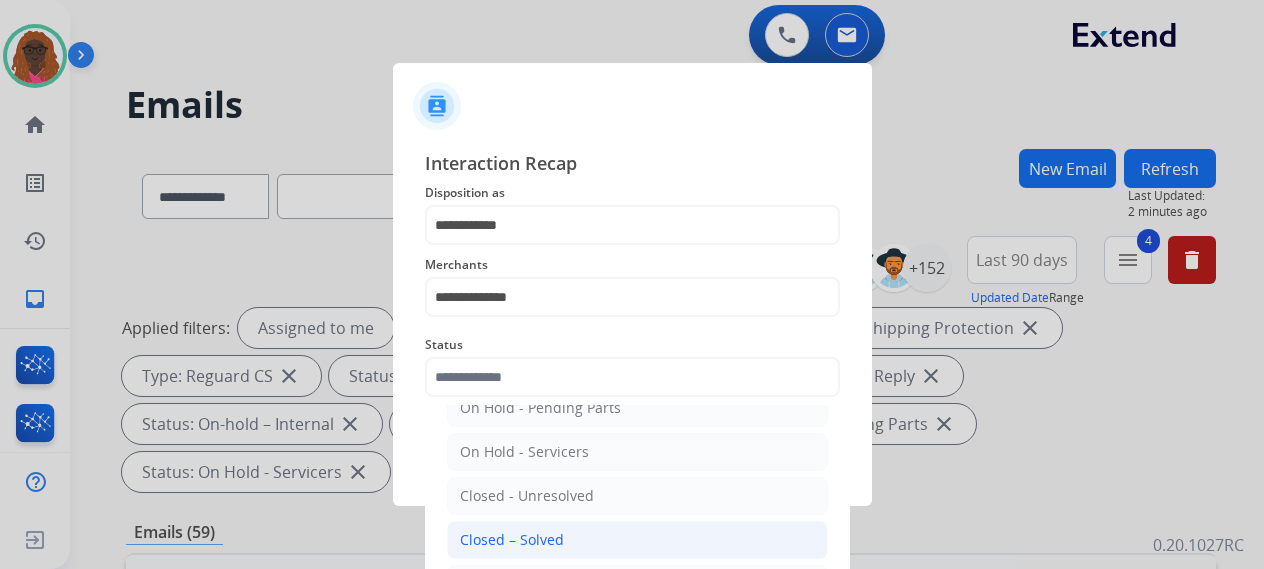 click on "Closed – Solved" 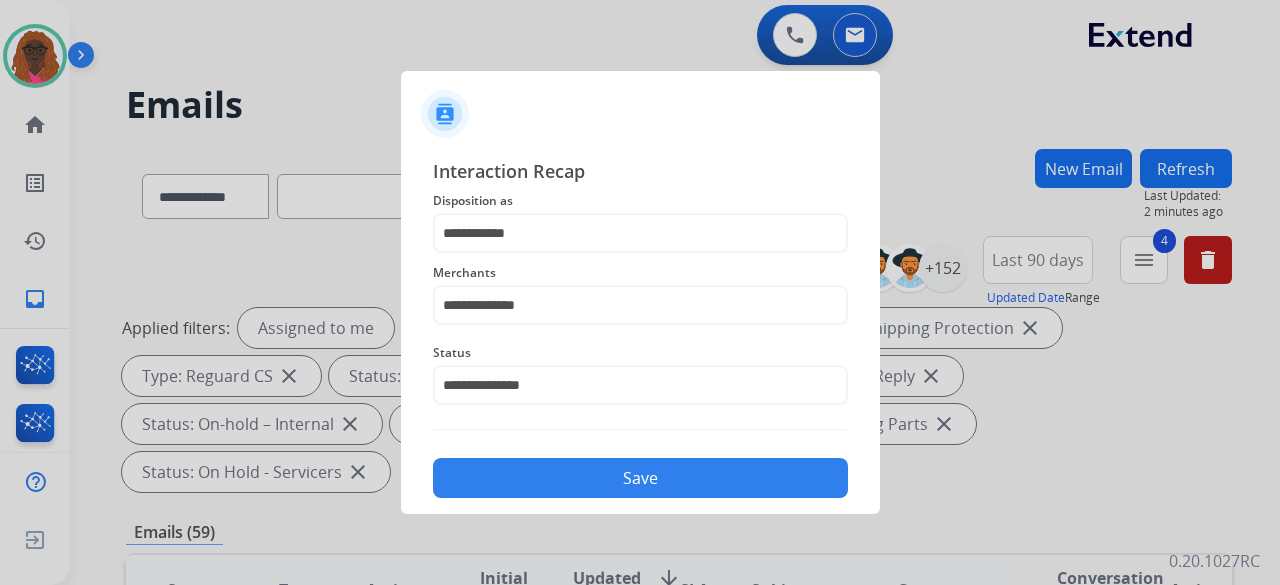 click on "Save" 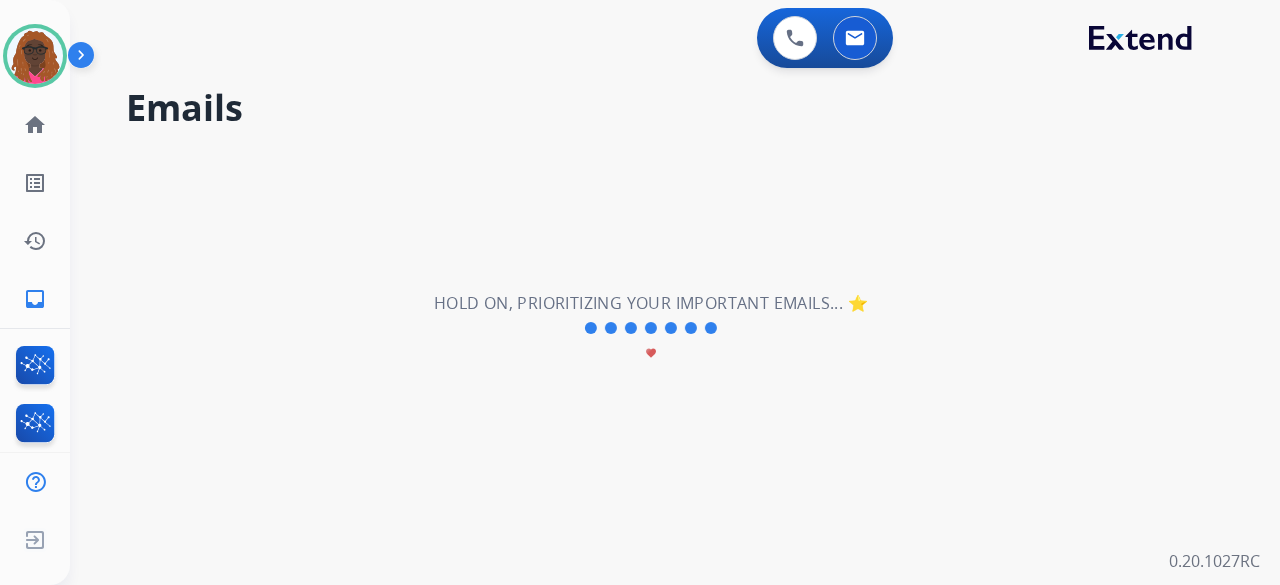 scroll, scrollTop: 0, scrollLeft: 0, axis: both 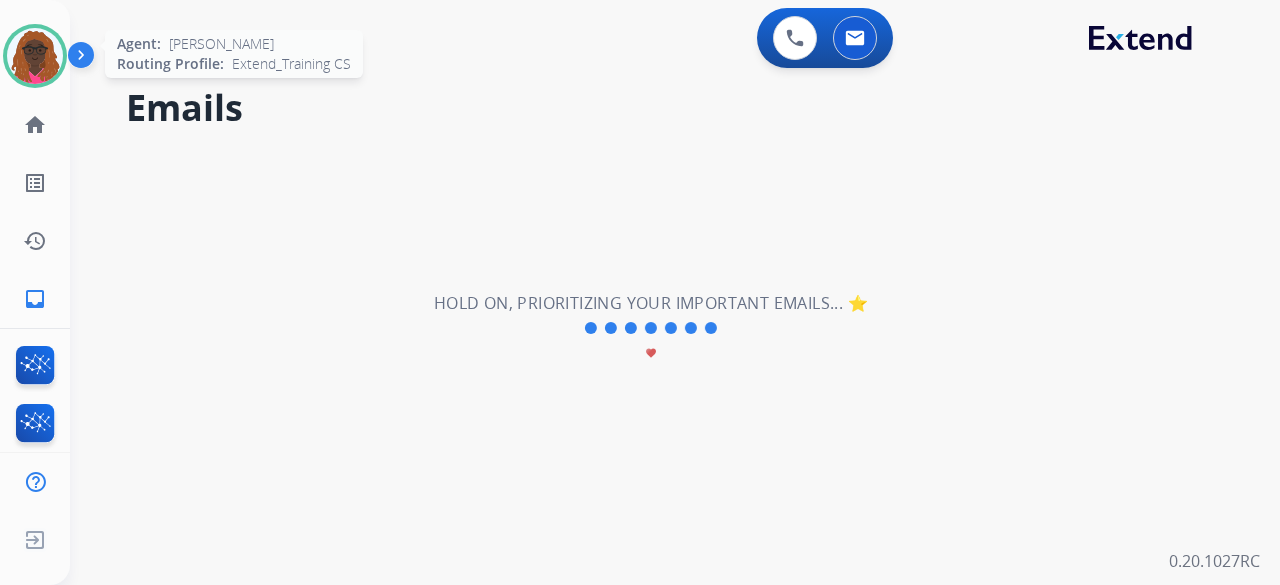 click at bounding box center [35, 56] 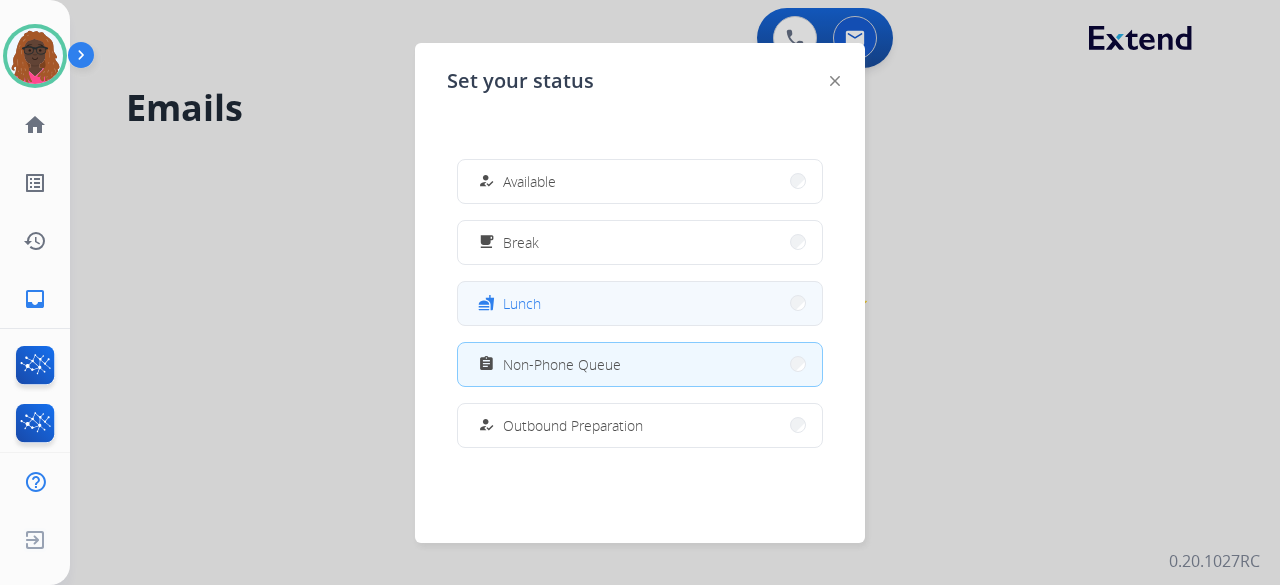 click on "Lunch" at bounding box center (522, 303) 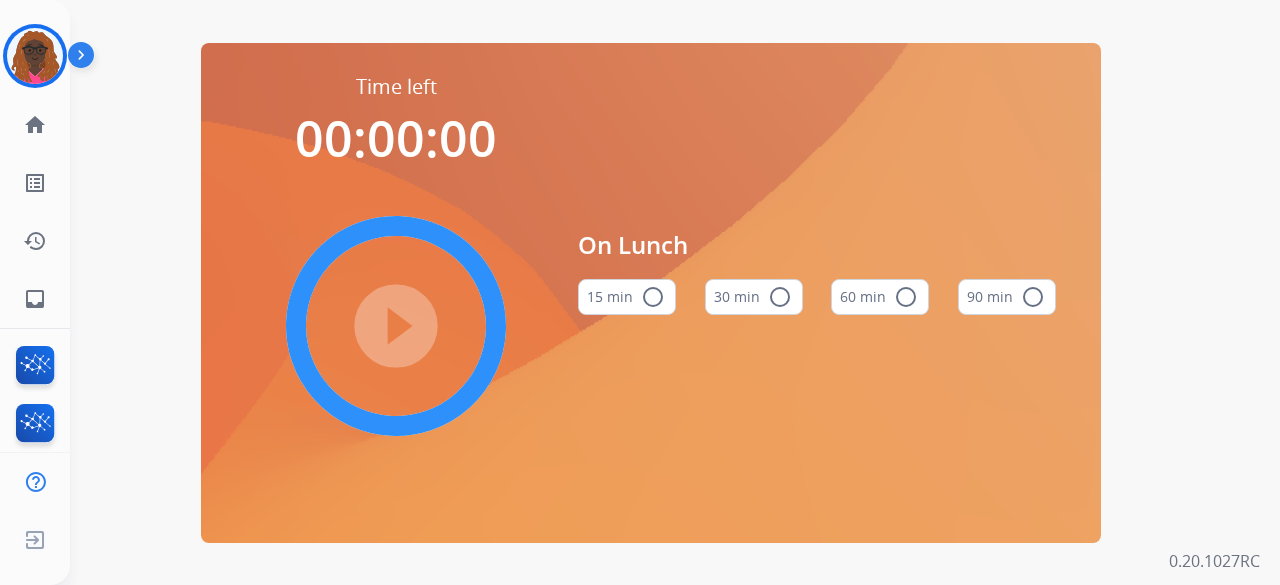 click on "60 min  radio_button_unchecked" at bounding box center [880, 297] 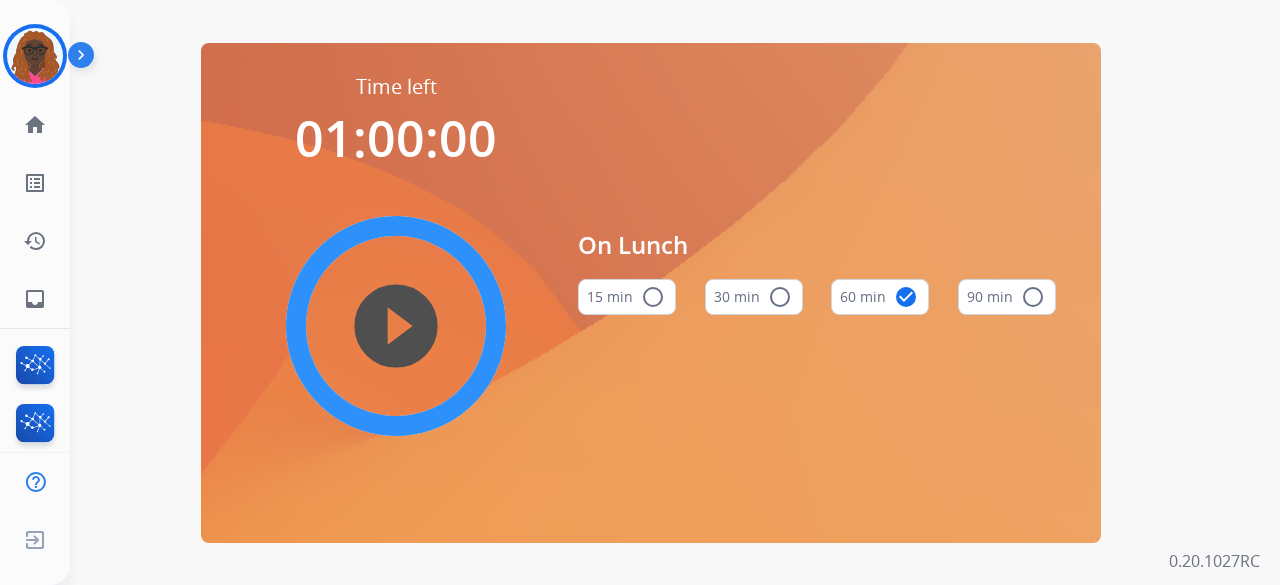 click on "play_circle_filled" at bounding box center (396, 326) 